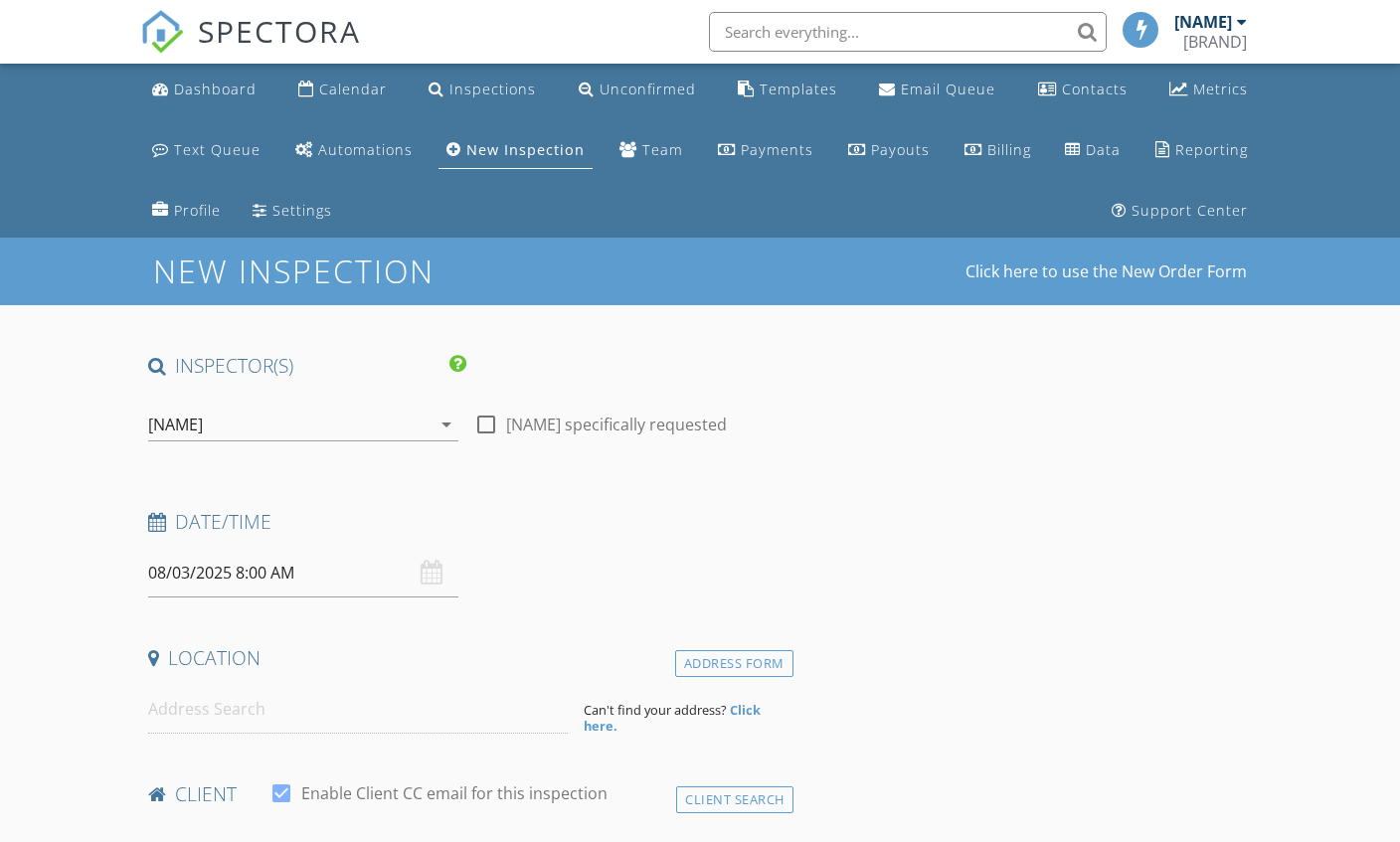 scroll, scrollTop: 0, scrollLeft: 0, axis: both 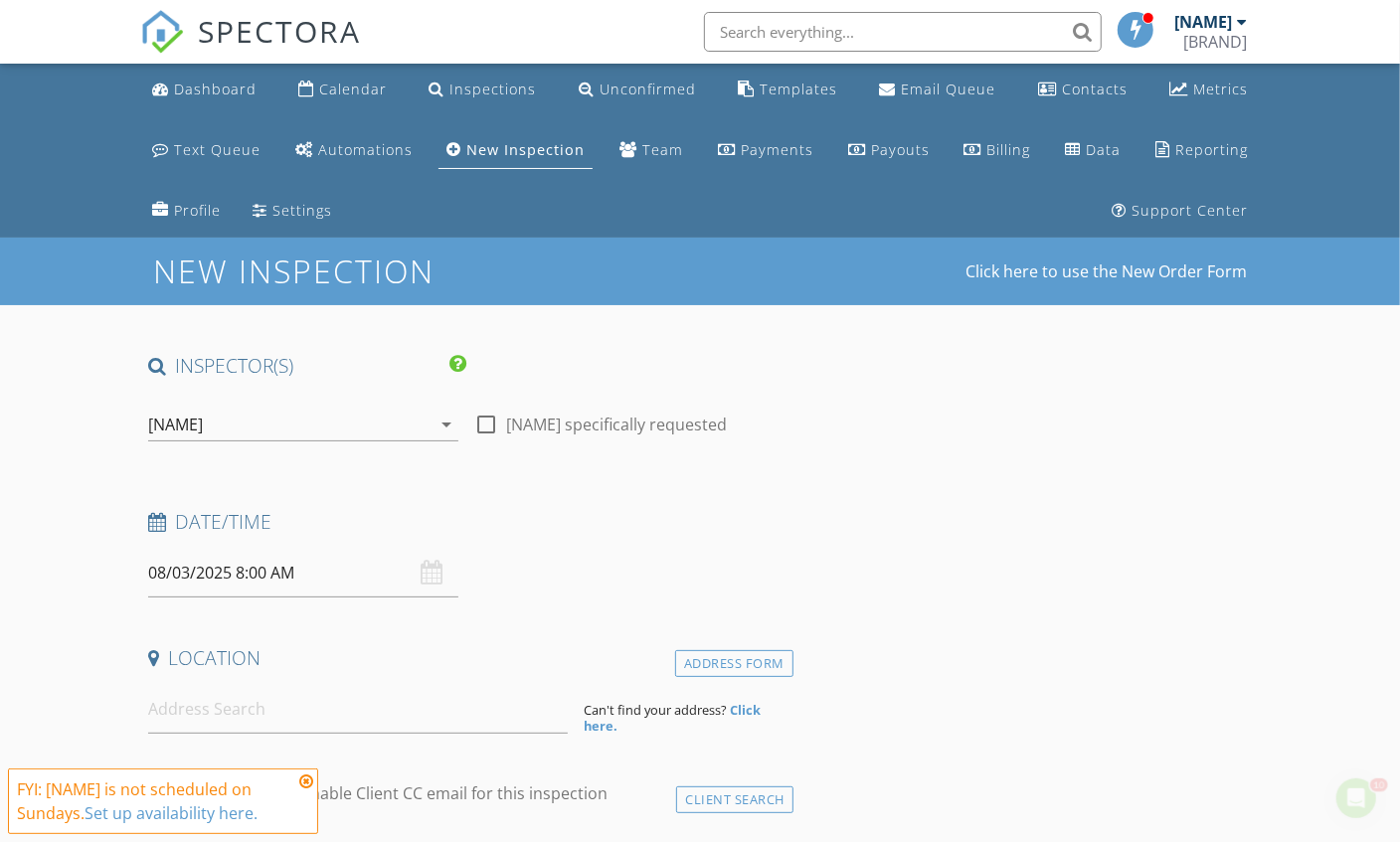 click on "New Inspection
Click here to use the New Order Form
INSPECTOR(S)
check_box   [NAME]   PRIMARY   [NAME] arrow_drop_down   check_box_outline_blank [NAME] specifically requested
Date/Time
08/03/2025 8:00 AM
Location
Address Form       Can't find your address?   Click here.
client
check_box Enable Client CC email for this inspection   Client Search     check_box_outline_blank Client is a Company/Organization     First Name   Last Name   Email   CC Email   Phone   Address   City   State   Zip       Notes   Private Notes
ADDITIONAL client
SERVICES
check_box_outline_blank   Four point inspection   check_box_outline_blank   Wind mitigation  inspection   check_box_outline_blank   Combination, four-point and wind mitigation inspection" at bounding box center [700, 1770] 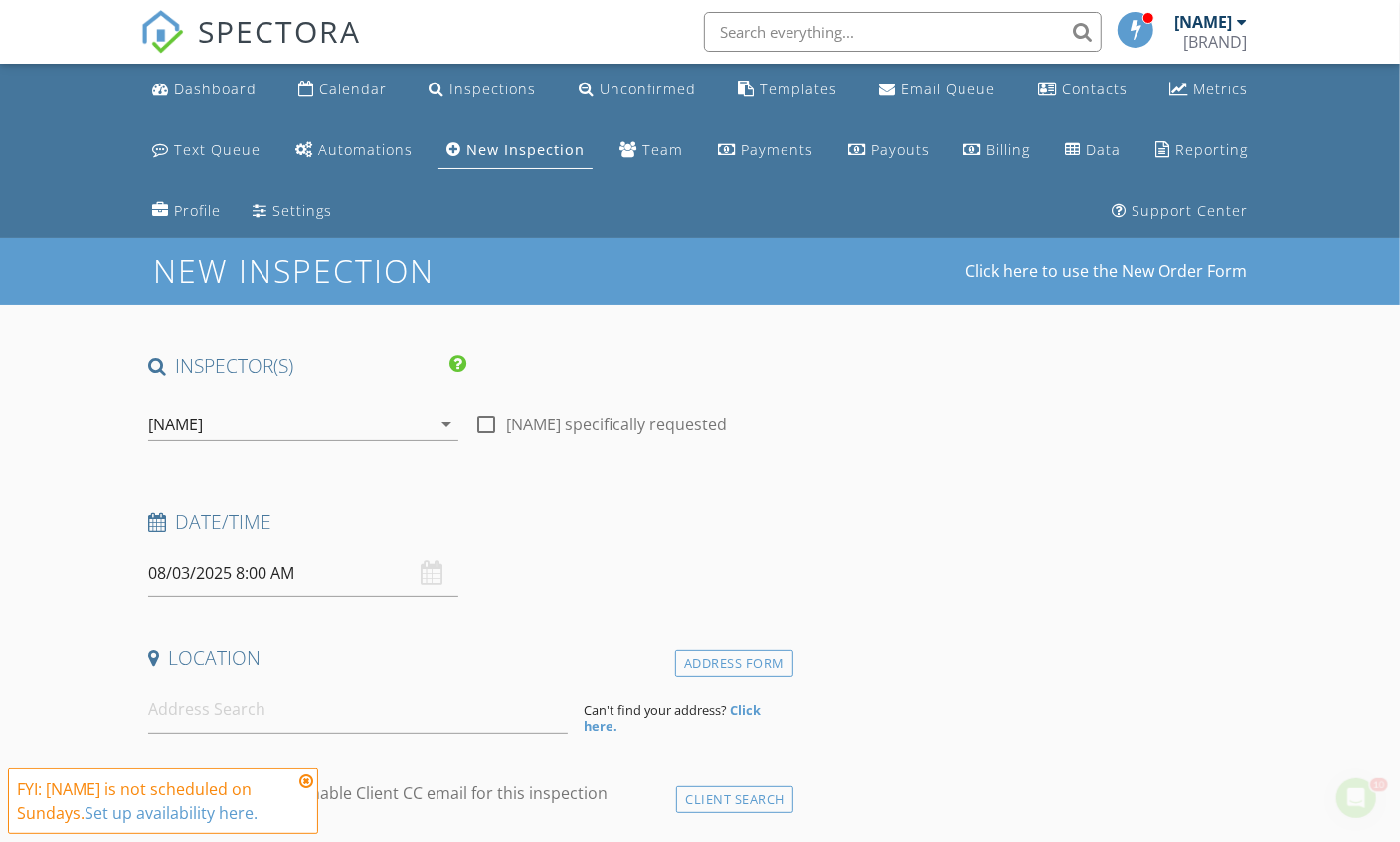 click on "08/03/2025 8:00 AM" at bounding box center (303, 573) 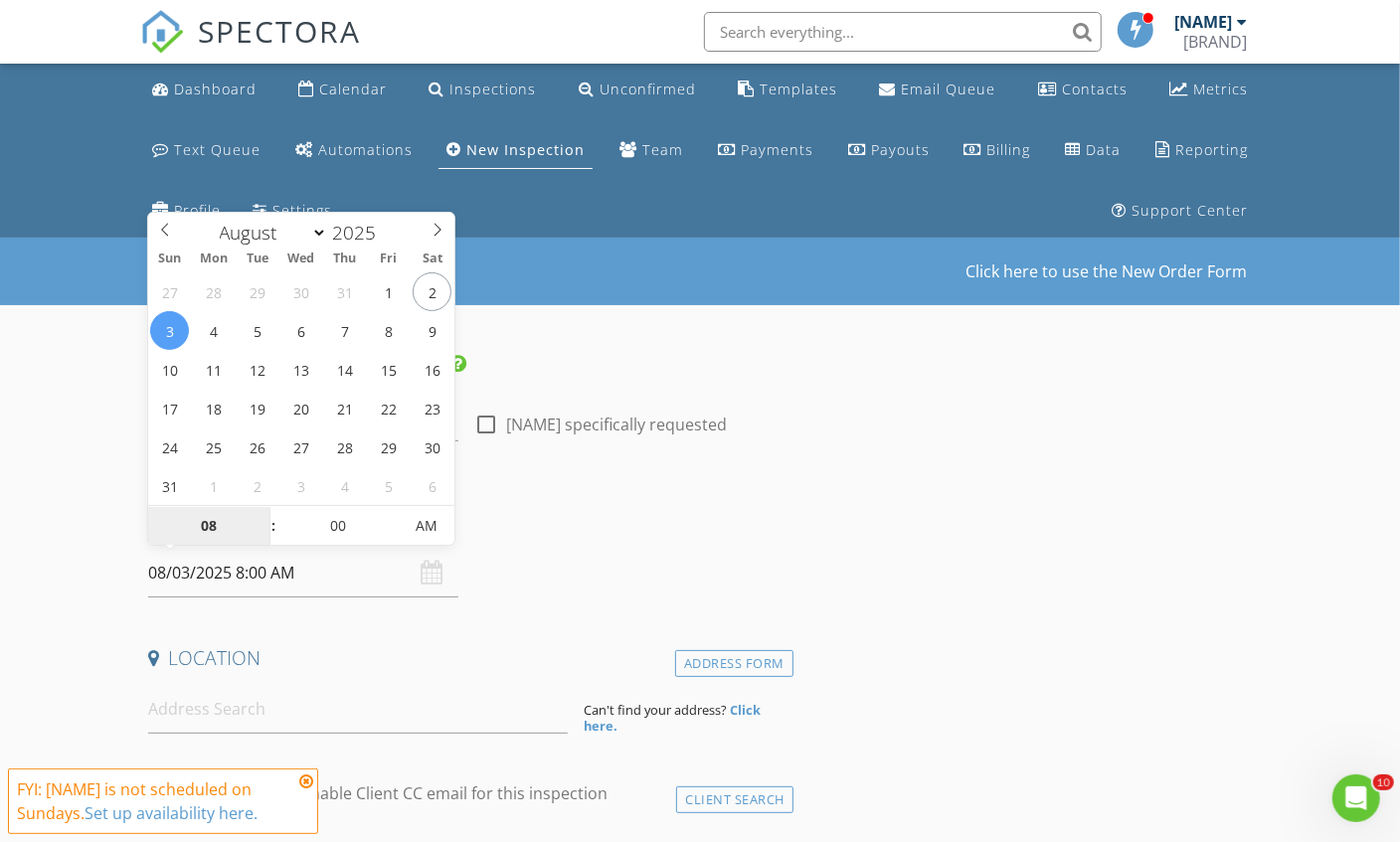 type on "07/29/2025 8:00 AM" 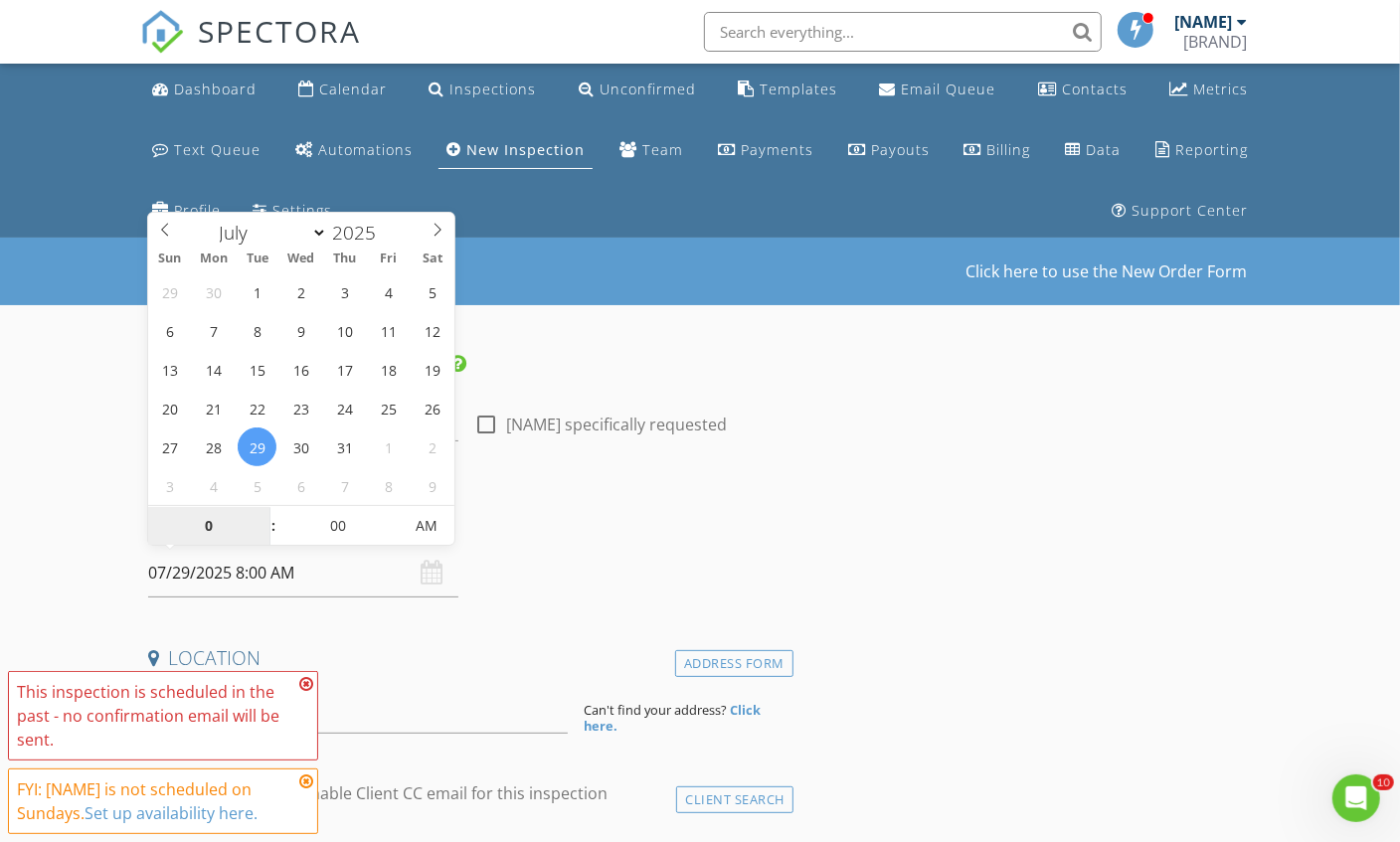 type on "05" 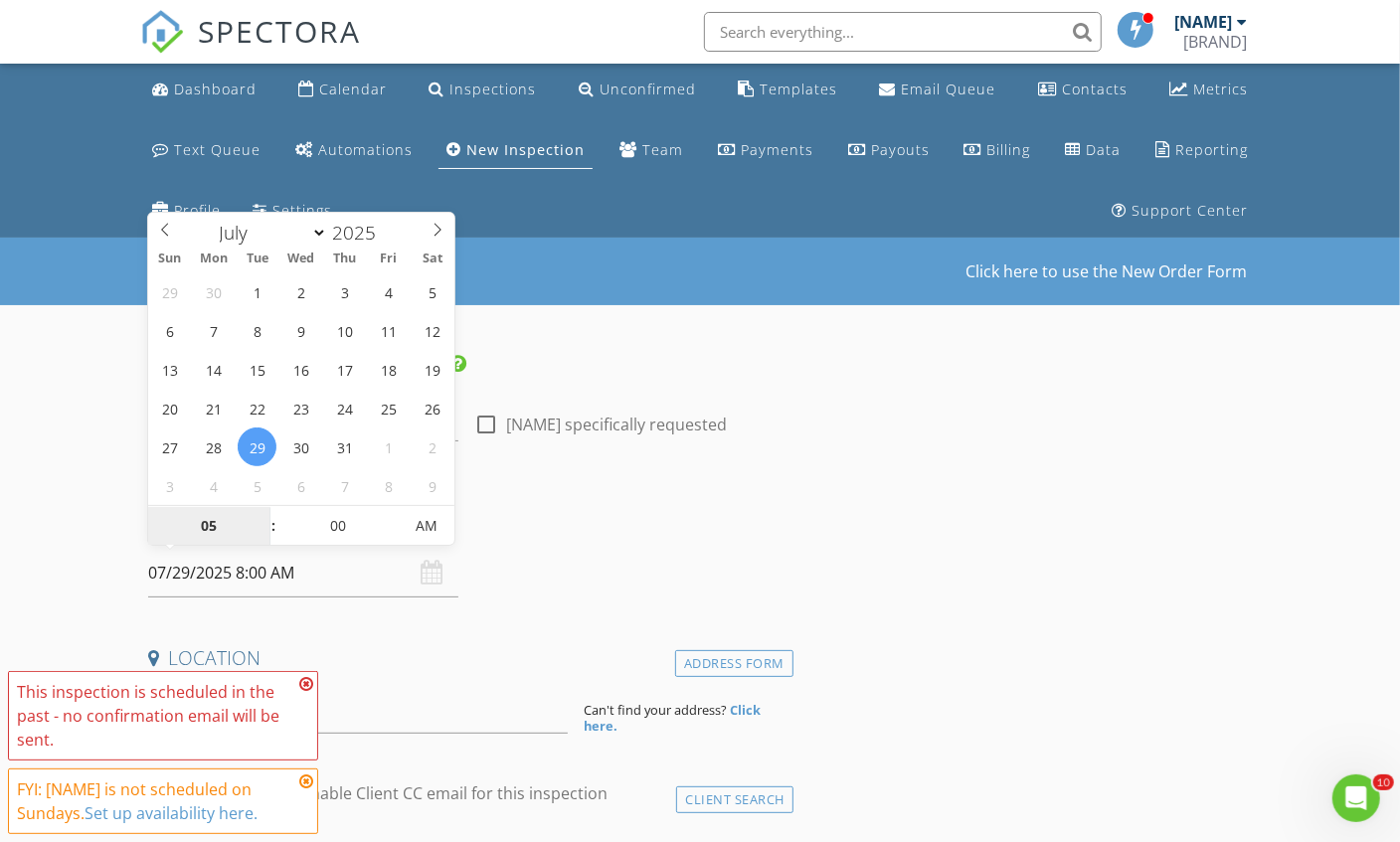 type on "07/29/2025 5:00 PM" 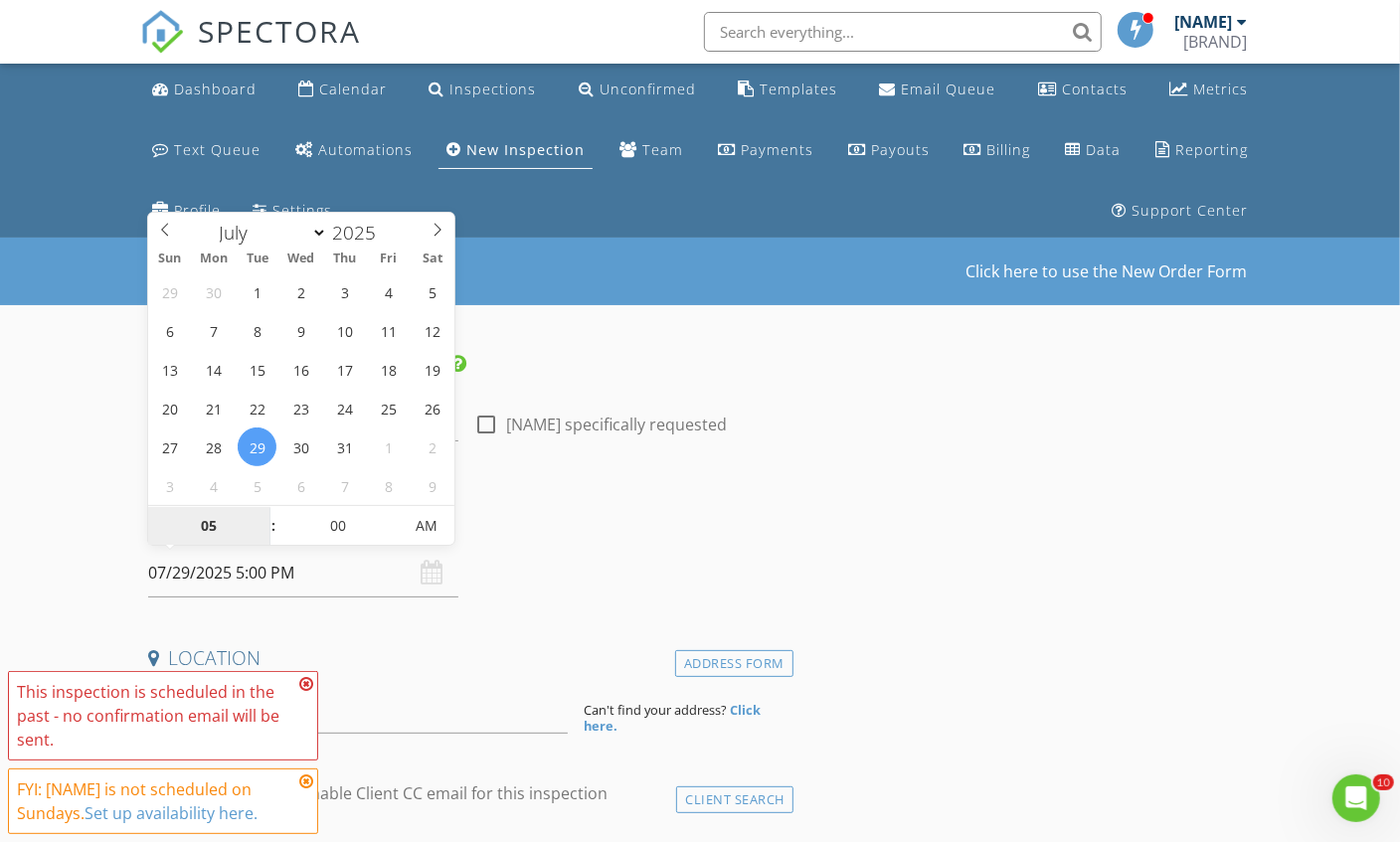 click on "AM" at bounding box center [426, 526] 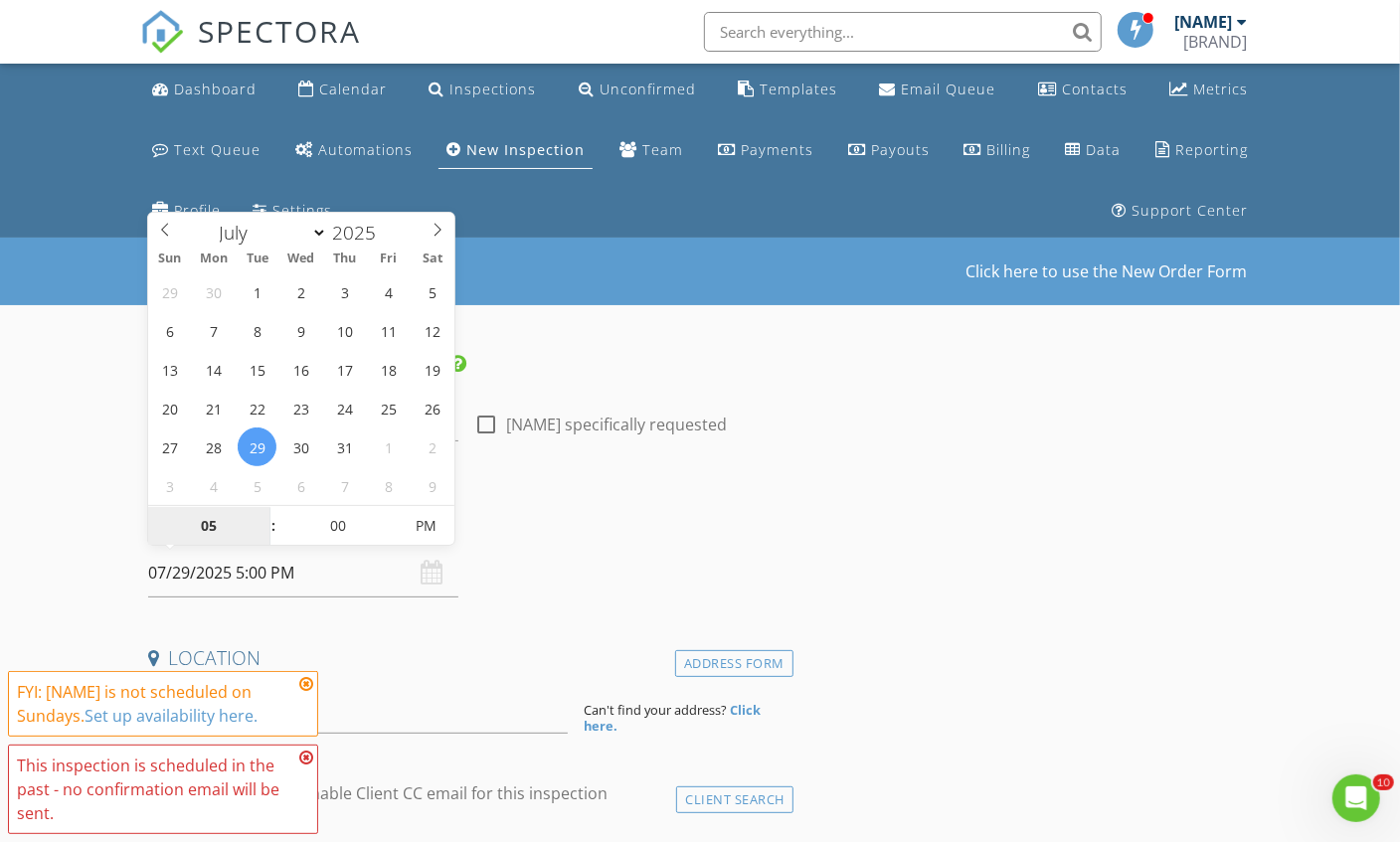 type on "05" 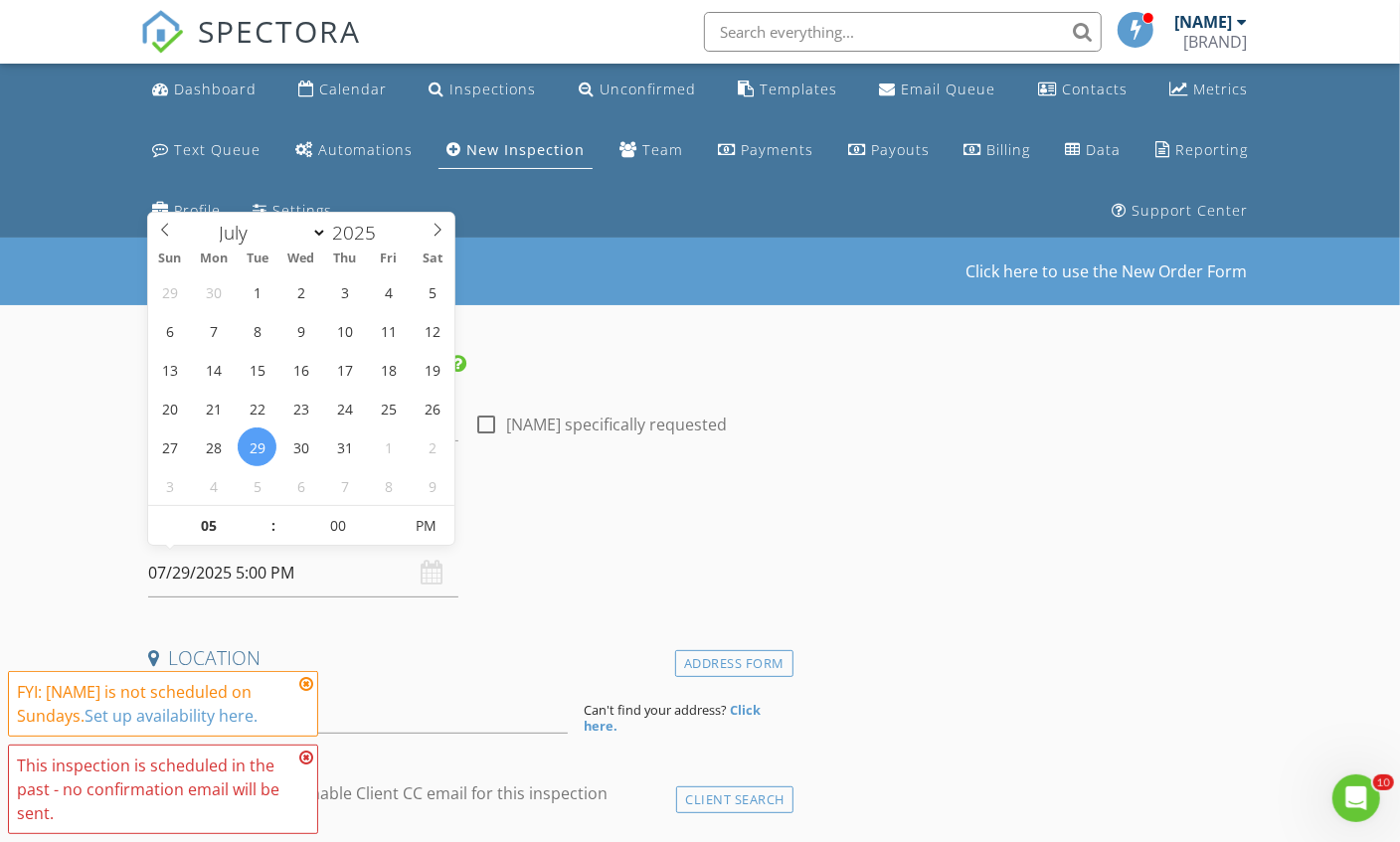 click on "New Inspection
Click here to use the New Order Form
INSPECTOR(S)
check_box   [NAME]   PRIMARY   [NAME] arrow_drop_down   check_box_outline_blank [NAME] specifically requested
Date/Time
07/29/2025 5:00 PM
Location
Address Form       Can't find your address?   Click here.
client
check_box Enable Client CC email for this inspection   Client Search     check_box_outline_blank Client is a Company/Organization     First Name   Last Name   Email   CC Email   Phone   Address   City   State   Zip       Notes   Private Notes
ADDITIONAL client
SERVICES
check_box_outline_blank   Four point inspection   check_box_outline_blank   Wind mitigation  inspection   check_box_outline_blank   Combination, four-point and wind mitigation inspection" at bounding box center (700, 1770) 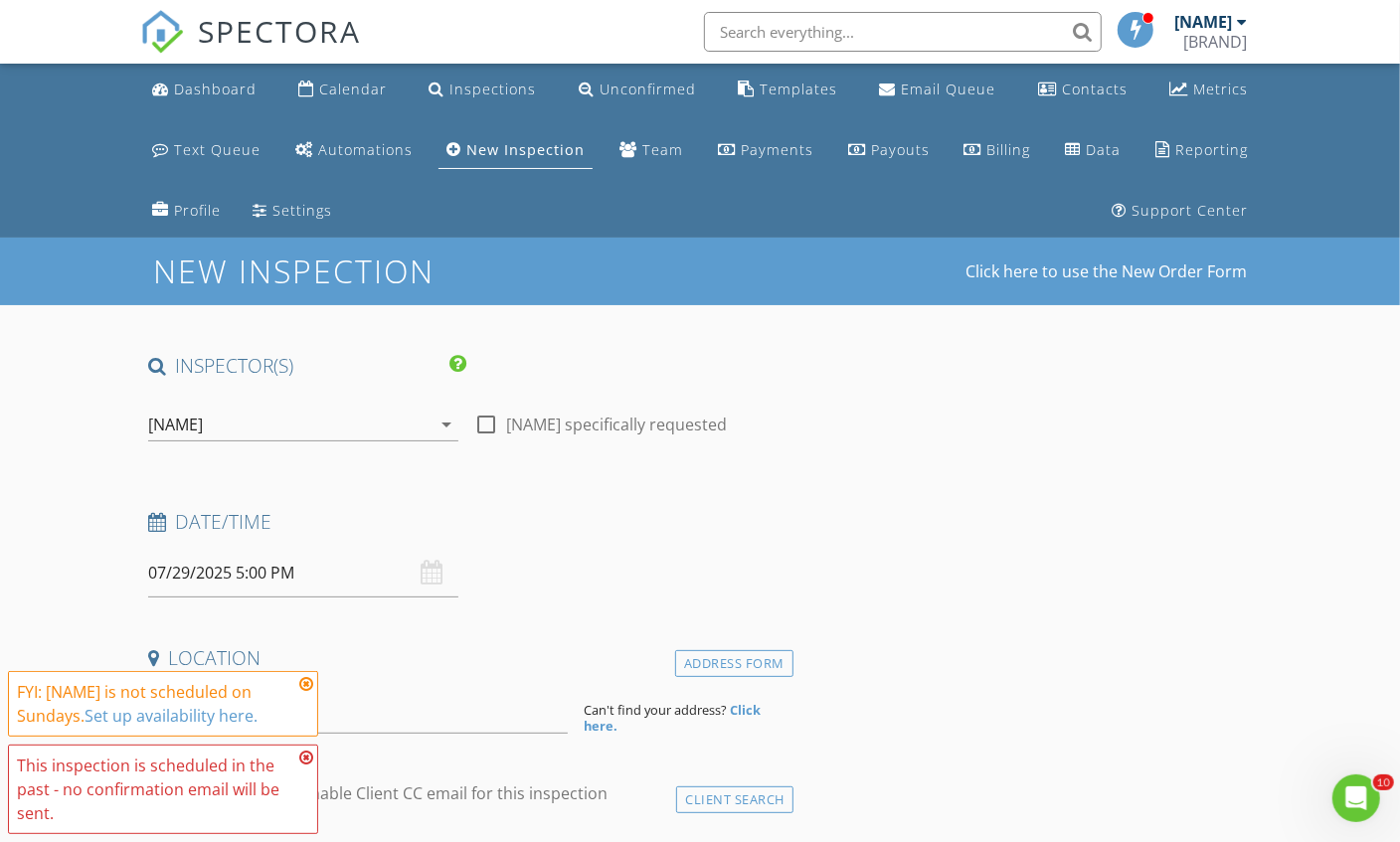 click at bounding box center (306, 684) 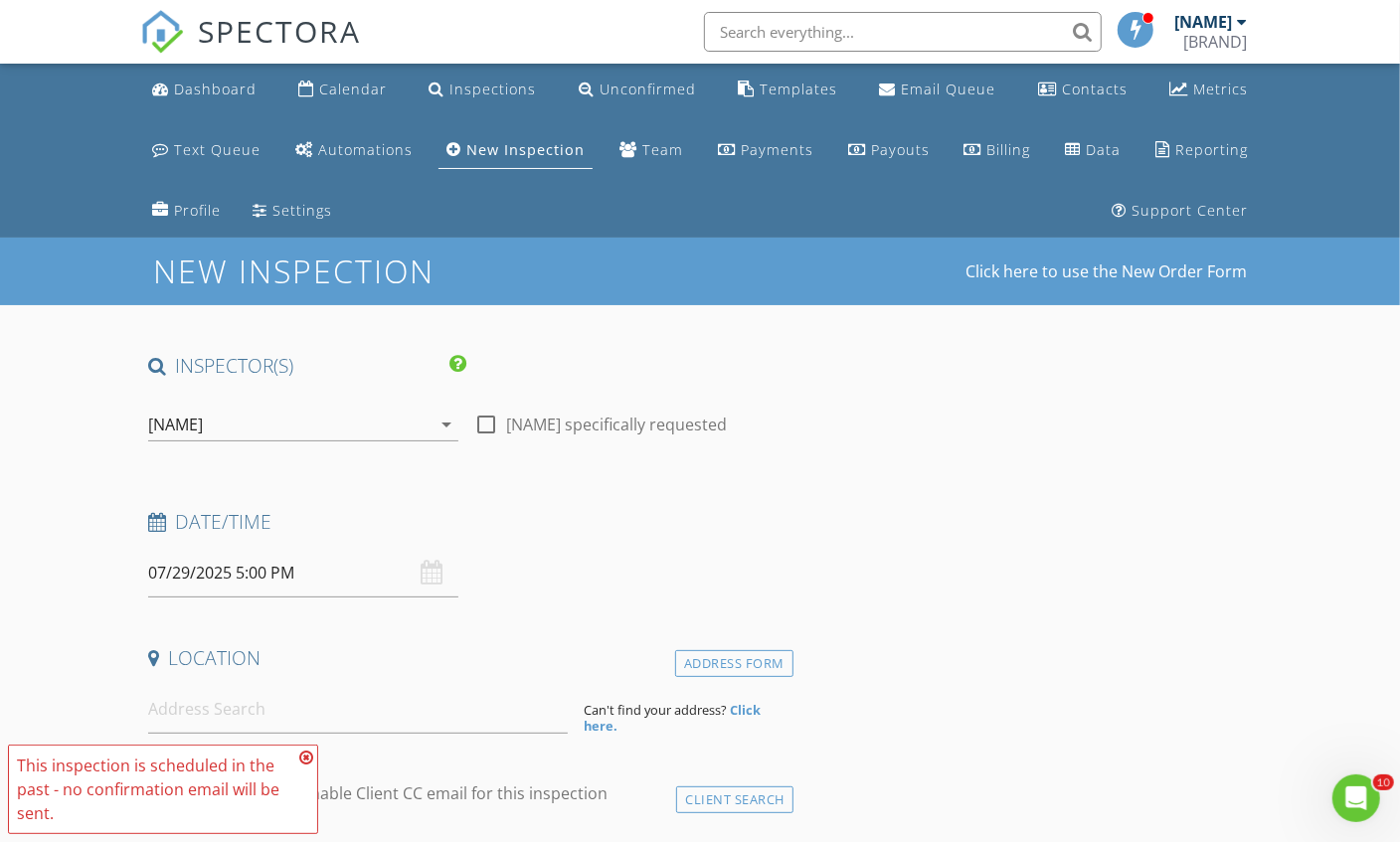 click on "This inspection is scheduled in the past - no confirmation email will be sent." at bounding box center [163, 789] 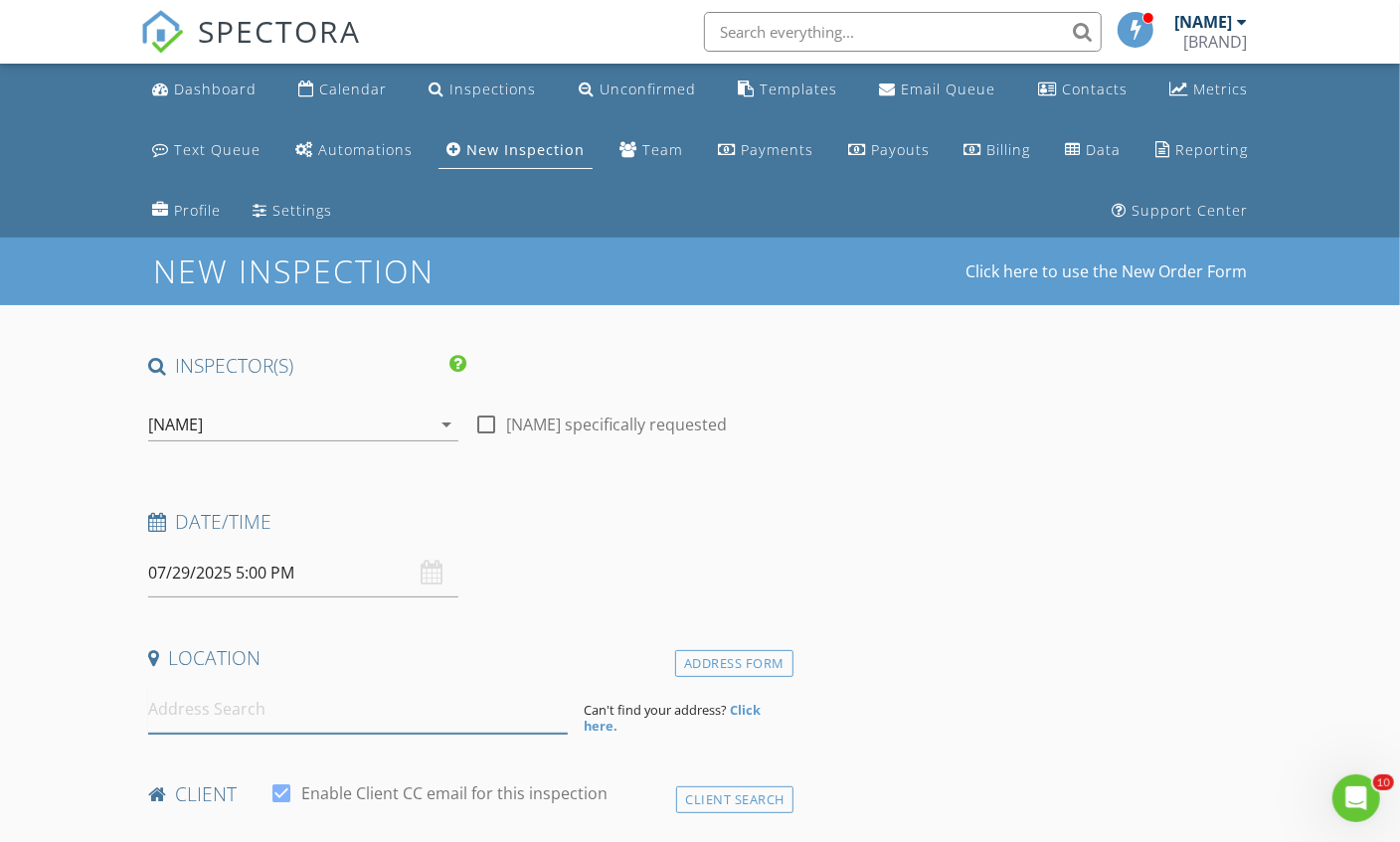 click at bounding box center [358, 709] 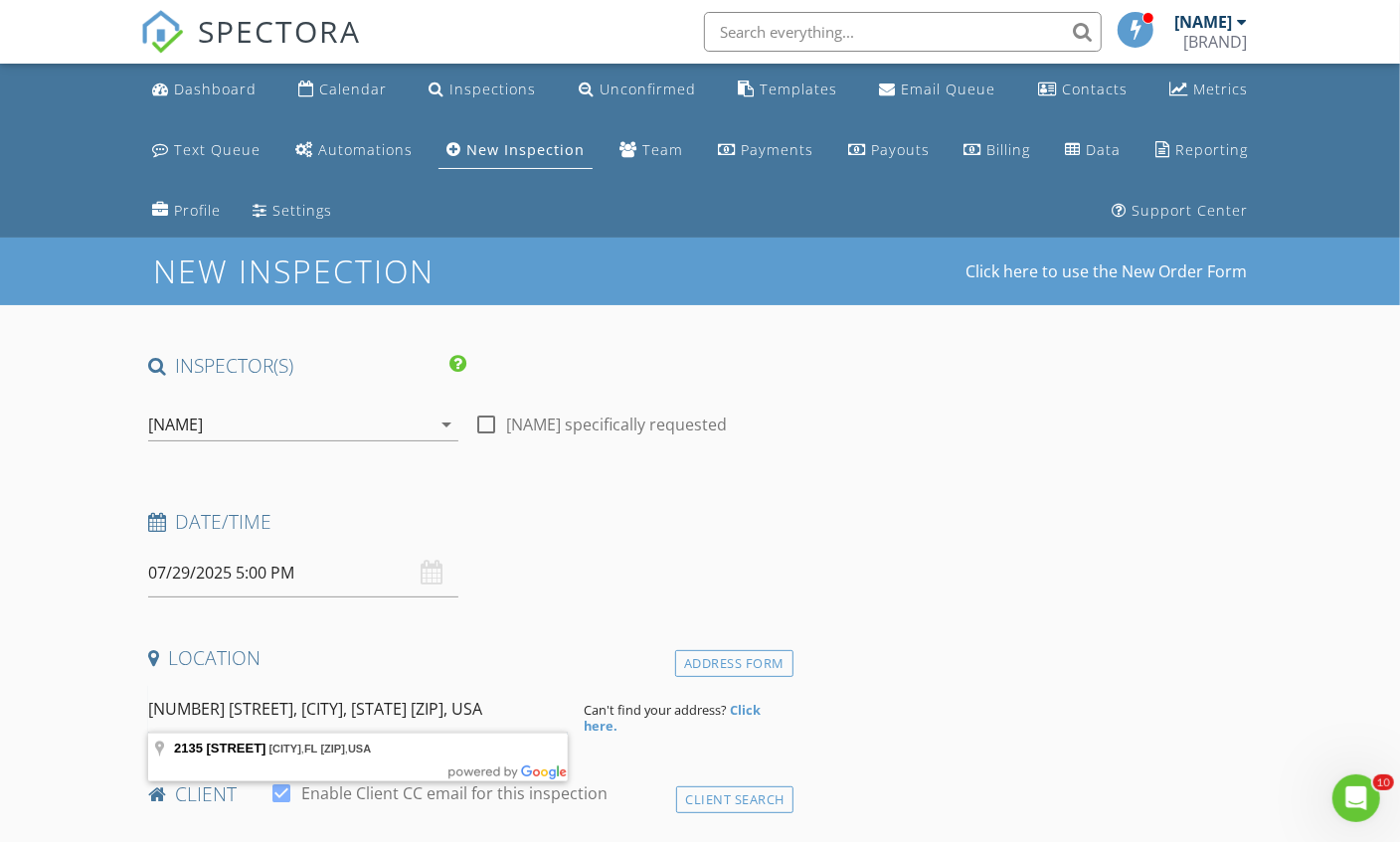type on "2135 Warwick Dr, Oldsmar, FL 34677, USA" 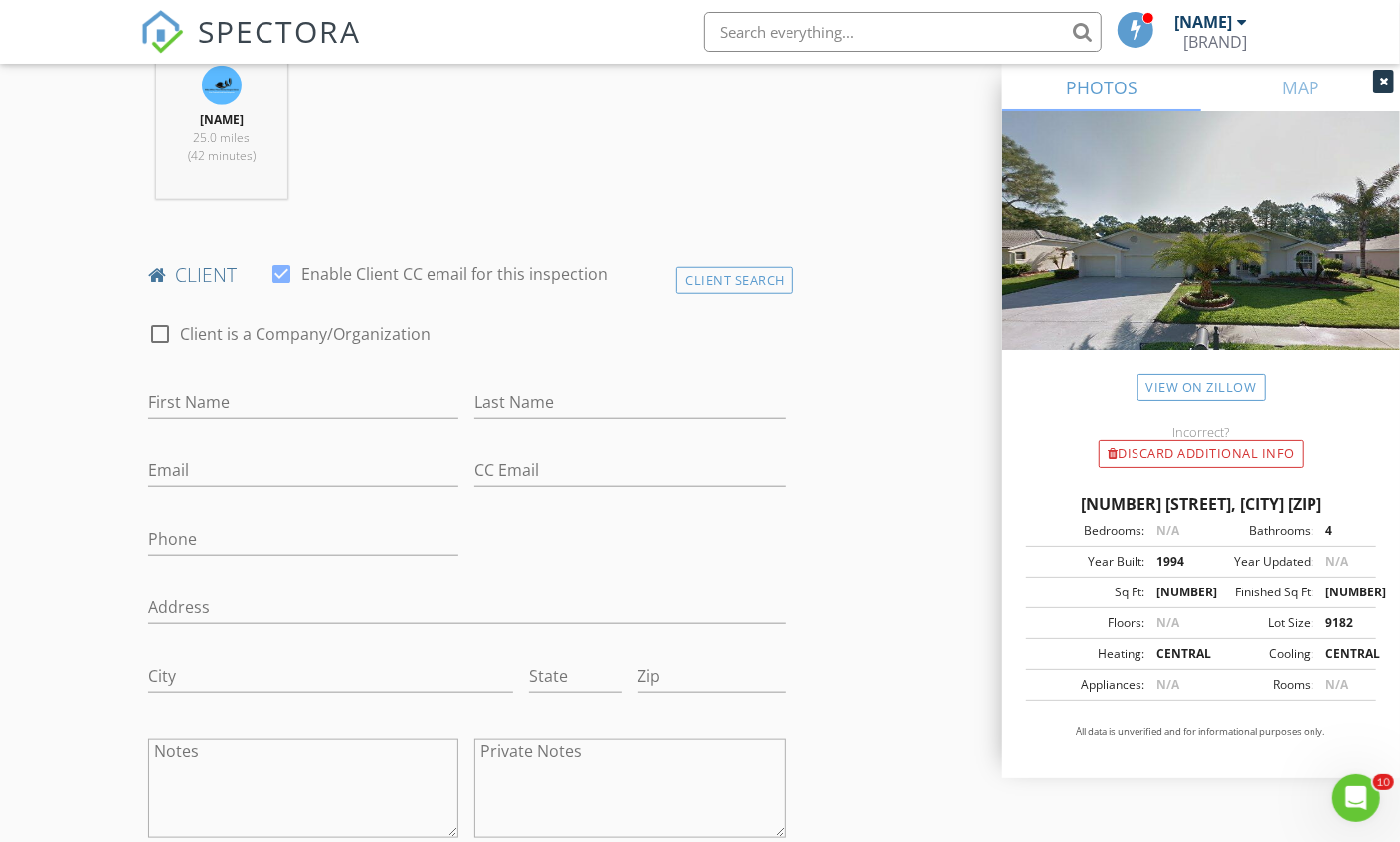 scroll, scrollTop: 953, scrollLeft: 0, axis: vertical 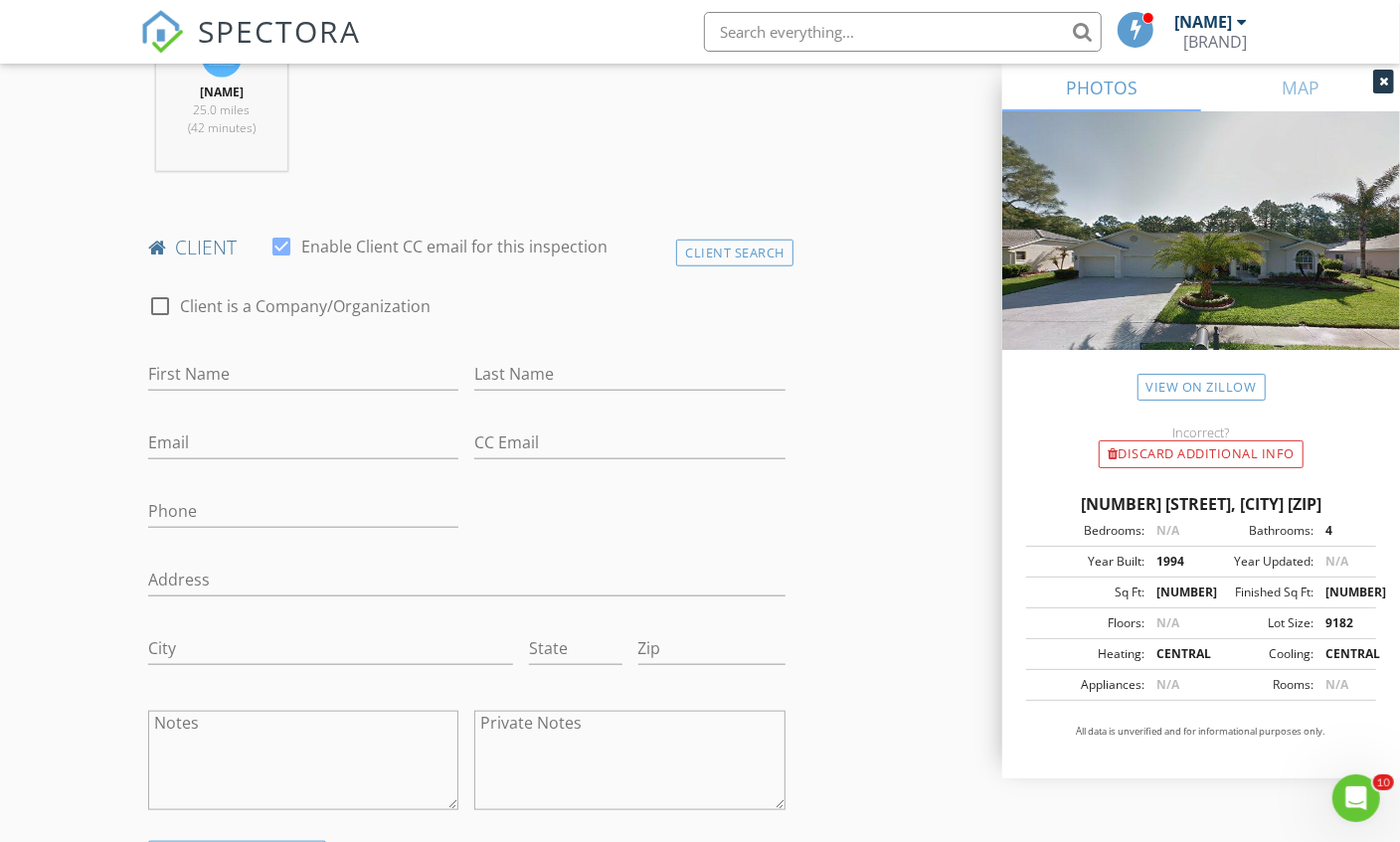 click on "New Inspection
Click here to use the New Order Form
INSPECTOR(S)
check_box   Matthew Kristof   PRIMARY   Matthew Kristof arrow_drop_down   check_box_outline_blank Matthew Kristof specifically requested
Date/Time
07/29/2025 5:00 PM
Location
Address Search       Address 2135 Warwick Dr   Unit   City Oldsmar   State FL   Zip 34677   County Pinellas     Square Feet 2570   Year Built 1994   Foundation arrow_drop_down     Matthew Kristof     25.0 miles     (42 minutes)
client
check_box Enable Client CC email for this inspection   Client Search     check_box_outline_blank Client is a Company/Organization     First Name   Last Name   Email   CC Email   Phone   Address   City   State   Zip       Notes   Private Notes
ADD ADDITIONAL client
SERVICES" at bounding box center [700, 1020] 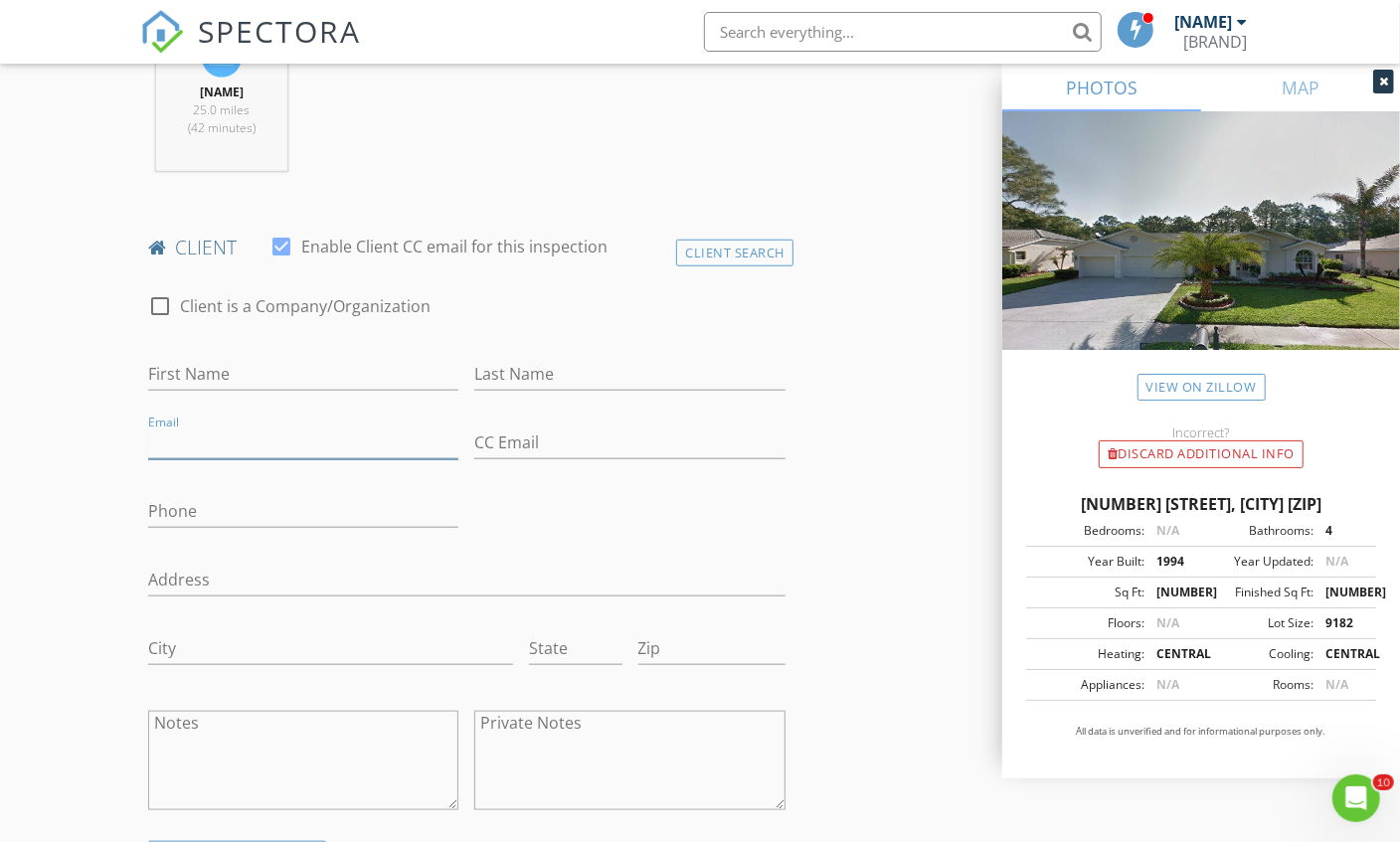 click on "Email" at bounding box center [303, 442] 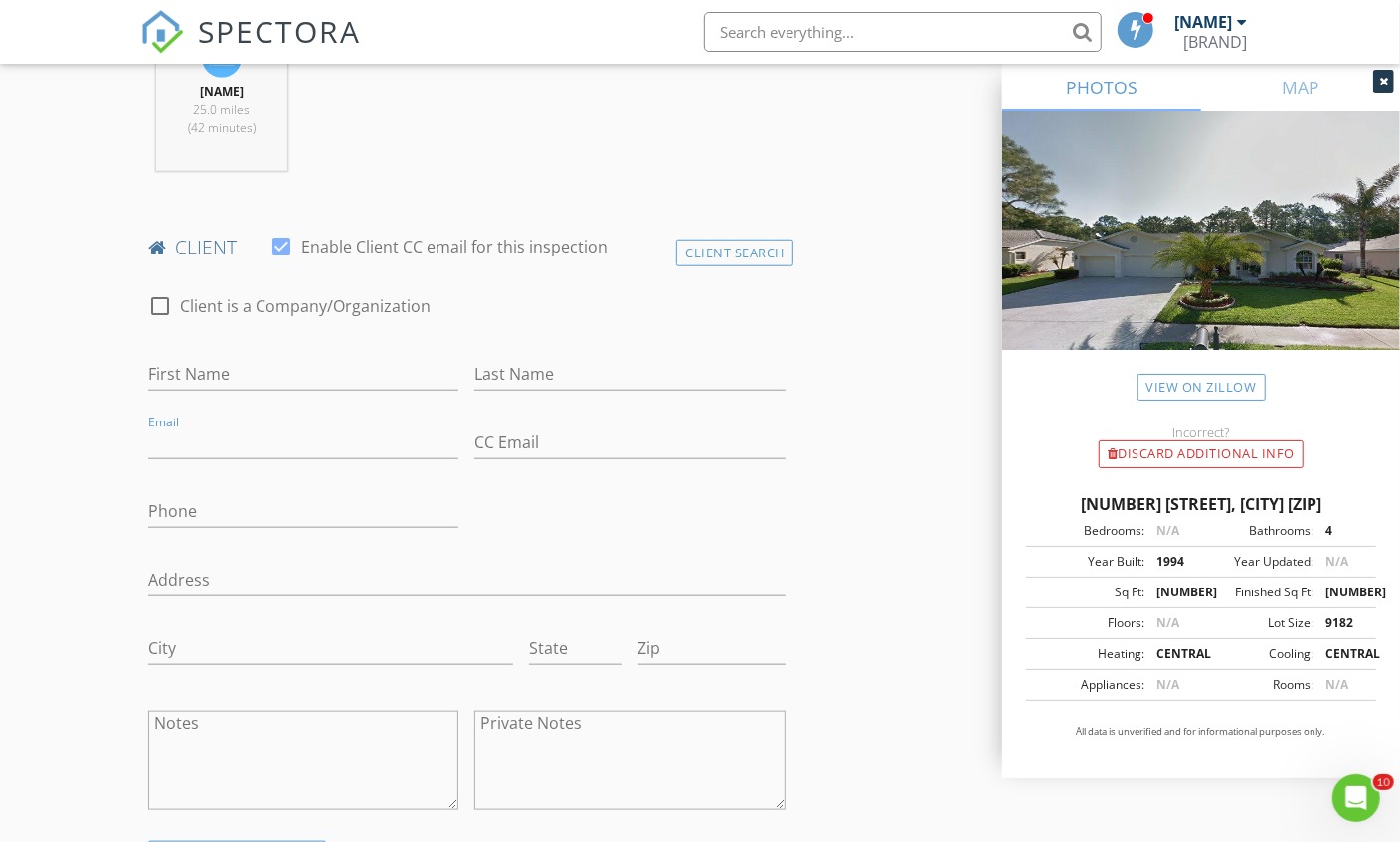 click on "Phone" at bounding box center (303, 515) 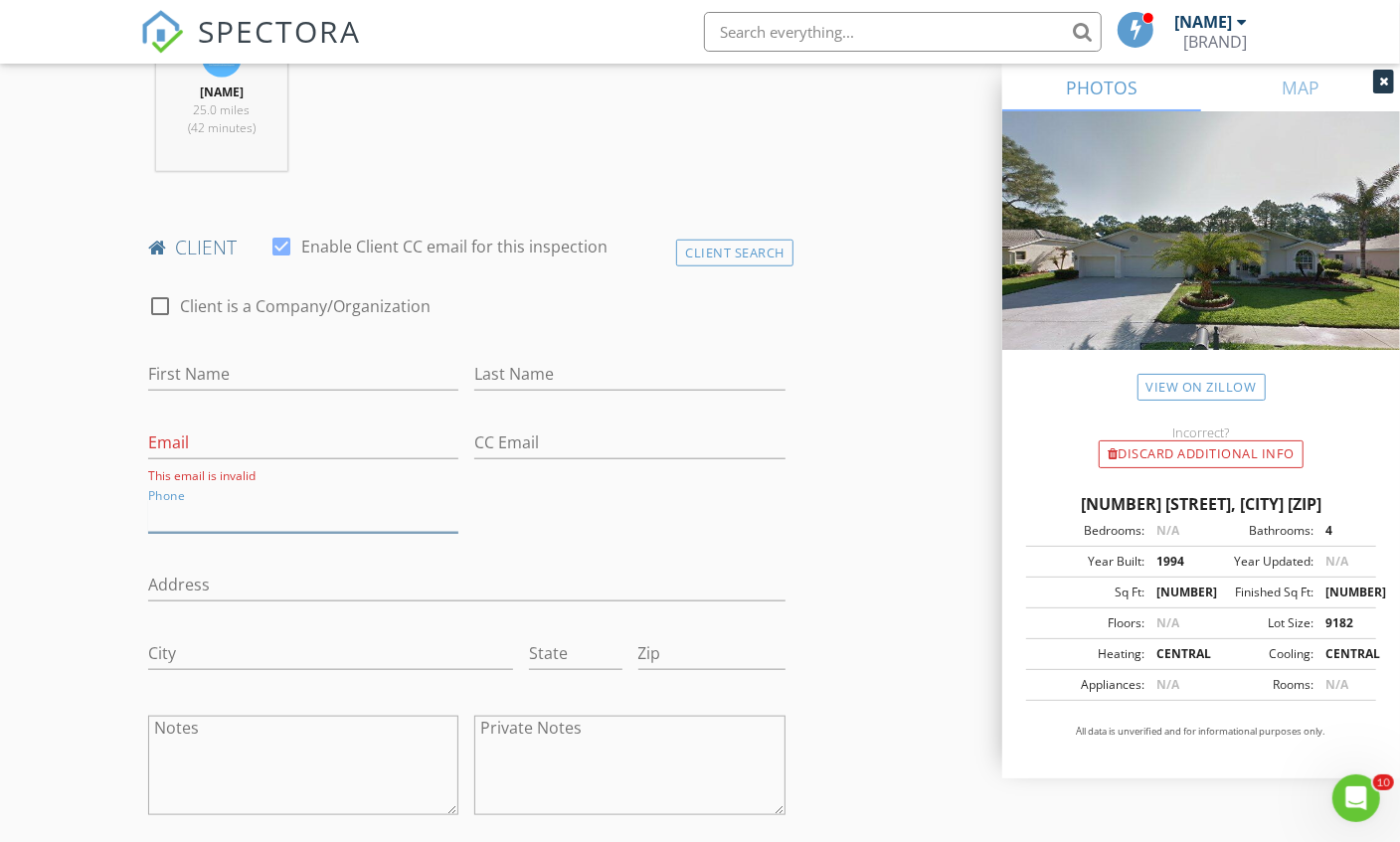 click on "Phone" at bounding box center (303, 516) 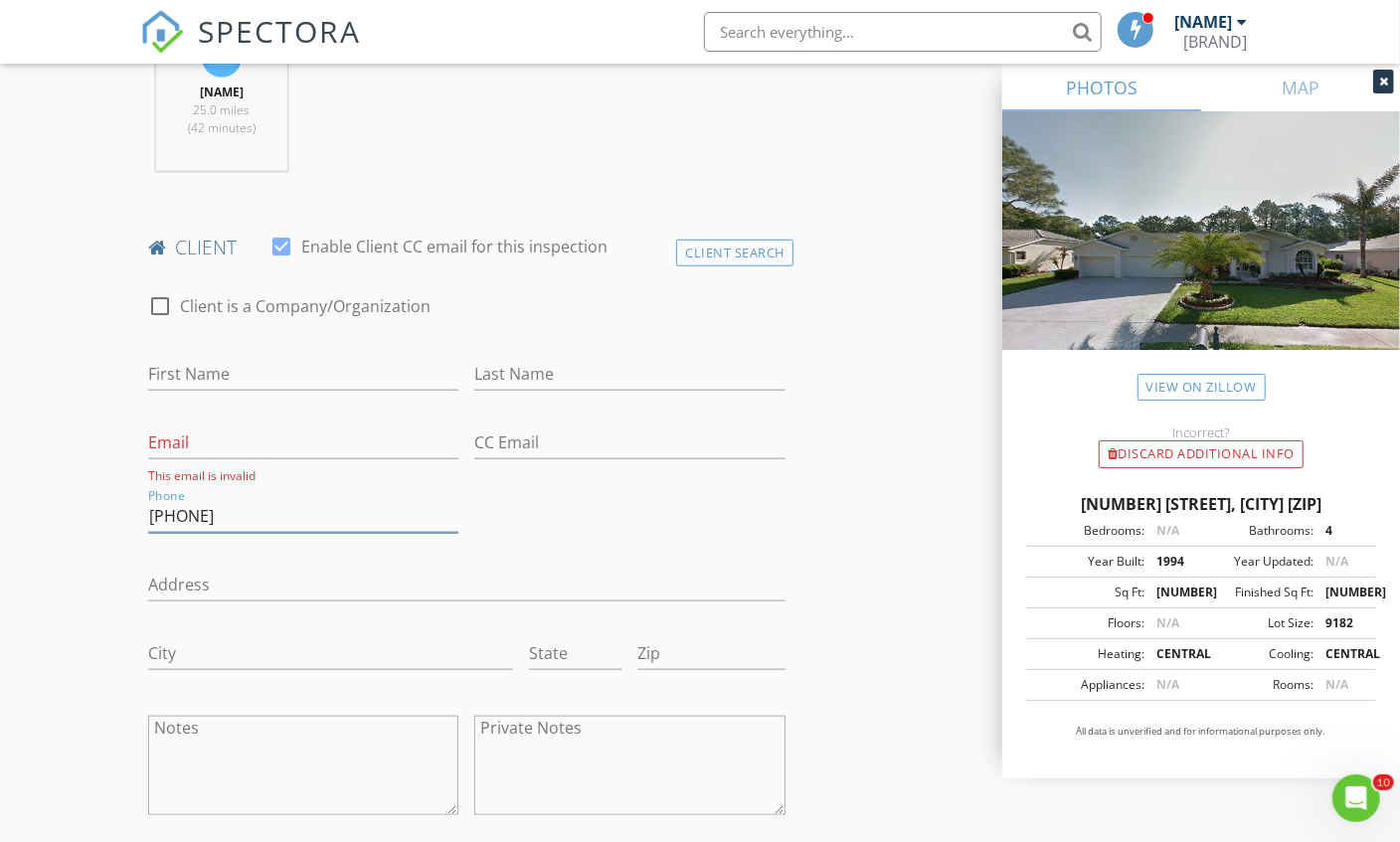 type on "727-420-2088" 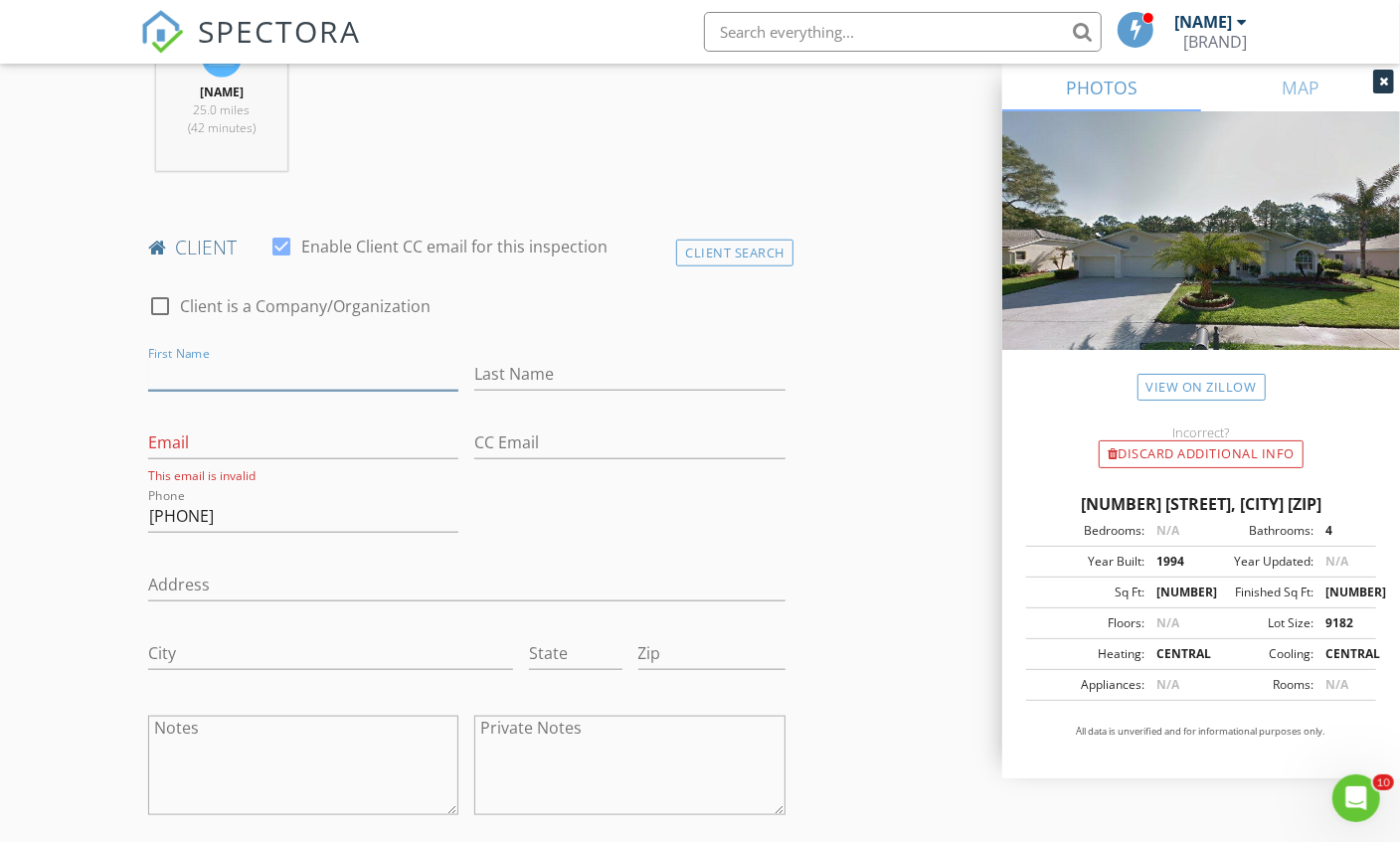 click on "First Name" at bounding box center [303, 374] 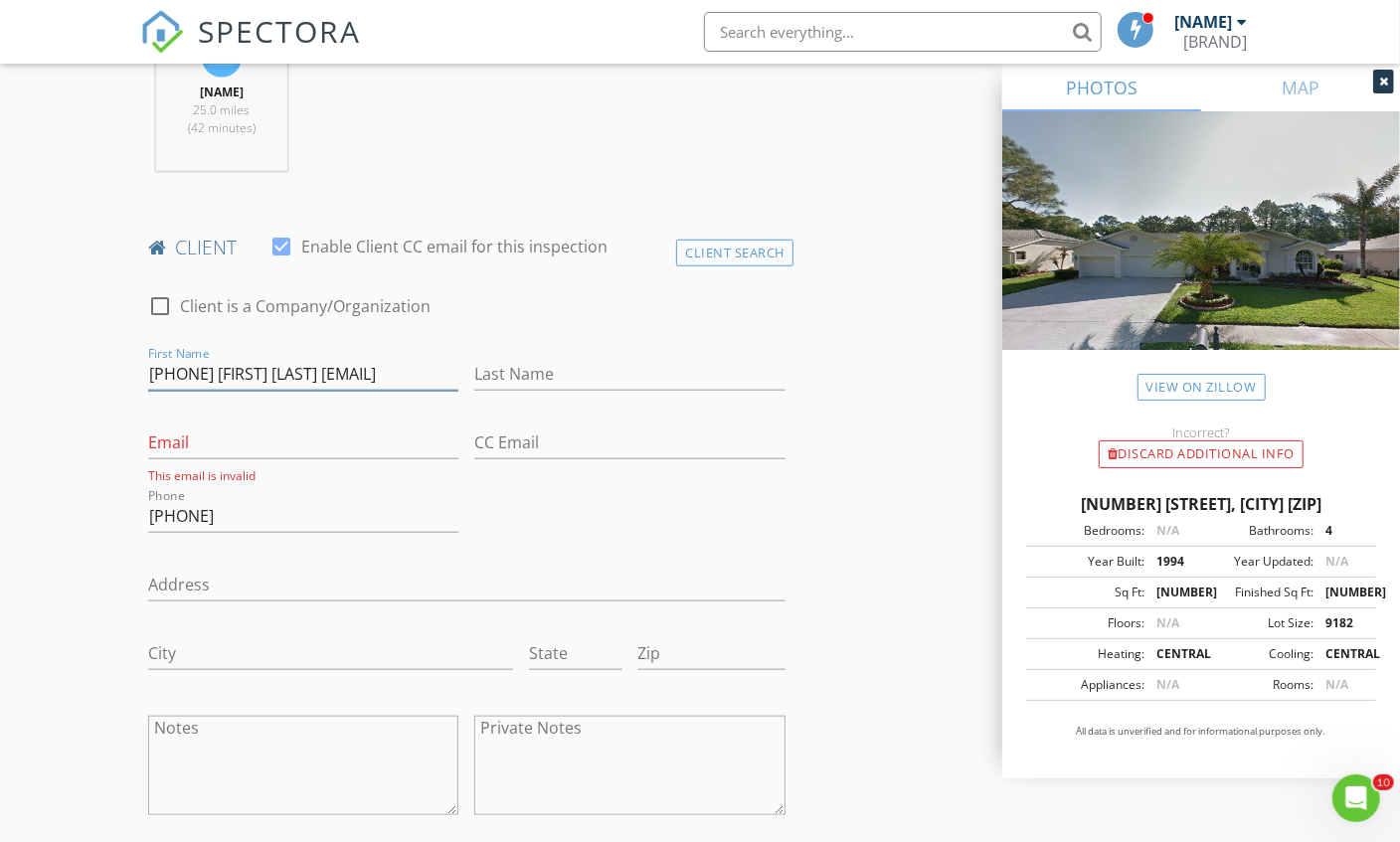paste on "7274202088 George Chapman Geochap50@aol.com" 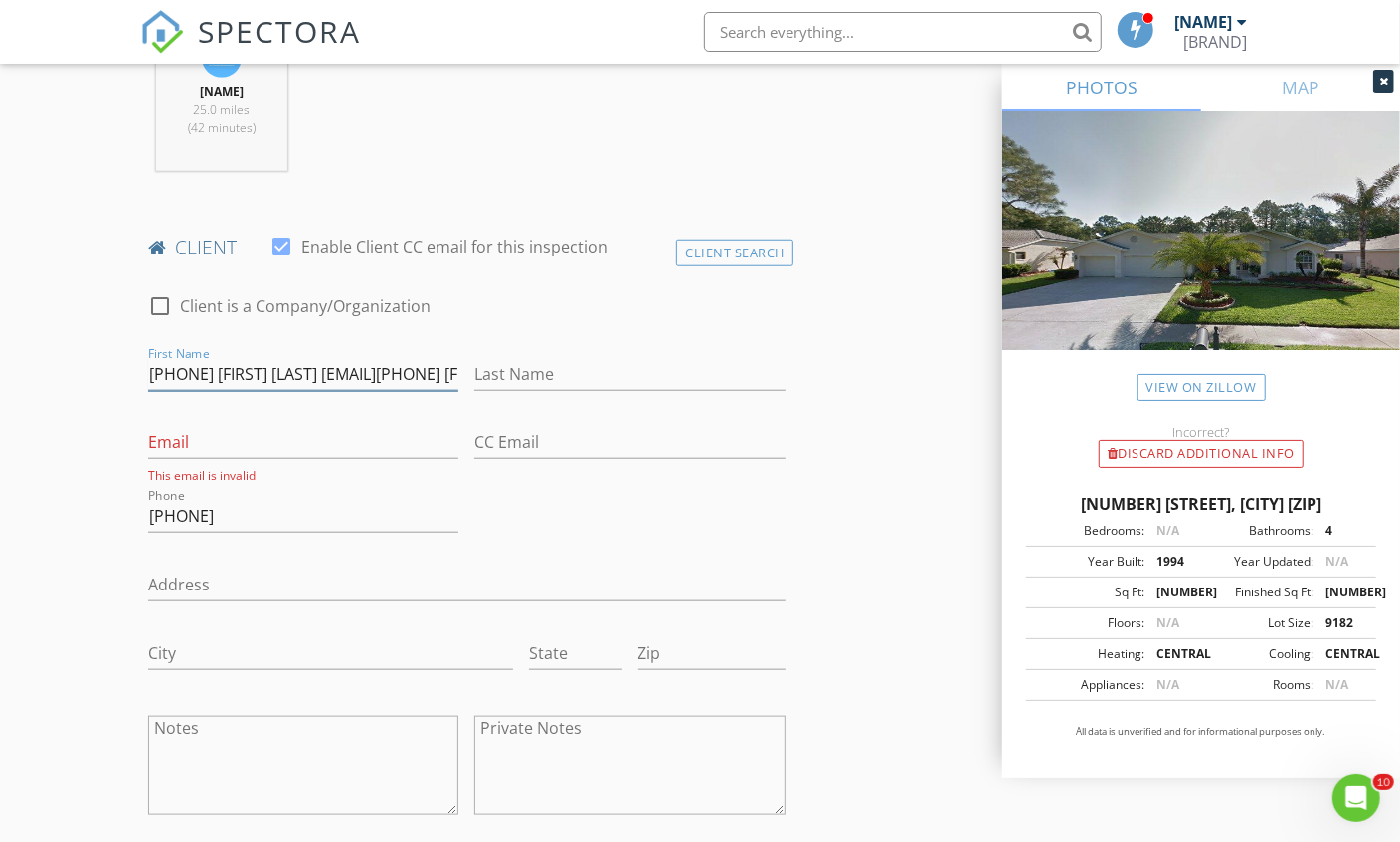 scroll, scrollTop: 0, scrollLeft: 461, axis: horizontal 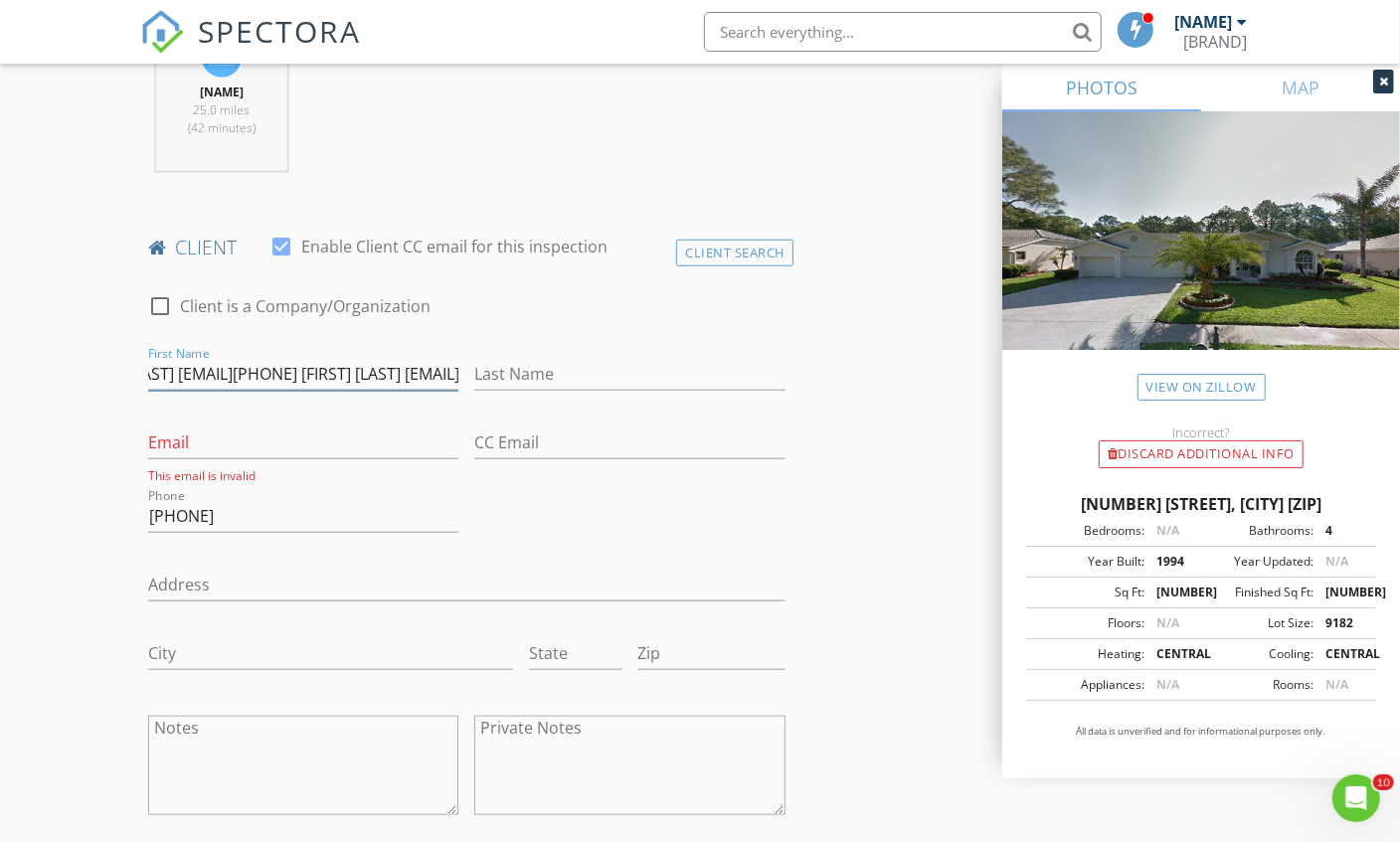drag, startPoint x: 301, startPoint y: 361, endPoint x: 634, endPoint y: 393, distance: 334.534 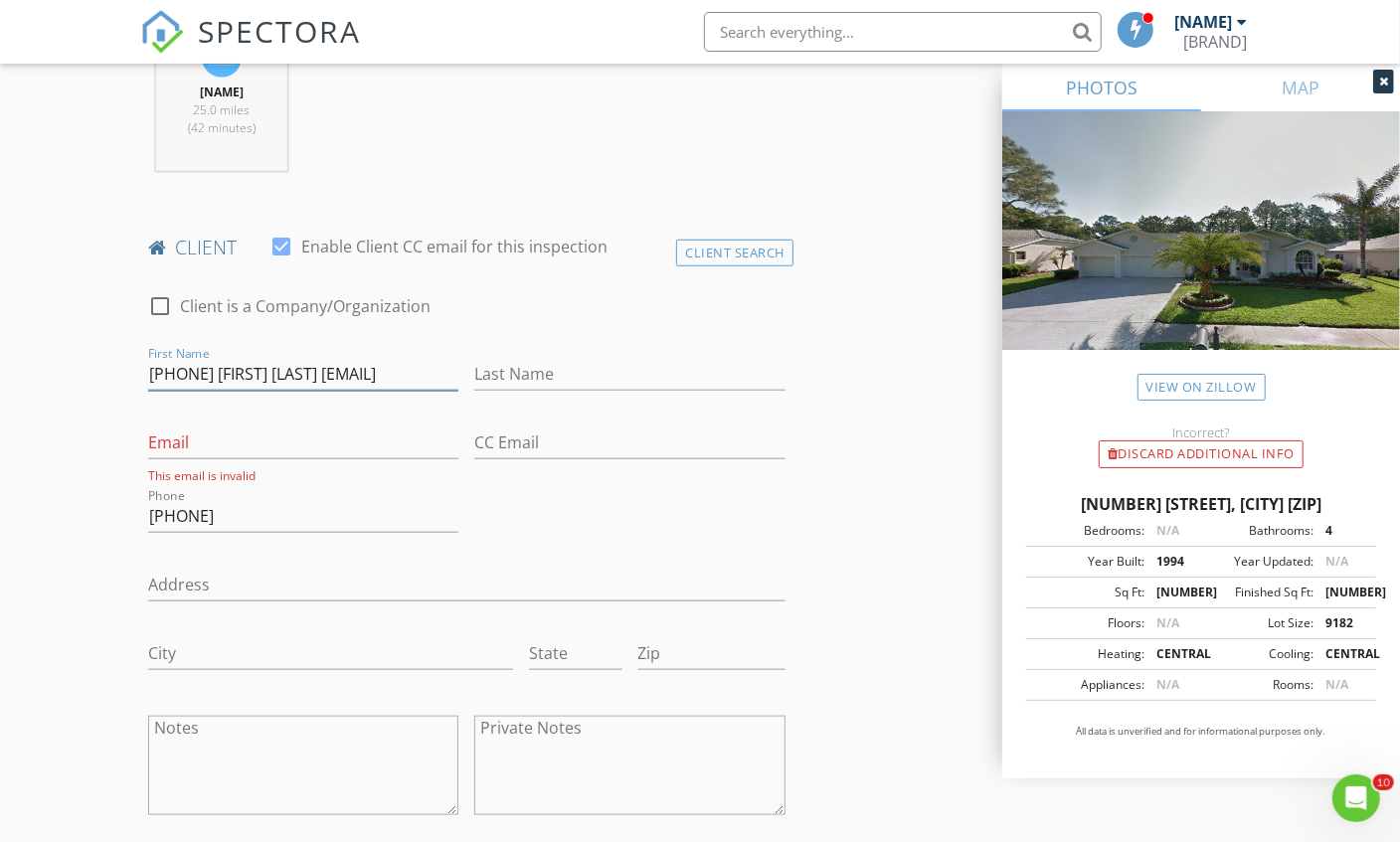 scroll, scrollTop: 0, scrollLeft: 300, axis: horizontal 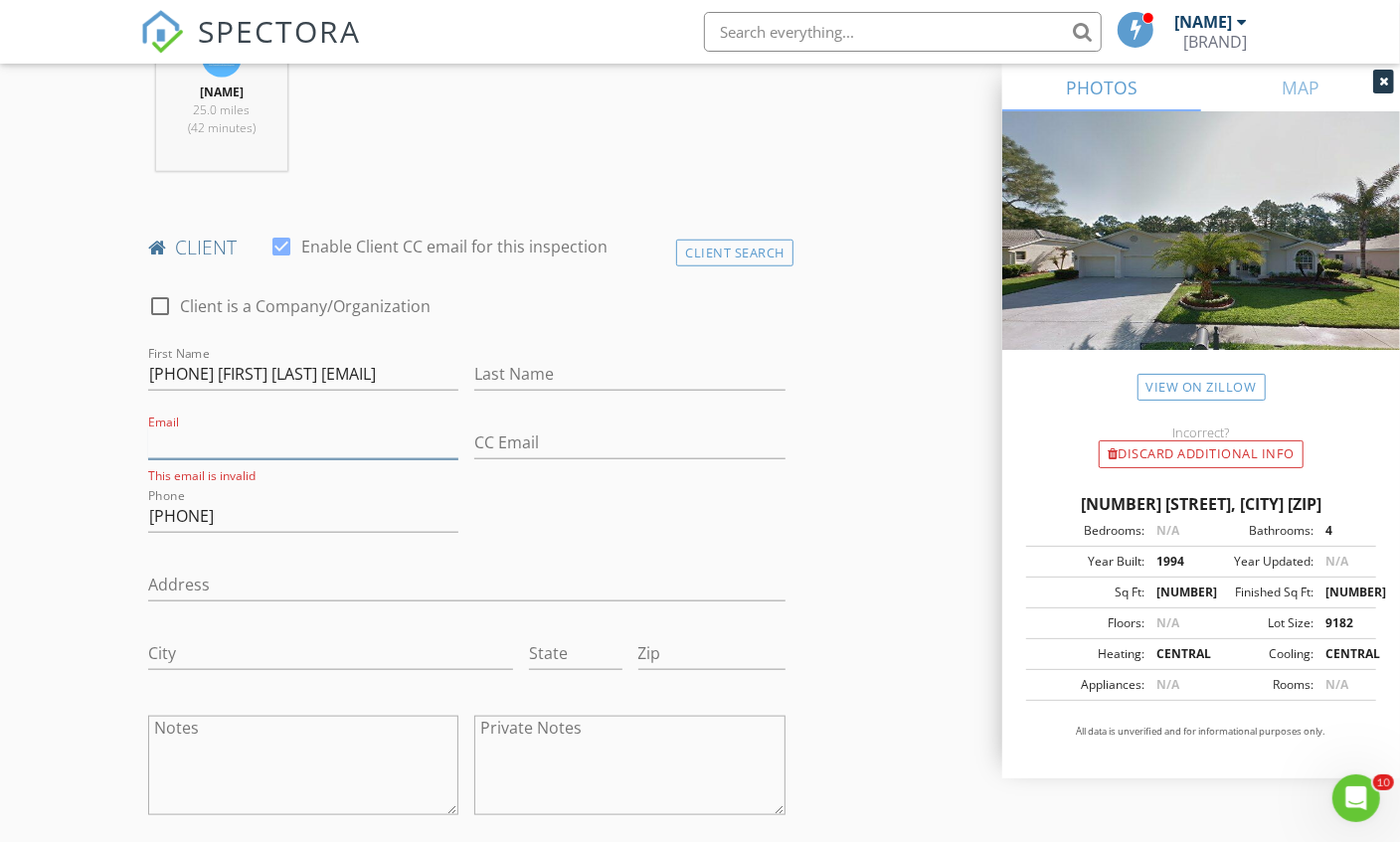 click on "Email" at bounding box center (303, 442) 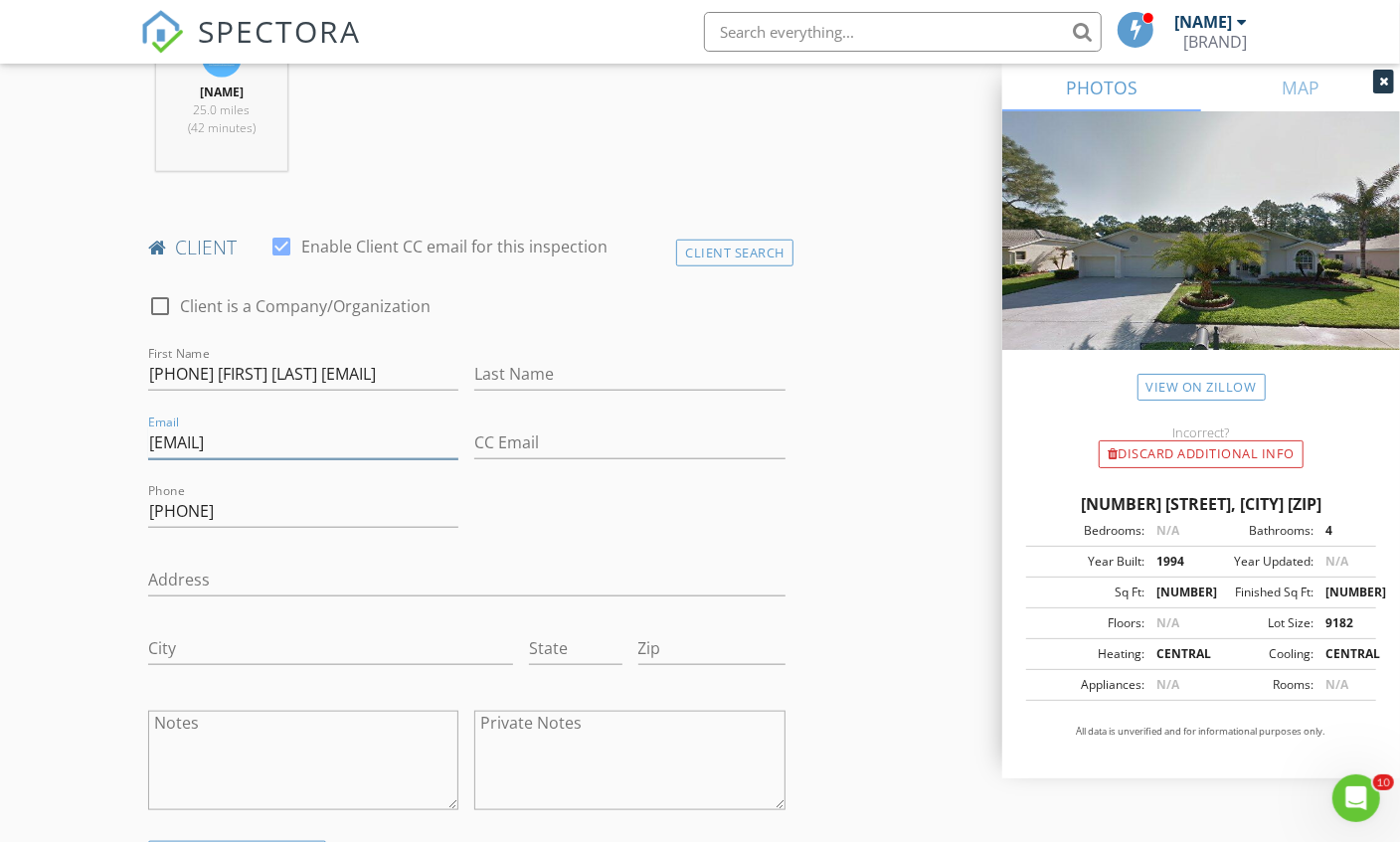 type on "Geochap50@aol.com" 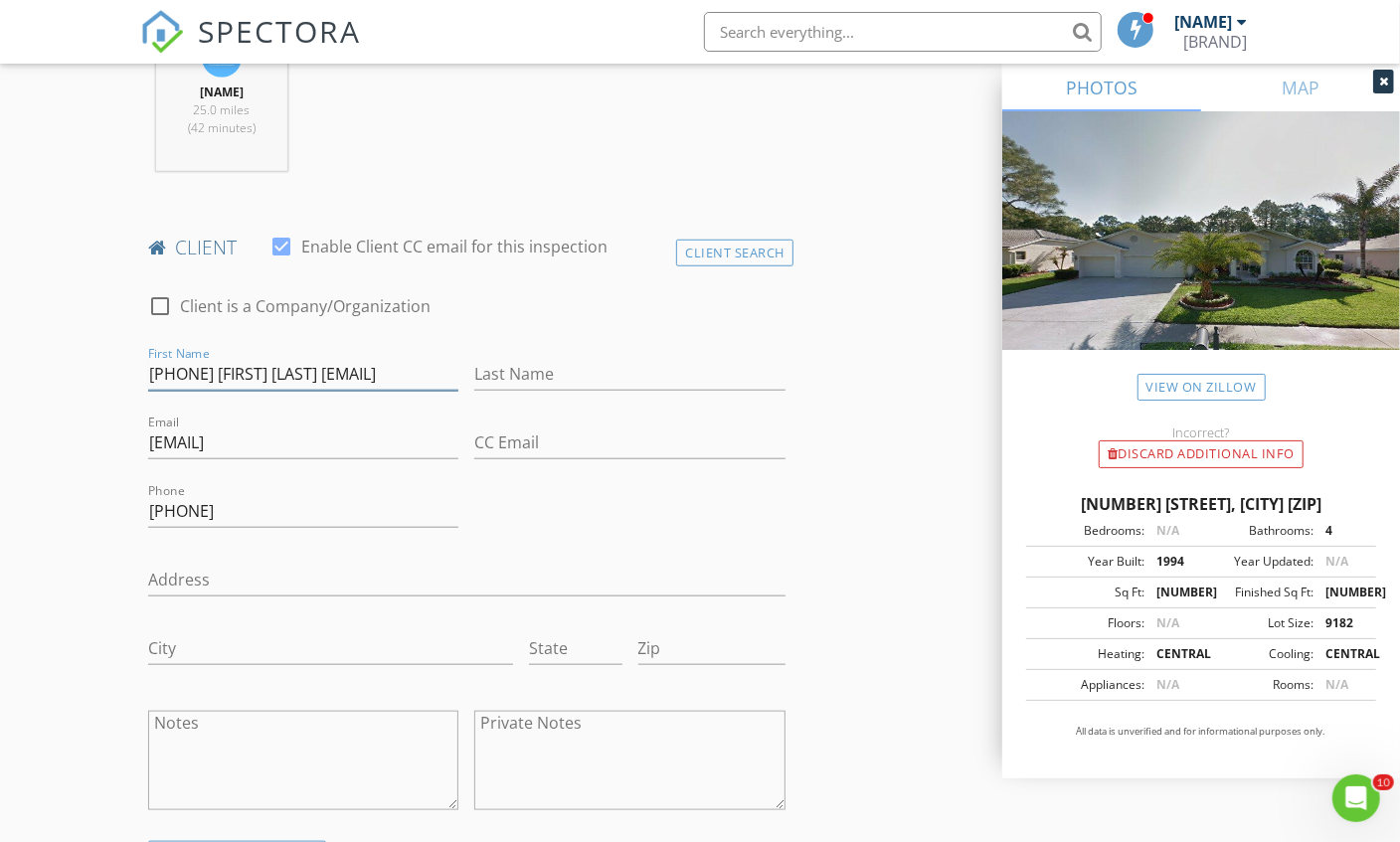 drag, startPoint x: 237, startPoint y: 368, endPoint x: 54, endPoint y: 374, distance: 183.0983 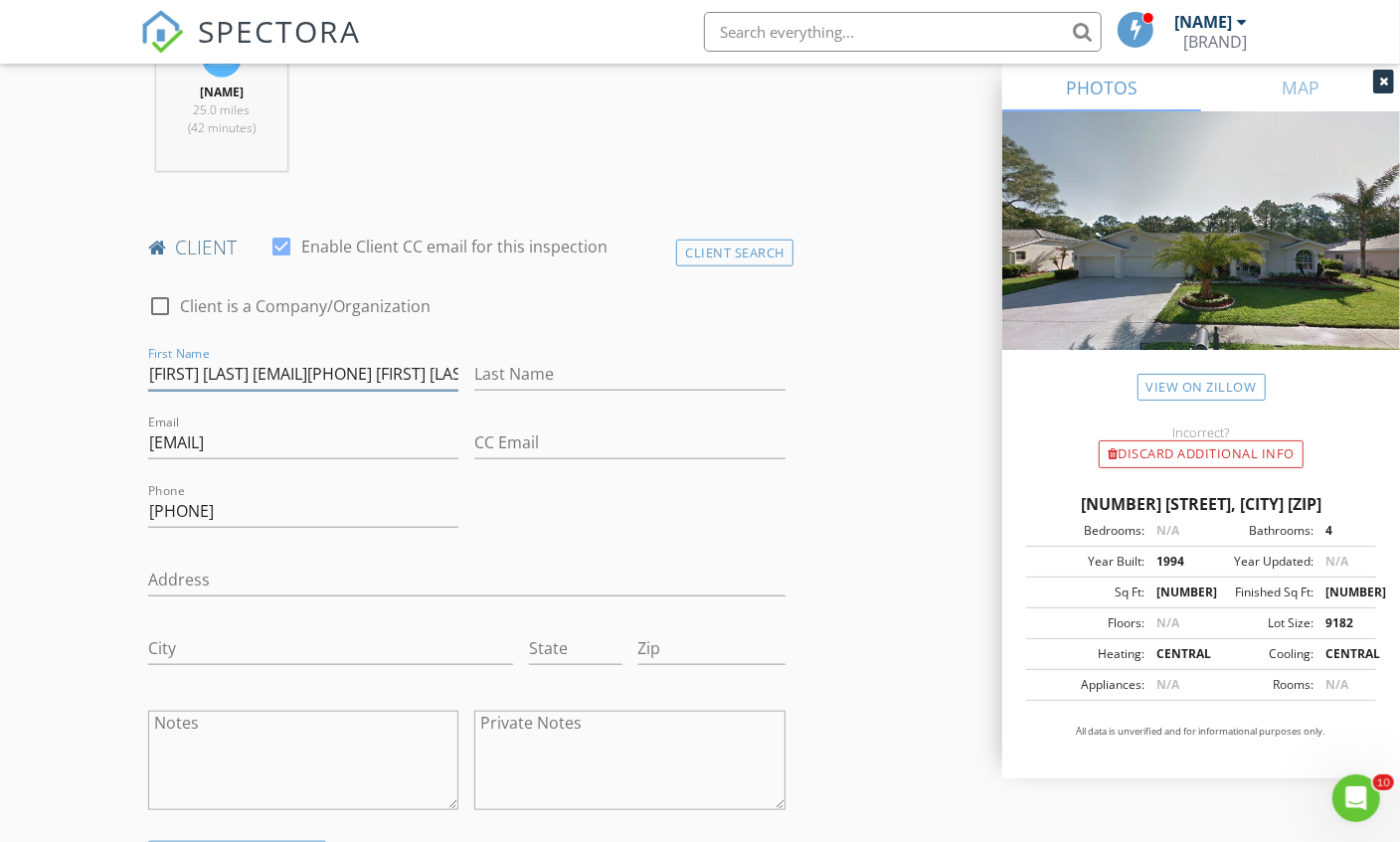 scroll, scrollTop: 0, scrollLeft: 206, axis: horizontal 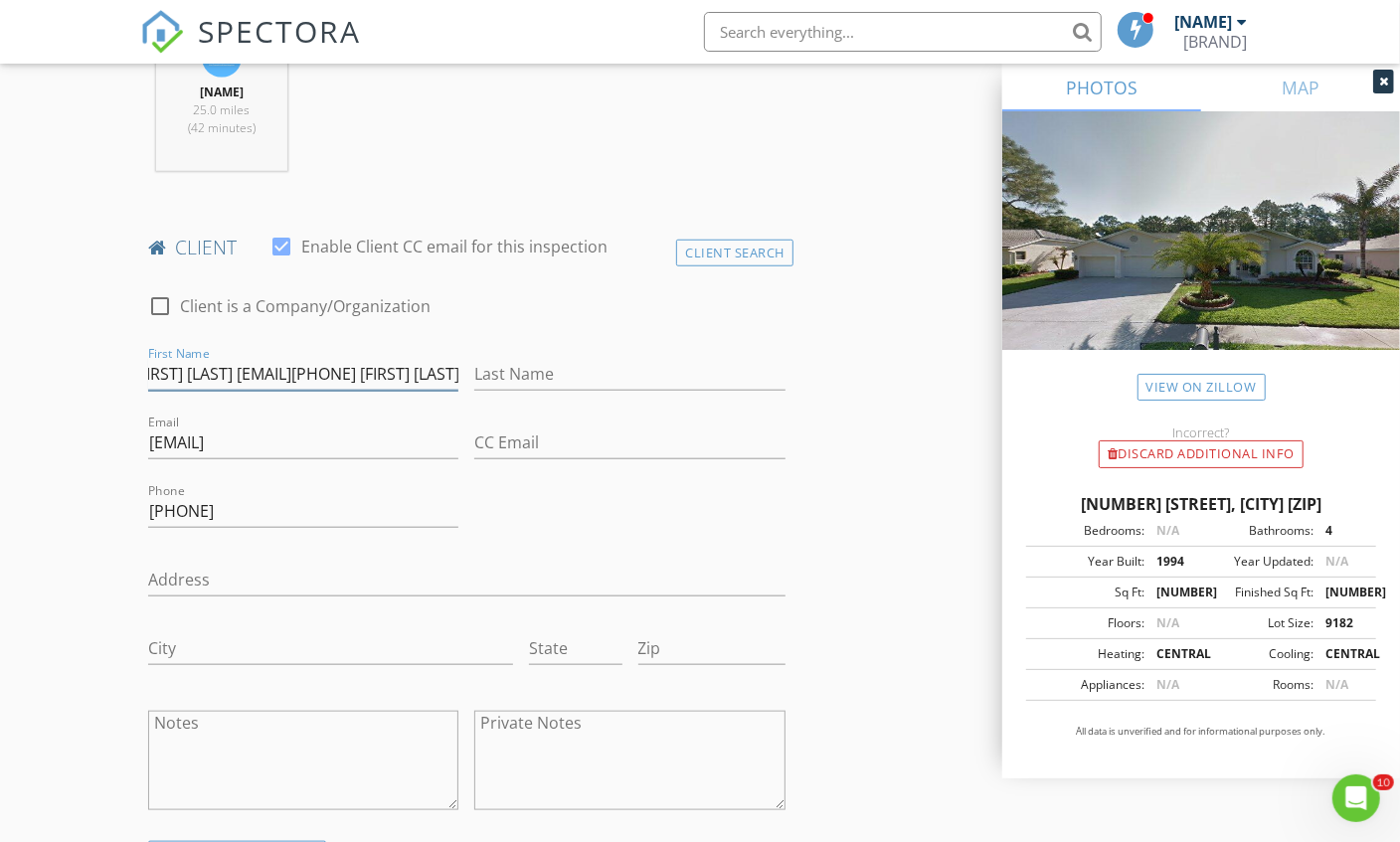 click on "George Chapman Geochap50@aol.com7274202088 George Chapman" at bounding box center [303, 374] 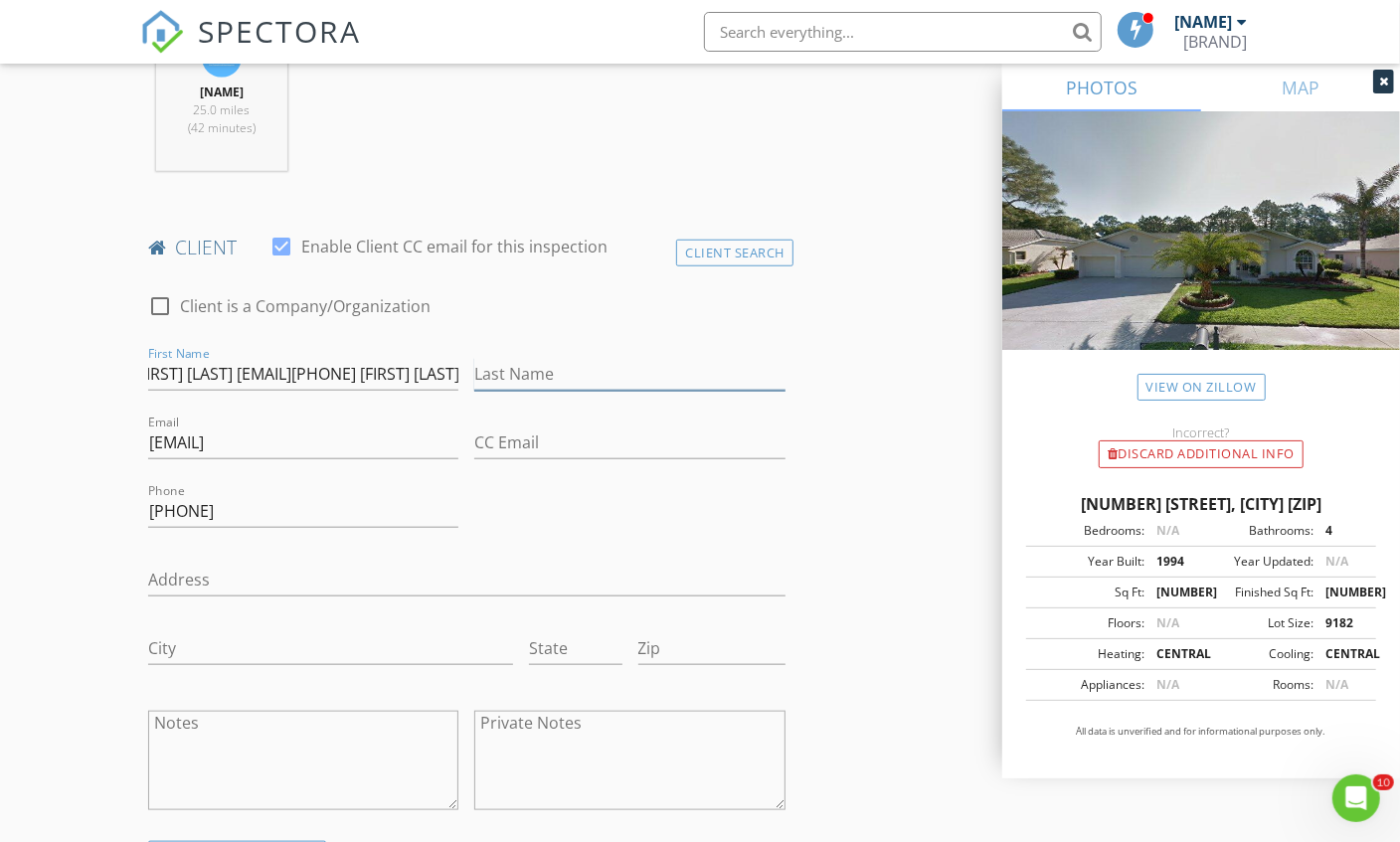 scroll, scrollTop: 0, scrollLeft: 0, axis: both 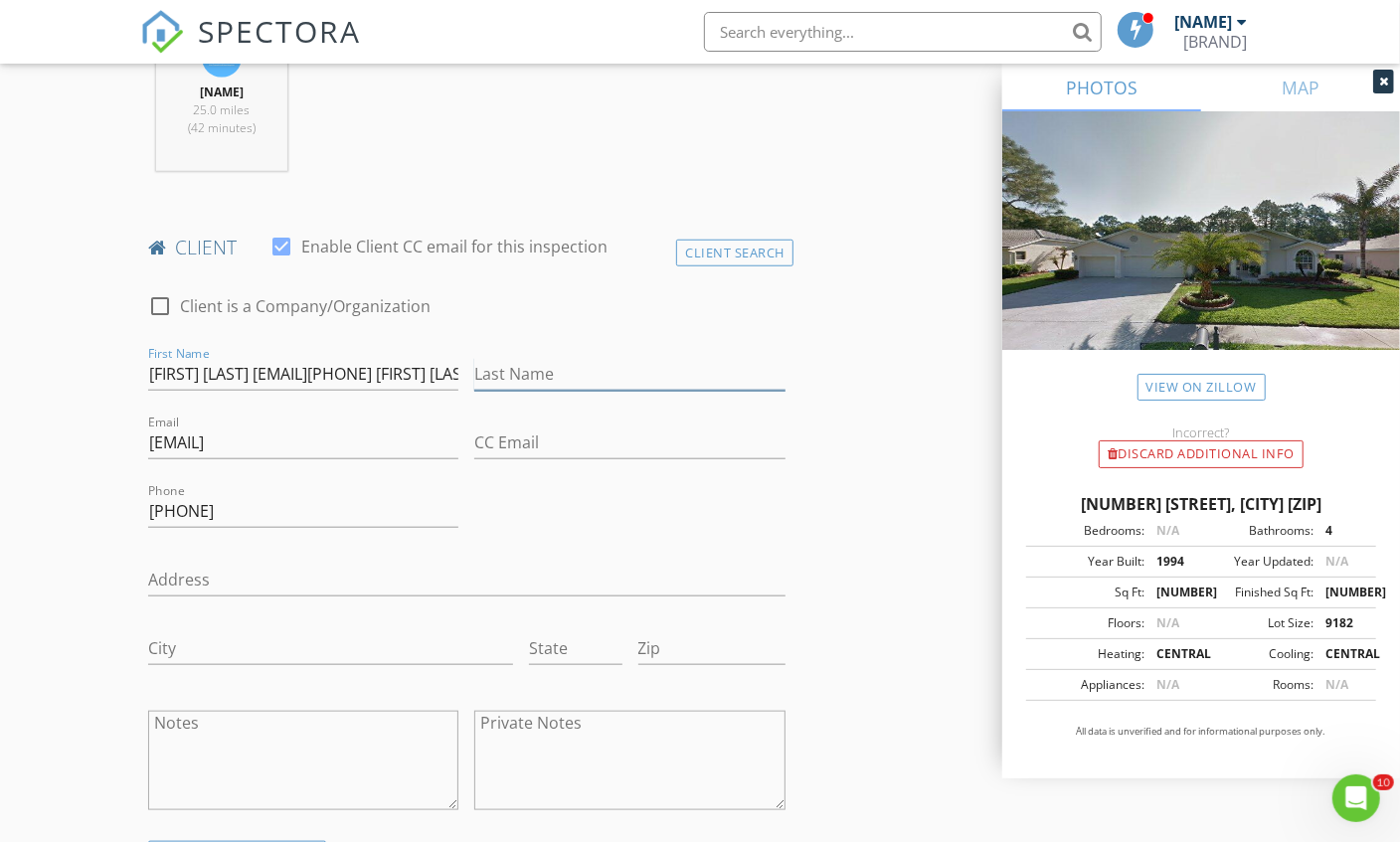 click on "Last Name" at bounding box center (629, 374) 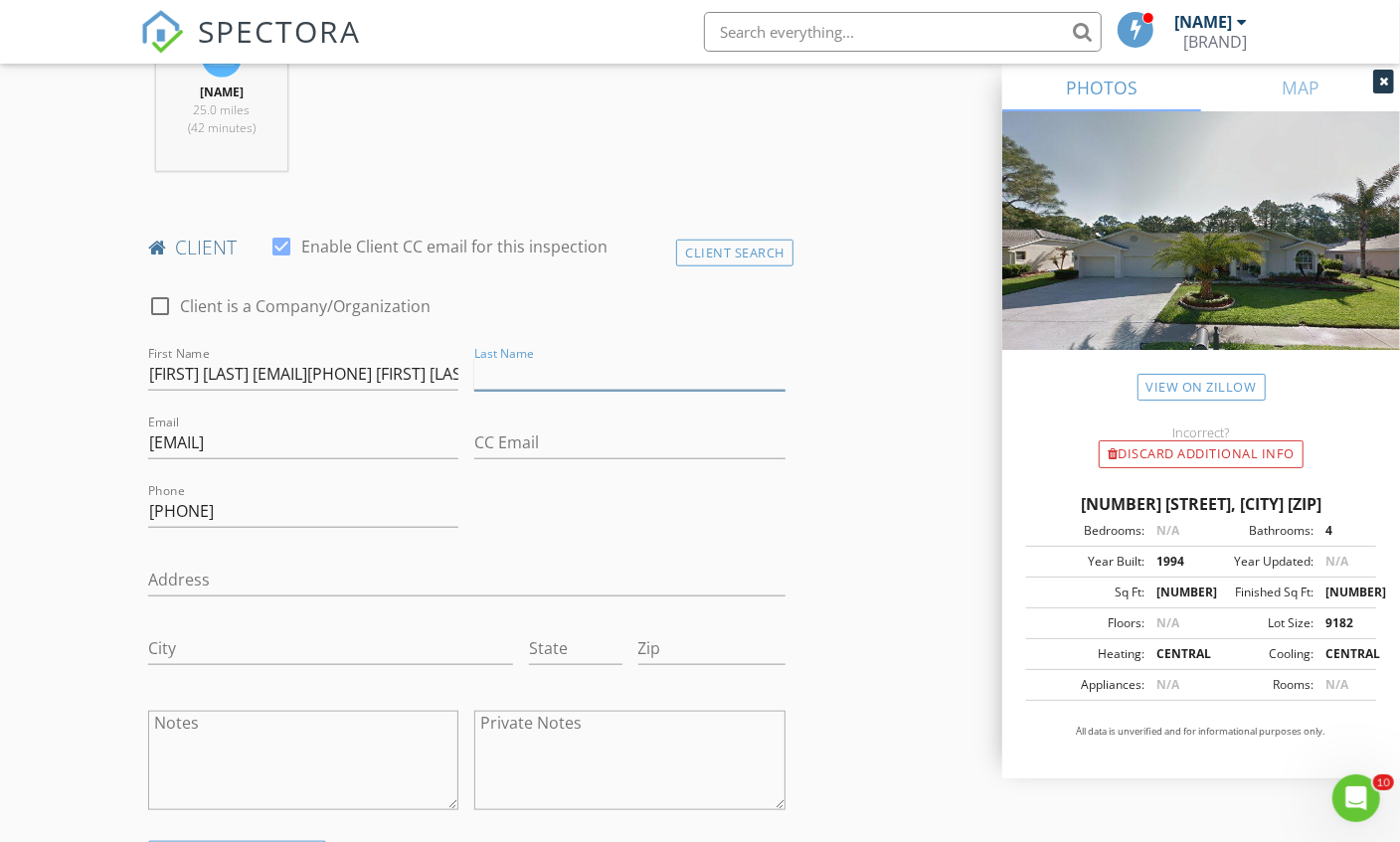 paste on "Chapman" 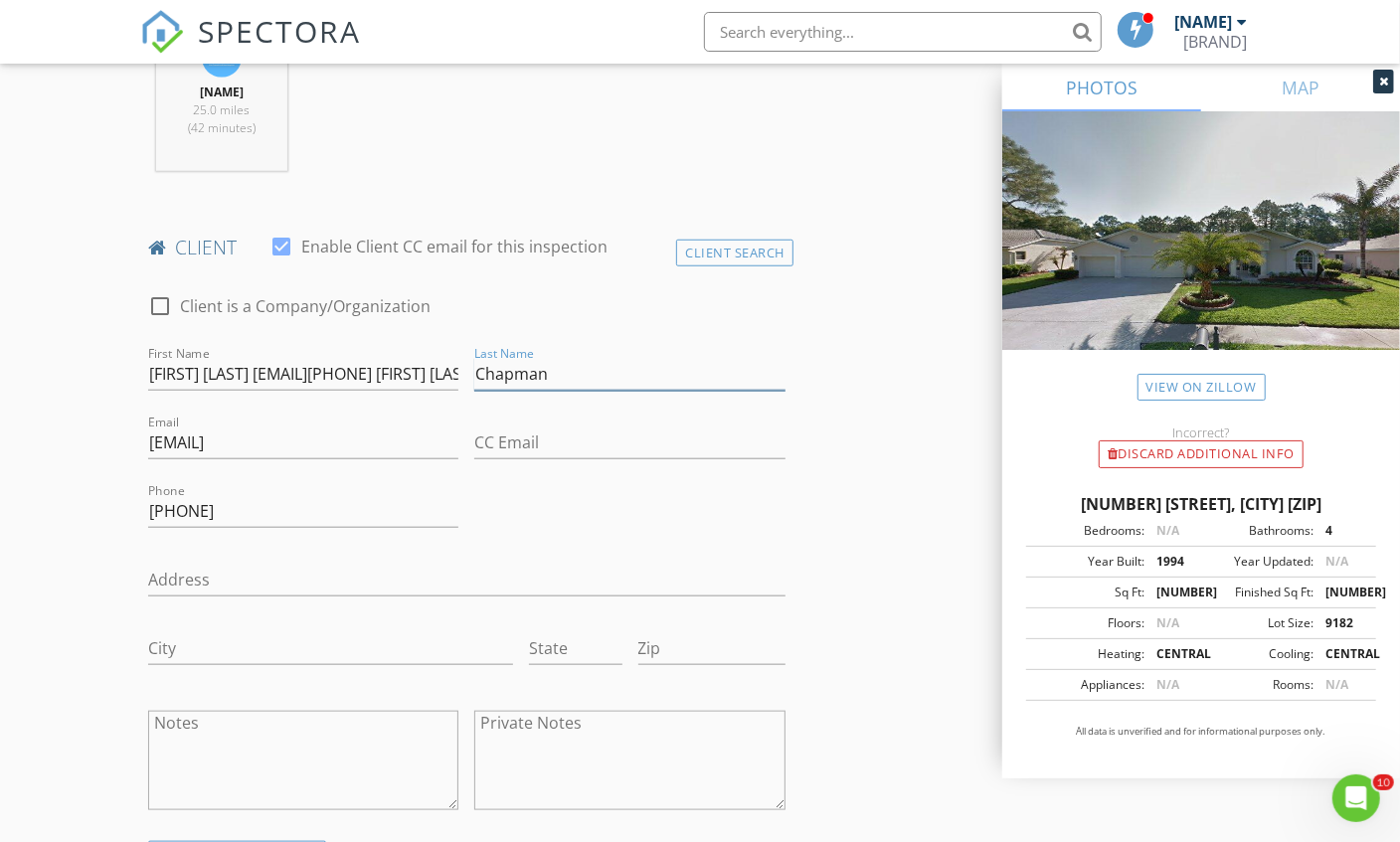 type on "Chapman" 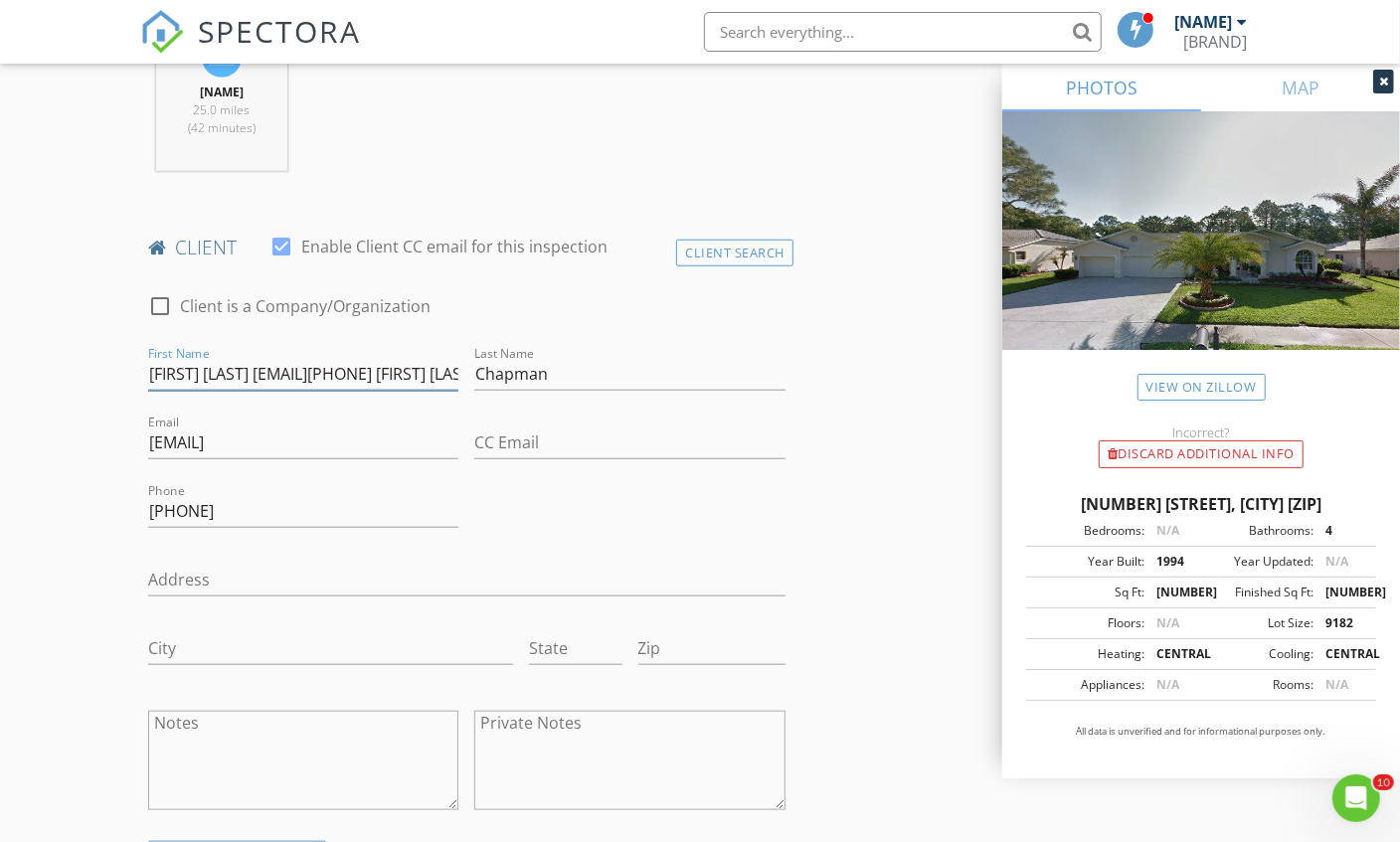 scroll, scrollTop: 0, scrollLeft: 206, axis: horizontal 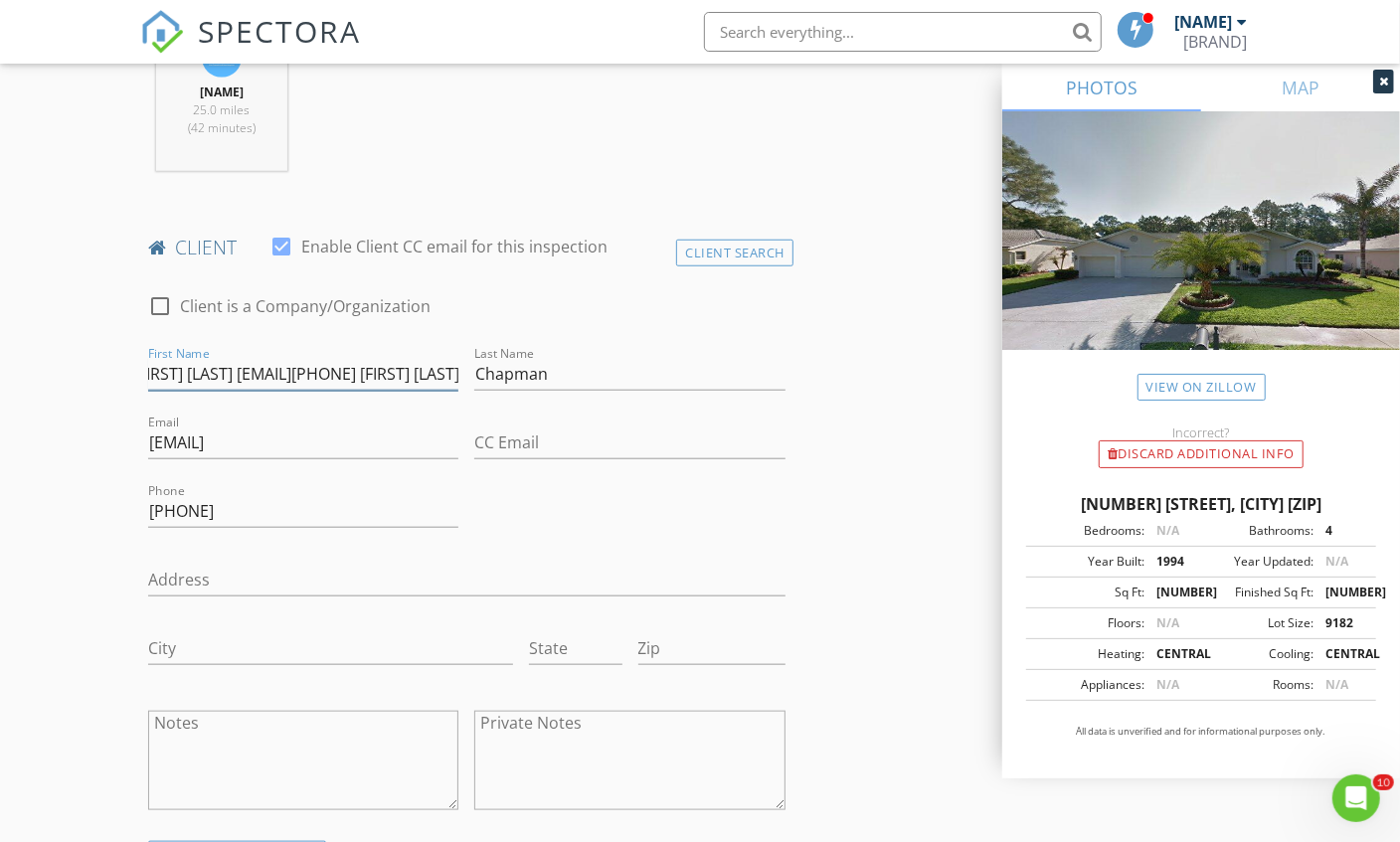 drag, startPoint x: 206, startPoint y: 359, endPoint x: 921, endPoint y: 462, distance: 722.3808 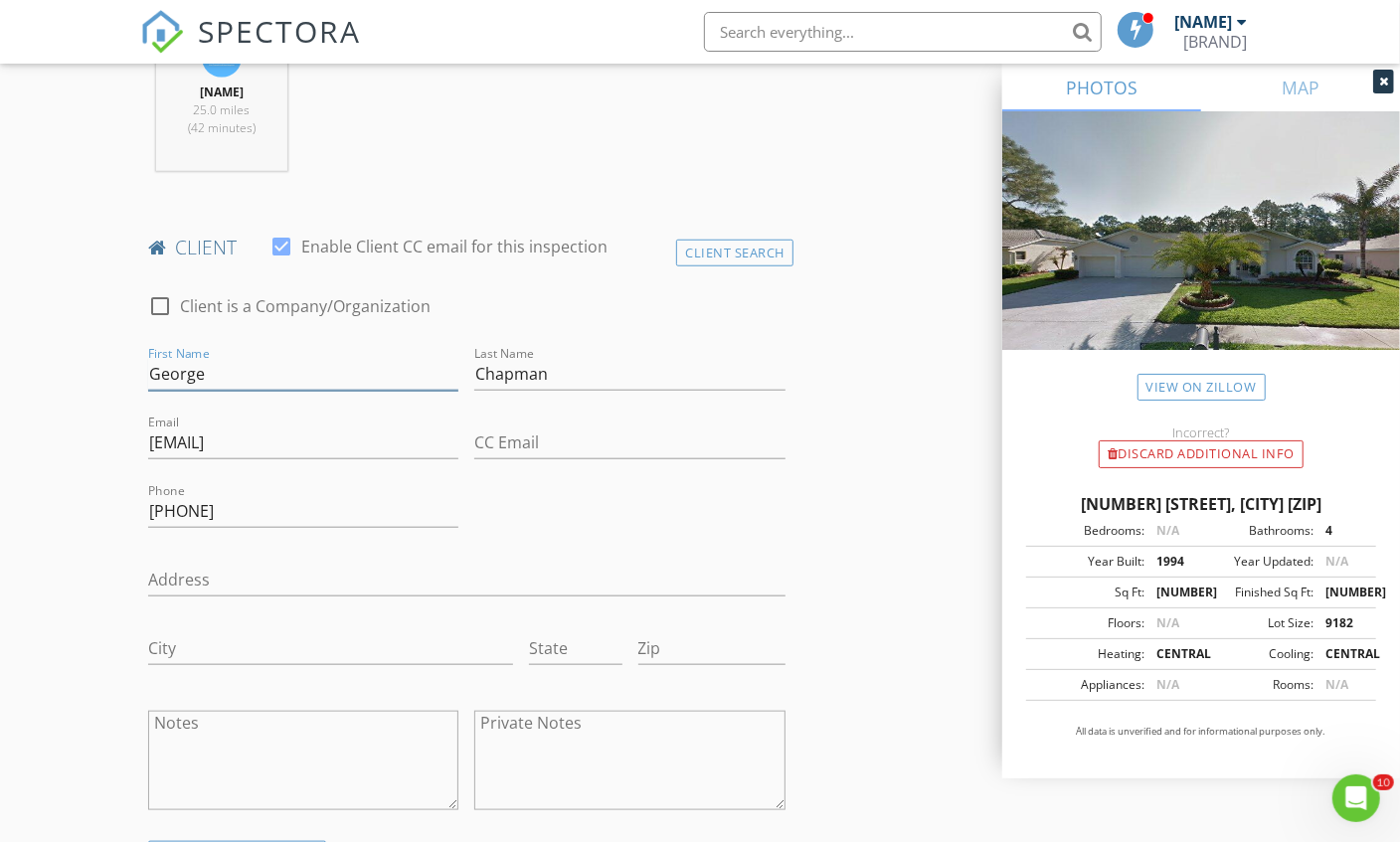 scroll, scrollTop: 0, scrollLeft: 0, axis: both 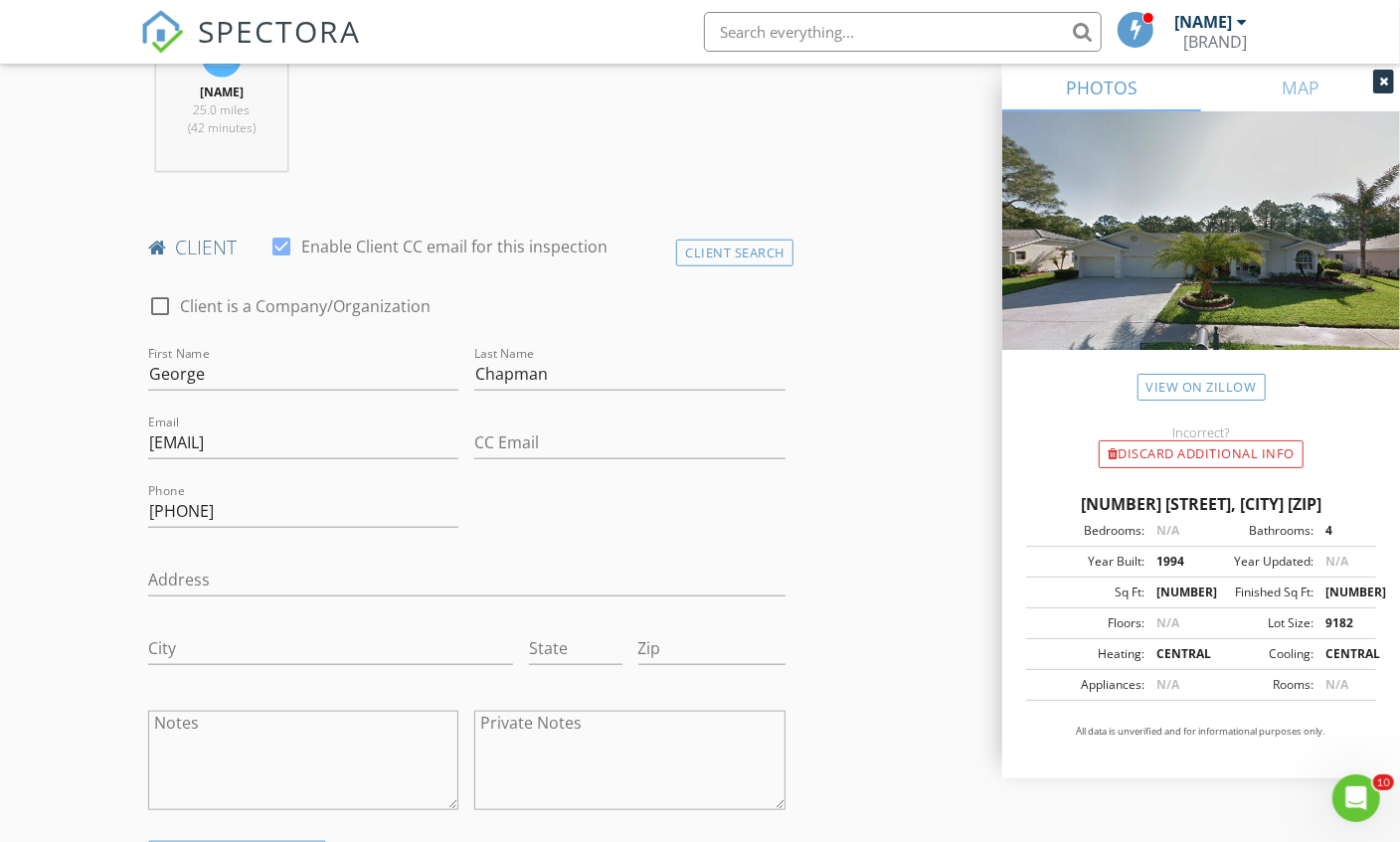 click on "Address" at bounding box center (466, 584) 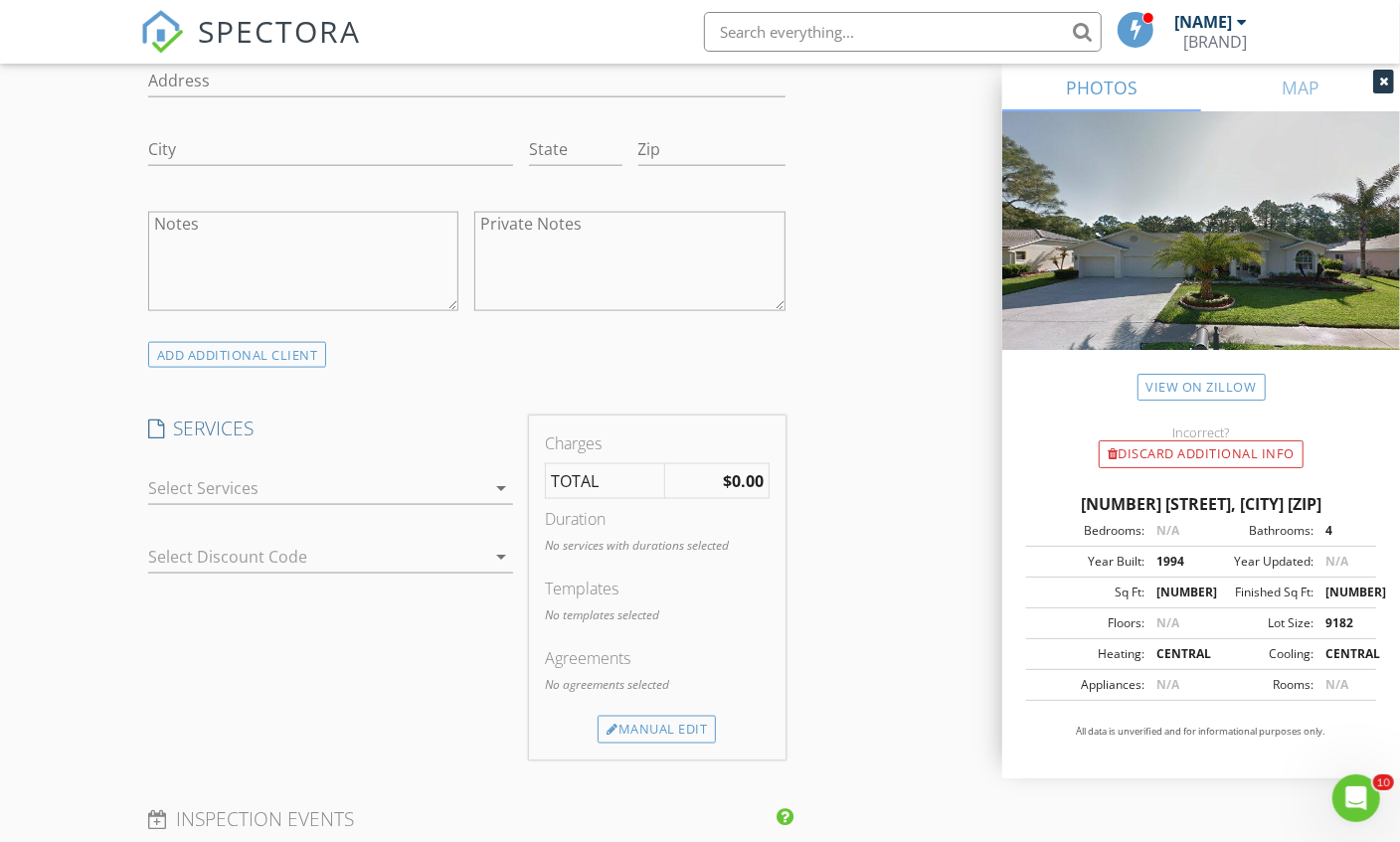 scroll, scrollTop: 1483, scrollLeft: 0, axis: vertical 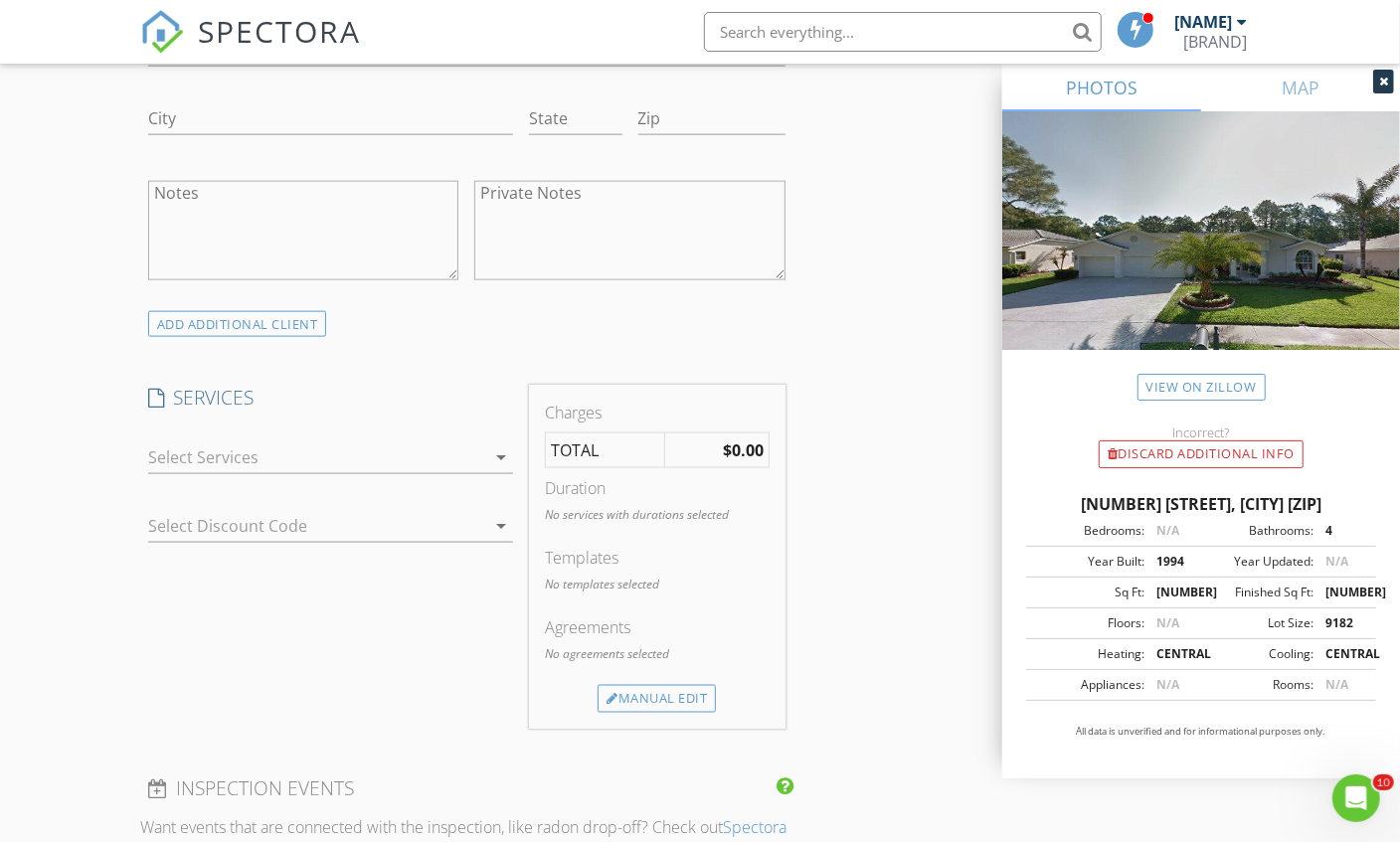 click at bounding box center [316, 457] 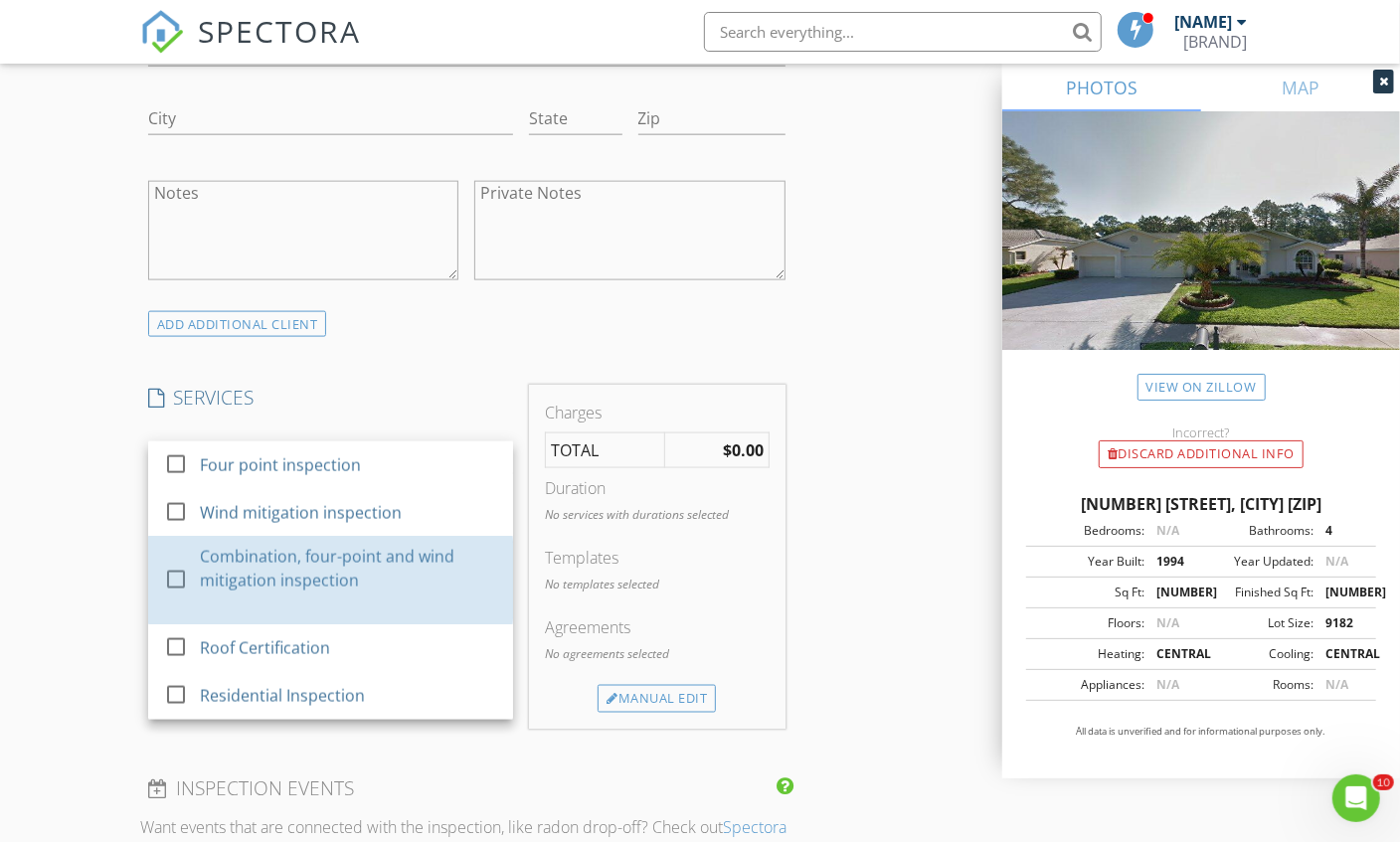 click on "Combination, four-point and wind mitigation inspection" at bounding box center (348, 569) 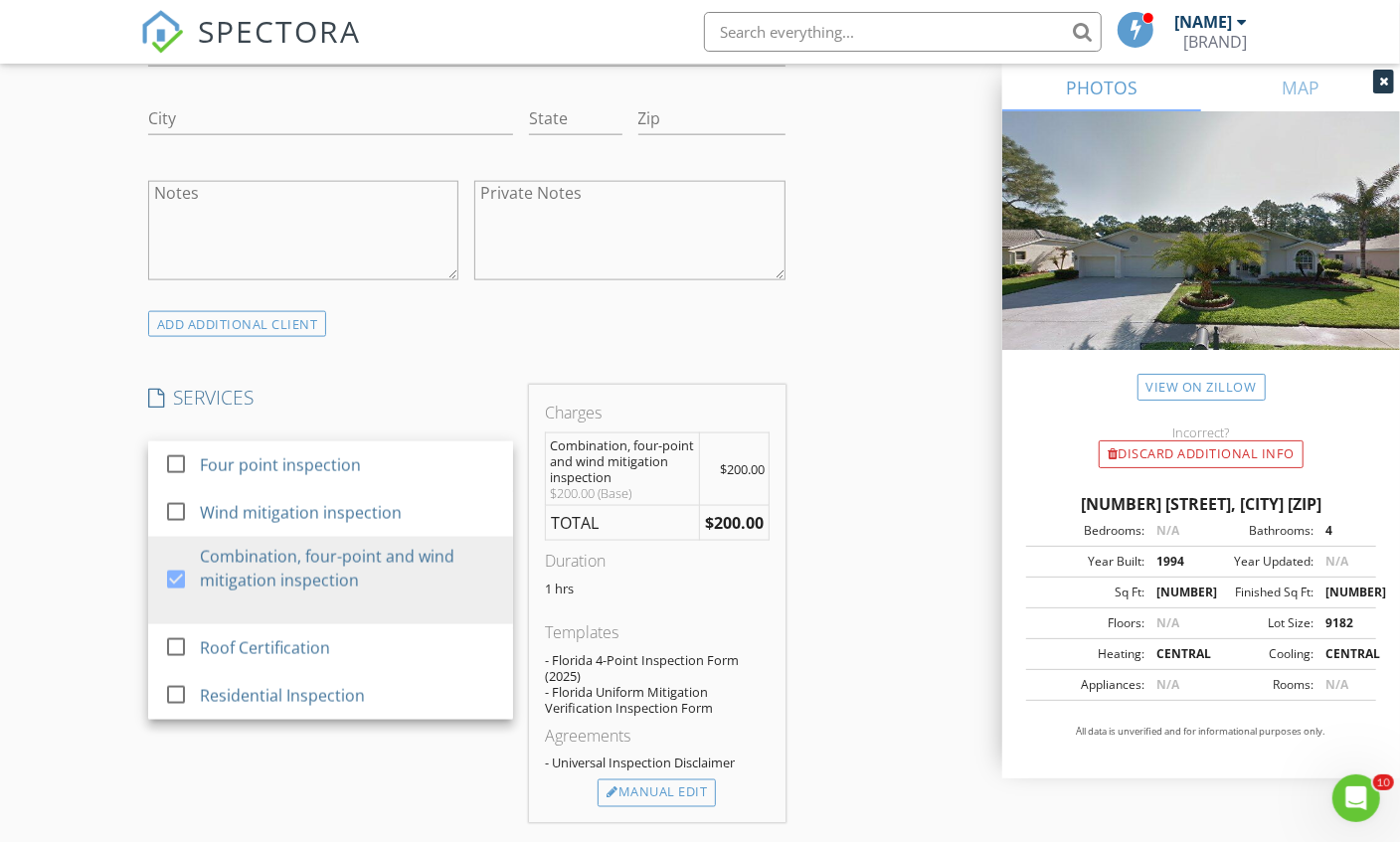 click on "New Inspection
Click here to use the New Order Form
INSPECTOR(S)
check_box   Matthew Kristof   PRIMARY   Matthew Kristof arrow_drop_down   check_box_outline_blank Matthew Kristof specifically requested
Date/Time
07/29/2025 5:00 PM
Location
Address Search       Address 2135 Warwick Dr   Unit   City Oldsmar   State FL   Zip 34677   County Pinellas     Square Feet 2570   Year Built 1994   Foundation arrow_drop_down     Matthew Kristof     25.0 miles     (42 minutes)
client
check_box Enable Client CC email for this inspection   Client Search     check_box_outline_blank Client is a Company/Organization     First Name George   Last Name Chapman   Email Geochap50@aol.com   CC Email   Phone 727-420-2088   Address   City   State   Zip       Notes   Private Notes
ADD ADDITIONAL client
check_box" at bounding box center (700, 537) 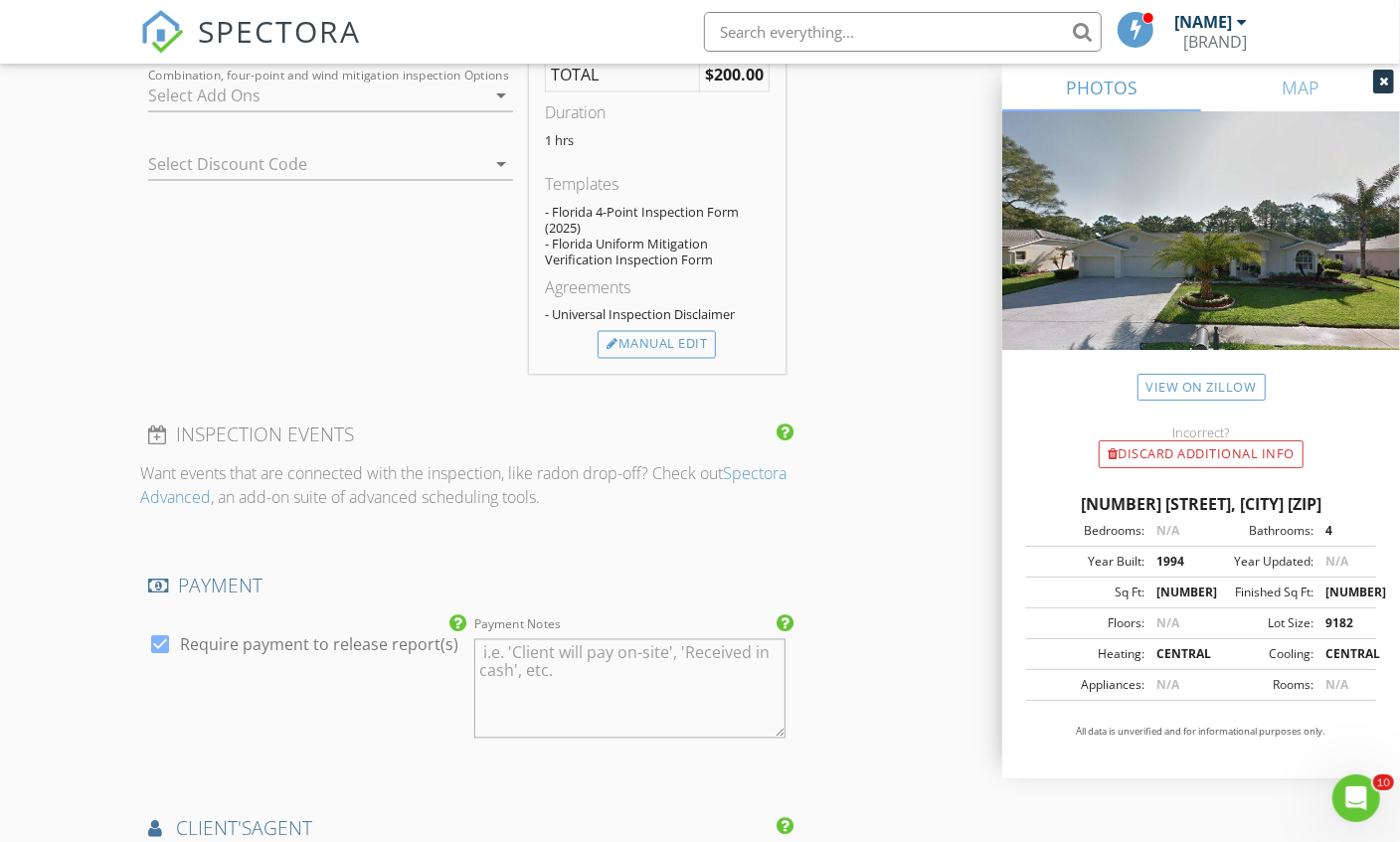 scroll, scrollTop: 2284, scrollLeft: 0, axis: vertical 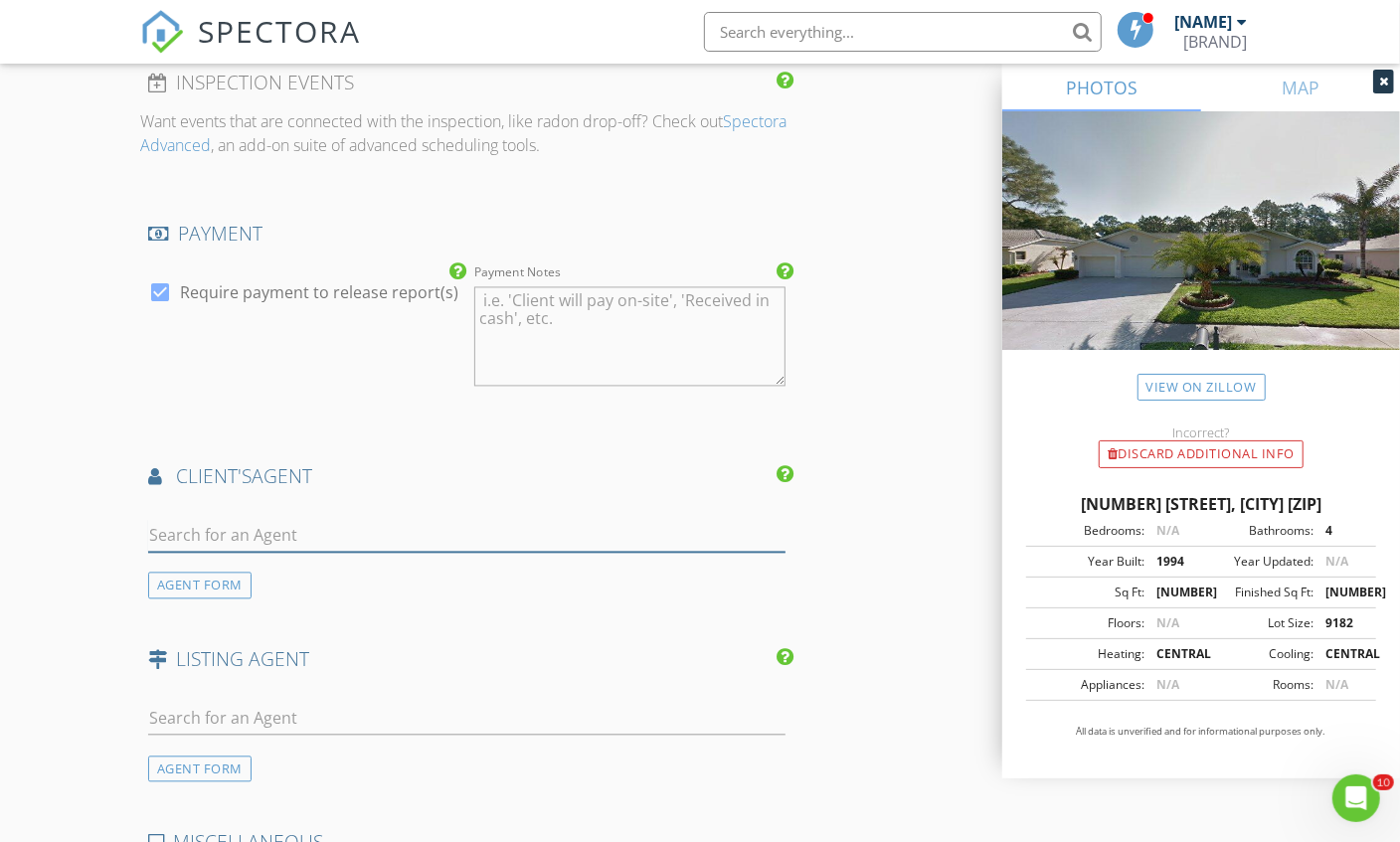 click at bounding box center (466, 535) 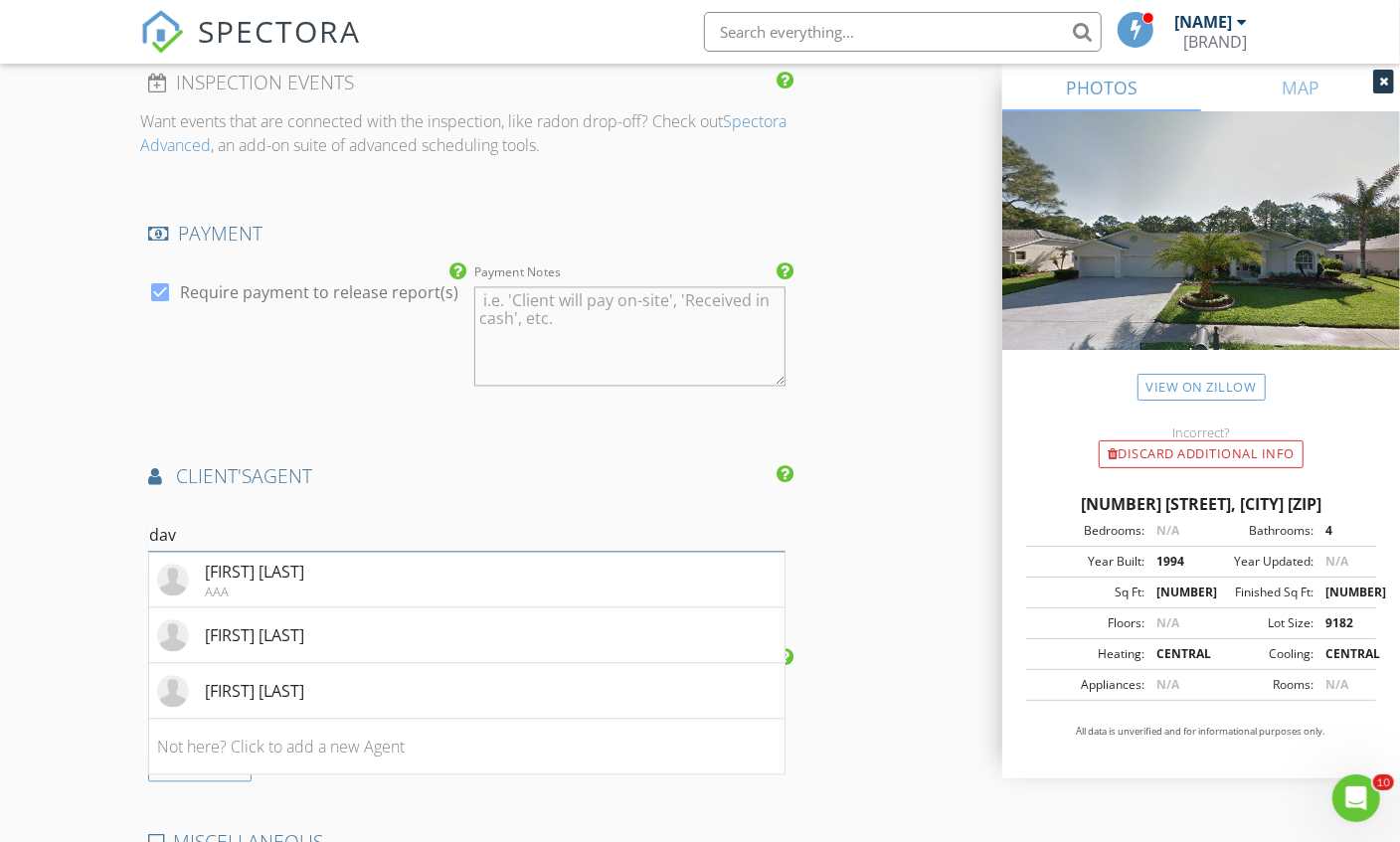 type on "dav" 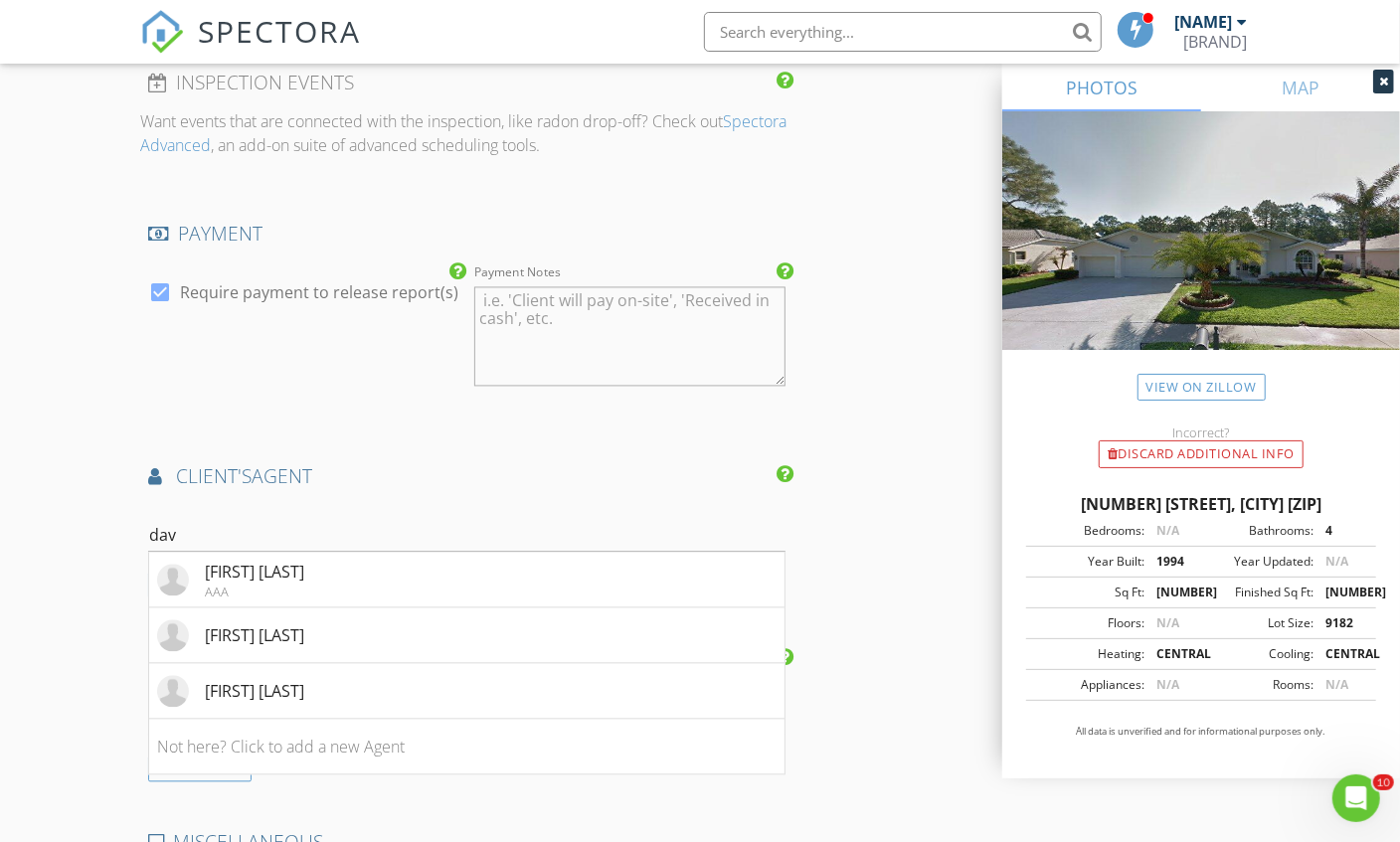 click on "AAA" at bounding box center [255, 591] 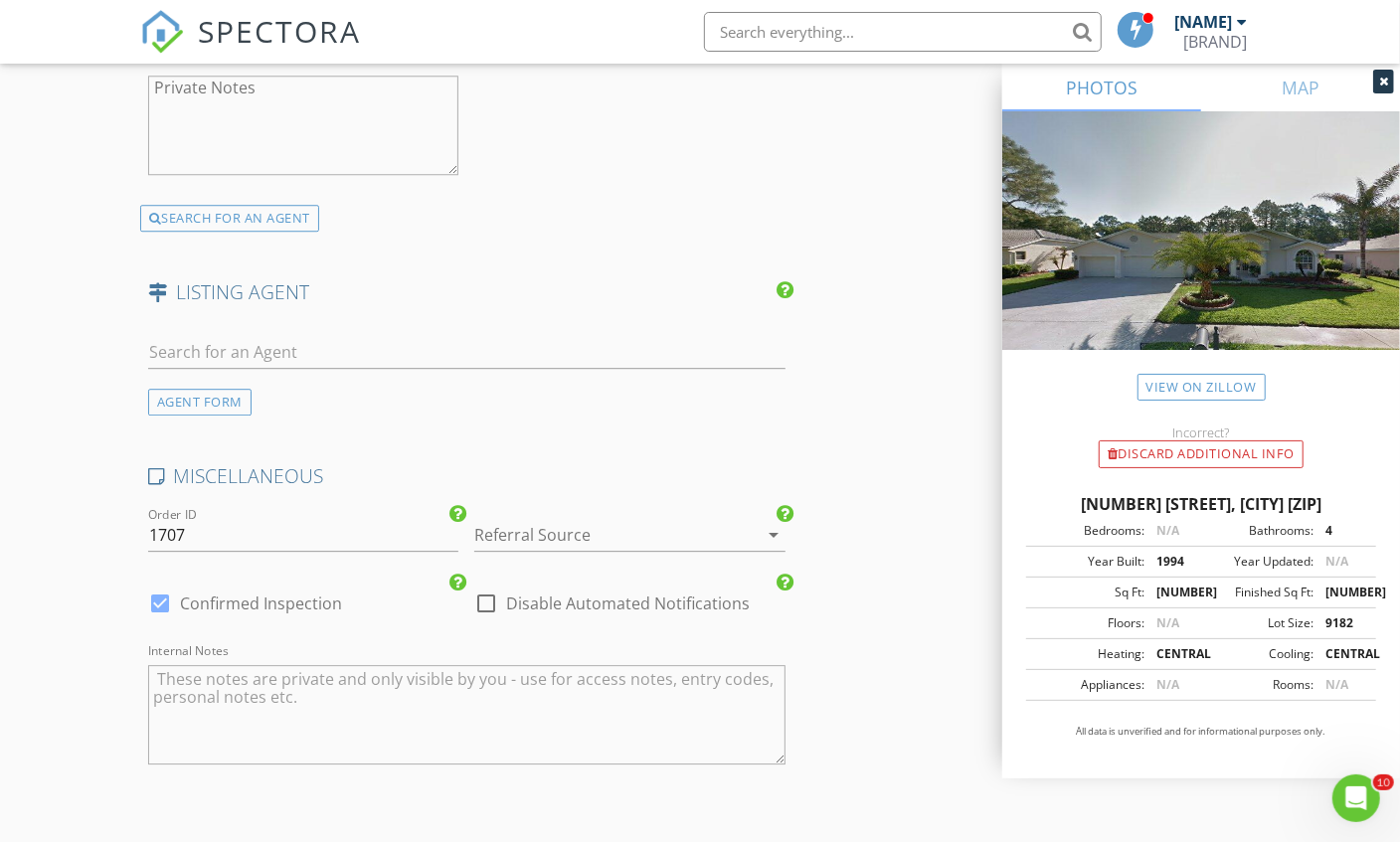 scroll, scrollTop: 3350, scrollLeft: 0, axis: vertical 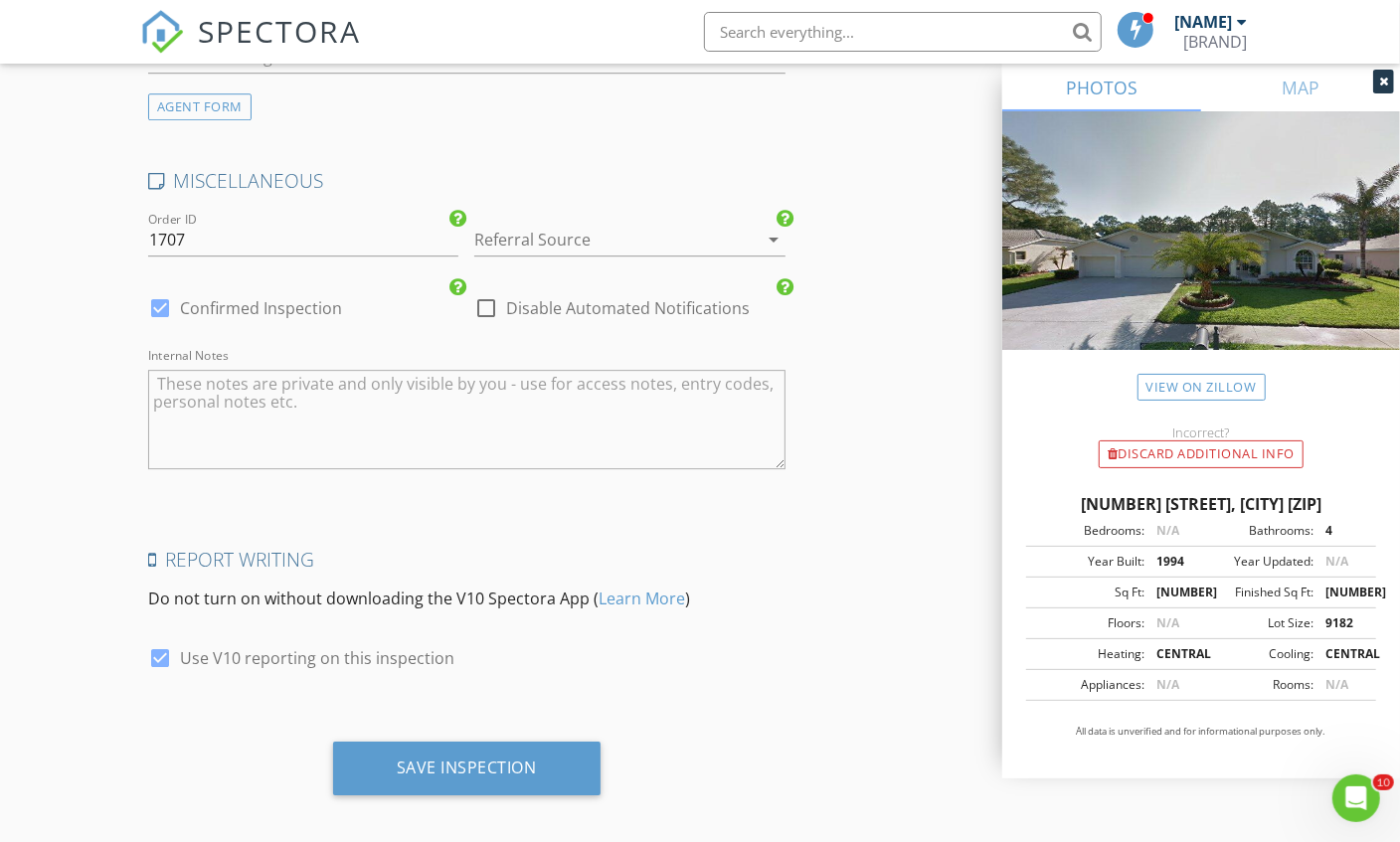 click on "Save Inspection" at bounding box center (466, 767) 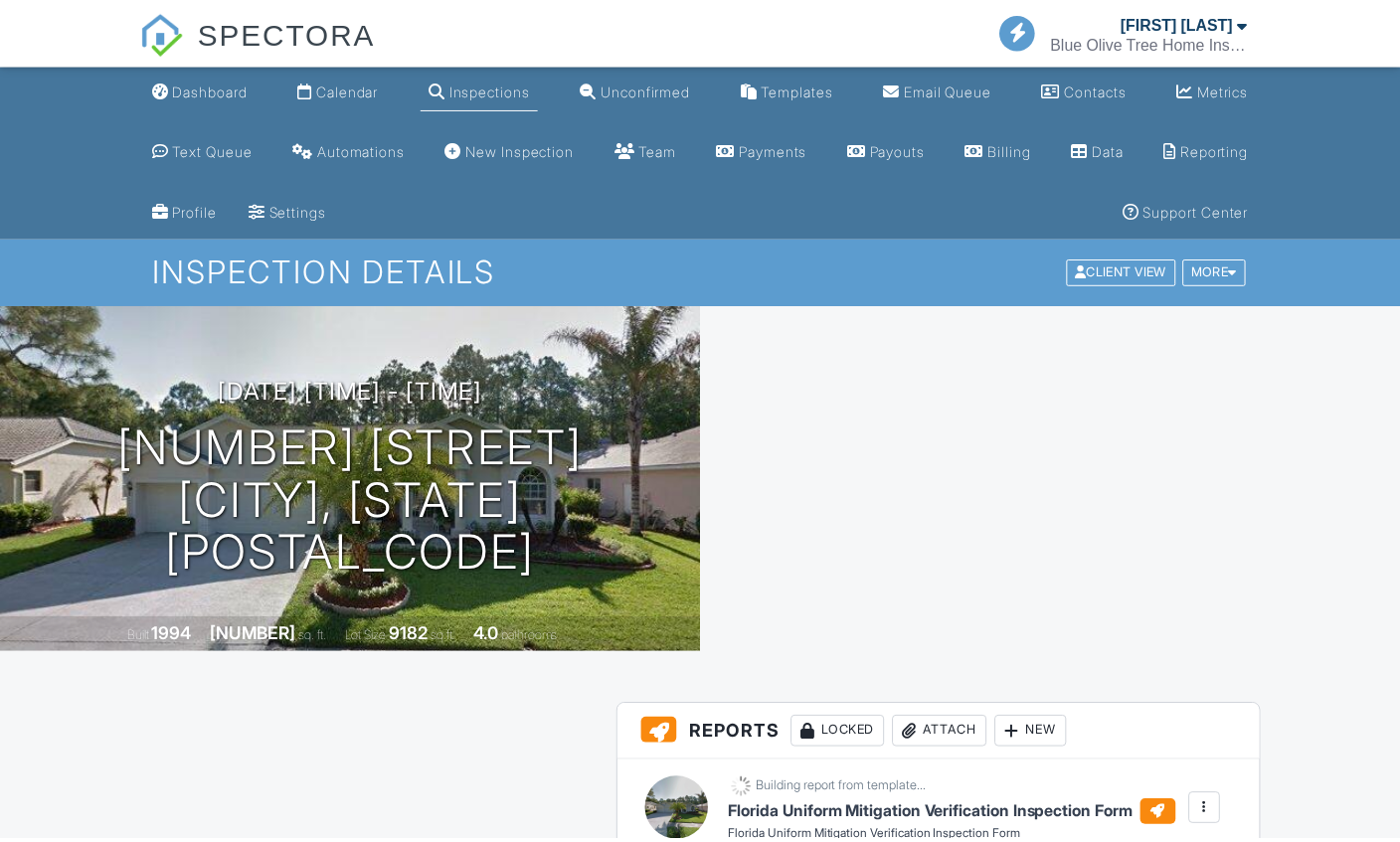scroll, scrollTop: 0, scrollLeft: 0, axis: both 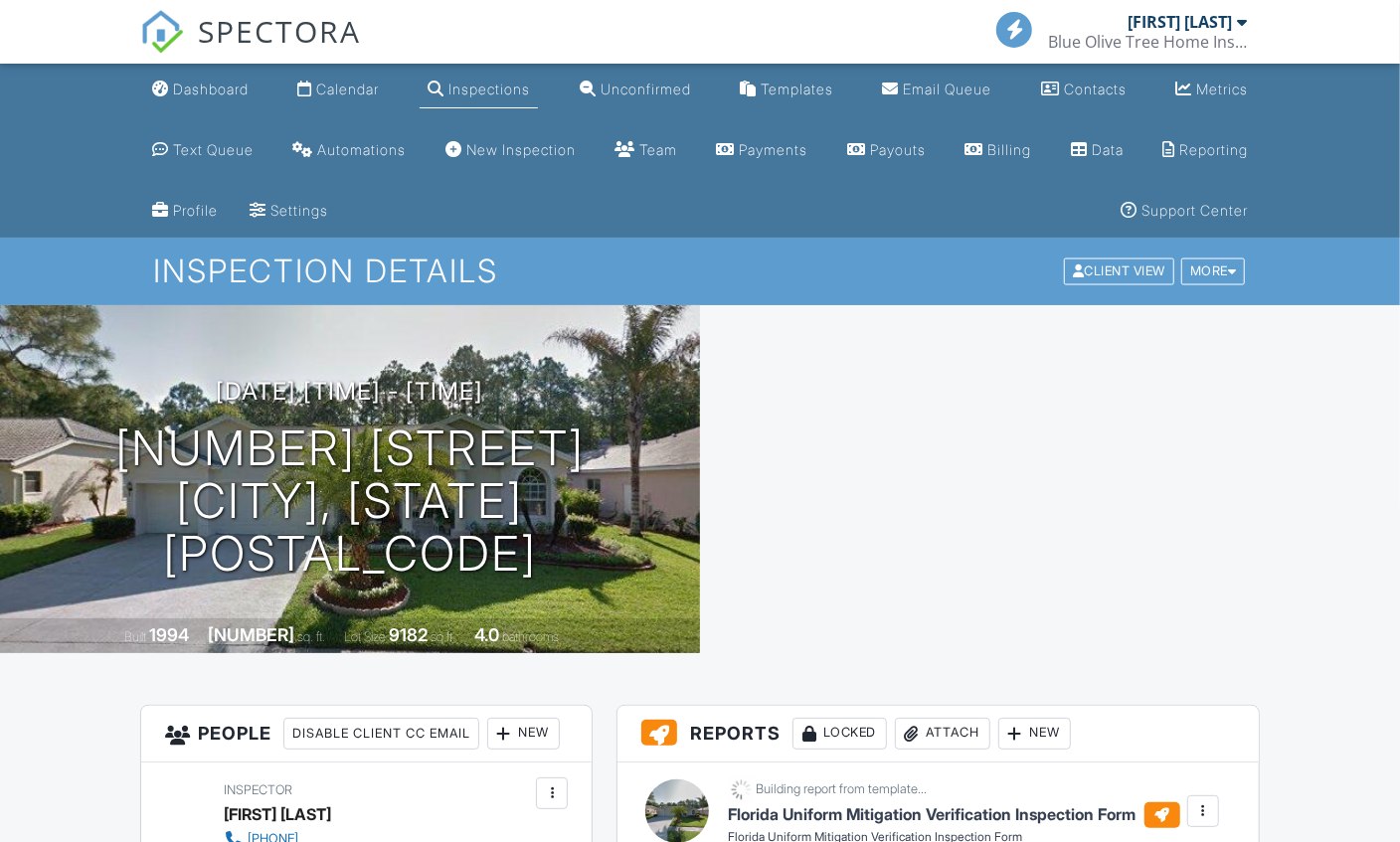 click on "New Inspection" at bounding box center [521, 149] 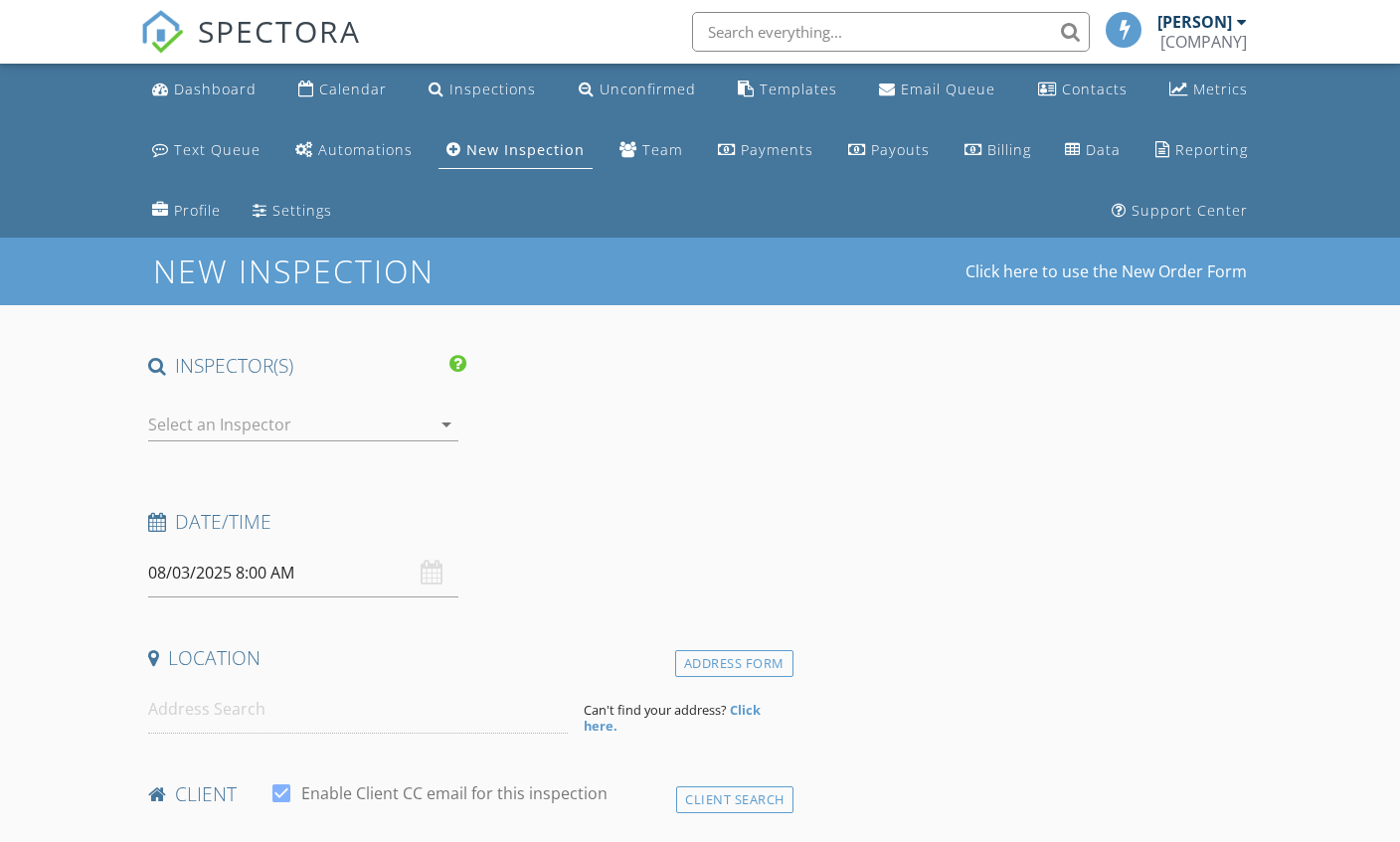 scroll, scrollTop: 0, scrollLeft: 0, axis: both 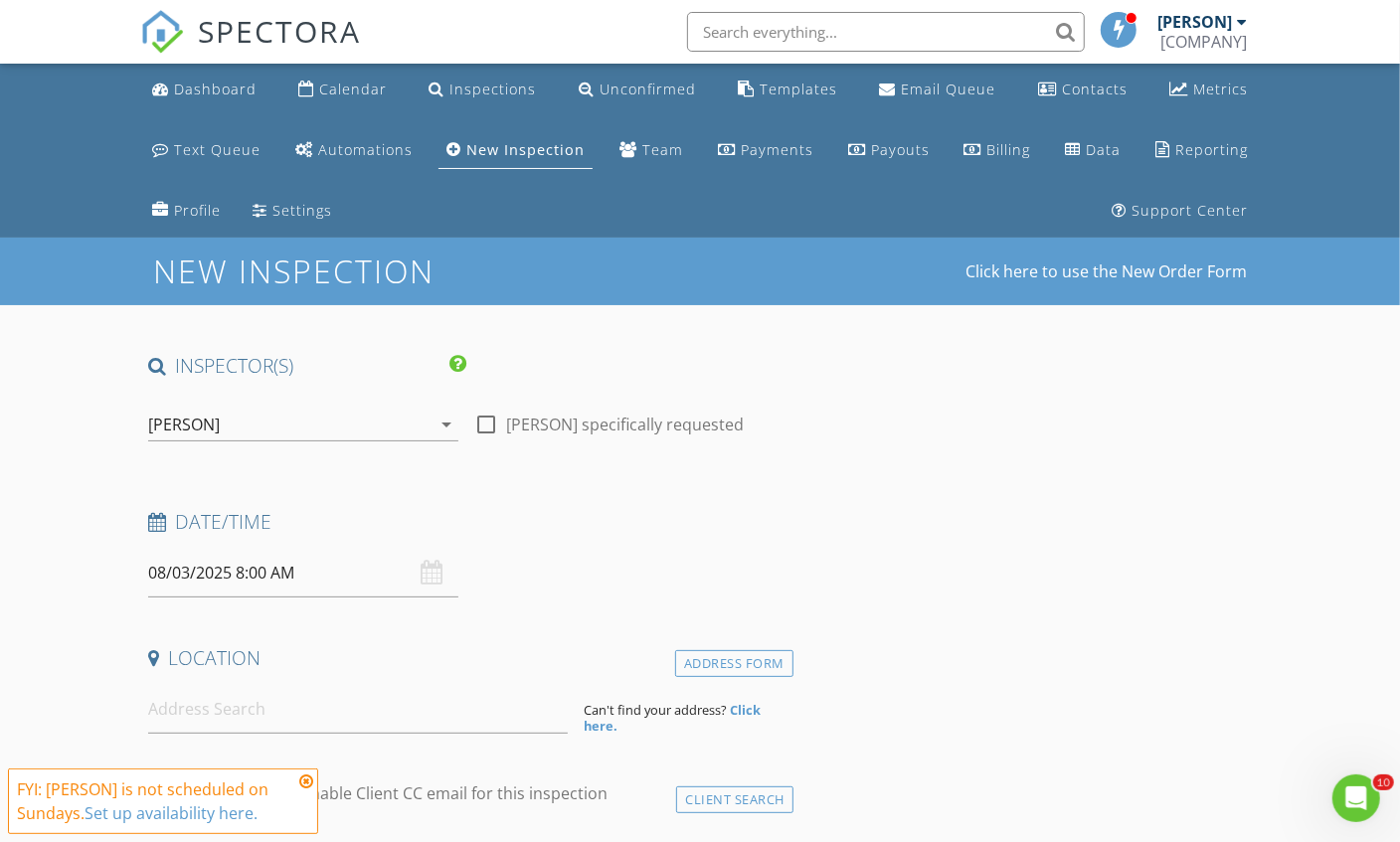 click on "New Inspection
Click here to use the New Order Form
INSPECTOR(S)
check_box   Matthew Kristof   PRIMARY   Matthew Kristof arrow_drop_down   check_box_outline_blank Matthew Kristof specifically requested
Date/Time
08/03/2025 8:00 AM
Location
Address Form       Can't find your address?   Click here.
client
check_box Enable Client CC email for this inspection   Client Search     check_box_outline_blank Client is a Company/Organization     First Name   Last Name   Email   CC Email   Phone   Address   City   State   Zip       Notes   Private Notes
ADD ADDITIONAL client
SERVICES
check_box_outline_blank   Four point inspection   check_box_outline_blank   Wind mitigation  inspection   check_box_outline_blank   Combination, four-point and wind mitigation inspection" at bounding box center [700, 1770] 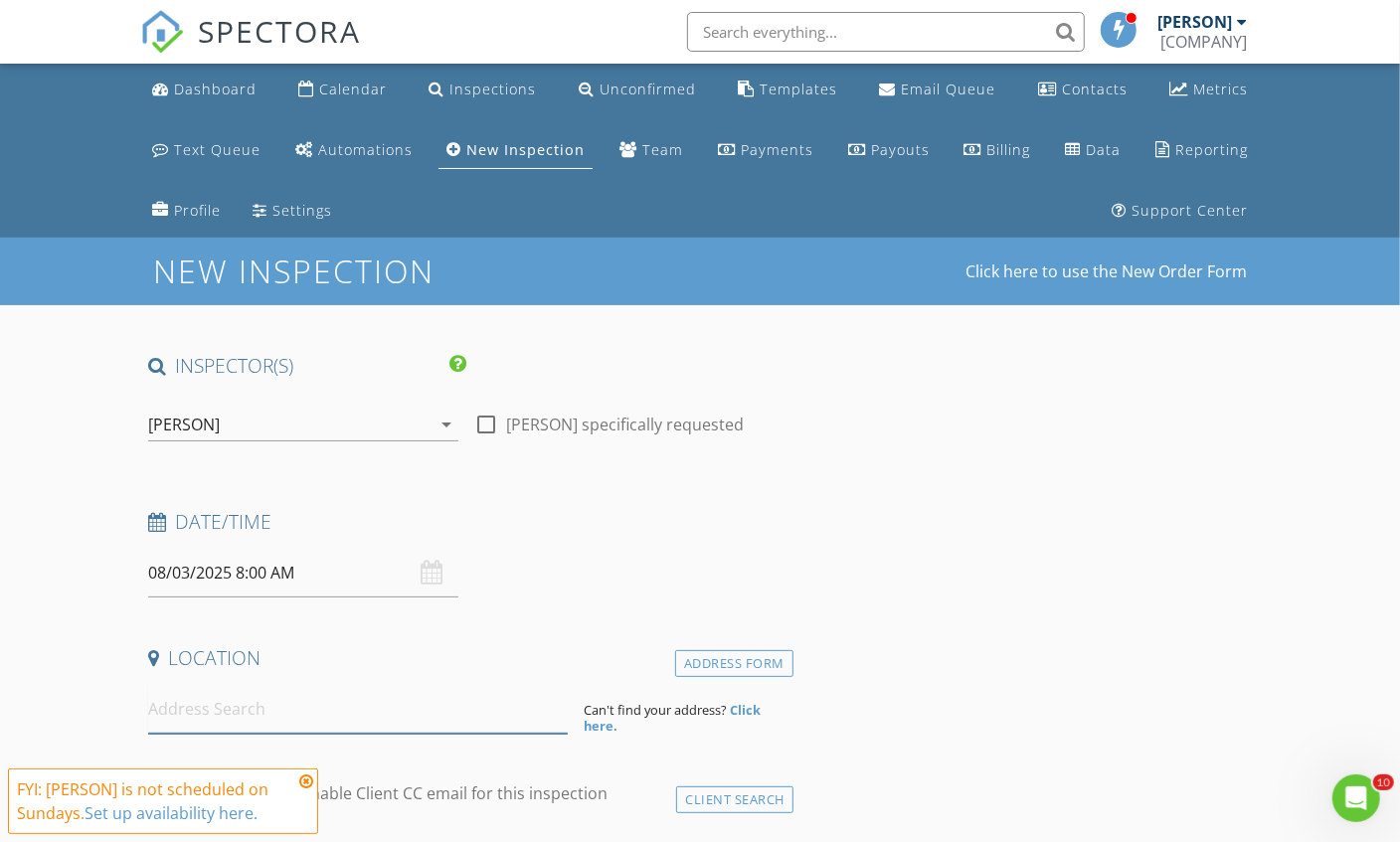 click at bounding box center [358, 709] 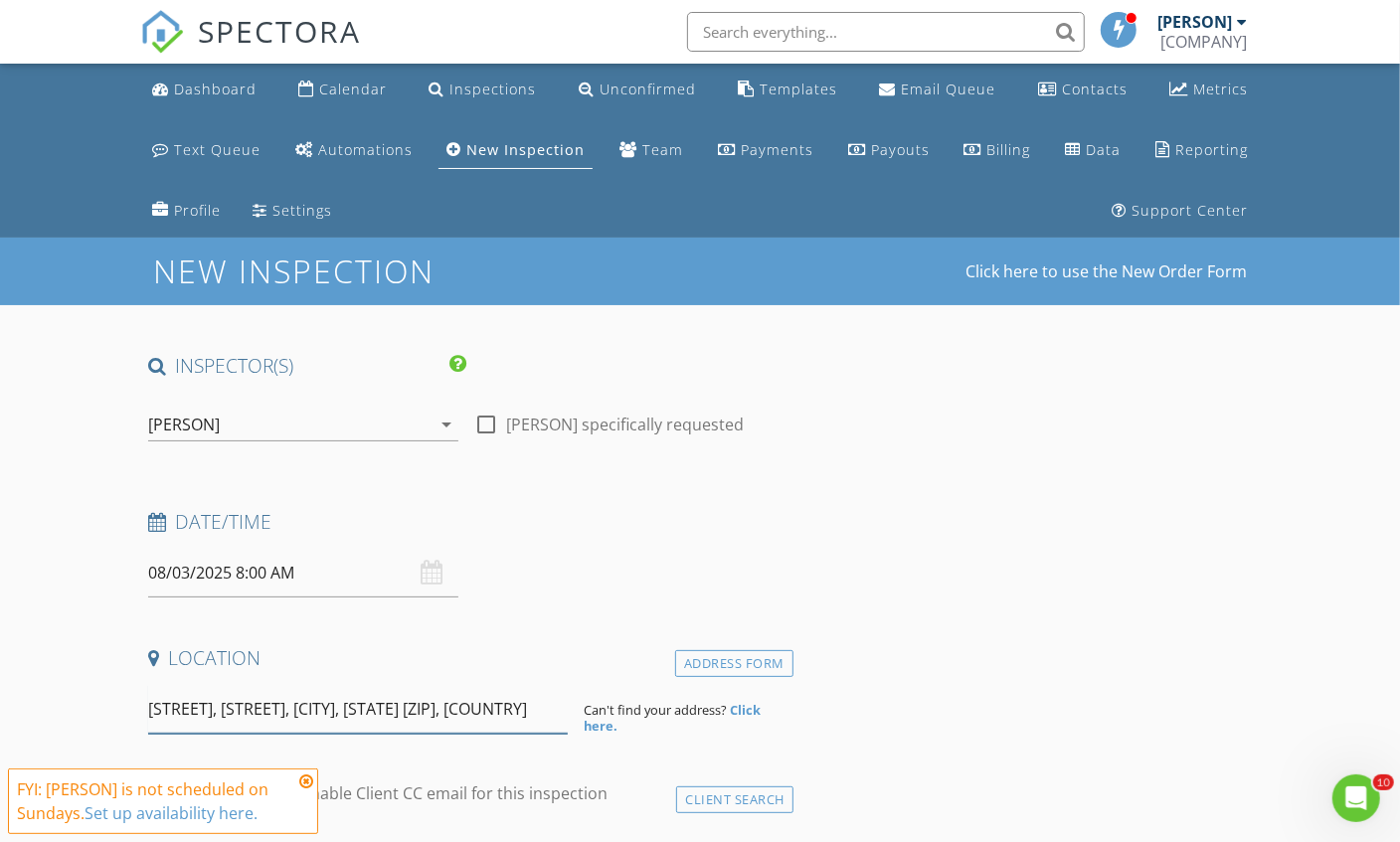 scroll, scrollTop: 0, scrollLeft: 33, axis: horizontal 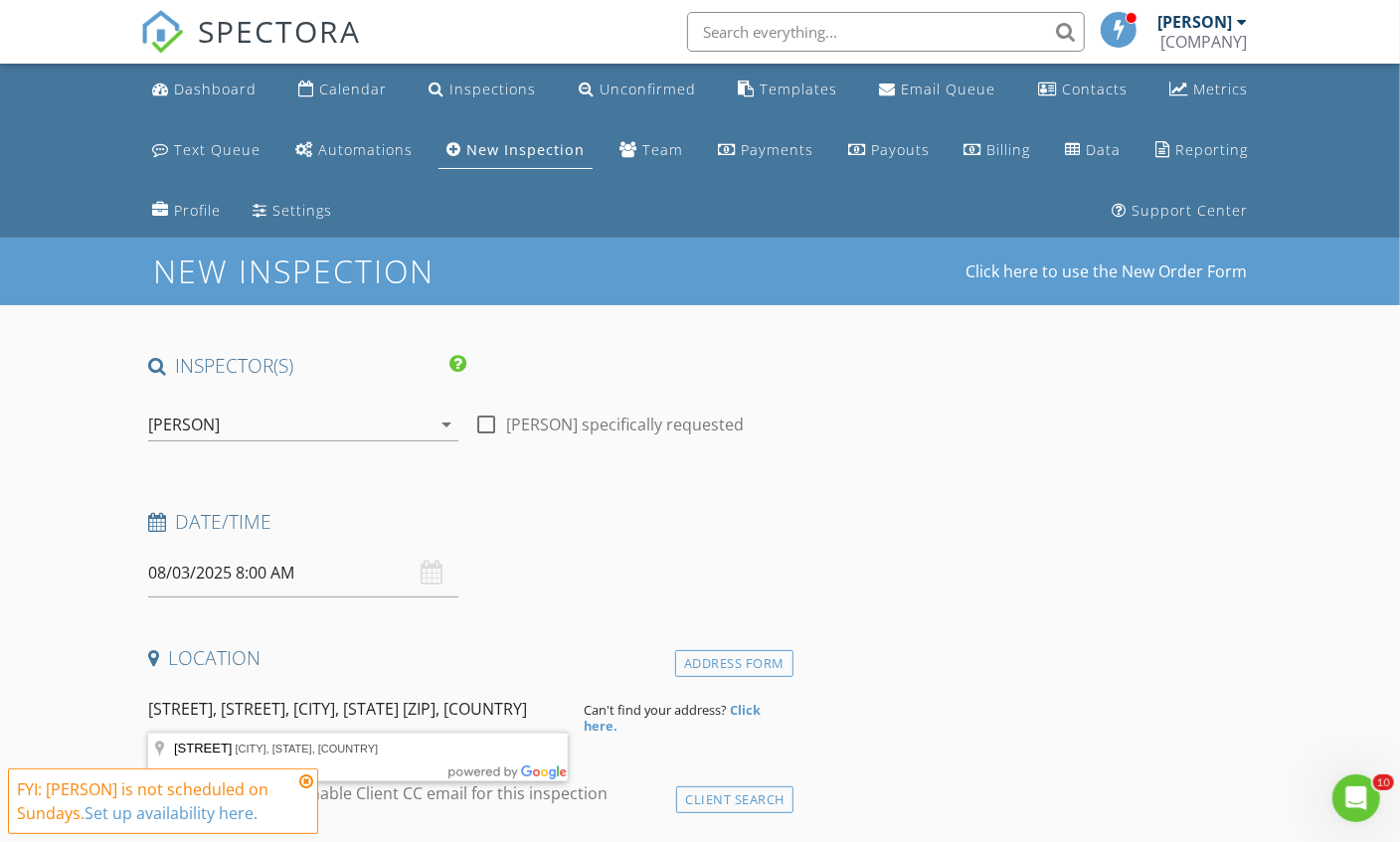 type on "92nd Ave N, Pinellas Park, FL, USA" 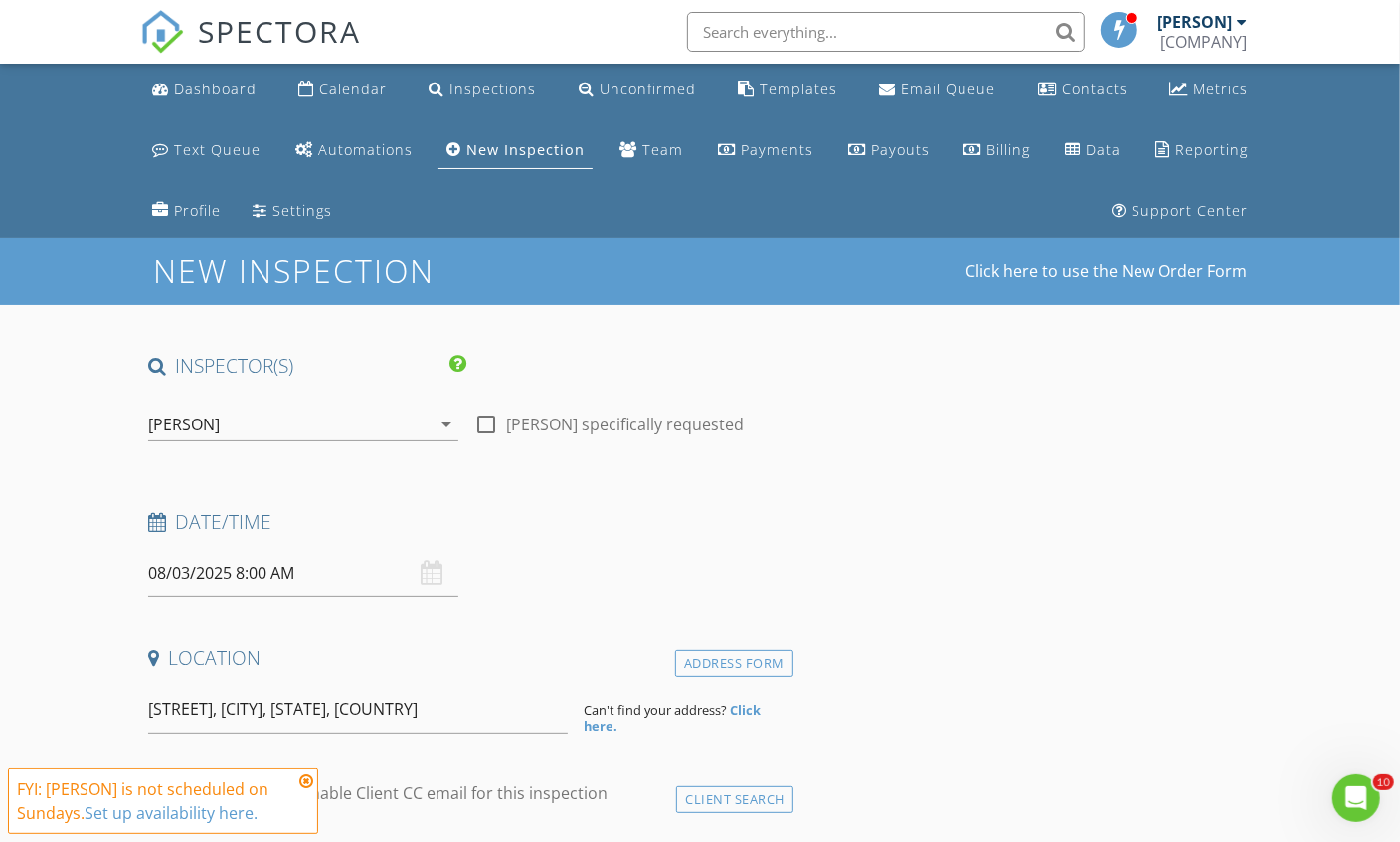 scroll, scrollTop: 0, scrollLeft: 0, axis: both 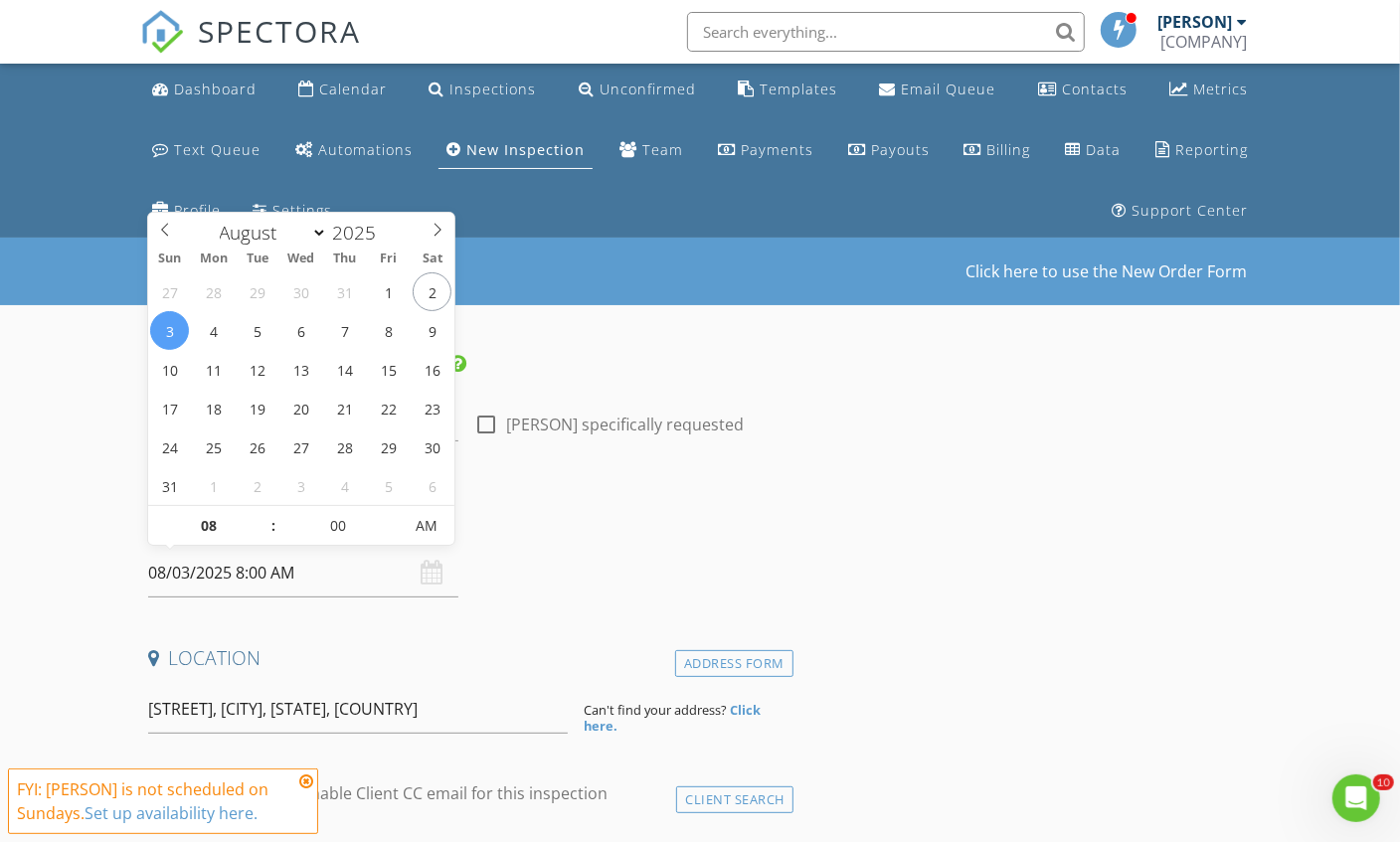 click on "08/03/2025 8:00 AM" at bounding box center [303, 573] 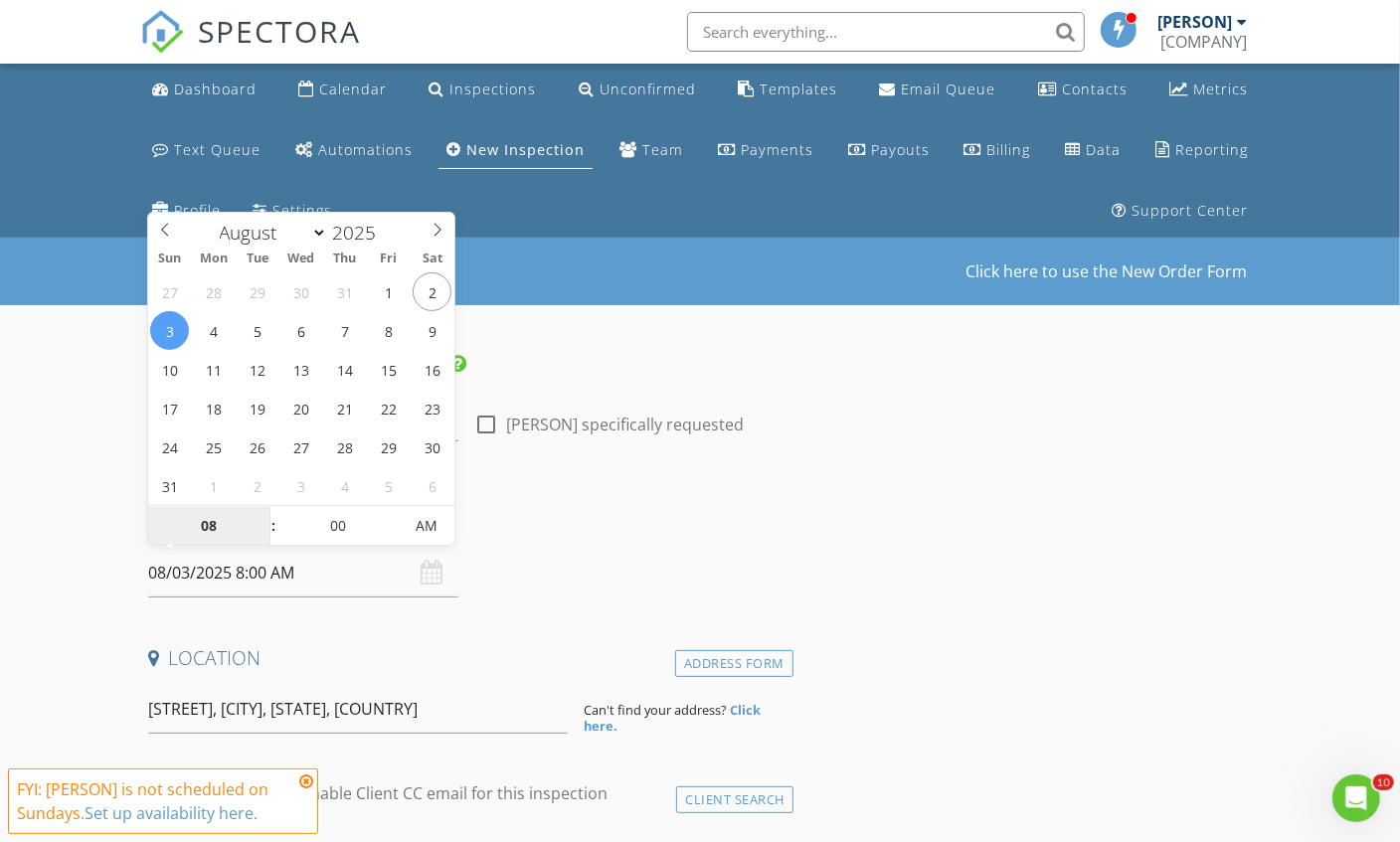 type on "07/30/2025 8:00 AM" 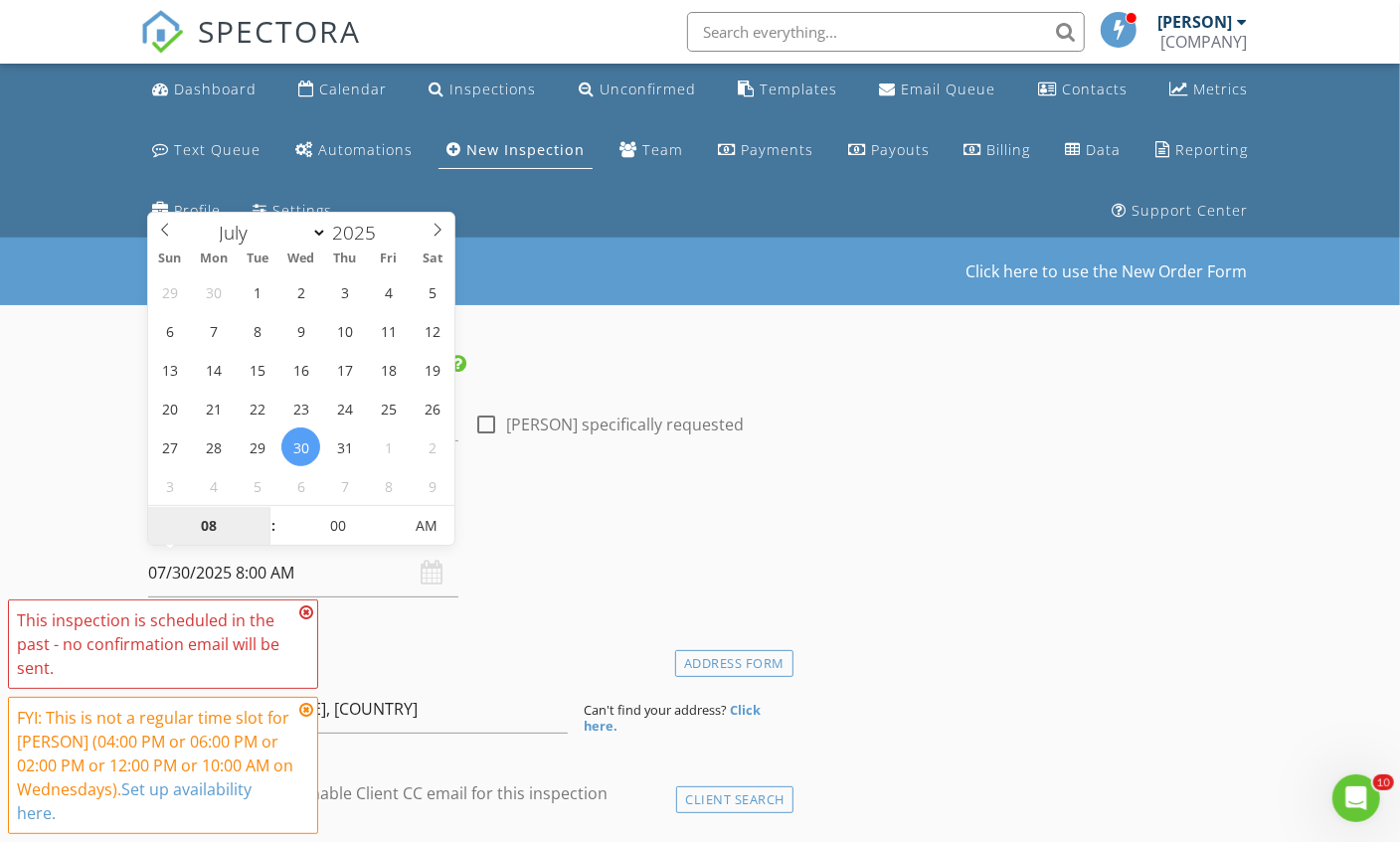 click on "08" at bounding box center (209, 527) 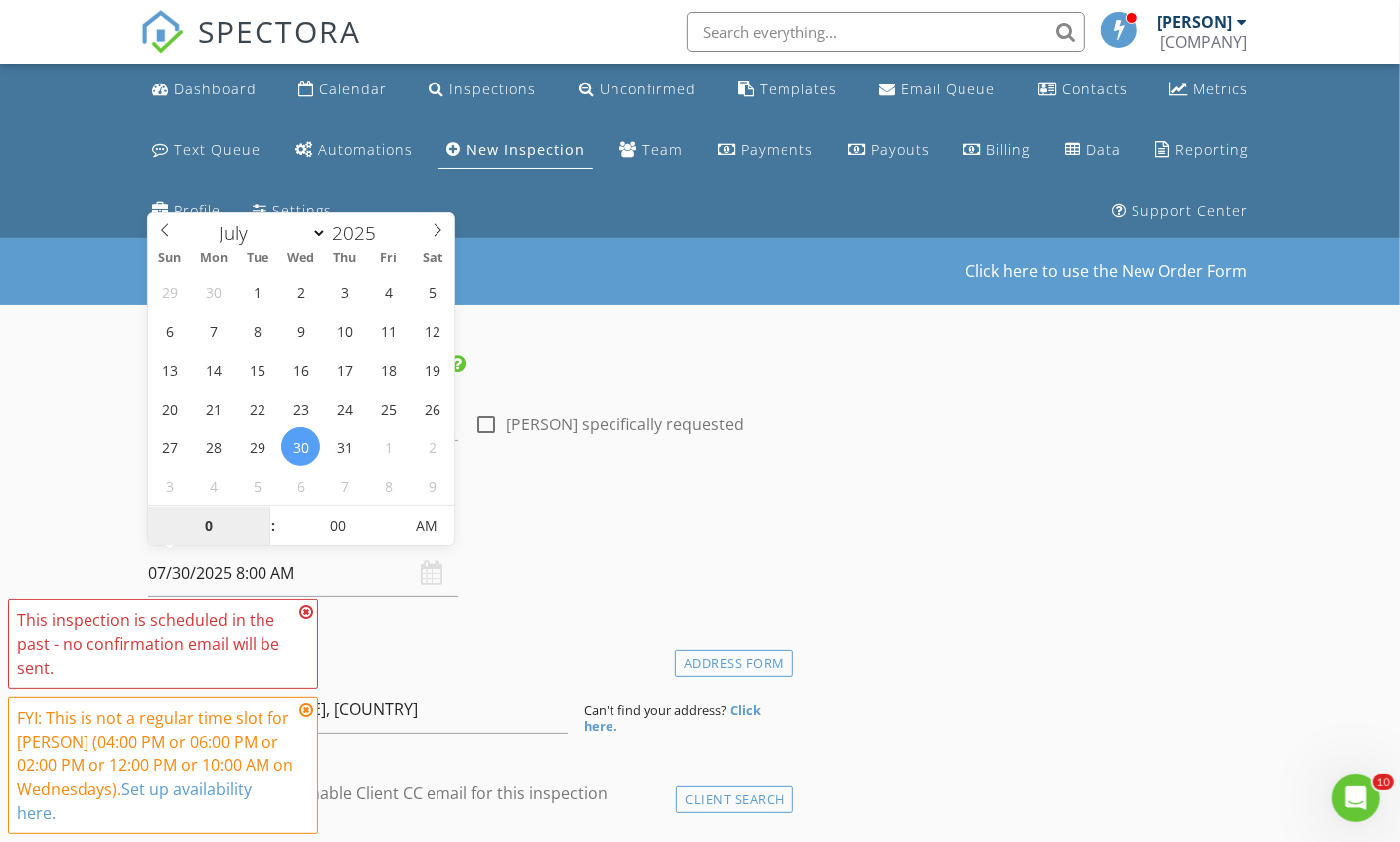 type on "04" 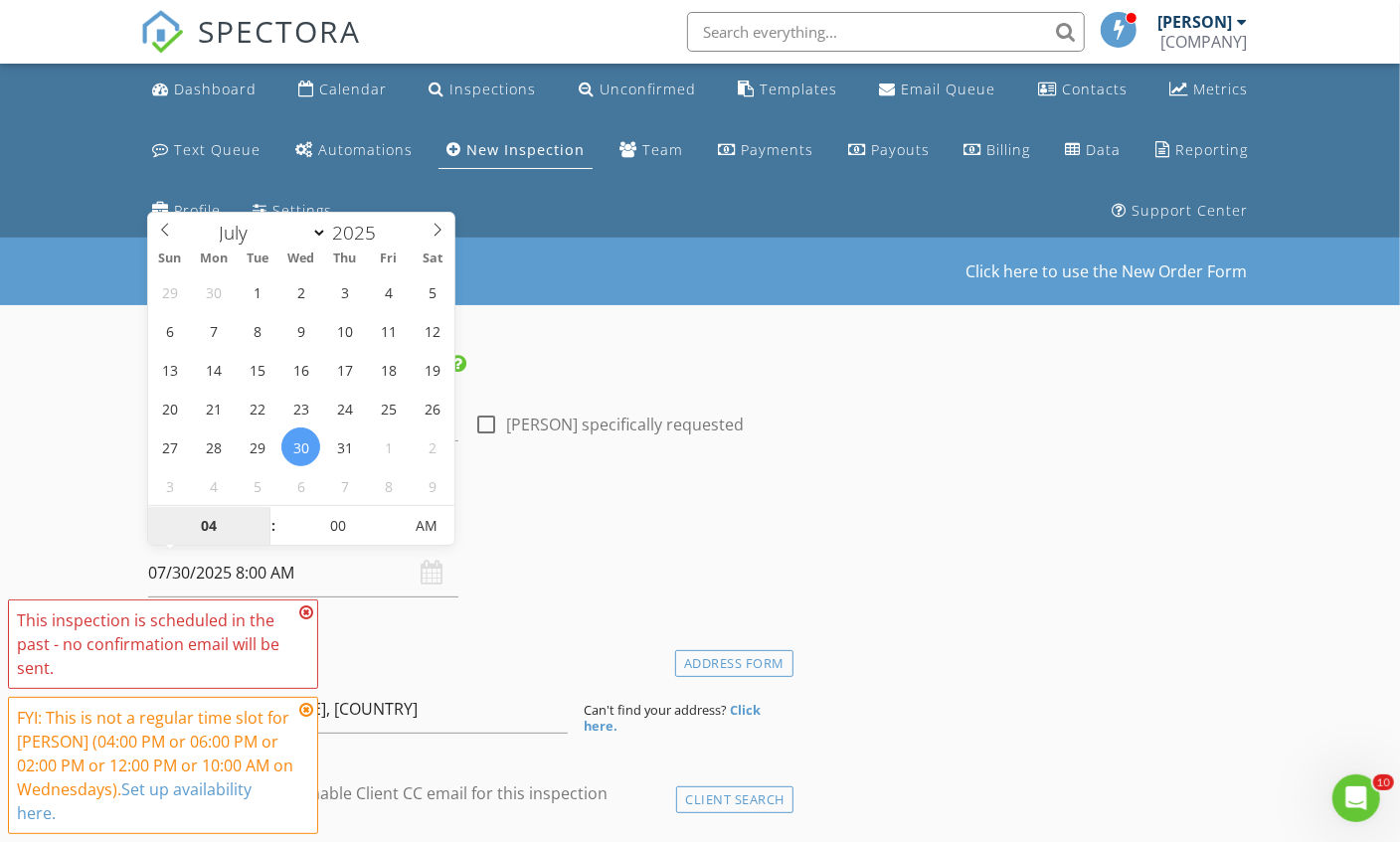 type on "07/30/2025 4:00 PM" 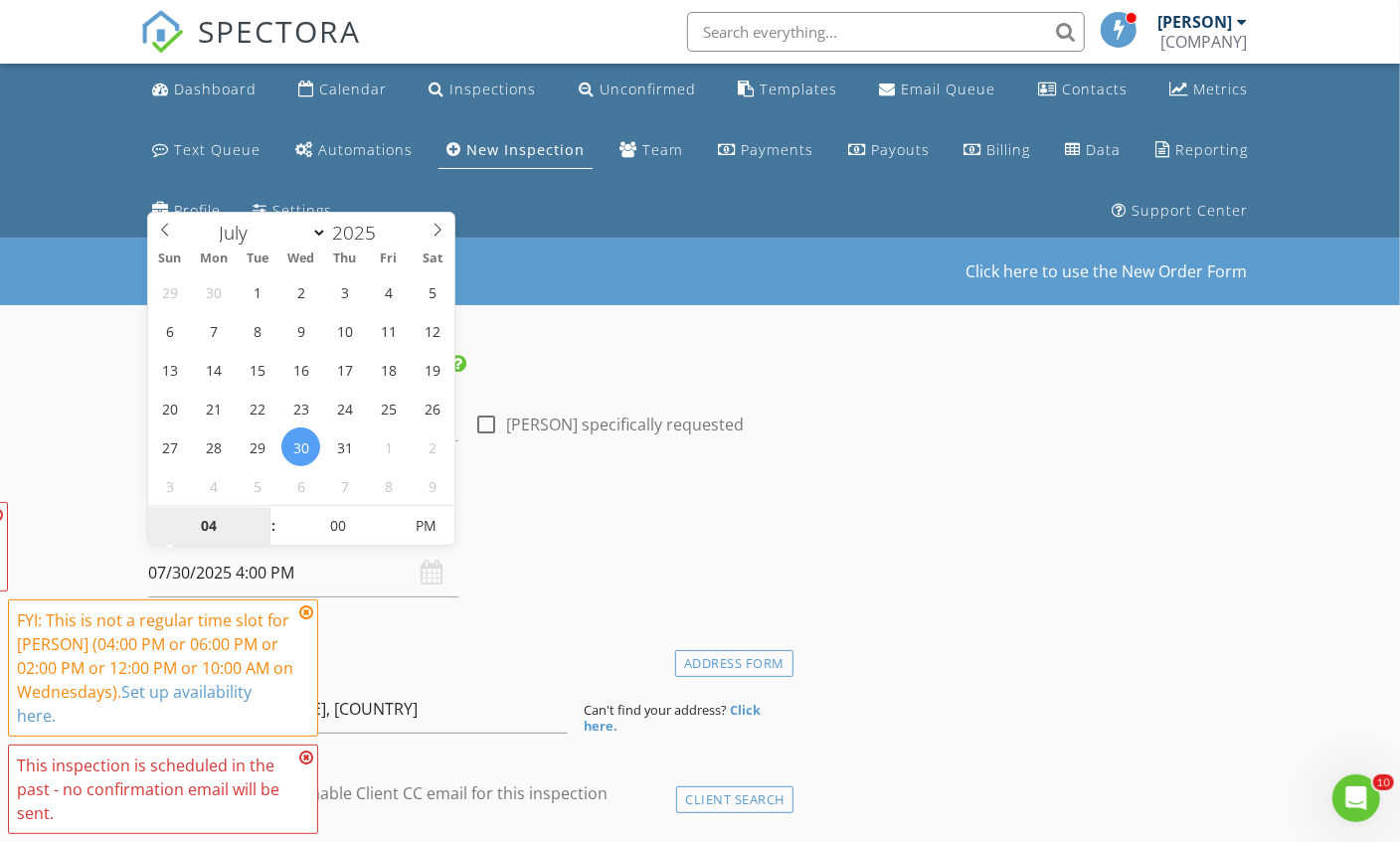 click on "PM" at bounding box center [426, 526] 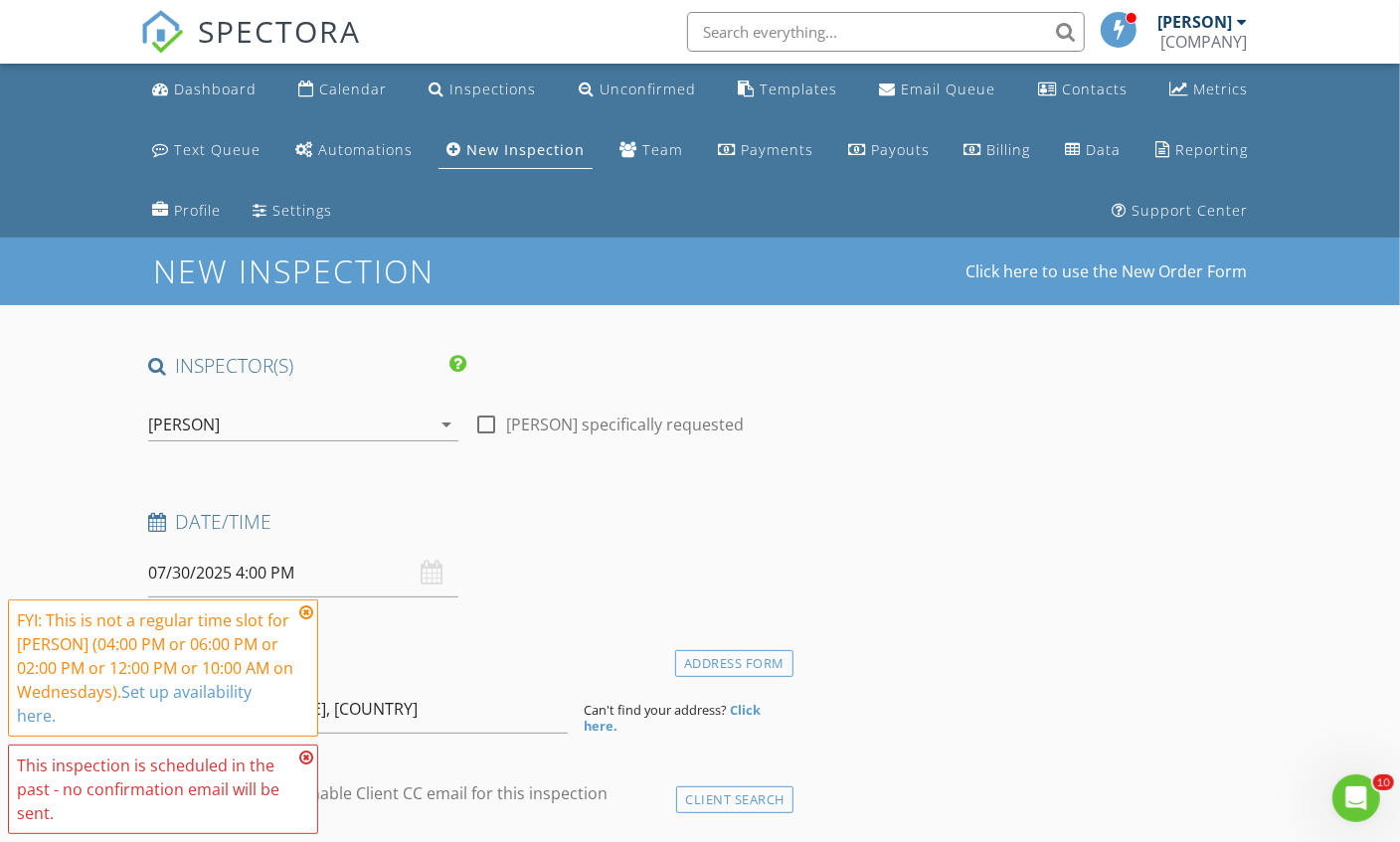 click on "Date/Time" at bounding box center [466, 522] 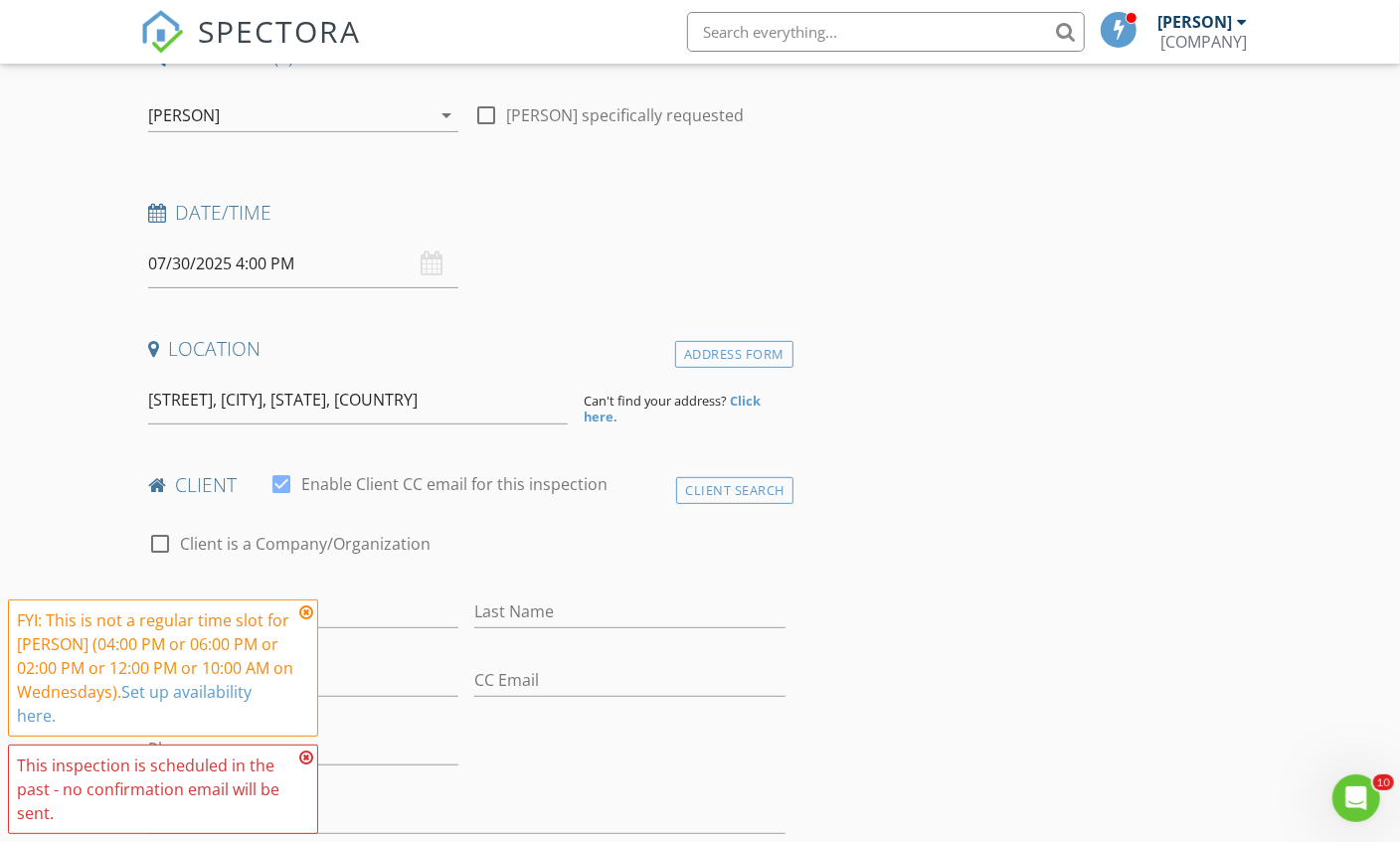 scroll, scrollTop: 364, scrollLeft: 0, axis: vertical 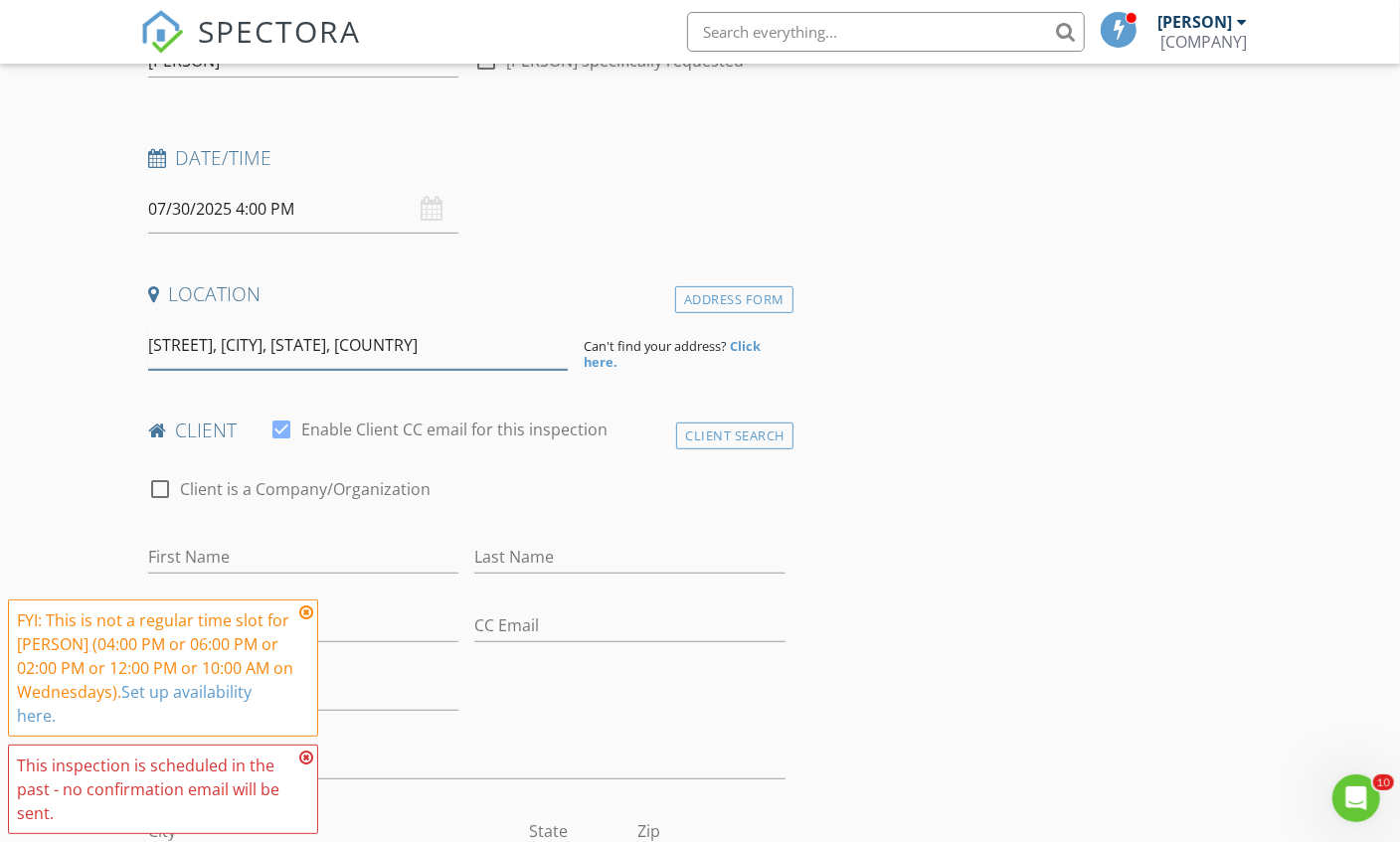 click on "92nd Ave N, Pinellas Park, FL, USA" at bounding box center (358, 345) 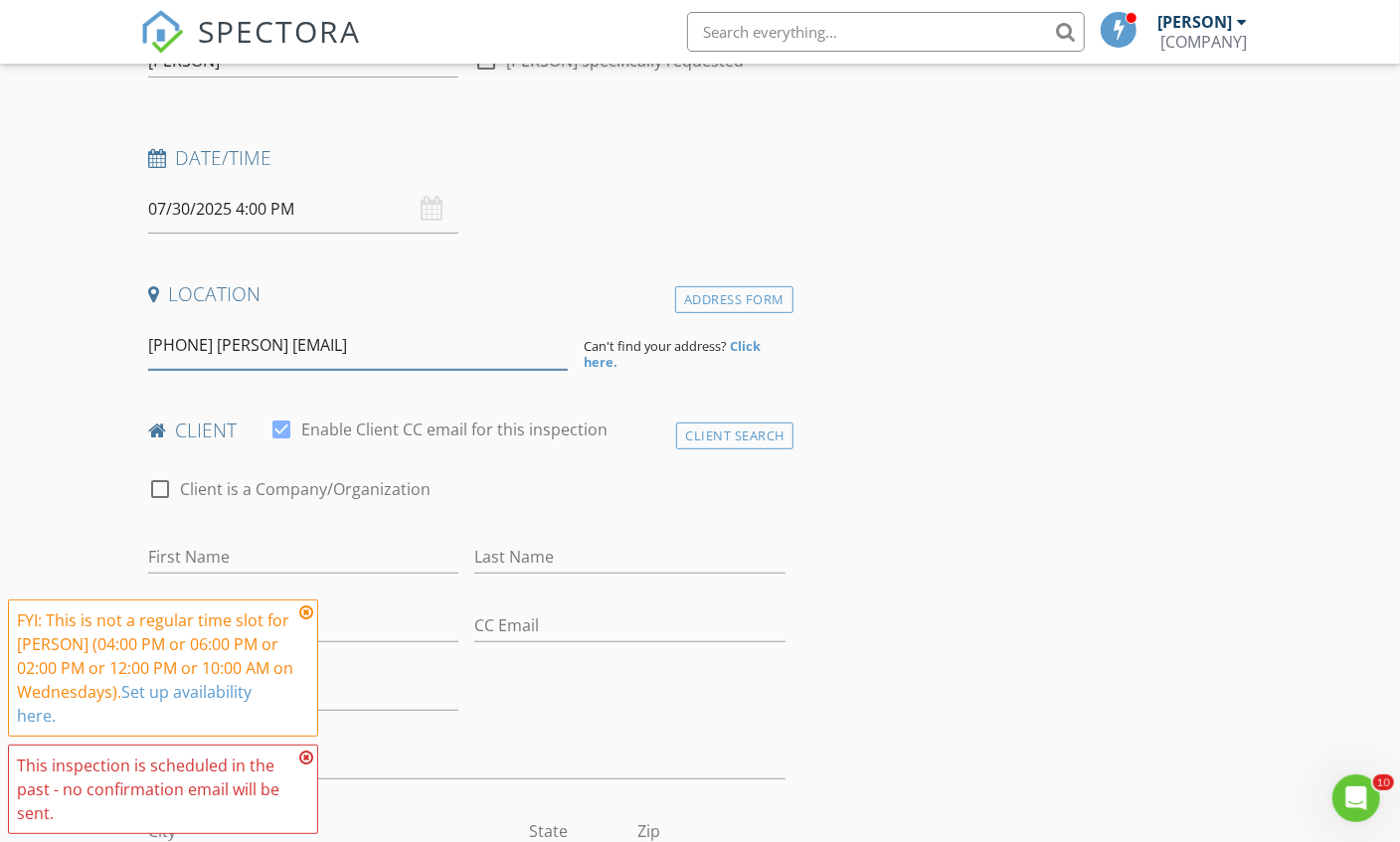 click on "7273078816 Mike Wong Mwong28@ymail.com" at bounding box center (358, 345) 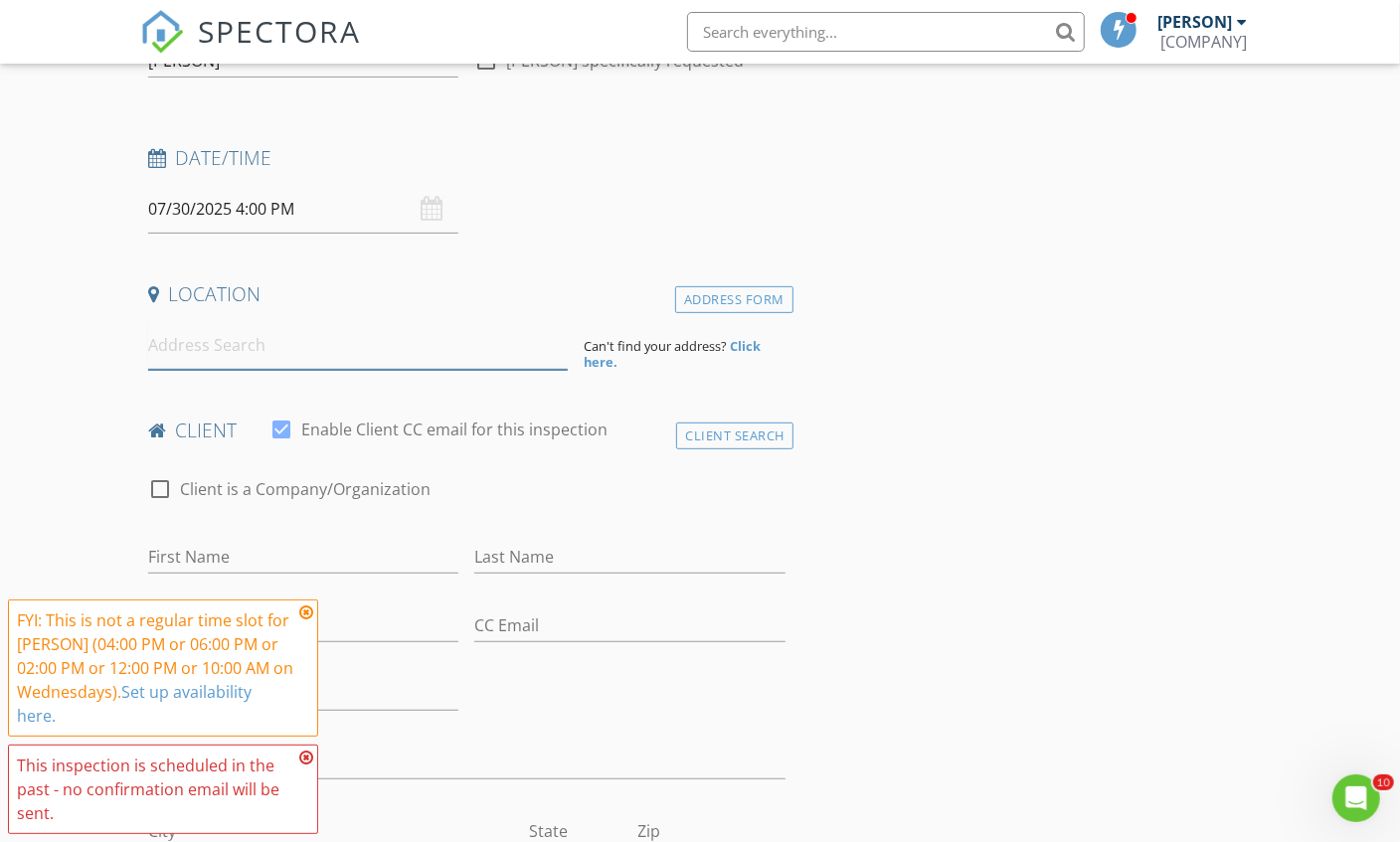 type 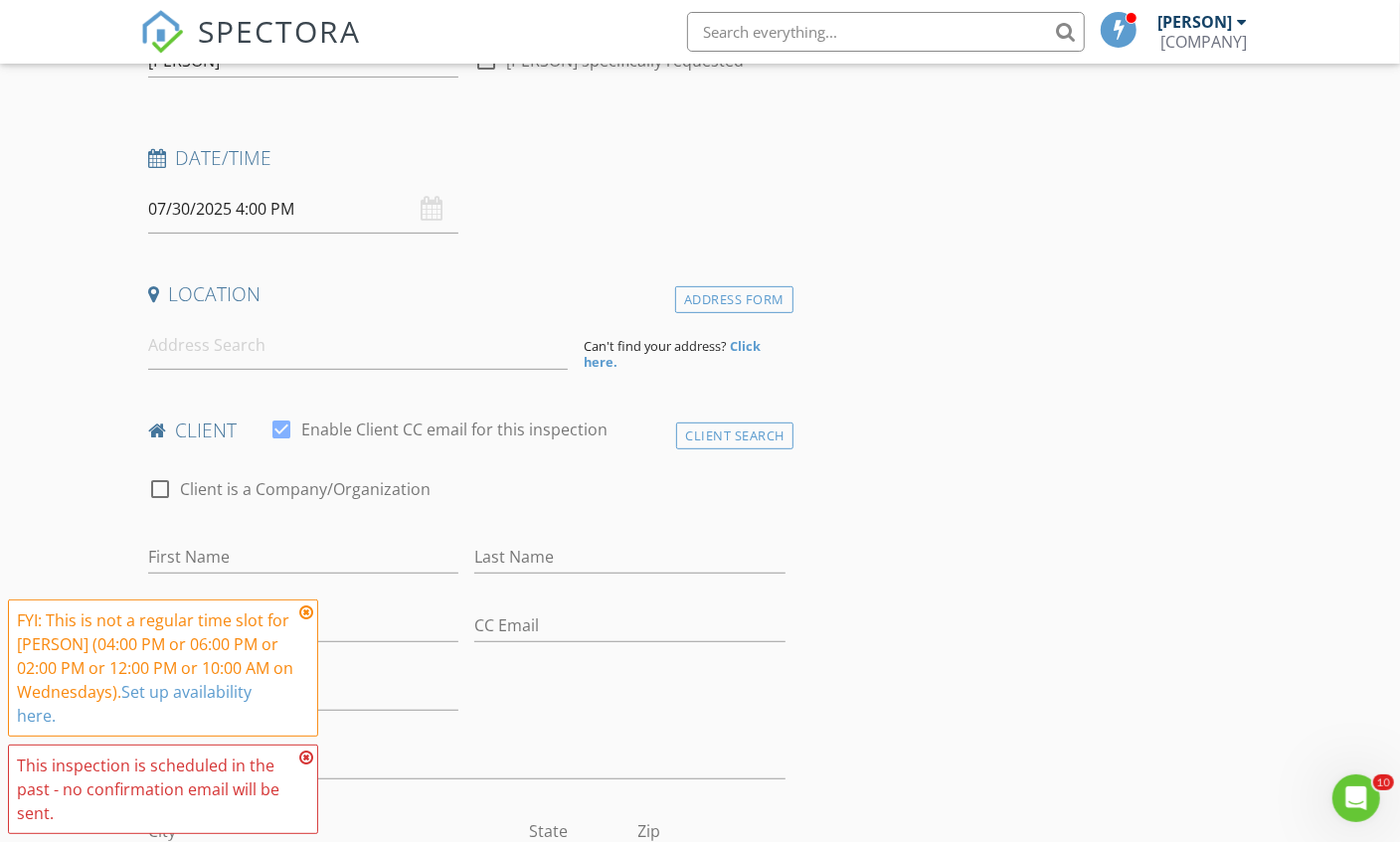 click at bounding box center [306, 612] 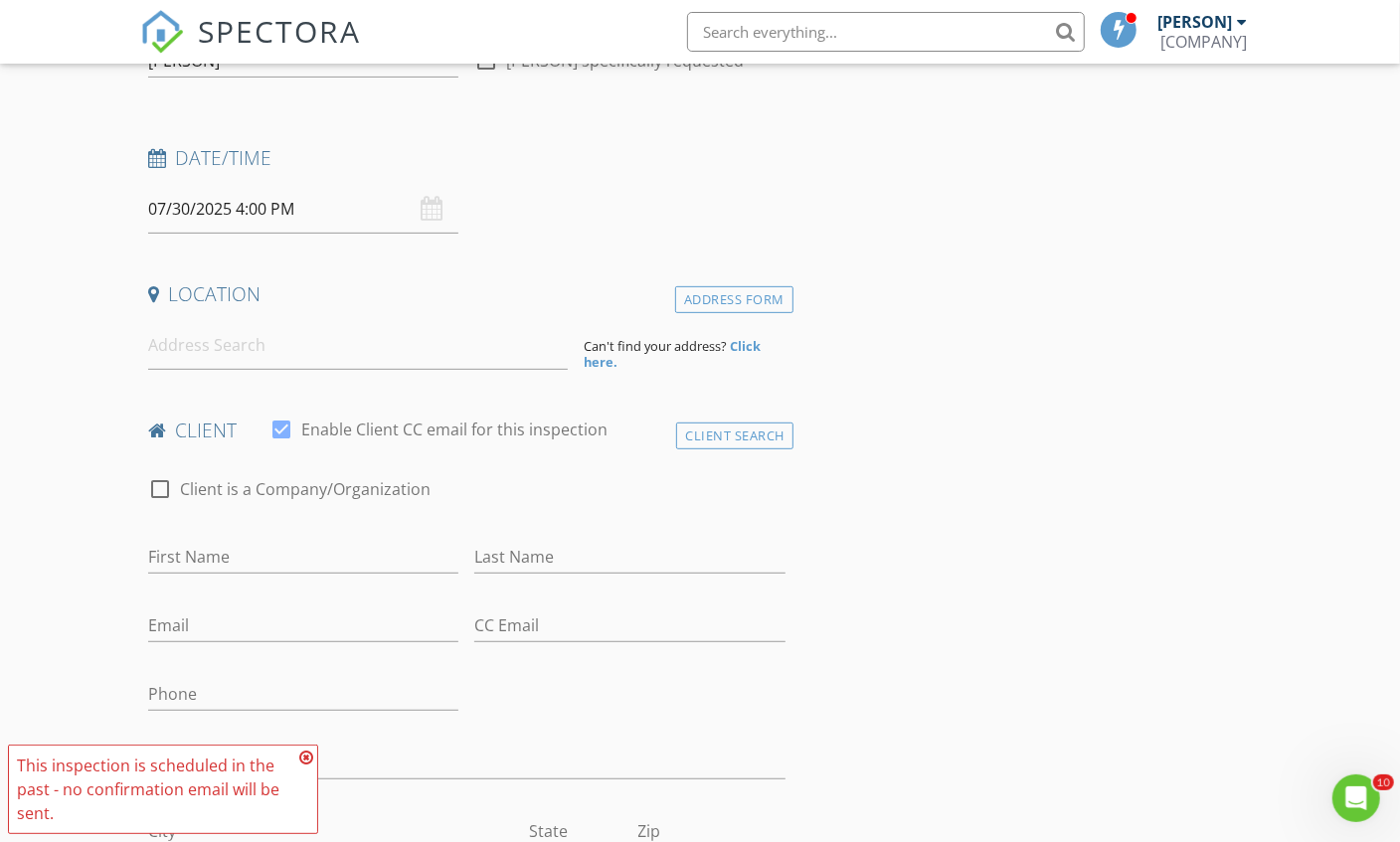 click at bounding box center [306, 758] 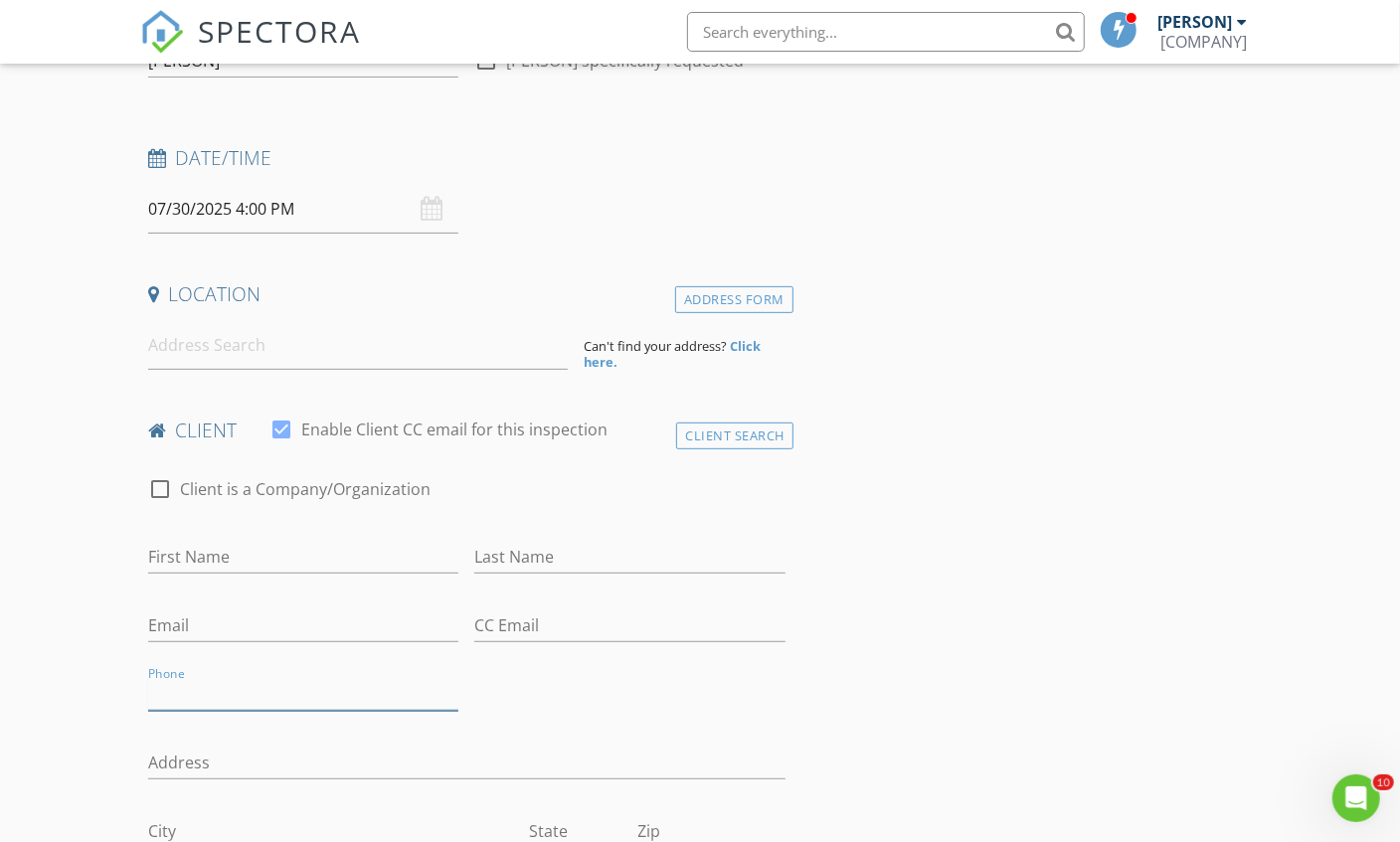 click on "Phone" at bounding box center (303, 694) 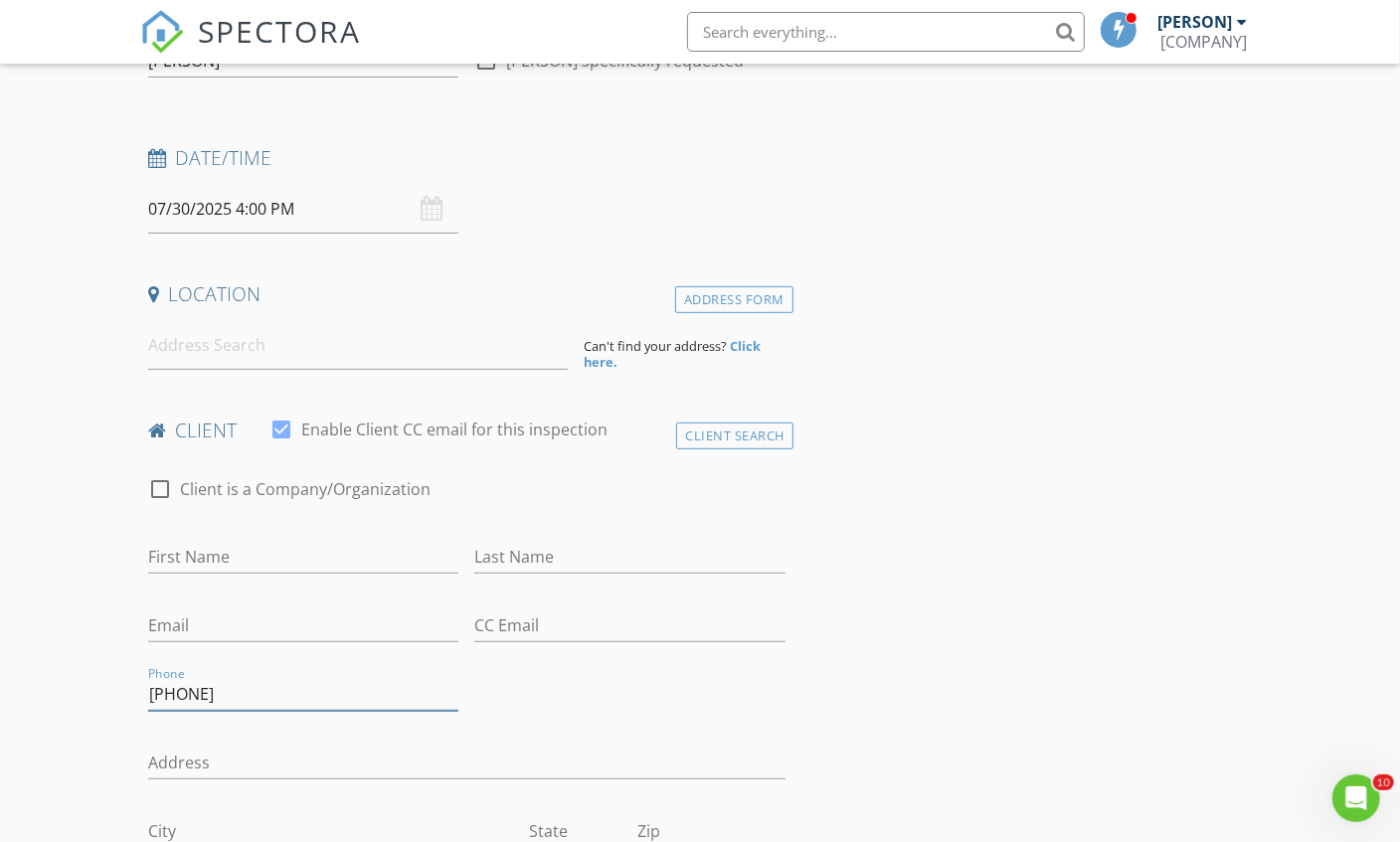 type on "727-307-8816" 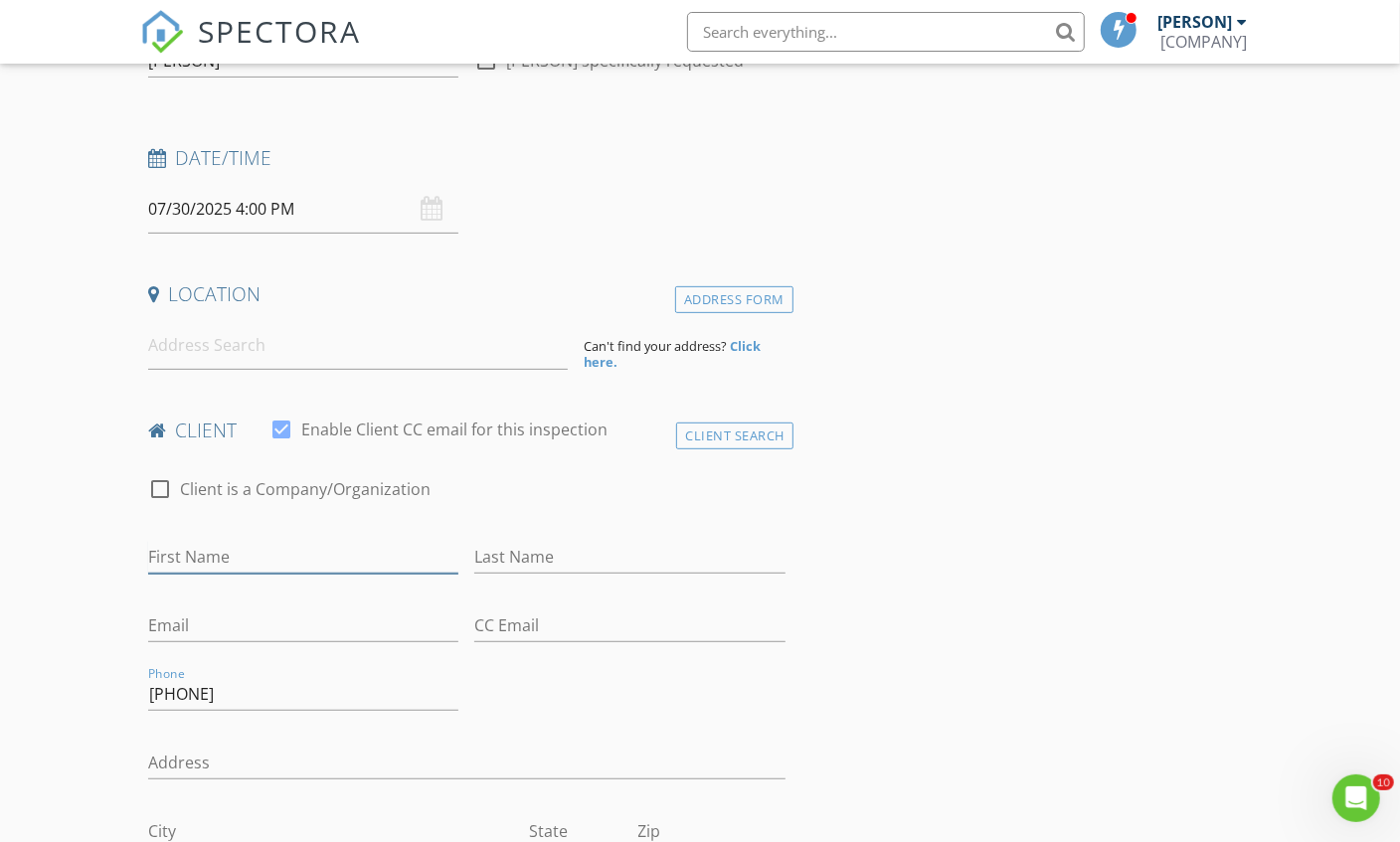 click on "First Name" at bounding box center [303, 557] 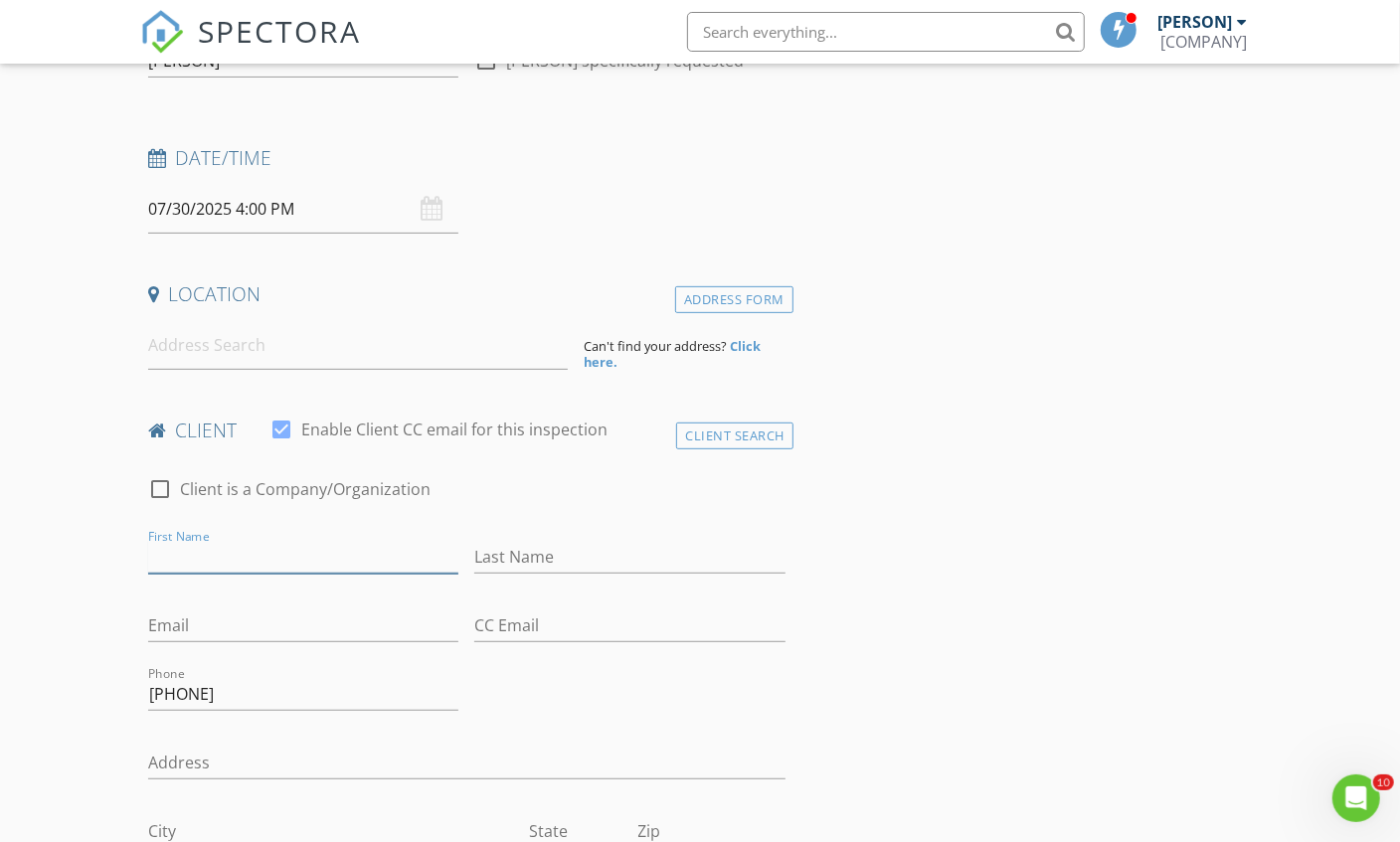 paste on "7273078816 Mike Wong Mwong28@ymail.com" 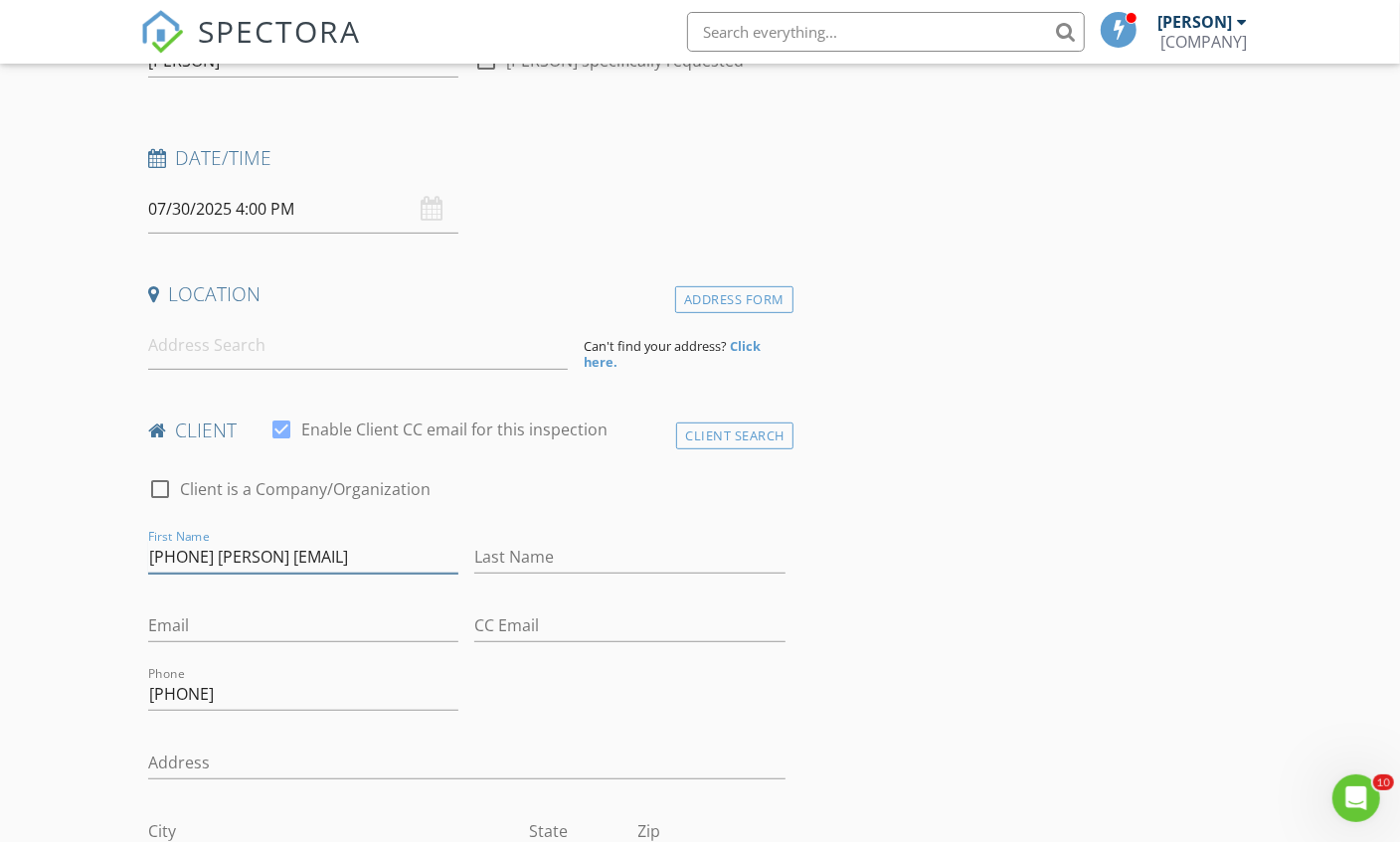 scroll, scrollTop: 0, scrollLeft: 34, axis: horizontal 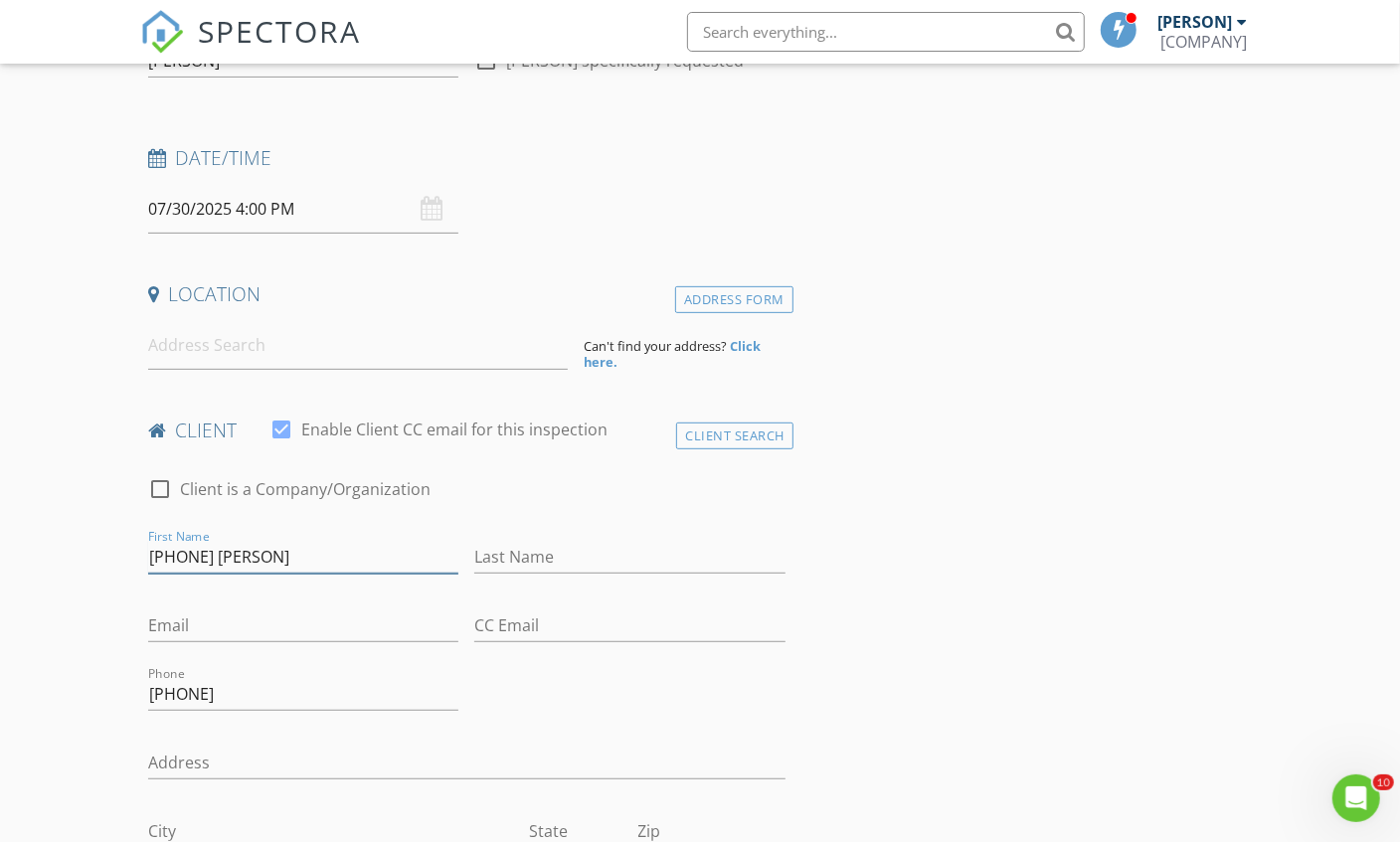 drag, startPoint x: 243, startPoint y: 556, endPoint x: 59, endPoint y: 597, distance: 188.5126 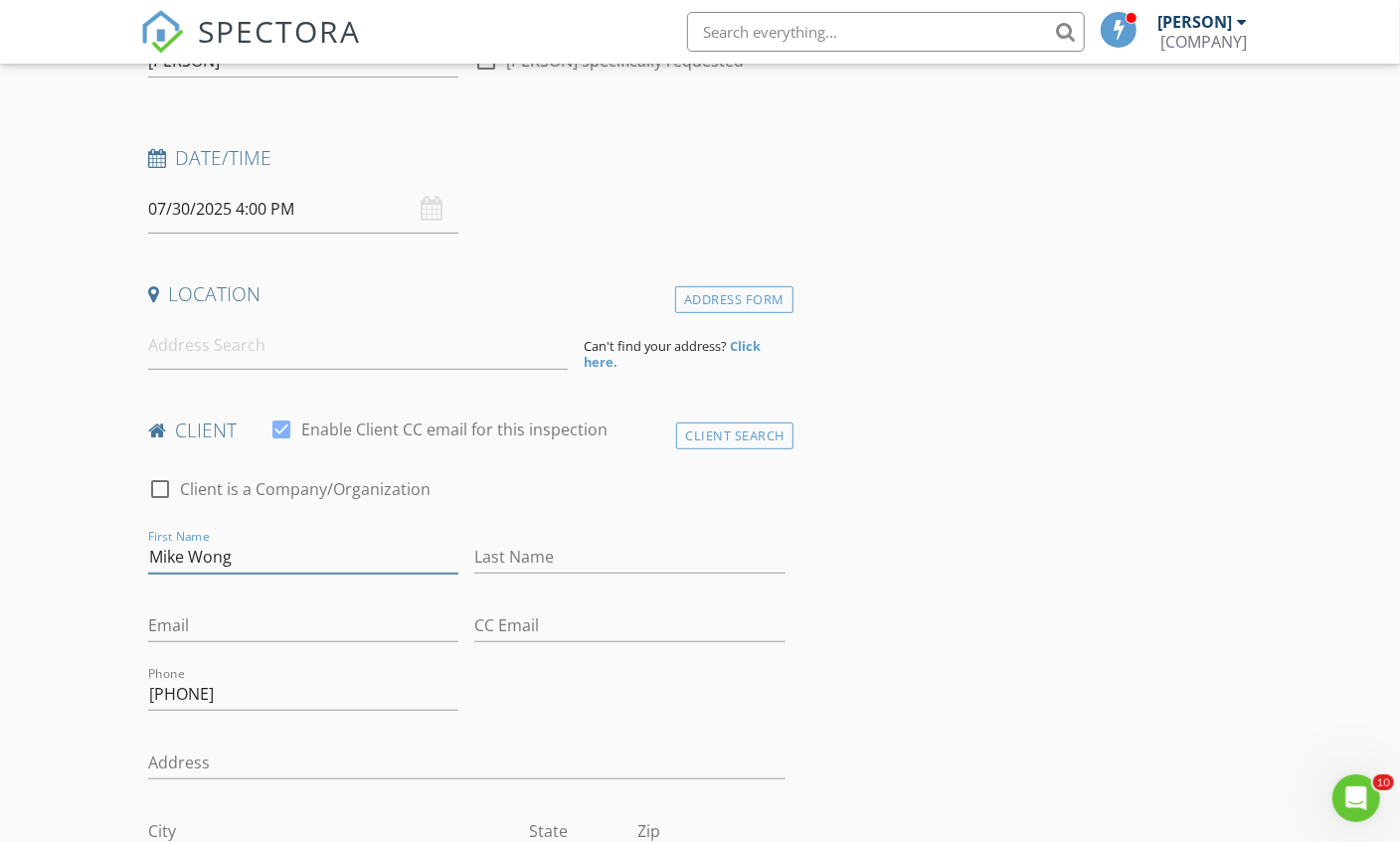 type on "Mike Wong" 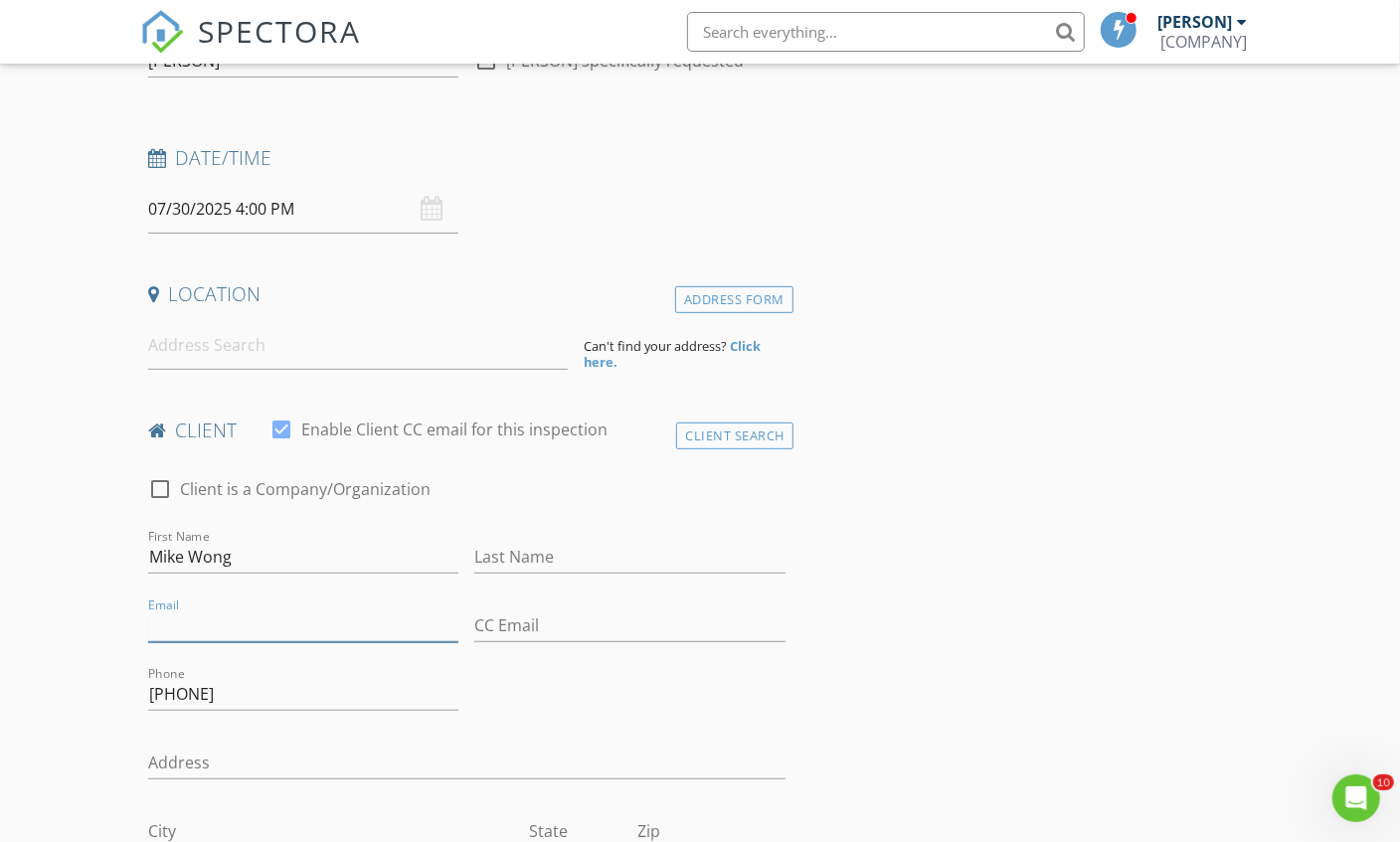 click on "Email" at bounding box center [303, 625] 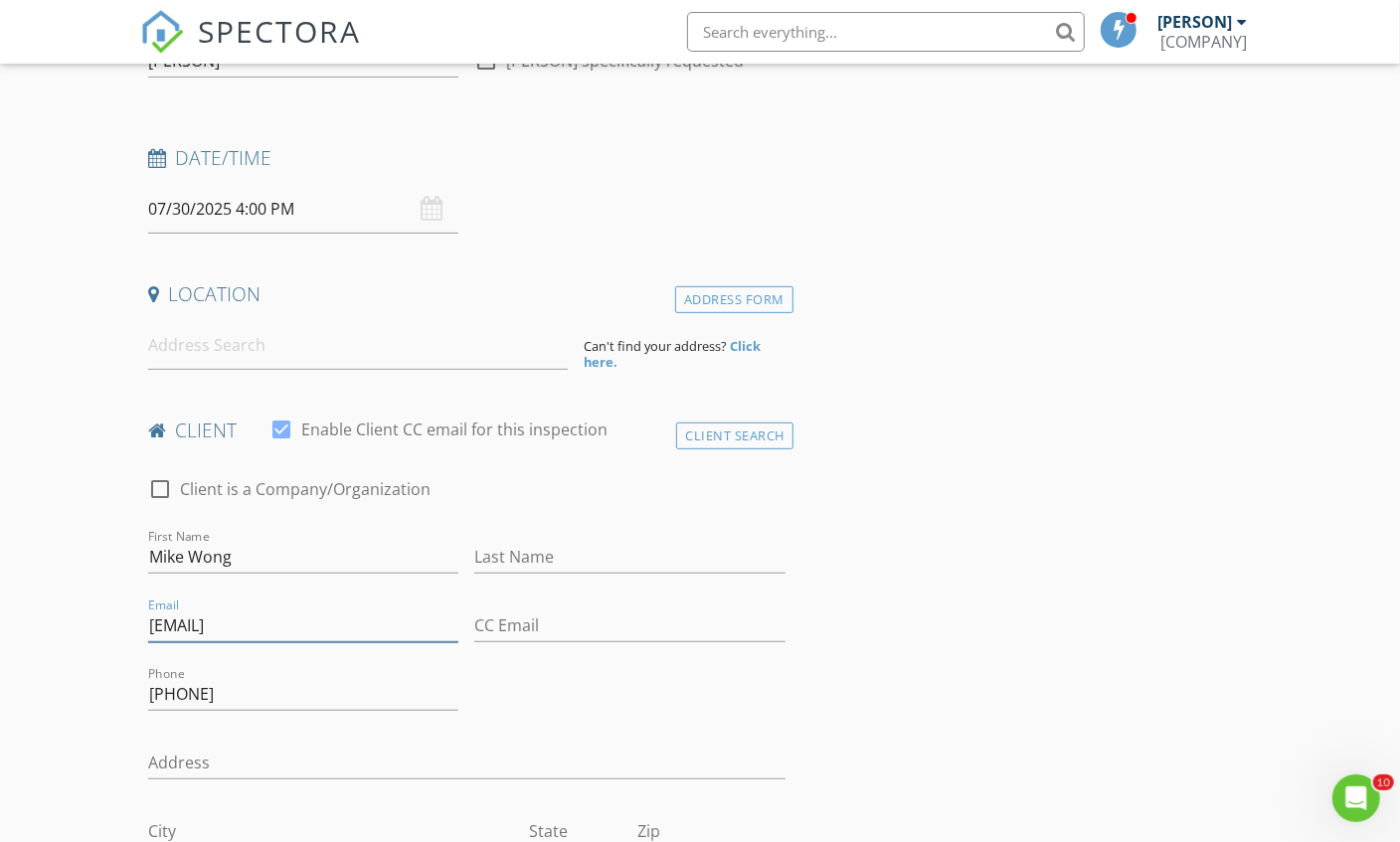 type on "Mwong28@ymail.com" 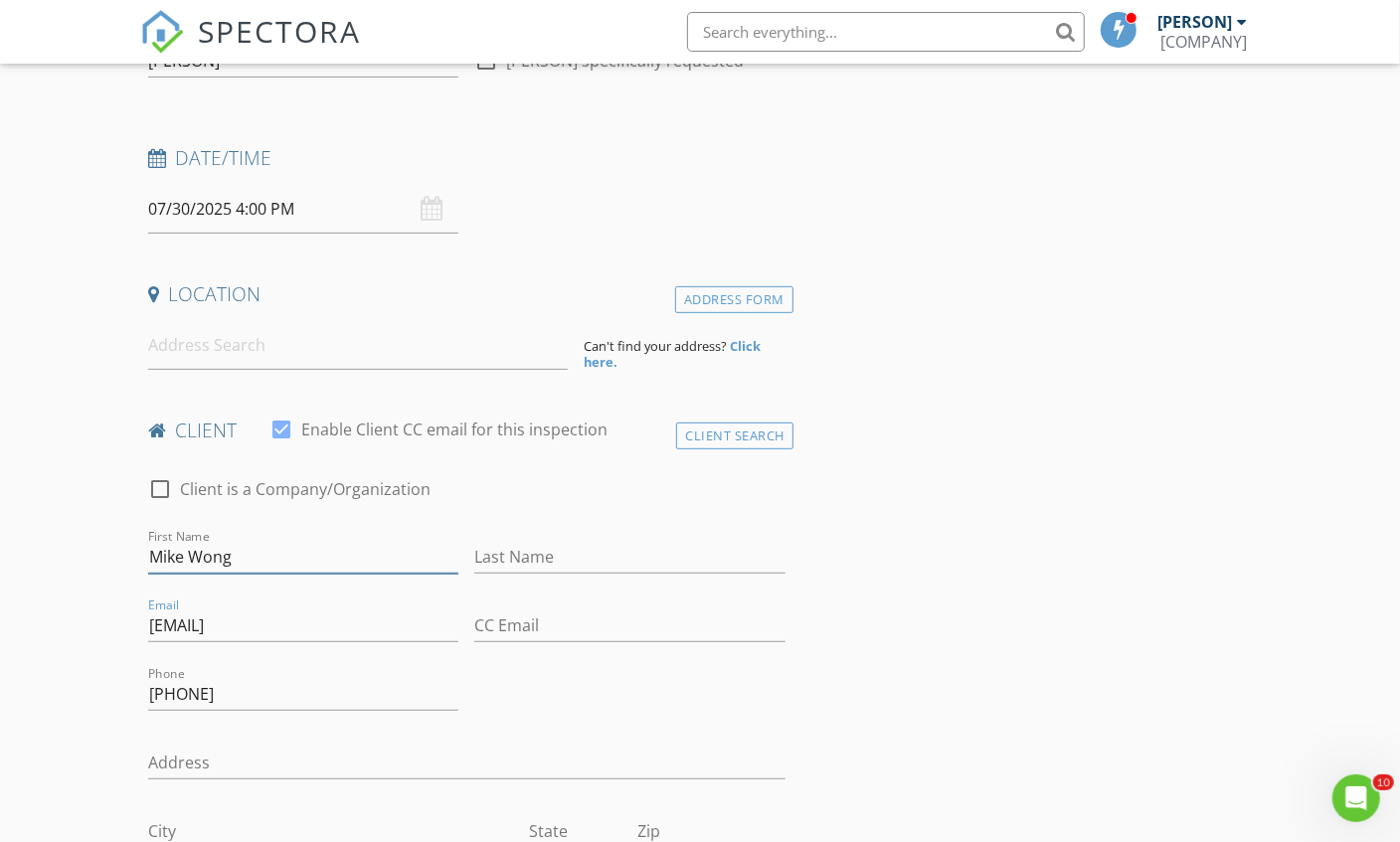 click on "Mike Wong" at bounding box center [303, 557] 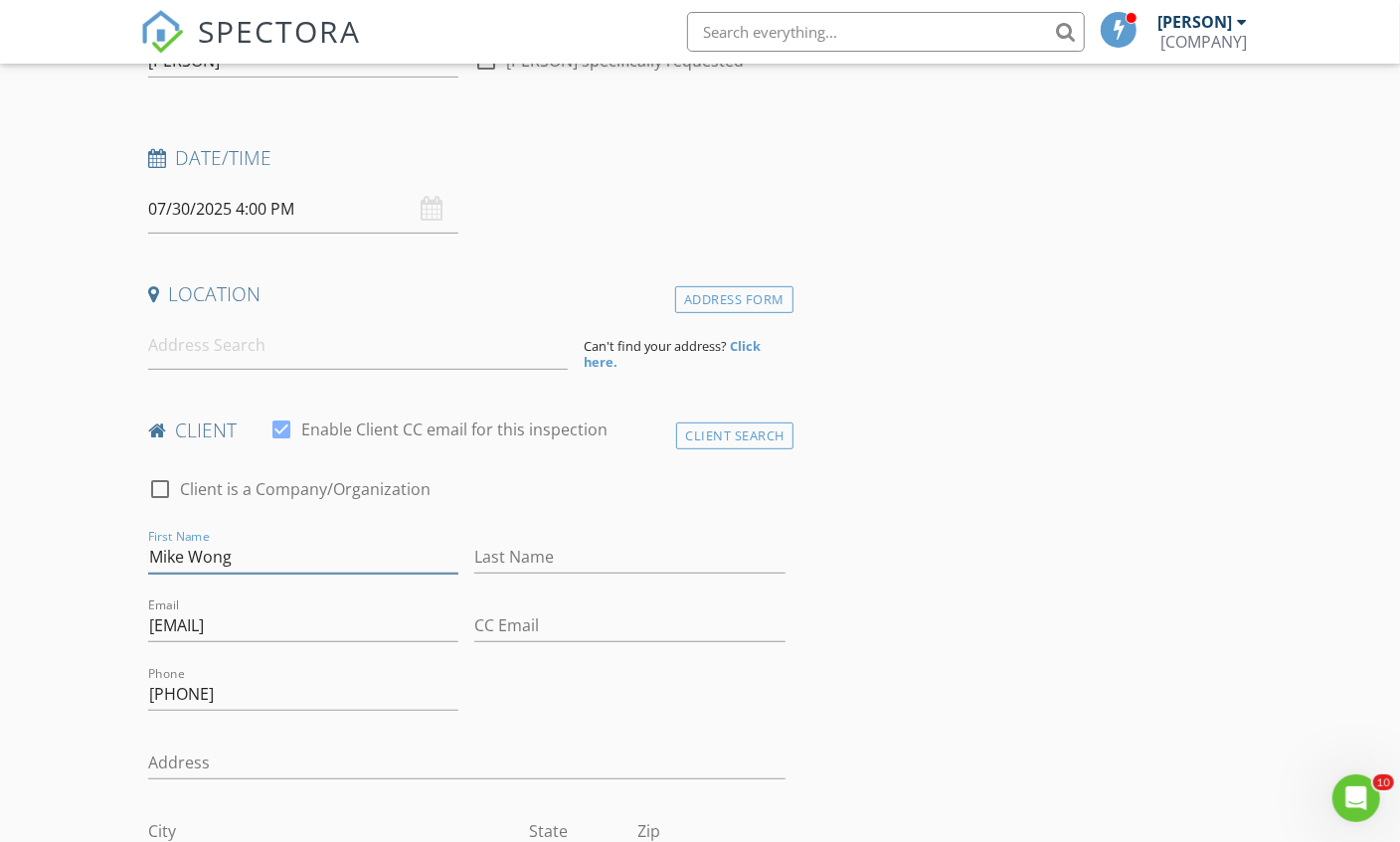 click on "Mike Wong" at bounding box center (303, 557) 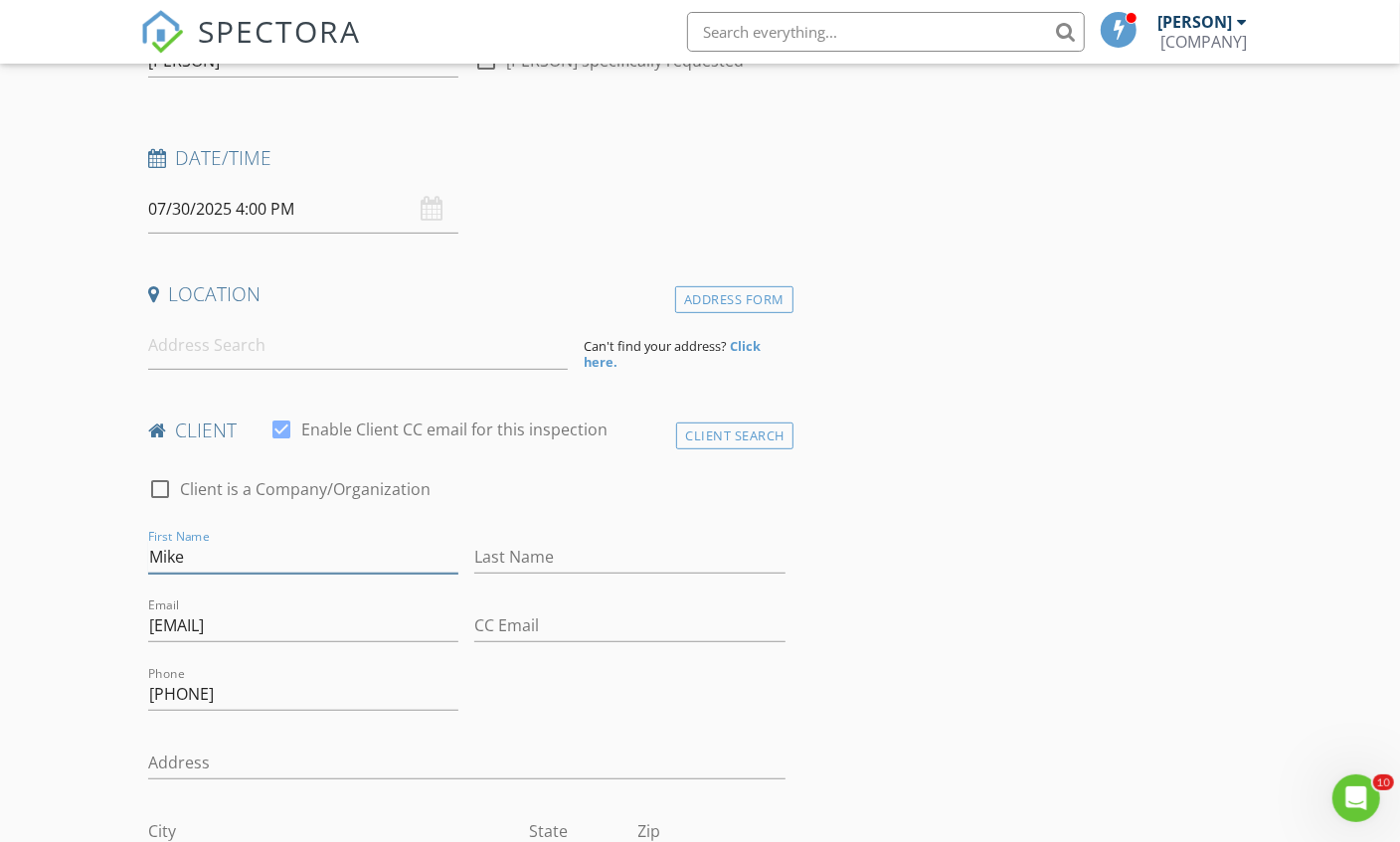 type on "Mike" 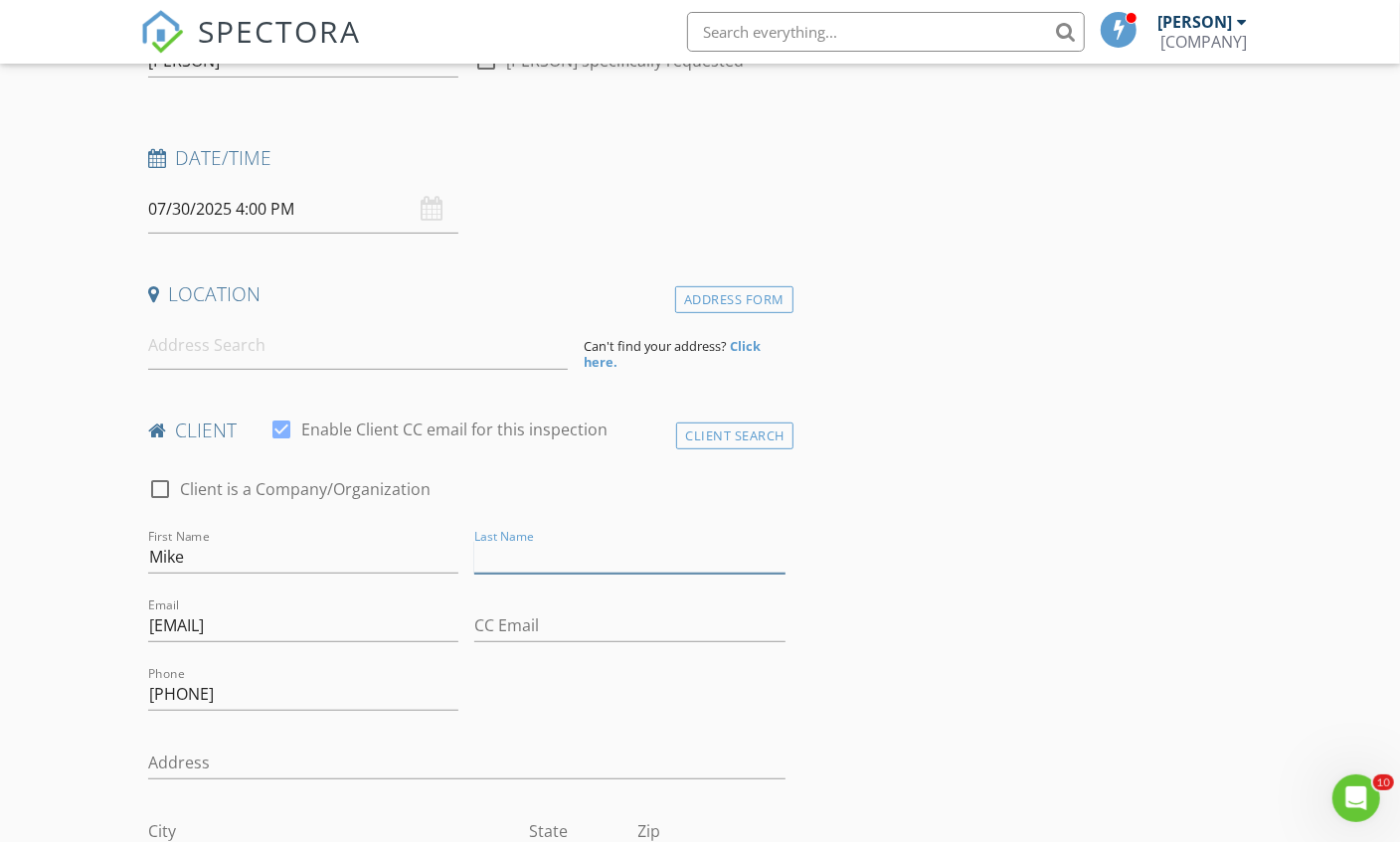 click on "Last Name" at bounding box center (629, 557) 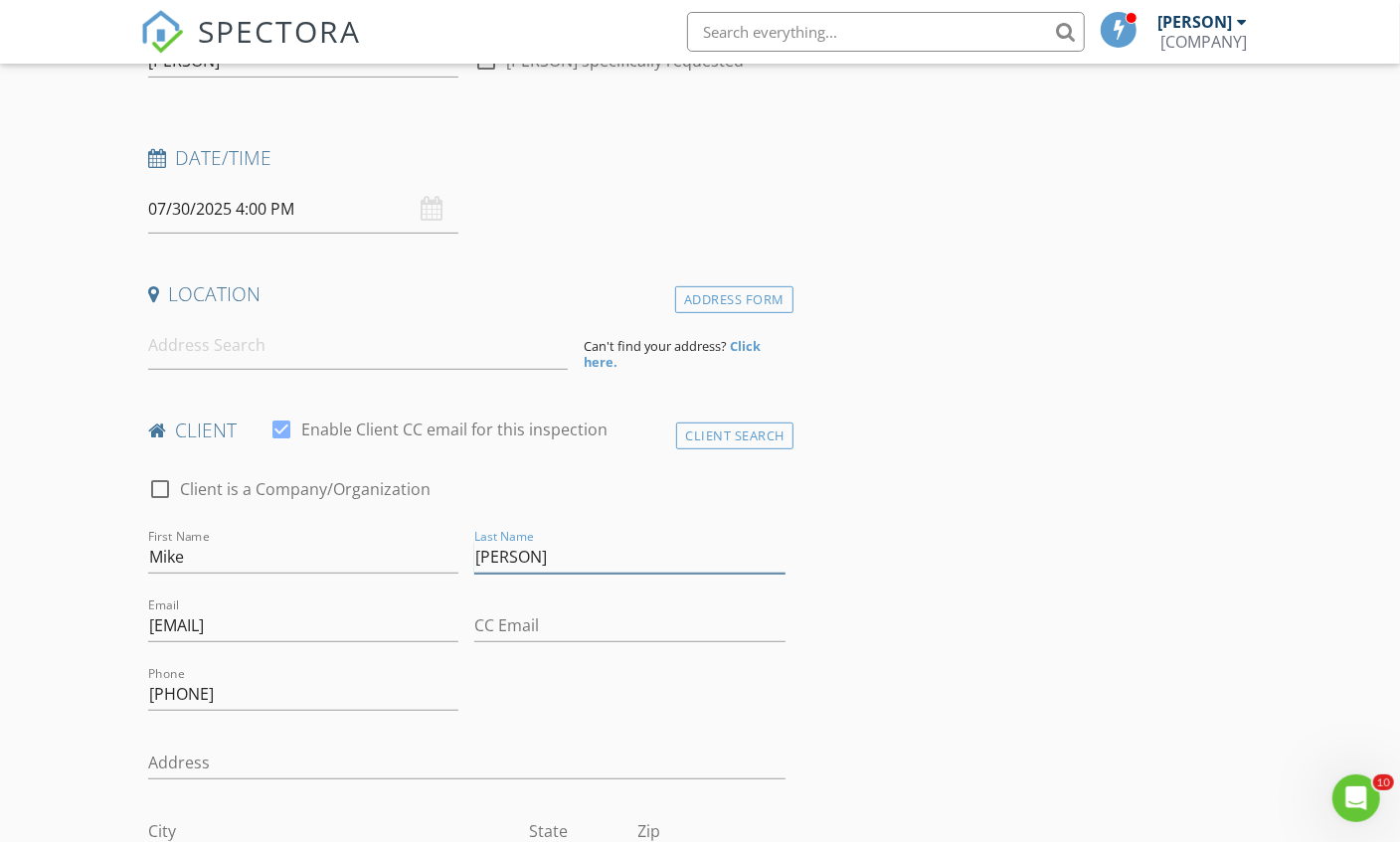 type on "Wong" 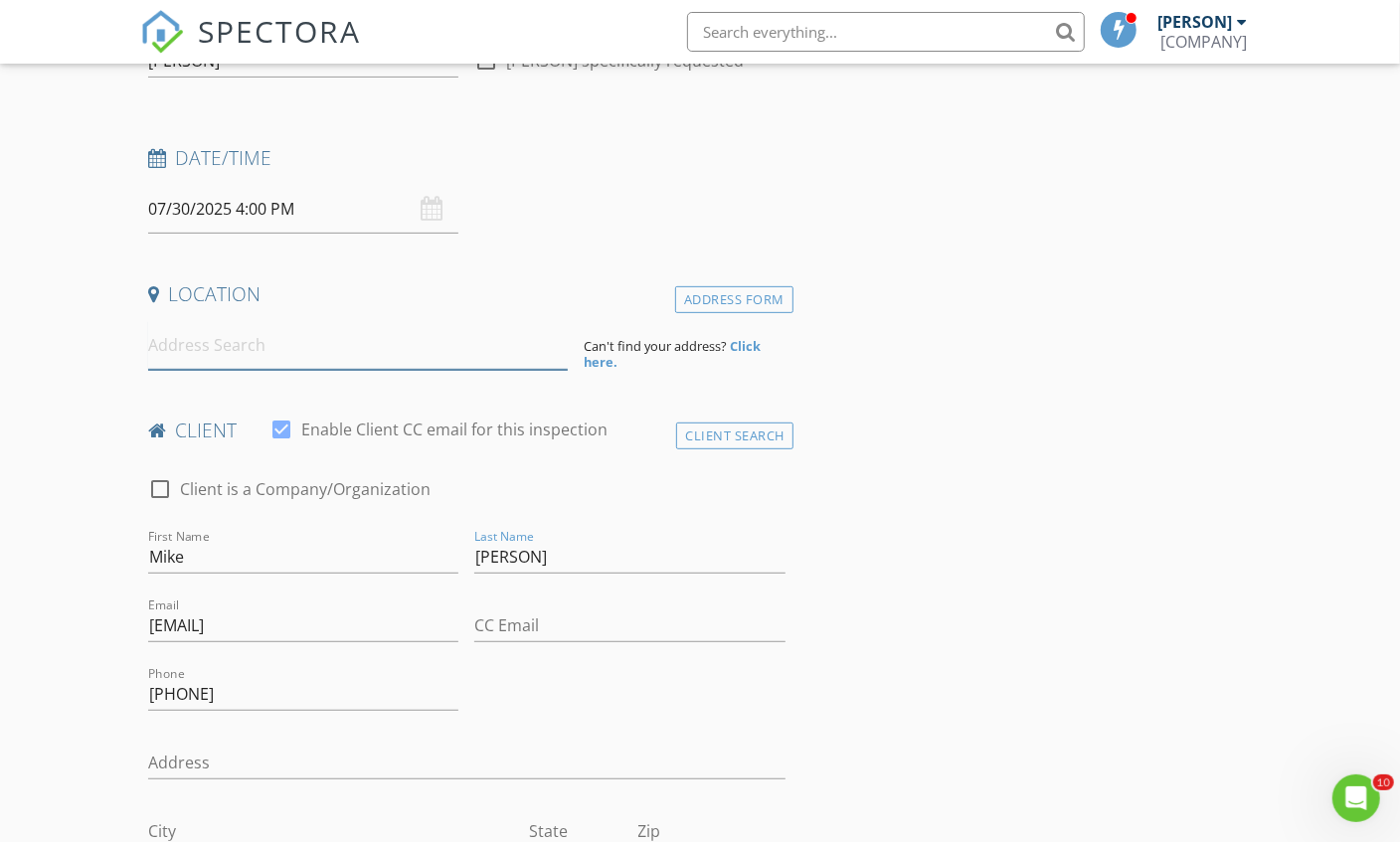click at bounding box center [358, 345] 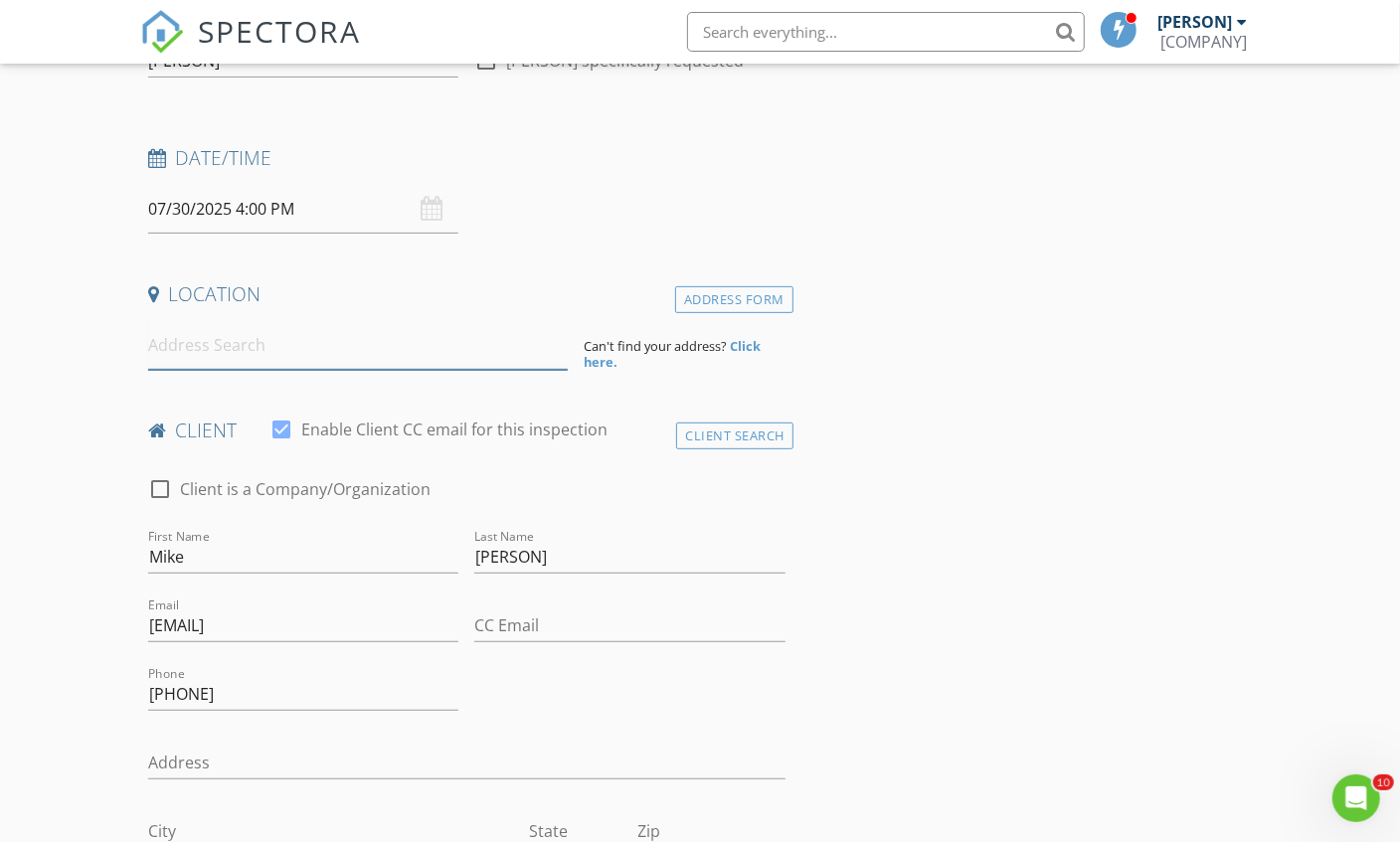 paste on "92nd Avenue North, 92nd Ave N, Pinellas Park, FL 33782, USA" 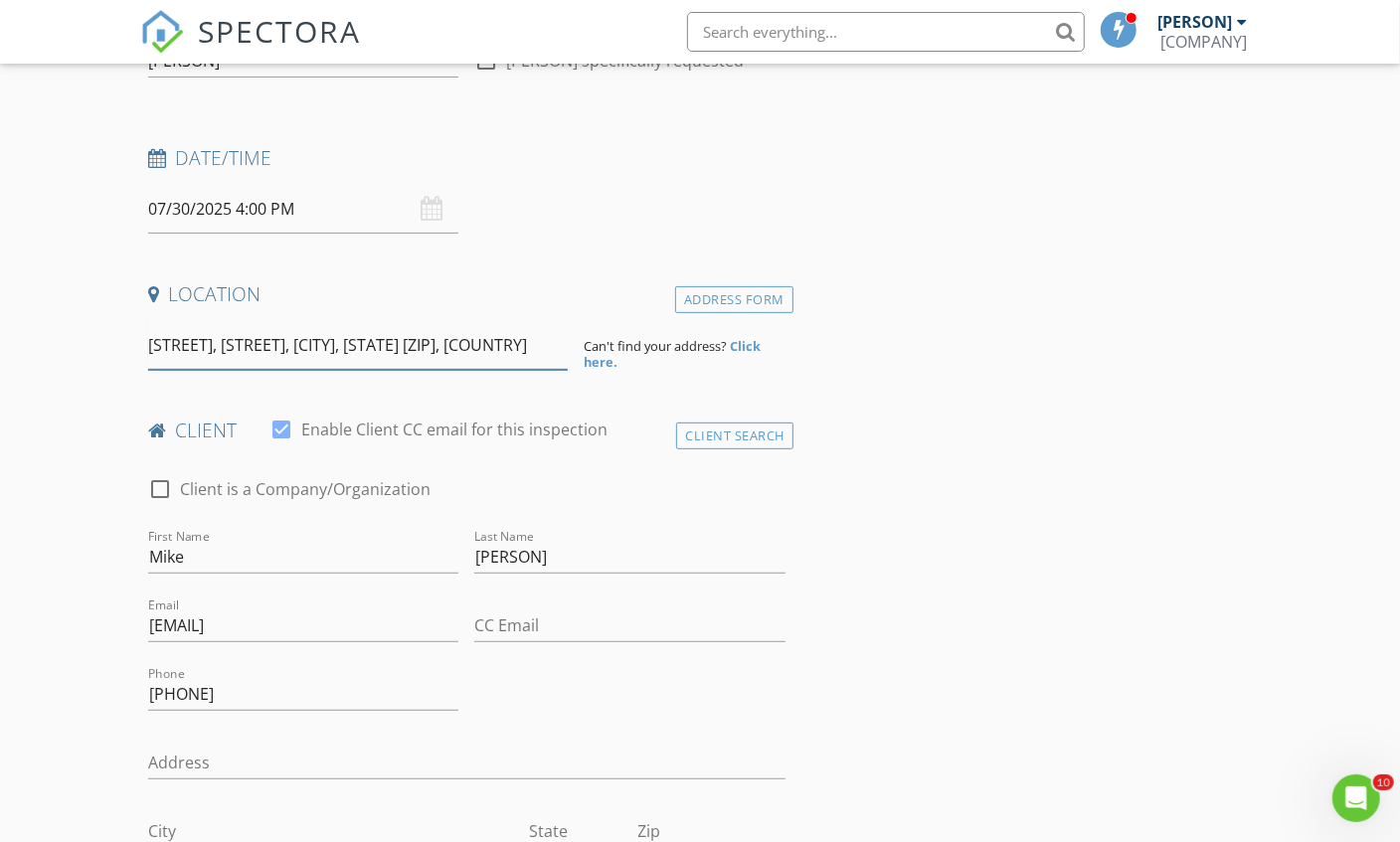 scroll, scrollTop: 0, scrollLeft: 33, axis: horizontal 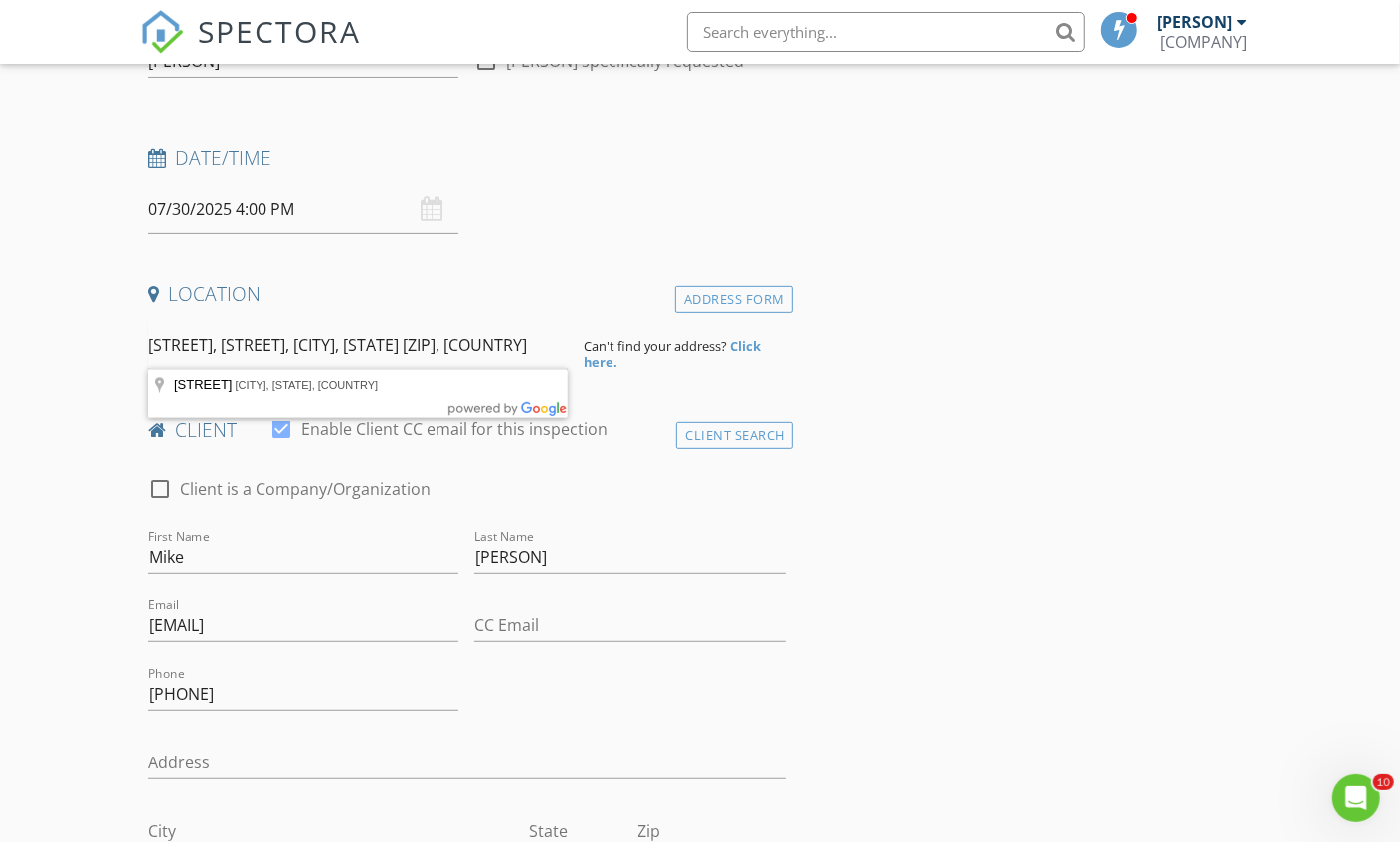 drag, startPoint x: 265, startPoint y: 340, endPoint x: 79, endPoint y: 324, distance: 186.6869 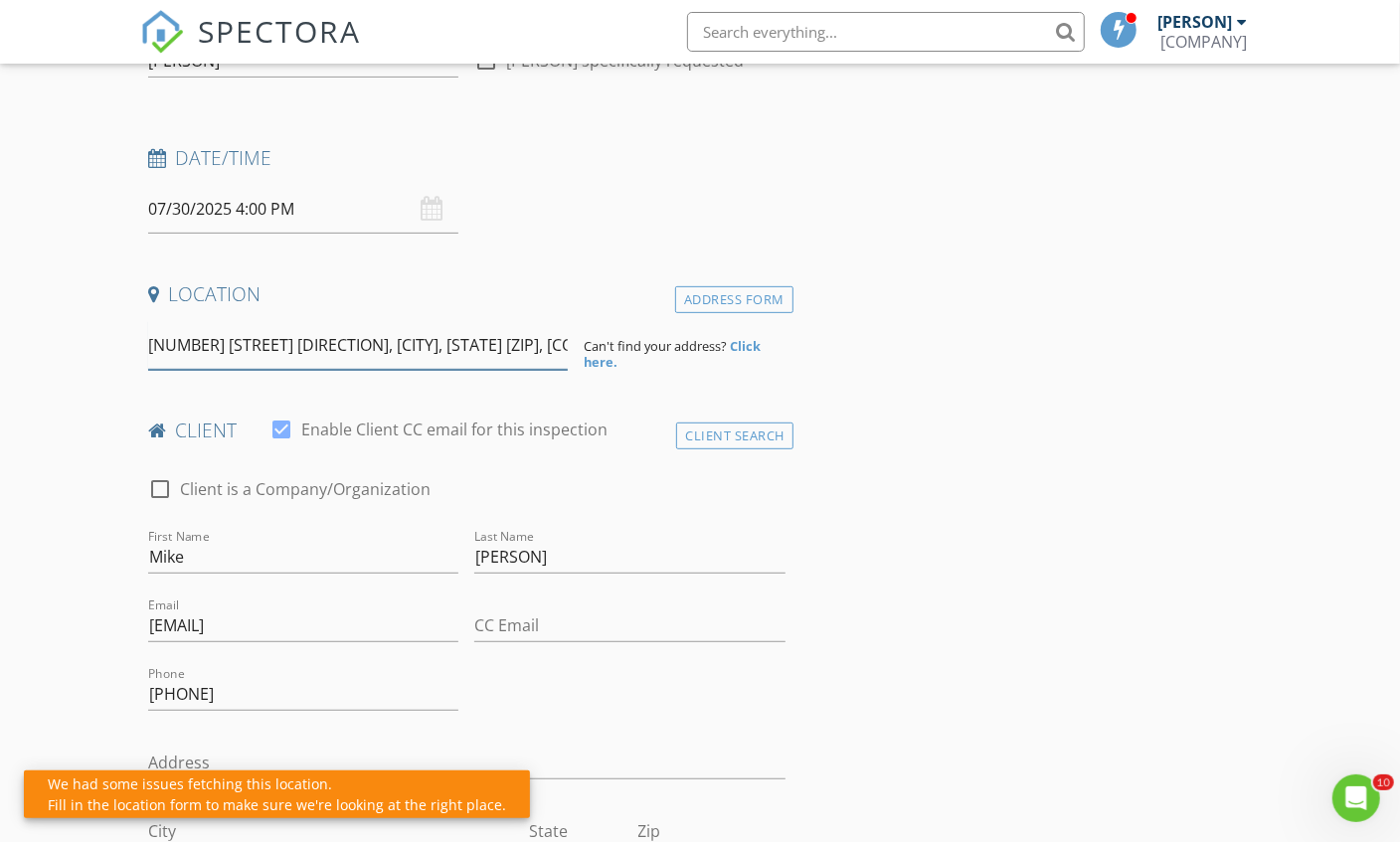 click on "13324 92nd Ave N, Pinellas Park, FL 33782, USA" at bounding box center (358, 345) 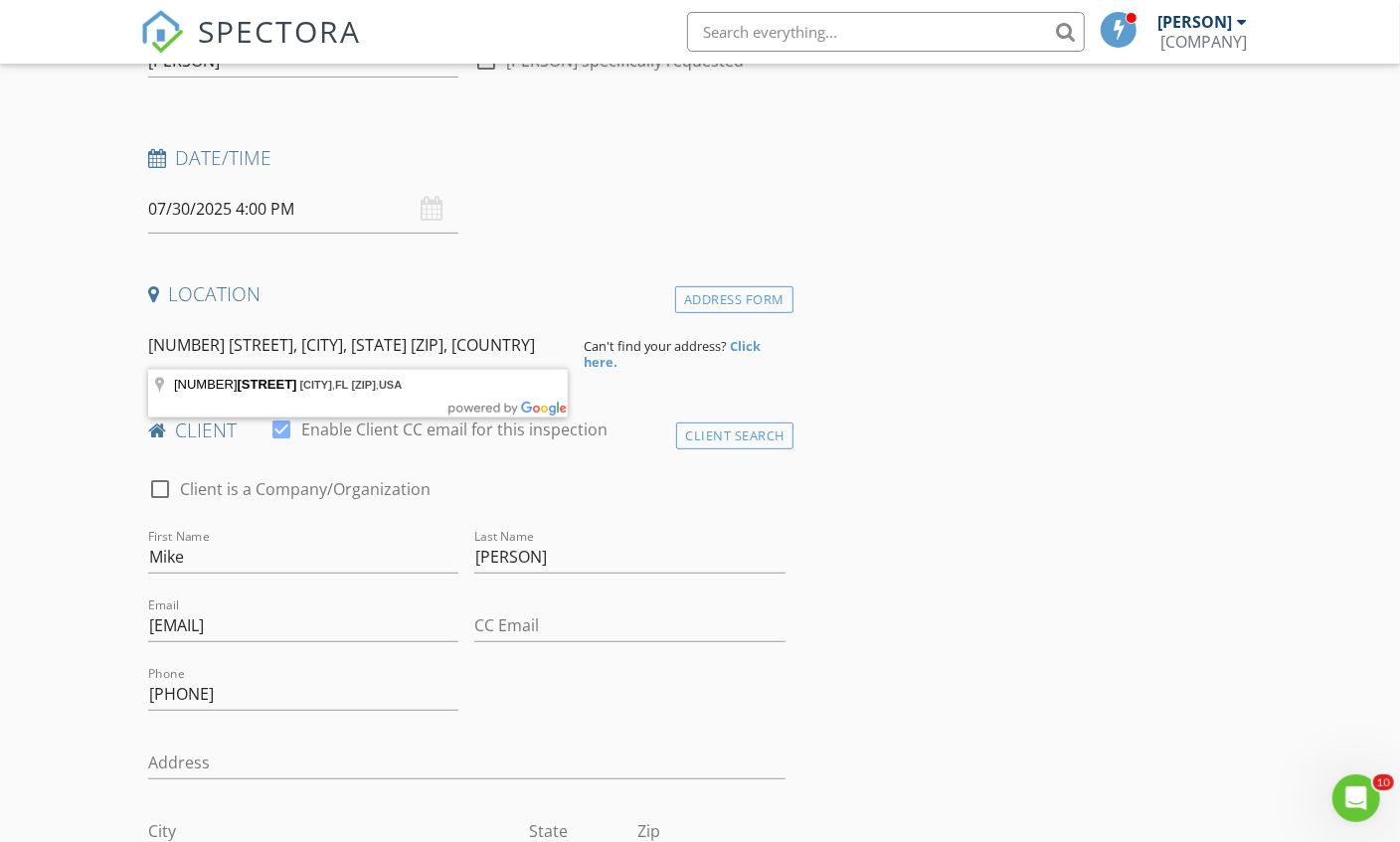 type on "13324 92nd Ave, Pinellas Park, FL 33782, USA" 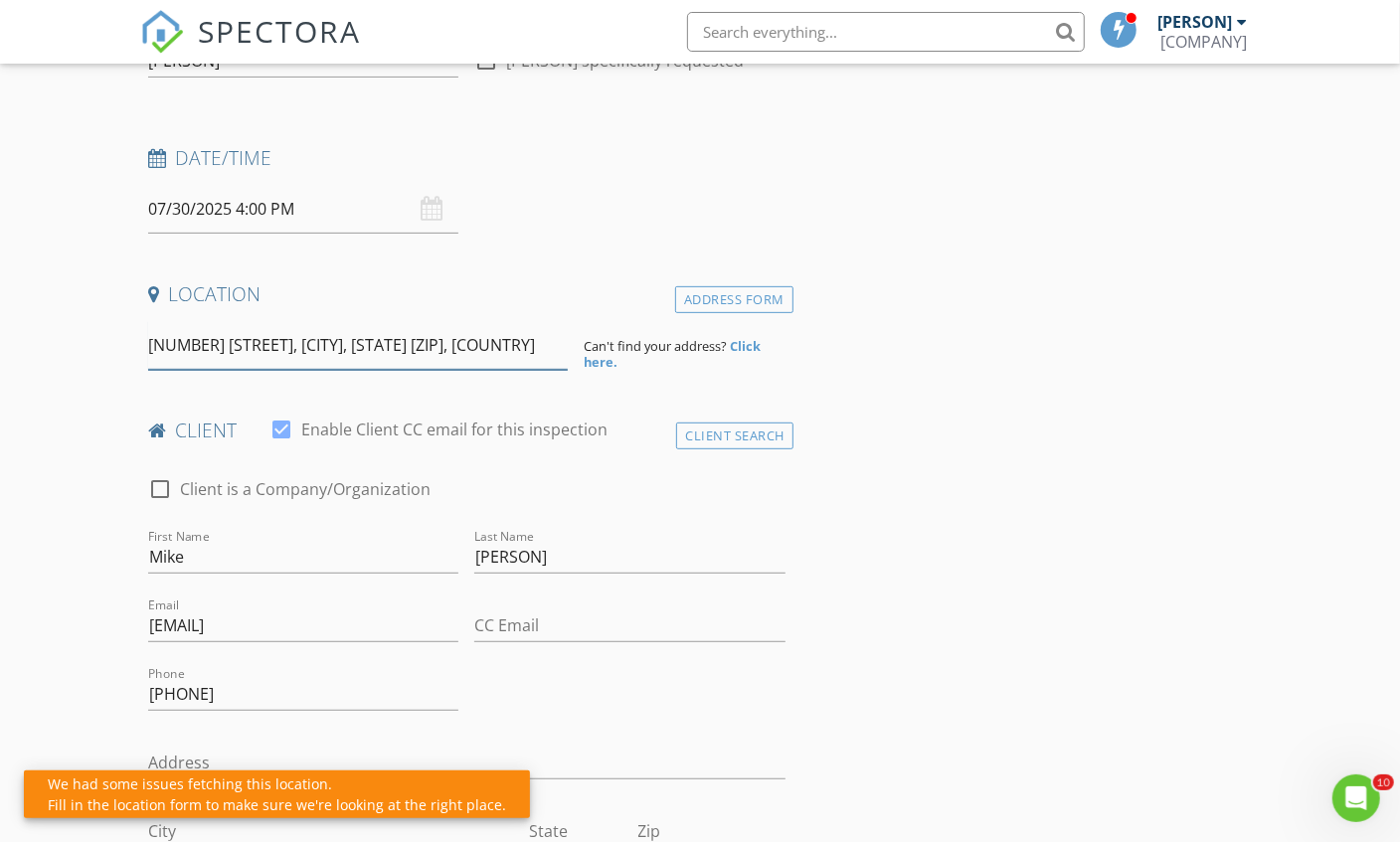 click on "13324 92nd Ave, Pinellas Park, FL 33782, USA" at bounding box center [358, 345] 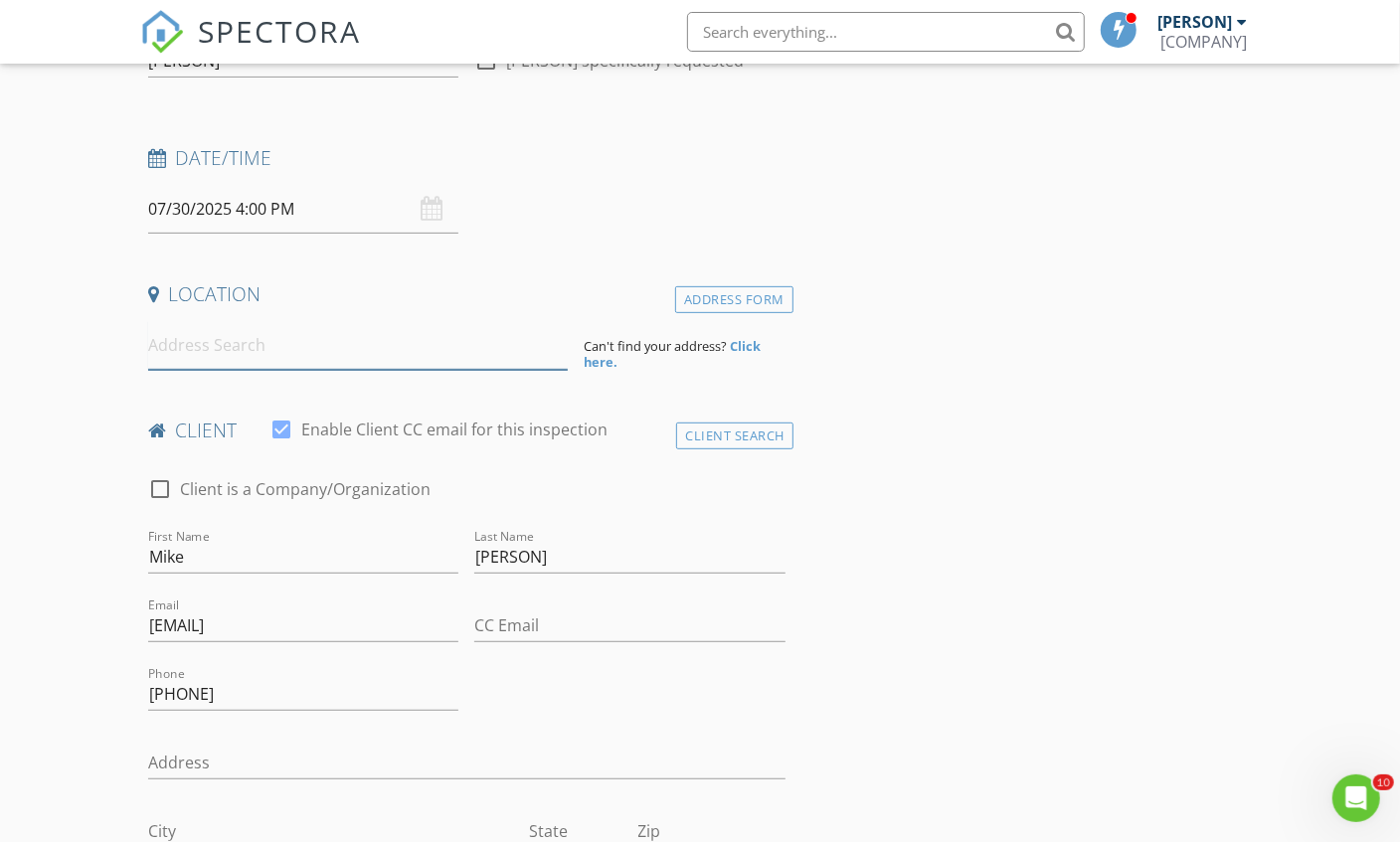 paste on "13324 92nd Ave, Pinellas Park, FL 33782, USA" 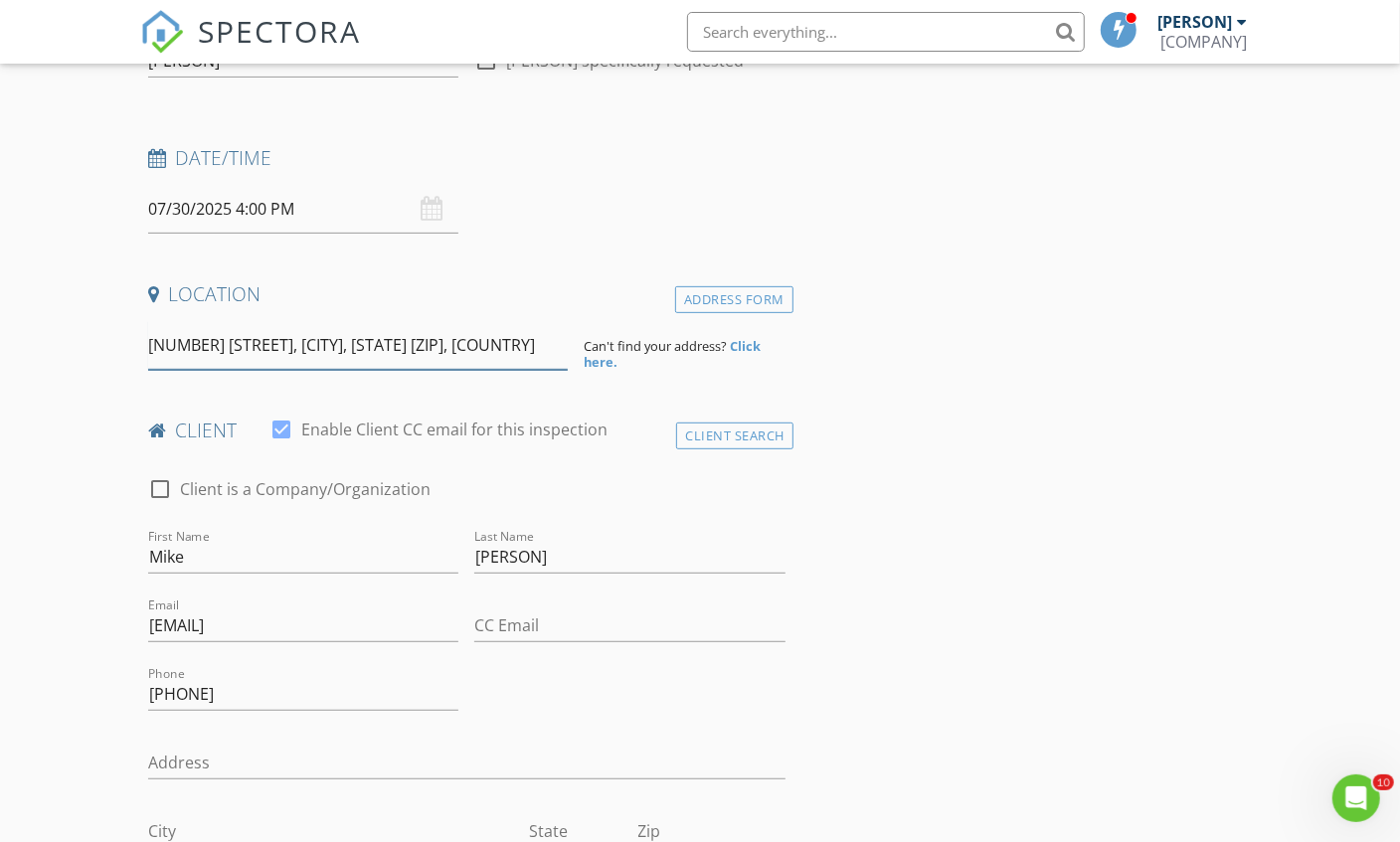 click on "13324 92nd Ave, Pinellas Park, FL 33782, USA" at bounding box center [358, 345] 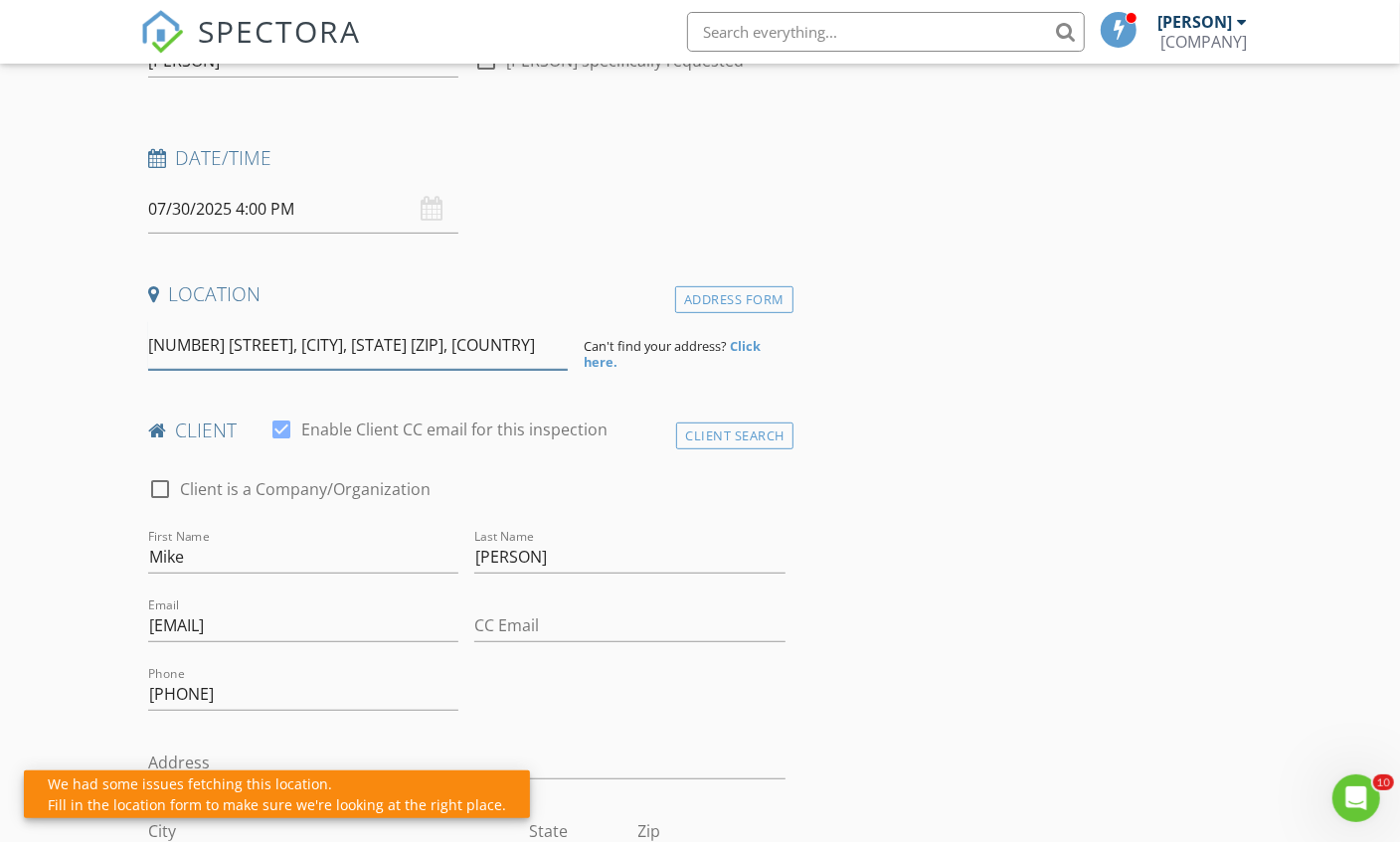click on "13324 92nd Ave, Pinellas Park, FL 33782, USA" at bounding box center [358, 345] 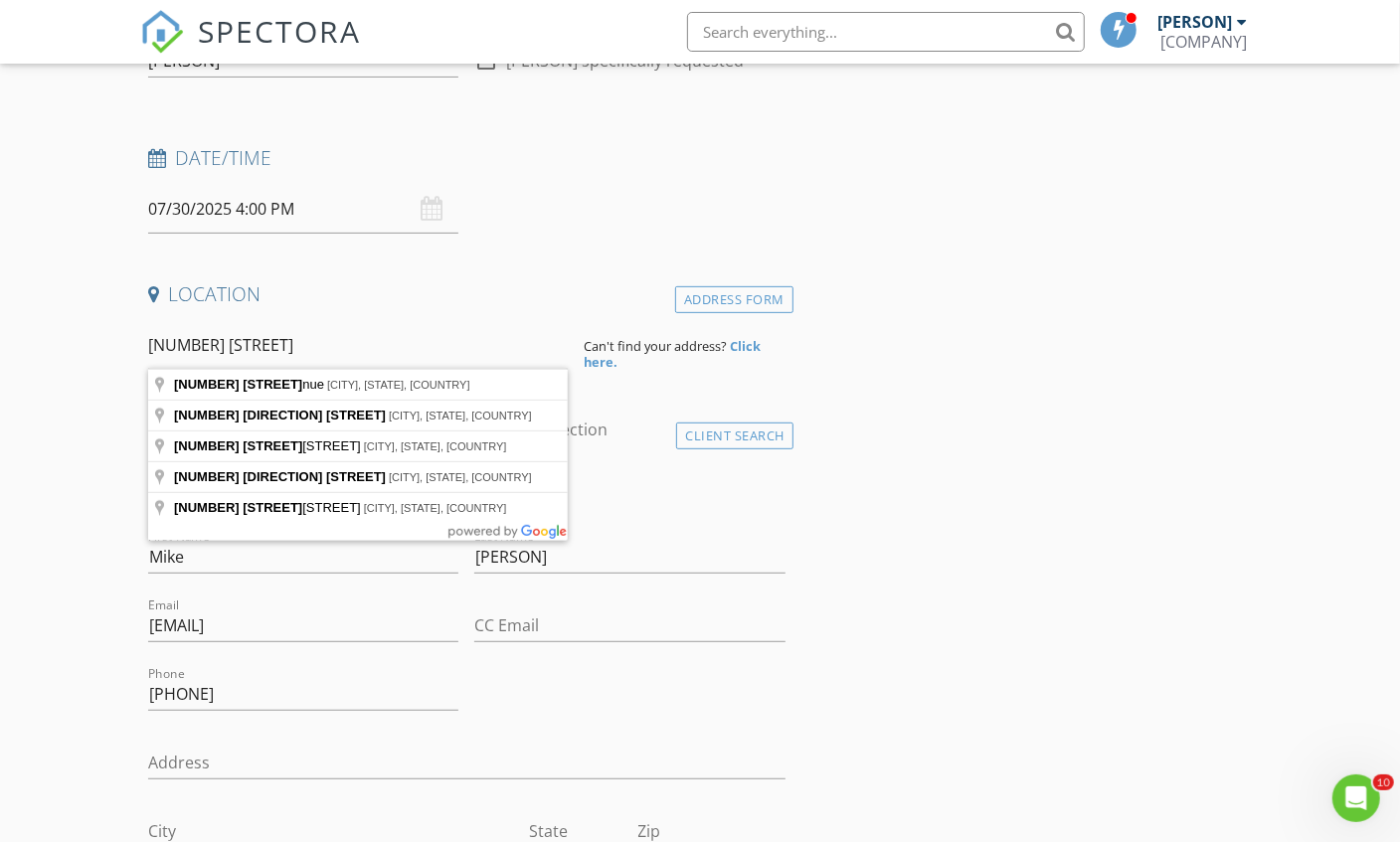 type on "13324 92nd Avenue, Seminole, FL, USA" 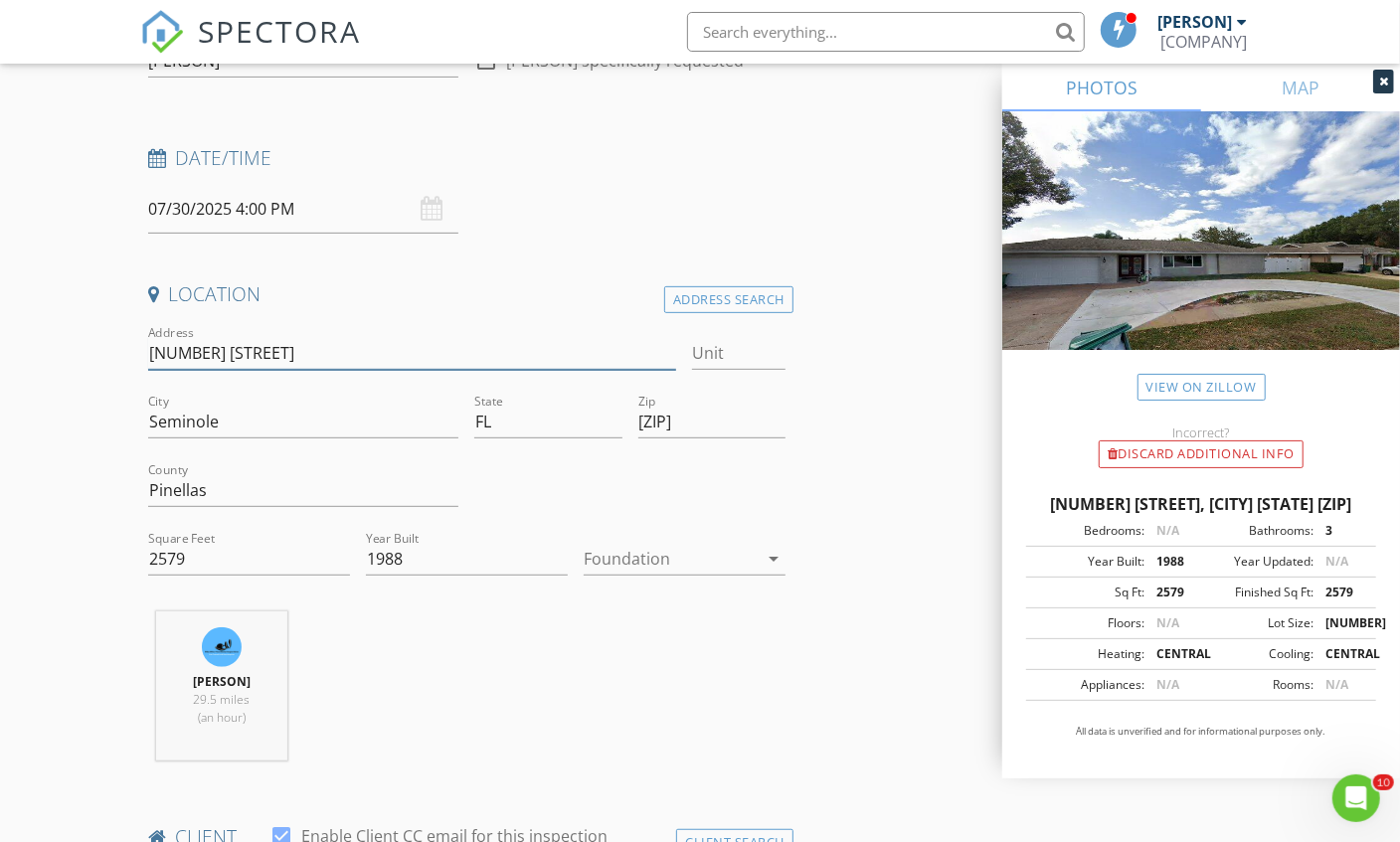click on "13324 92nd Ave" at bounding box center (413, 353) 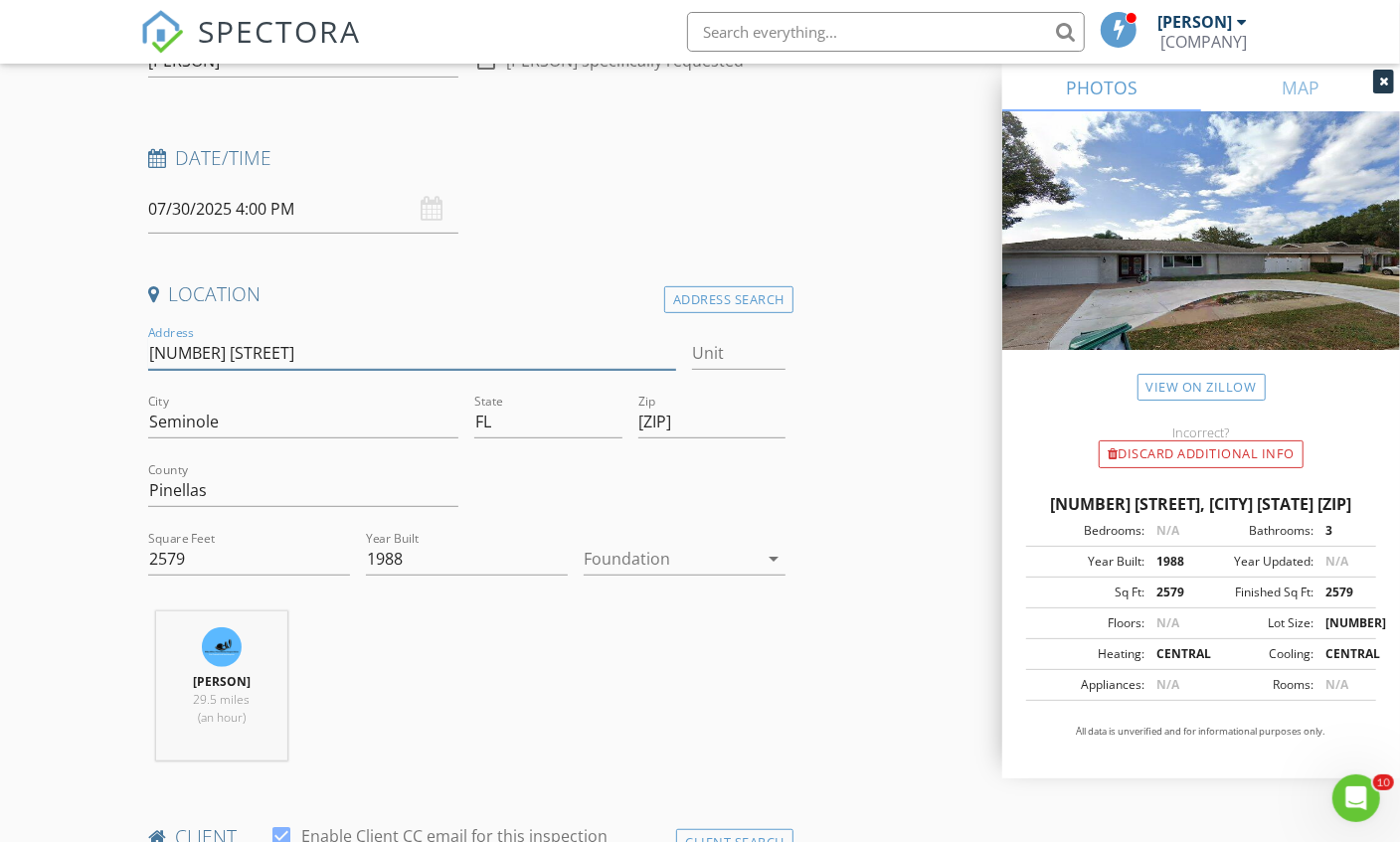 type on "13324 92nd Ave n" 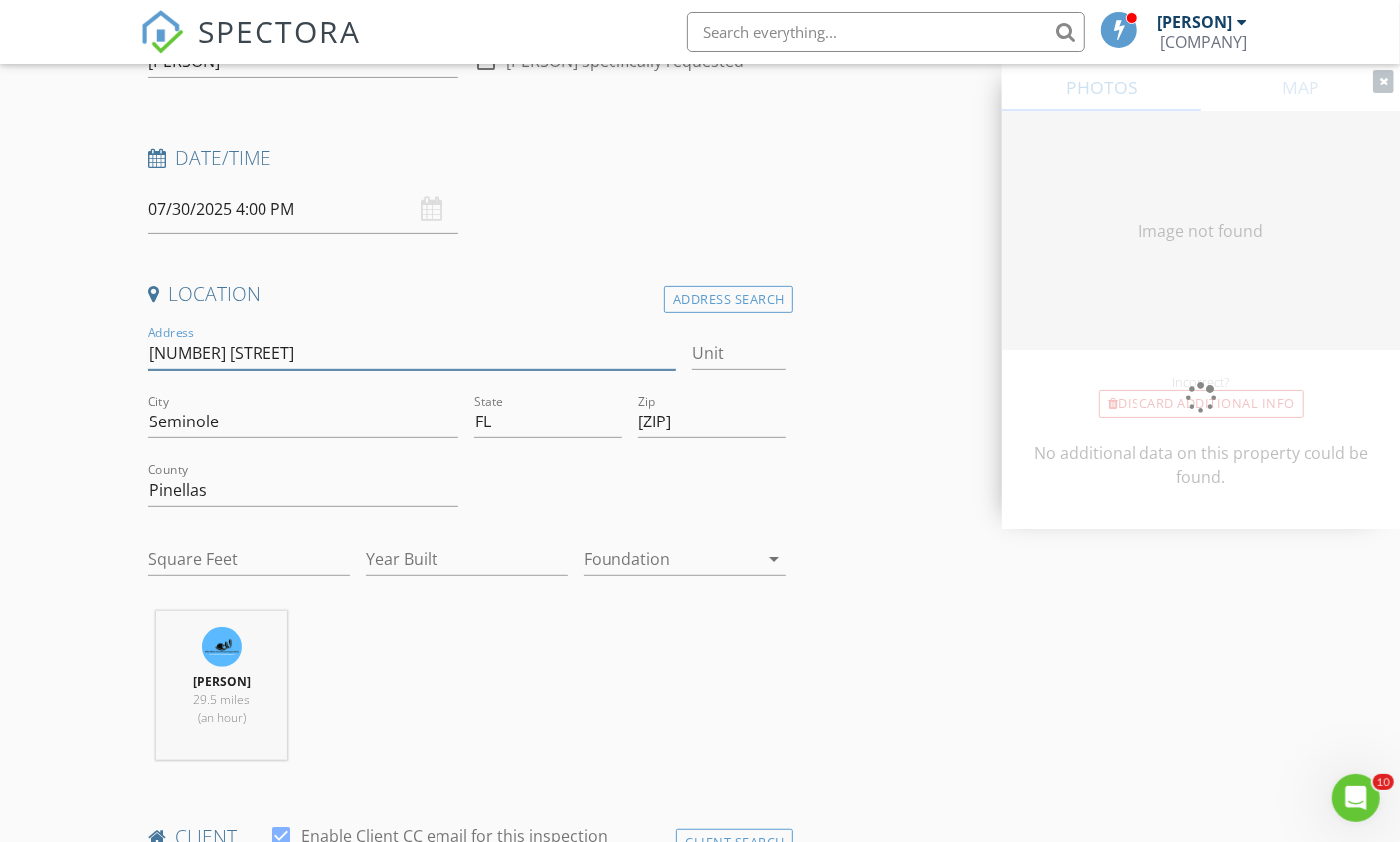type on "2579" 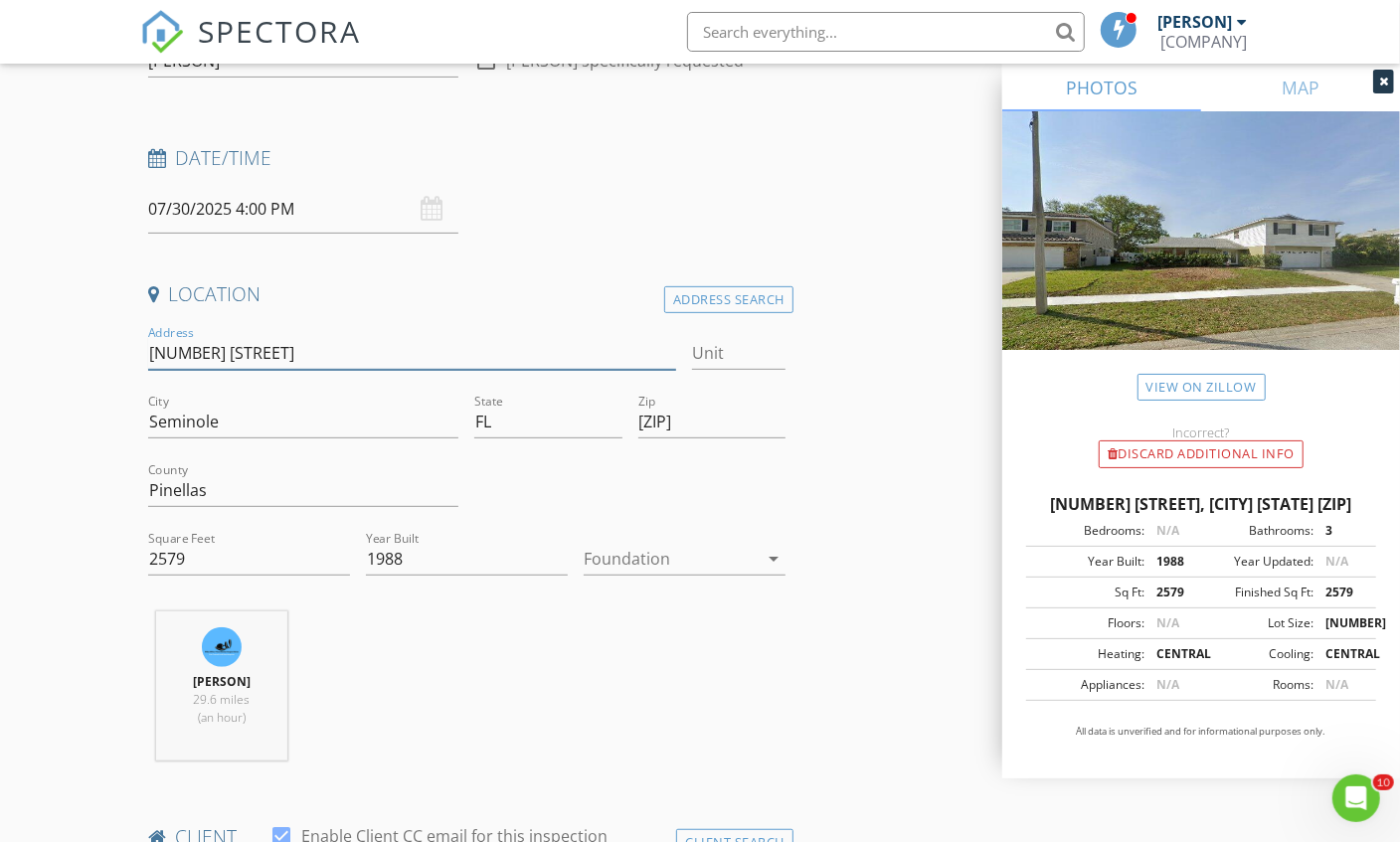 type on "13324 92nd Ave n" 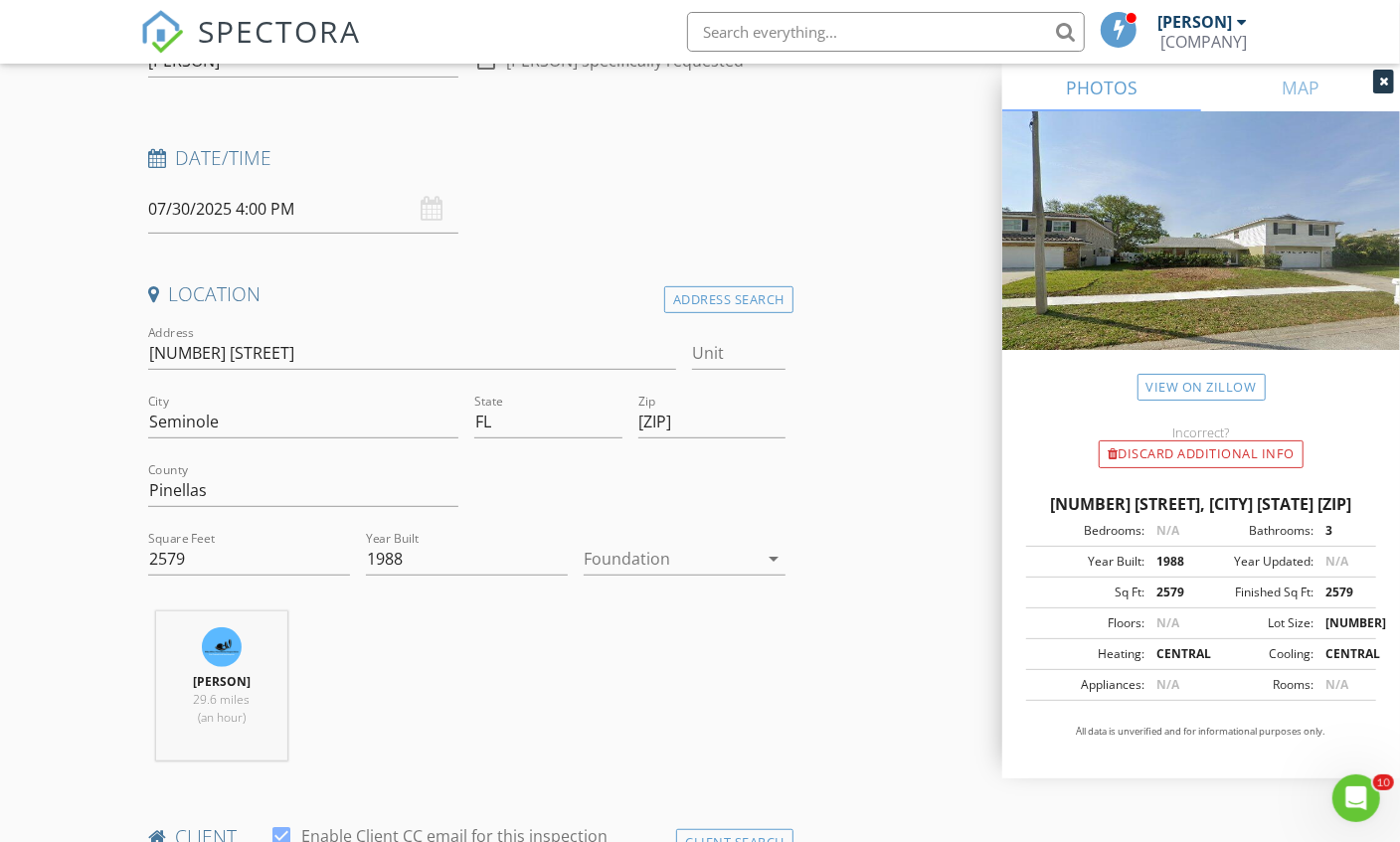 click on "New Inspection
Click here to use the New Order Form
INSPECTOR(S)
check_box   Matthew Kristof   PRIMARY   Matthew Kristof arrow_drop_down   check_box_outline_blank Matthew Kristof specifically requested
Date/Time
07/30/2025 4:00 PM
Location
Address Search       Address 13324 92nd Ave n   Unit   City Seminole   State FL   Zip 33776   County Pinellas     Square Feet 2579   Year Built 1988   Foundation arrow_drop_down     Matthew Kristof     29.6 miles     (an hour)
client
check_box Enable Client CC email for this inspection   Client Search     check_box_outline_blank Client is a Company/Organization     First Name Mike   Last Name Wong   Email Mwong28@ymail.com   CC Email   Phone 727-307-8816   Address   City   State   Zip       Notes   Private Notes
ADD ADDITIONAL client
check_box_outline_blank" at bounding box center [700, 1609] 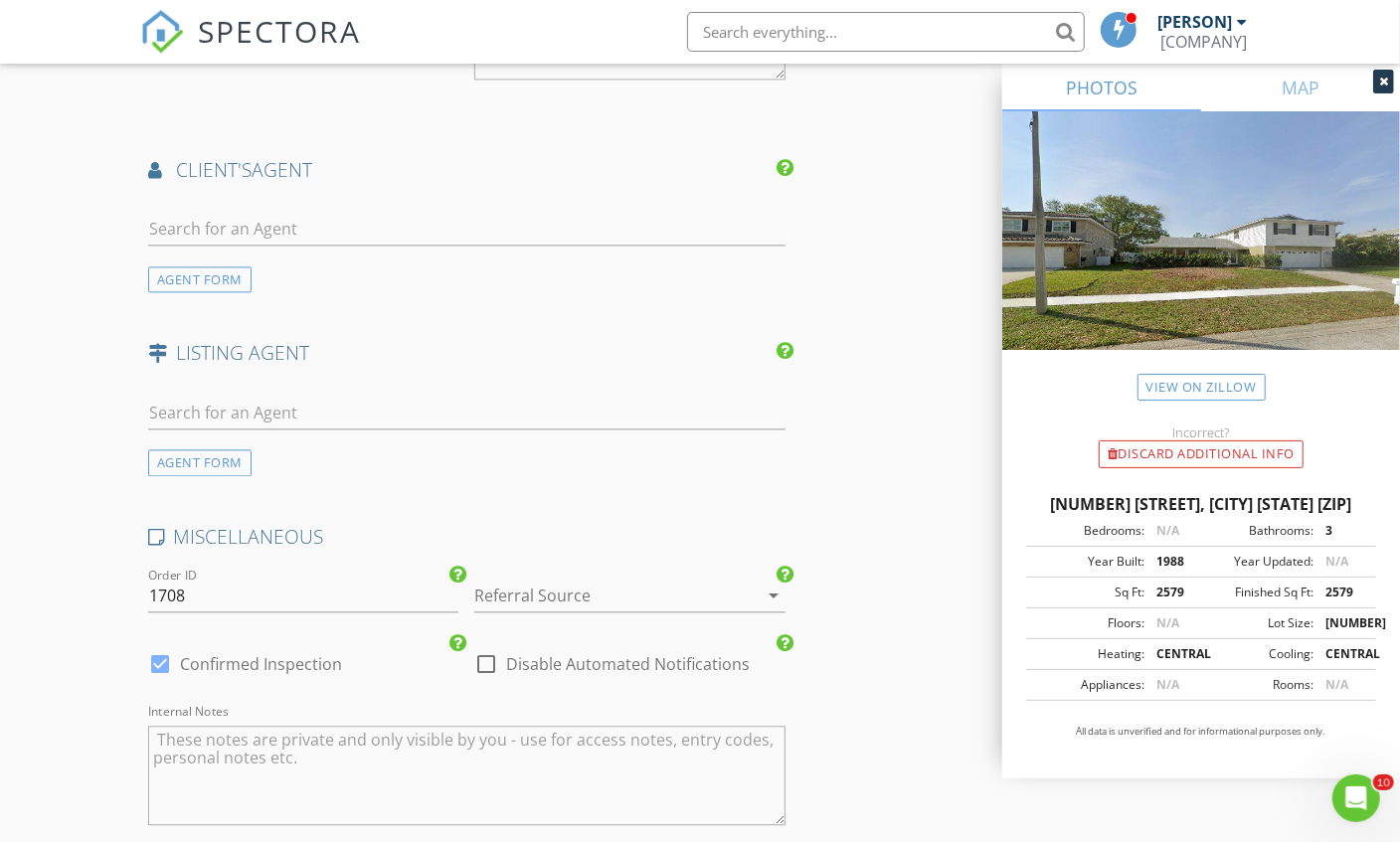 scroll, scrollTop: 2856, scrollLeft: 0, axis: vertical 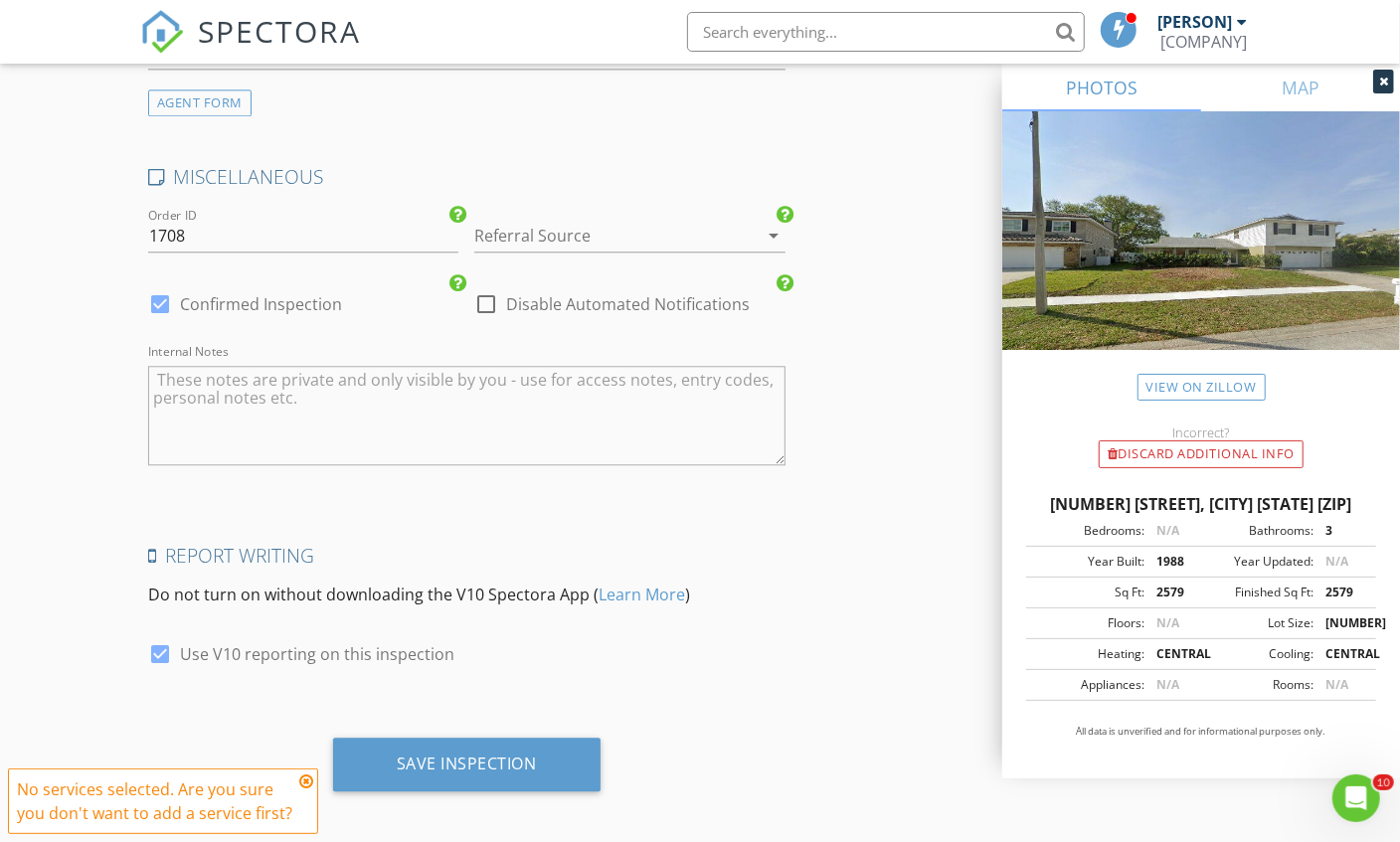 click on "INSPECTOR(S)
check_box   Matthew Kristof   PRIMARY   Matthew Kristof arrow_drop_down   check_box_outline_blank Matthew Kristof specifically requested
Date/Time
07/30/2025 4:00 PM
Location
Address Search       Address 13324 92nd Ave n   Unit   City Seminole   State FL   Zip 33776   County Pinellas     Square Feet 2579   Year Built 1988   Foundation arrow_drop_down     Matthew Kristof     29.6 miles     (an hour)
client
check_box Enable Client CC email for this inspection   Client Search     check_box_outline_blank Client is a Company/Organization     First Name Mike   Last Name Wong   Email Mwong28@ymail.com   CC Email   Phone 727-307-8816   Address   City   State   Zip       Notes   Private Notes
ADD ADDITIONAL client
SERVICES
check_box_outline_blank   Four point inspection" at bounding box center (466, -849) 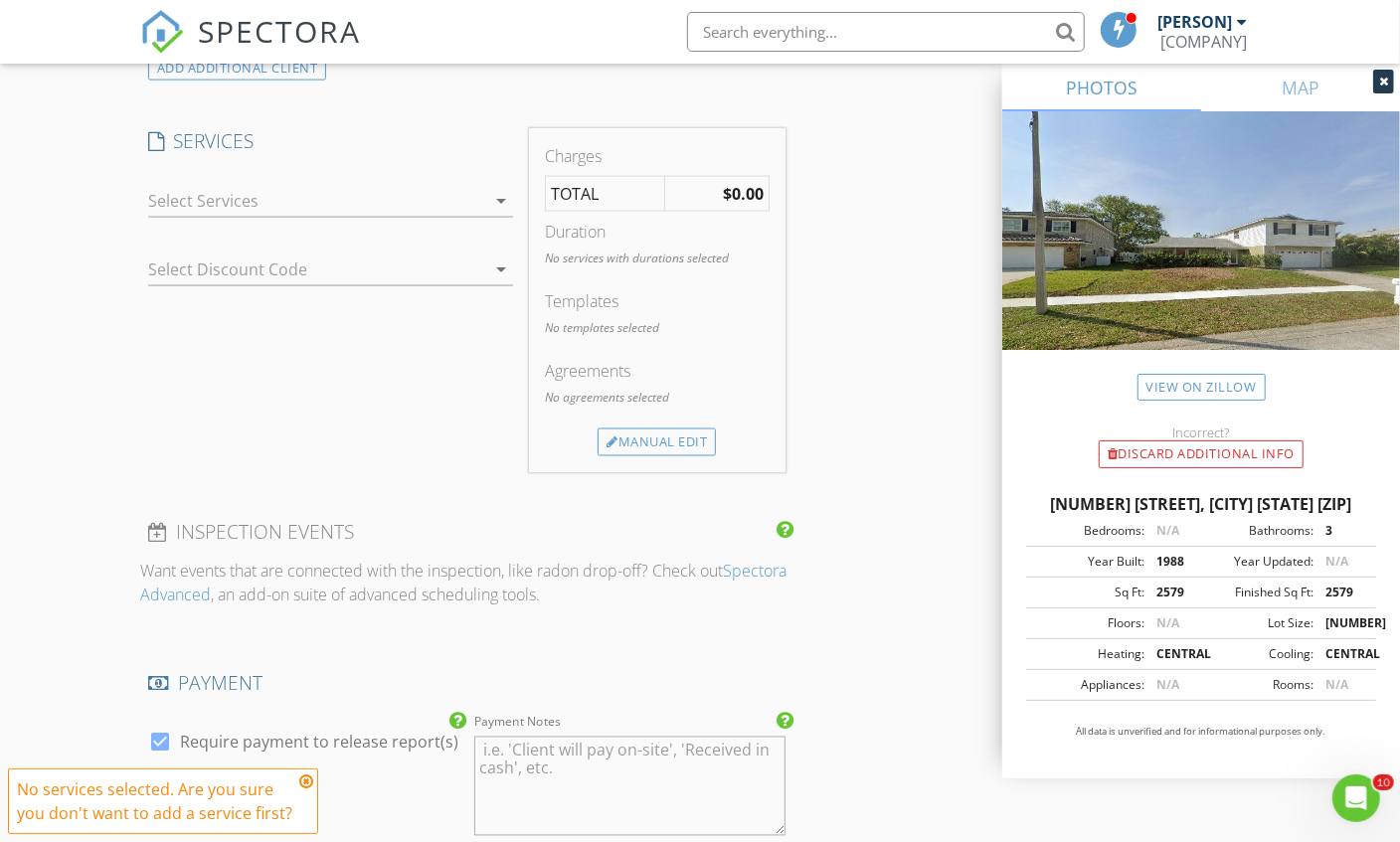 scroll, scrollTop: 1532, scrollLeft: 0, axis: vertical 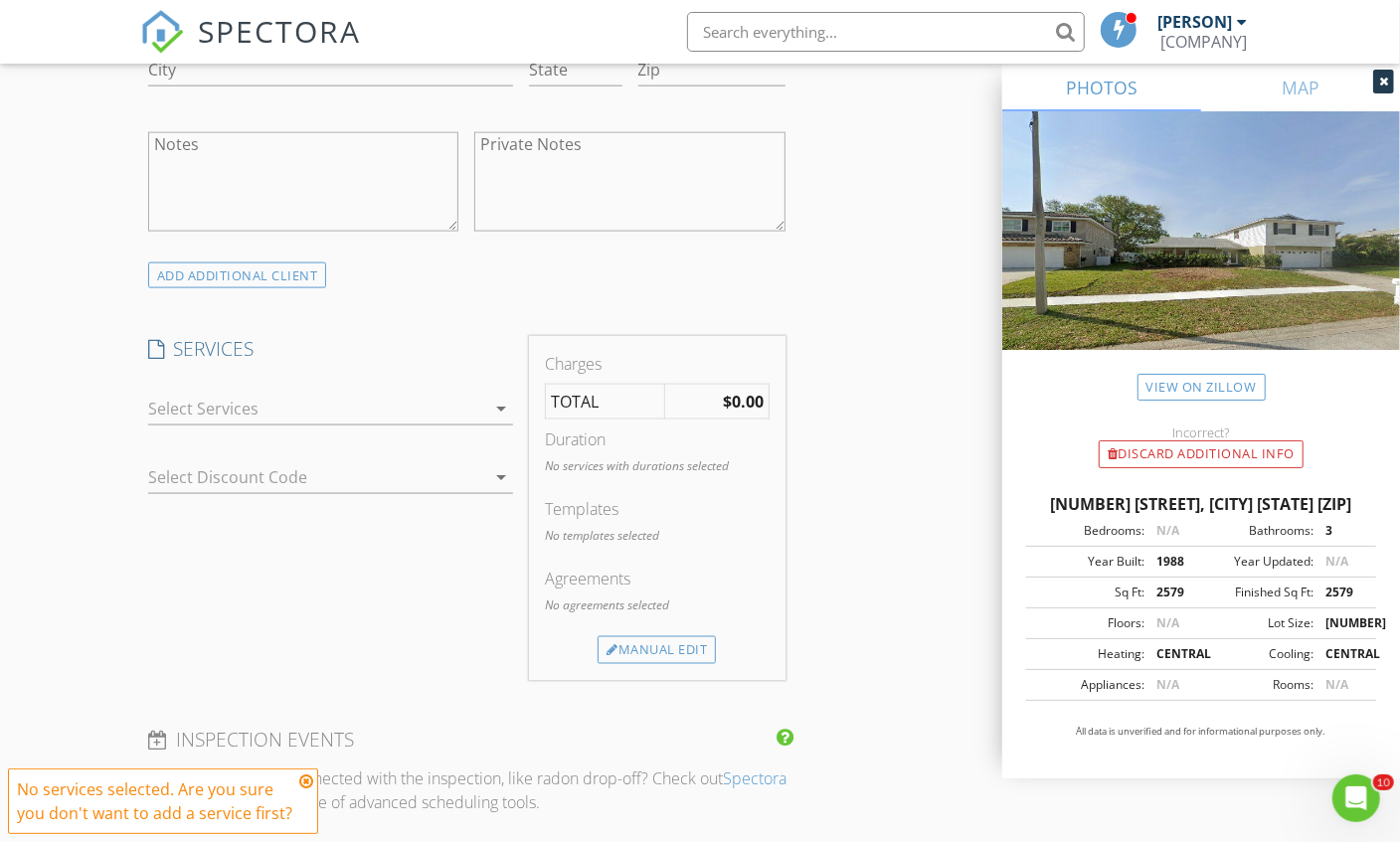 click at bounding box center [316, 409] 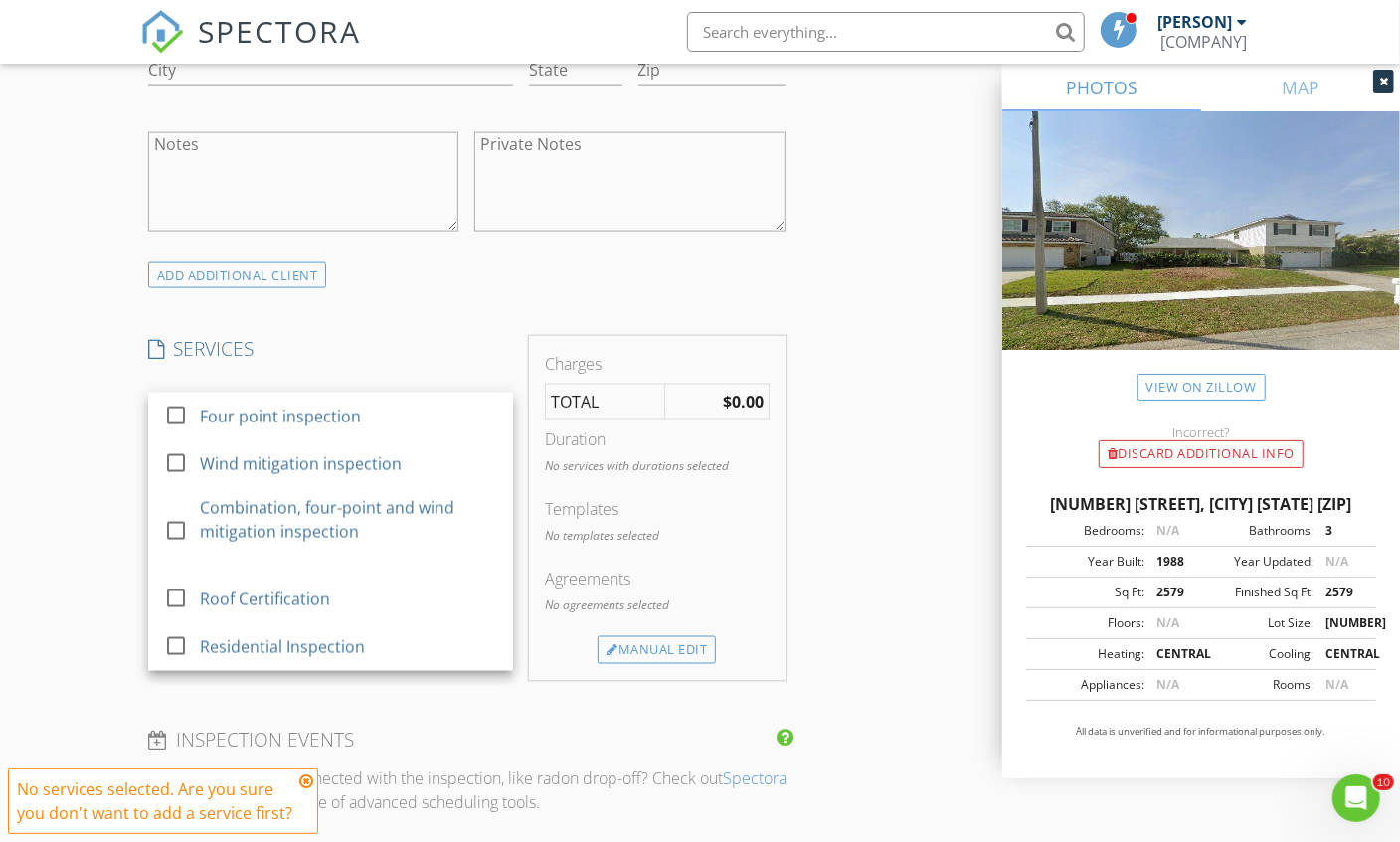 click on "Wind mitigation  inspection" at bounding box center (348, 464) 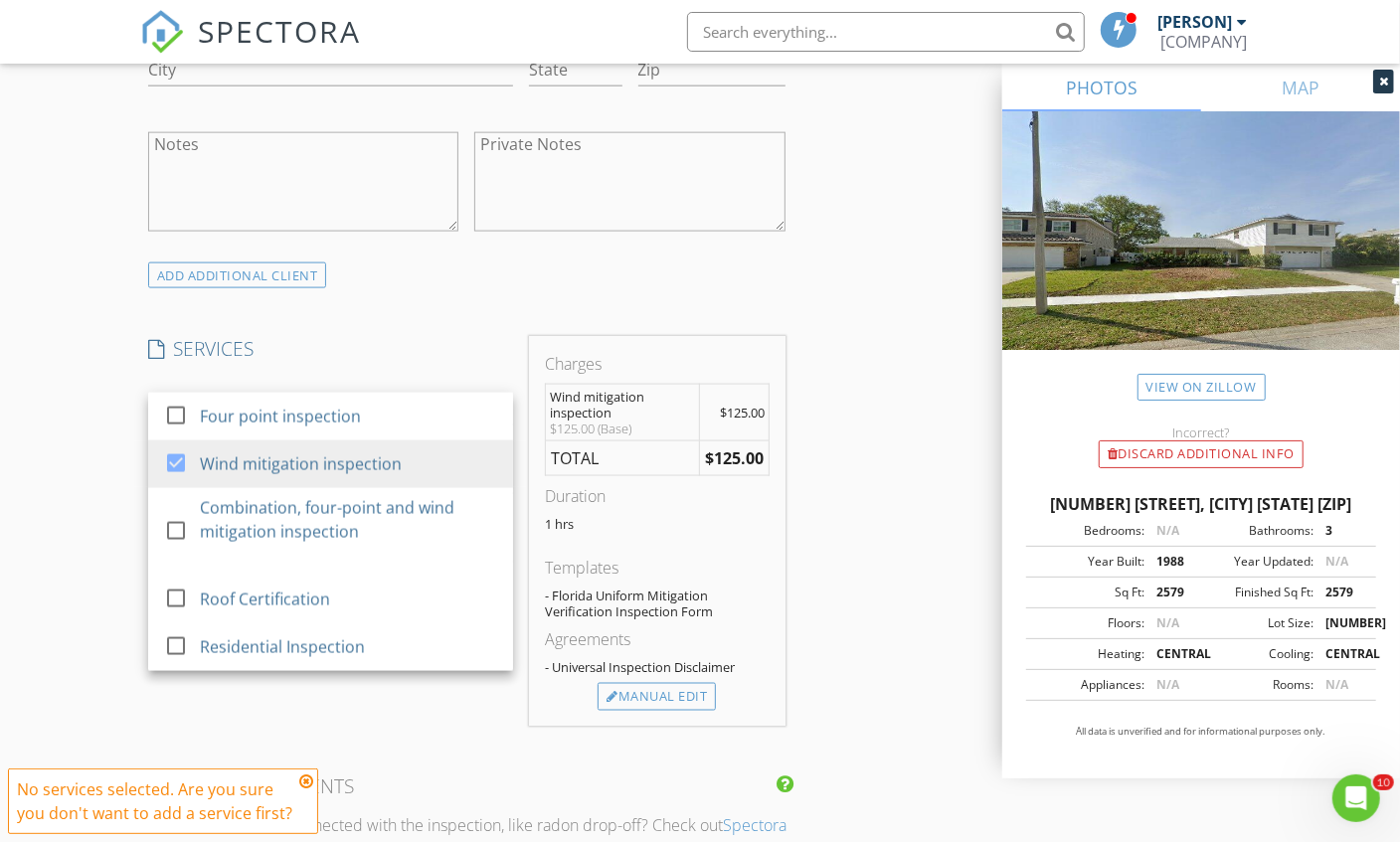 click on "New Inspection
Click here to use the New Order Form
INSPECTOR(S)
check_box   Matthew Kristof   PRIMARY   Matthew Kristof arrow_drop_down   check_box_outline_blank Matthew Kristof specifically requested
Date/Time
07/30/2025 4:00 PM
Location
Address Search       Address 13324 92nd Ave n   Unit   City Seminole   State FL   Zip 33776   County Pinellas     Square Feet 2579   Year Built 1988   Foundation arrow_drop_down     Matthew Kristof     29.6 miles     (an hour)
client
check_box Enable Client CC email for this inspection   Client Search     check_box_outline_blank Client is a Company/Organization     First Name Mike   Last Name Wong   Email Mwong28@ymail.com   CC Email   Phone 727-307-8816   Address   City   State   Zip       Notes   Private Notes
ADD ADDITIONAL client
check_box_outline_blank" at bounding box center [700, 464] 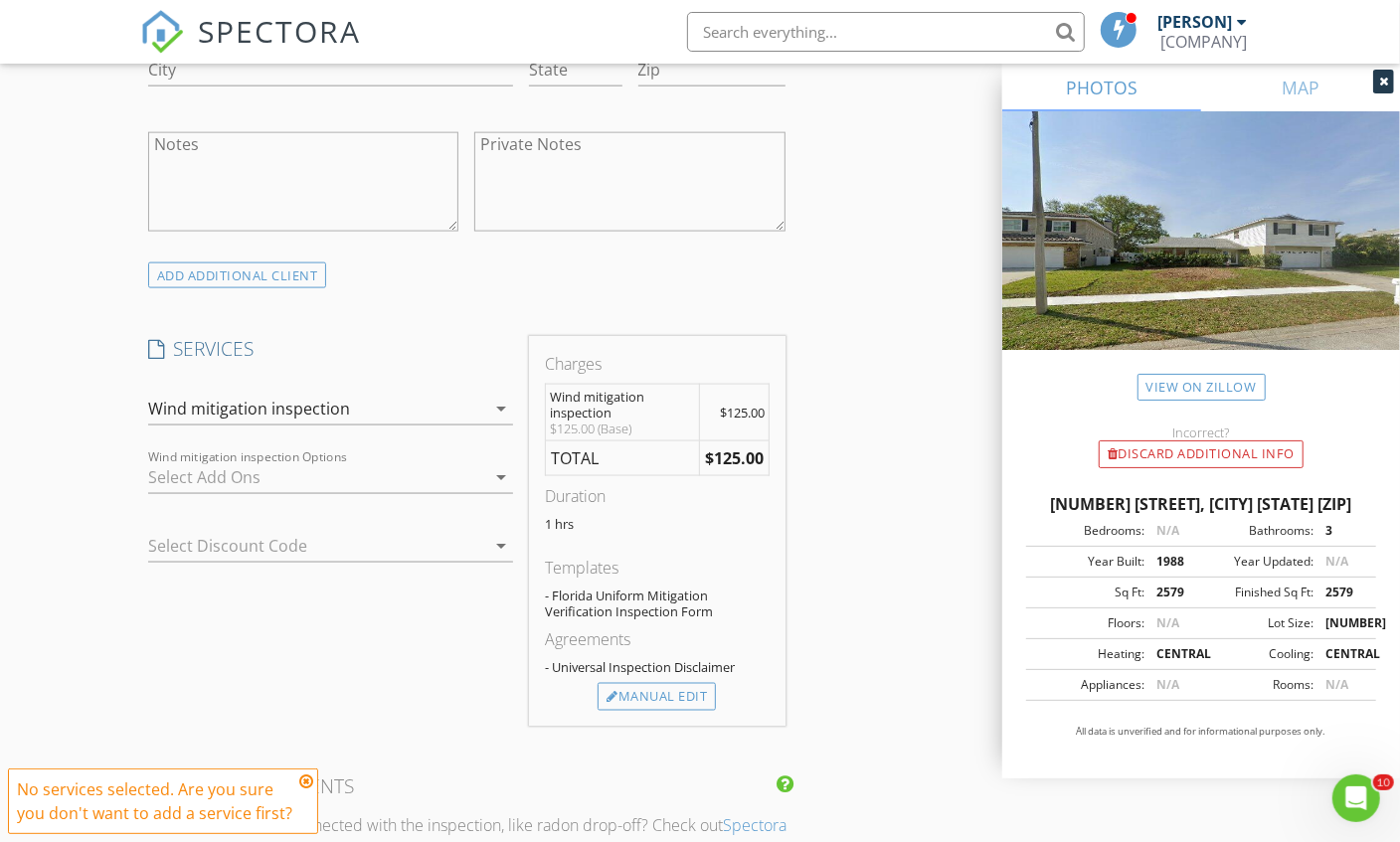 click on "Wind mitigation  inspection Options arrow_drop_down" at bounding box center (330, 487) 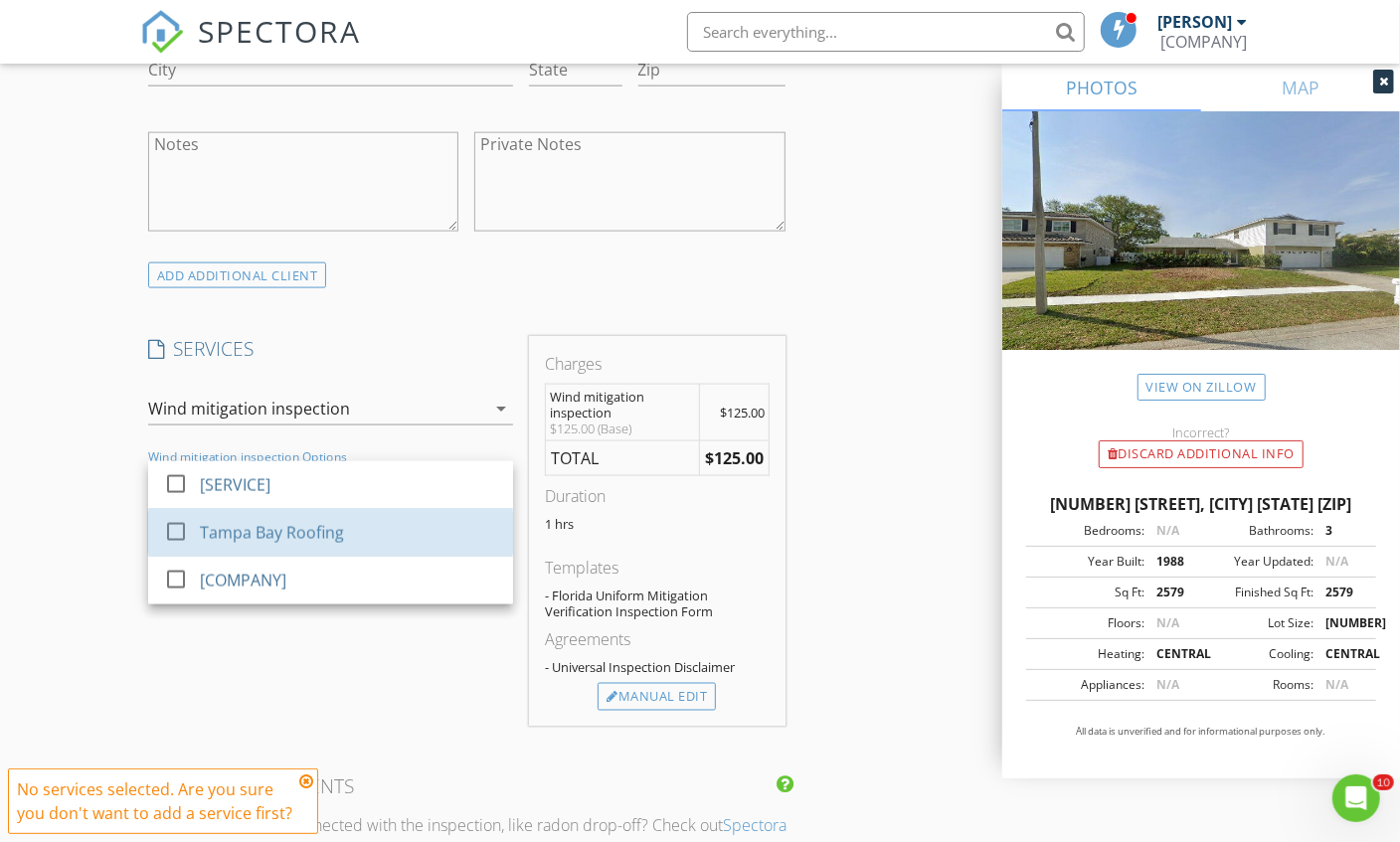 click on "Tampa Bay Roofing" at bounding box center [271, 533] 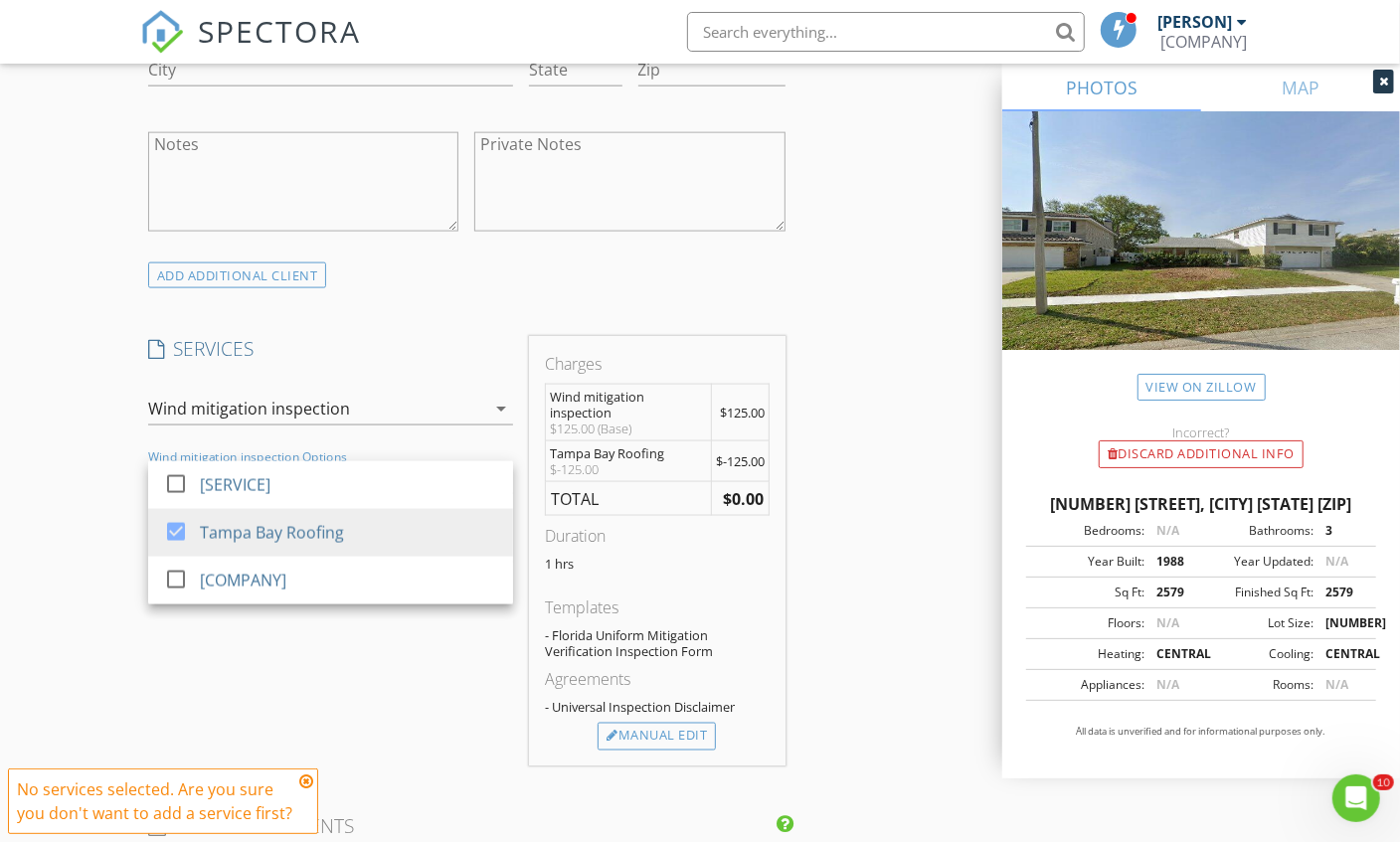 click on "INSPECTOR(S)
check_box   Matthew Kristof   PRIMARY   Matthew Kristof arrow_drop_down   check_box_outline_blank Matthew Kristof specifically requested
Date/Time
07/30/2025 4:00 PM
Location
Address Search       Address 13324 92nd Ave n   Unit   City Seminole   State FL   Zip 33776   County Pinellas     Square Feet 2579   Year Built 1988   Foundation arrow_drop_down     Matthew Kristof     29.6 miles     (an hour)
client
check_box Enable Client CC email for this inspection   Client Search     check_box_outline_blank Client is a Company/Organization     First Name Mike   Last Name Wong   Email Mwong28@ymail.com   CC Email   Phone 727-307-8816   Address   City   State   Zip       Notes   Private Notes
ADD ADDITIONAL client
SERVICES
check_box_outline_blank   Four point inspection" at bounding box center (700, 519) 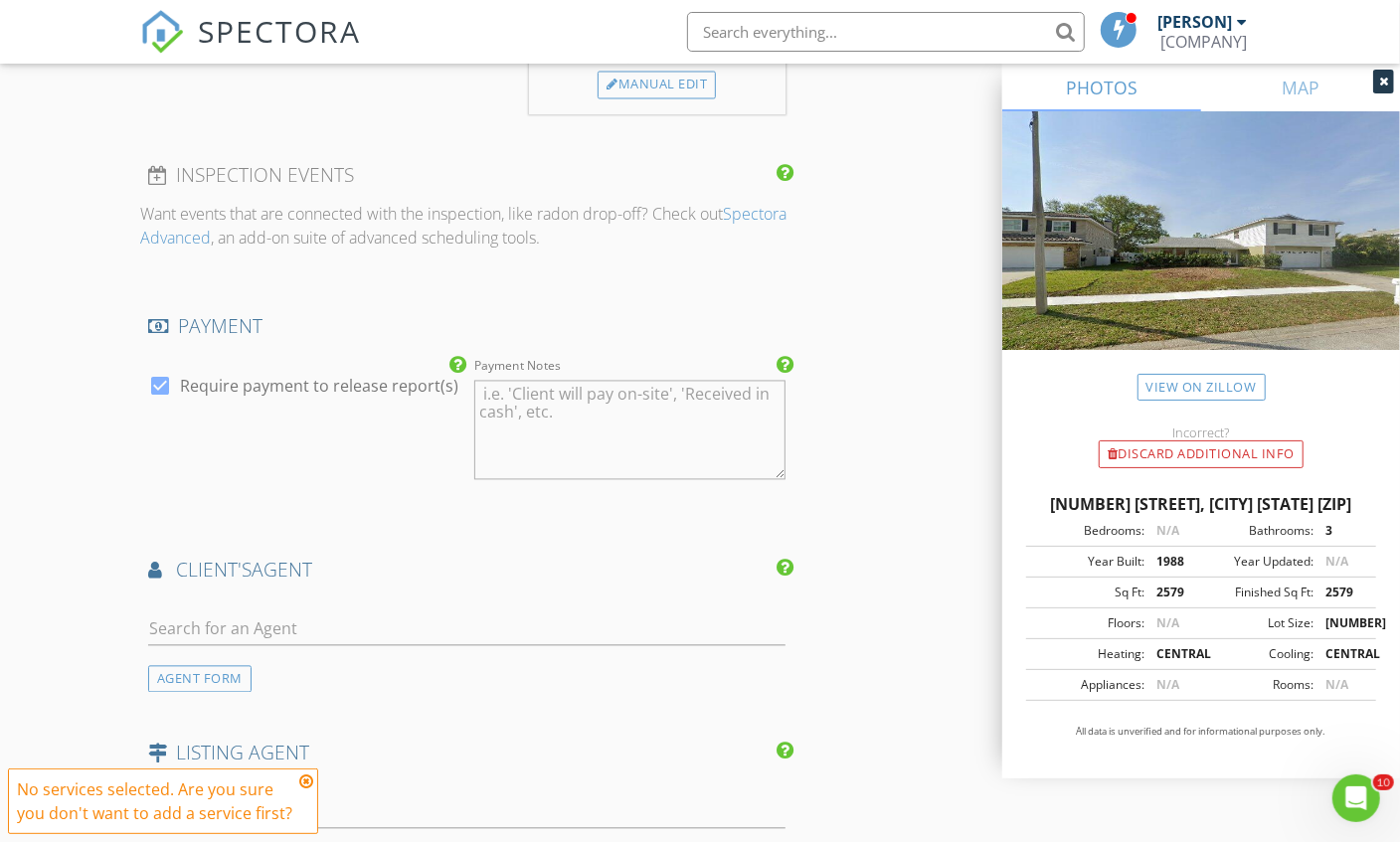 scroll, scrollTop: 2188, scrollLeft: 0, axis: vertical 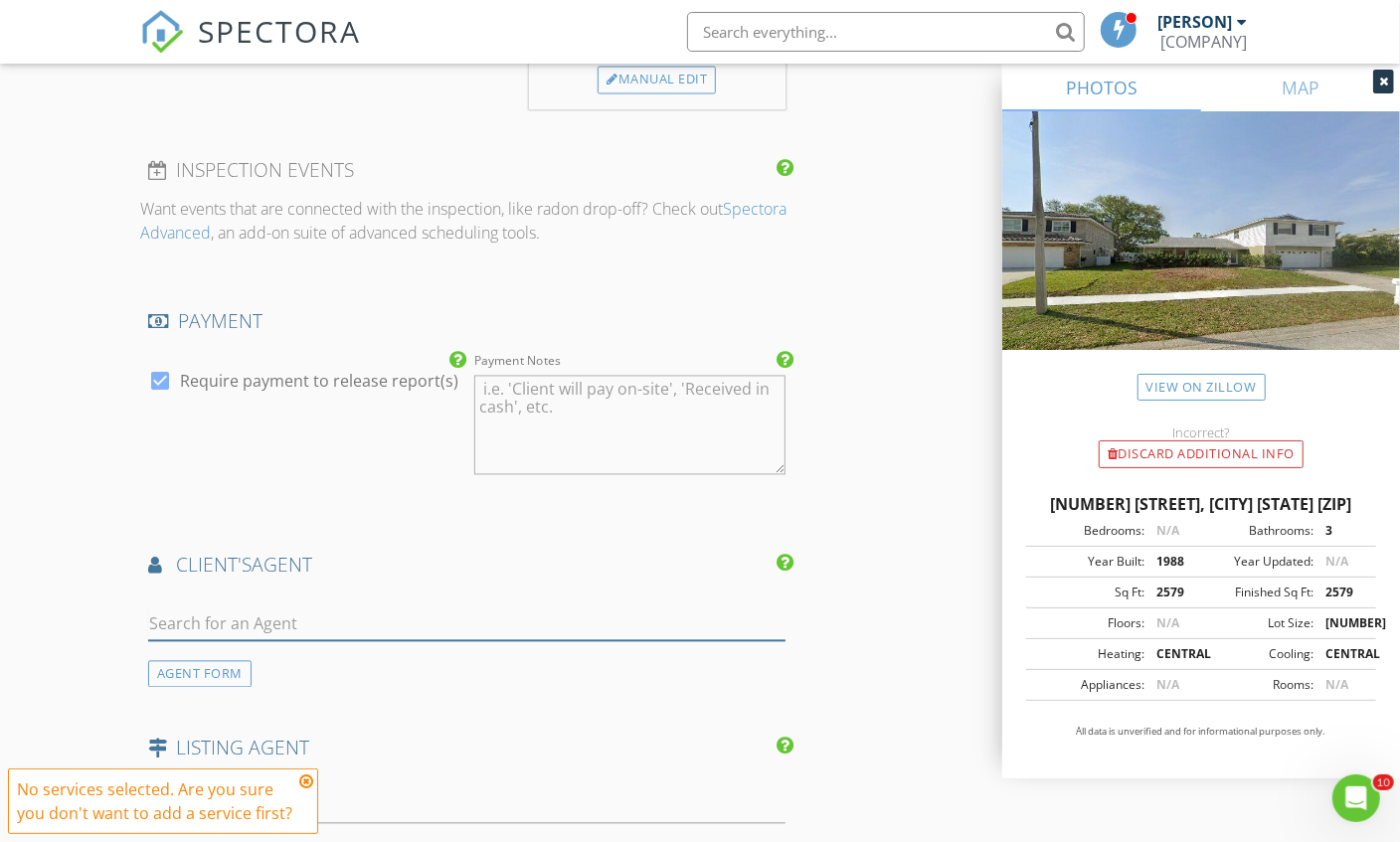 click at bounding box center (466, 624) 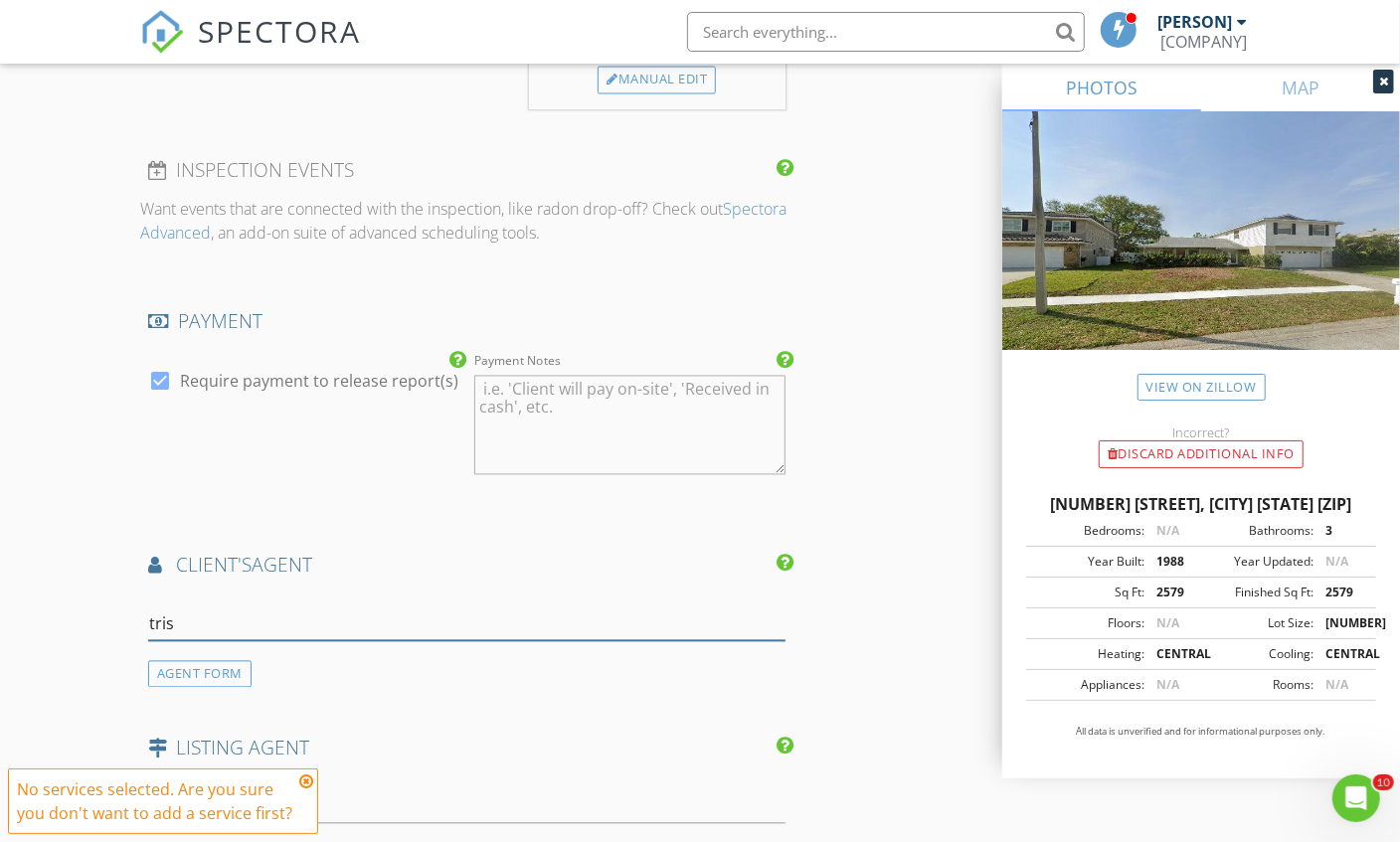 type on "trish" 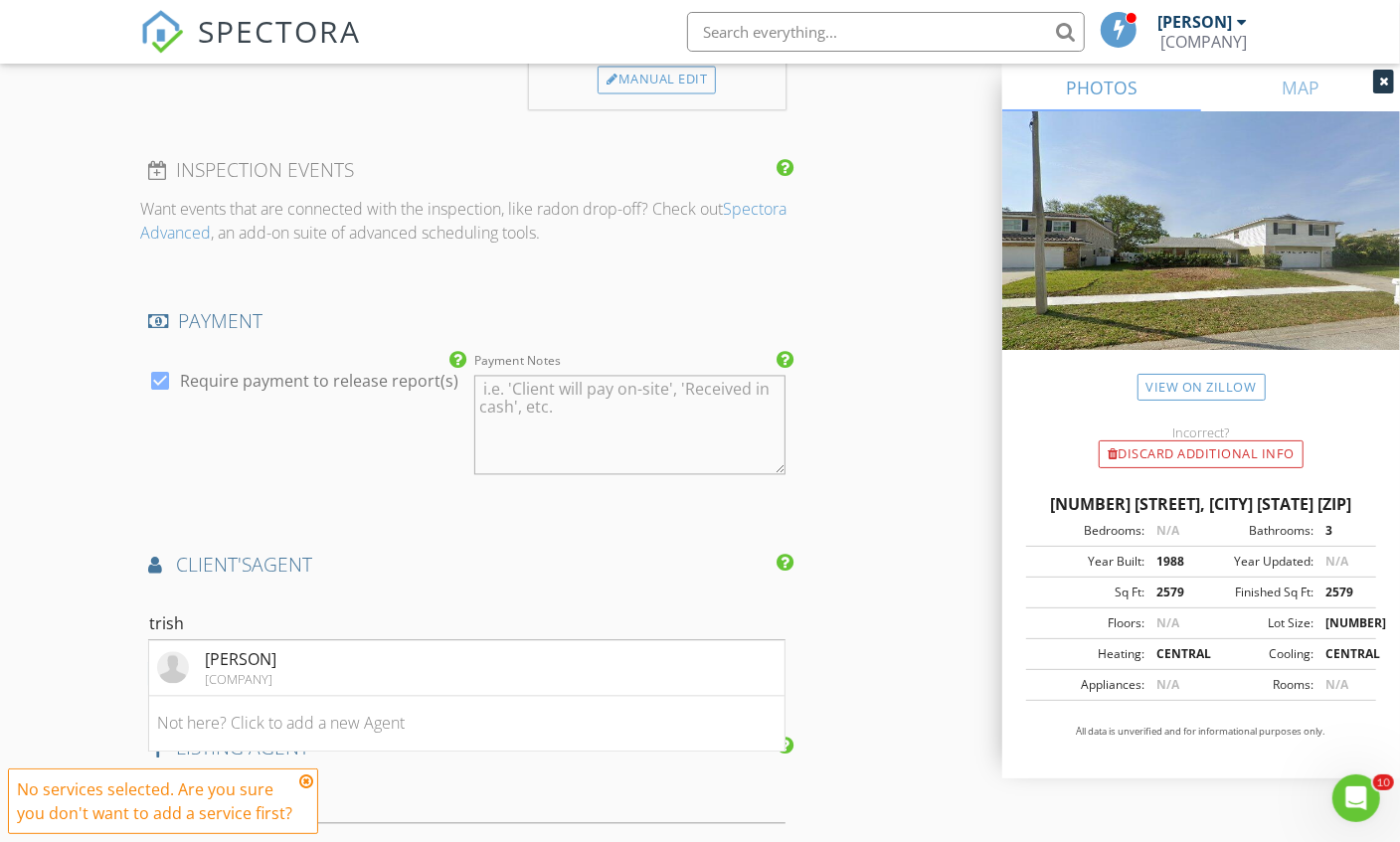 click on "Trish Lomonica
tampabay roofing" at bounding box center [466, 669] 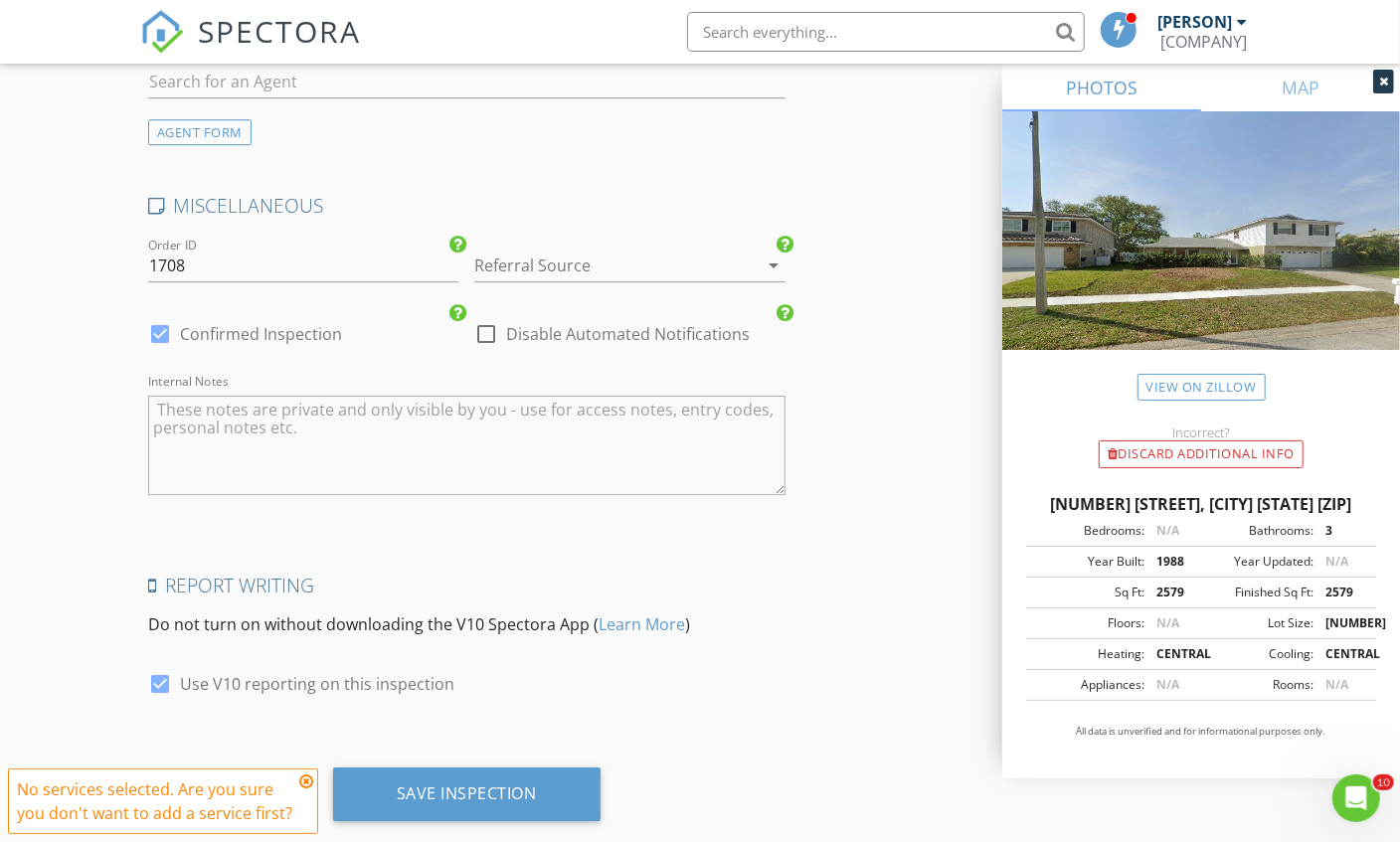 scroll, scrollTop: 3529, scrollLeft: 0, axis: vertical 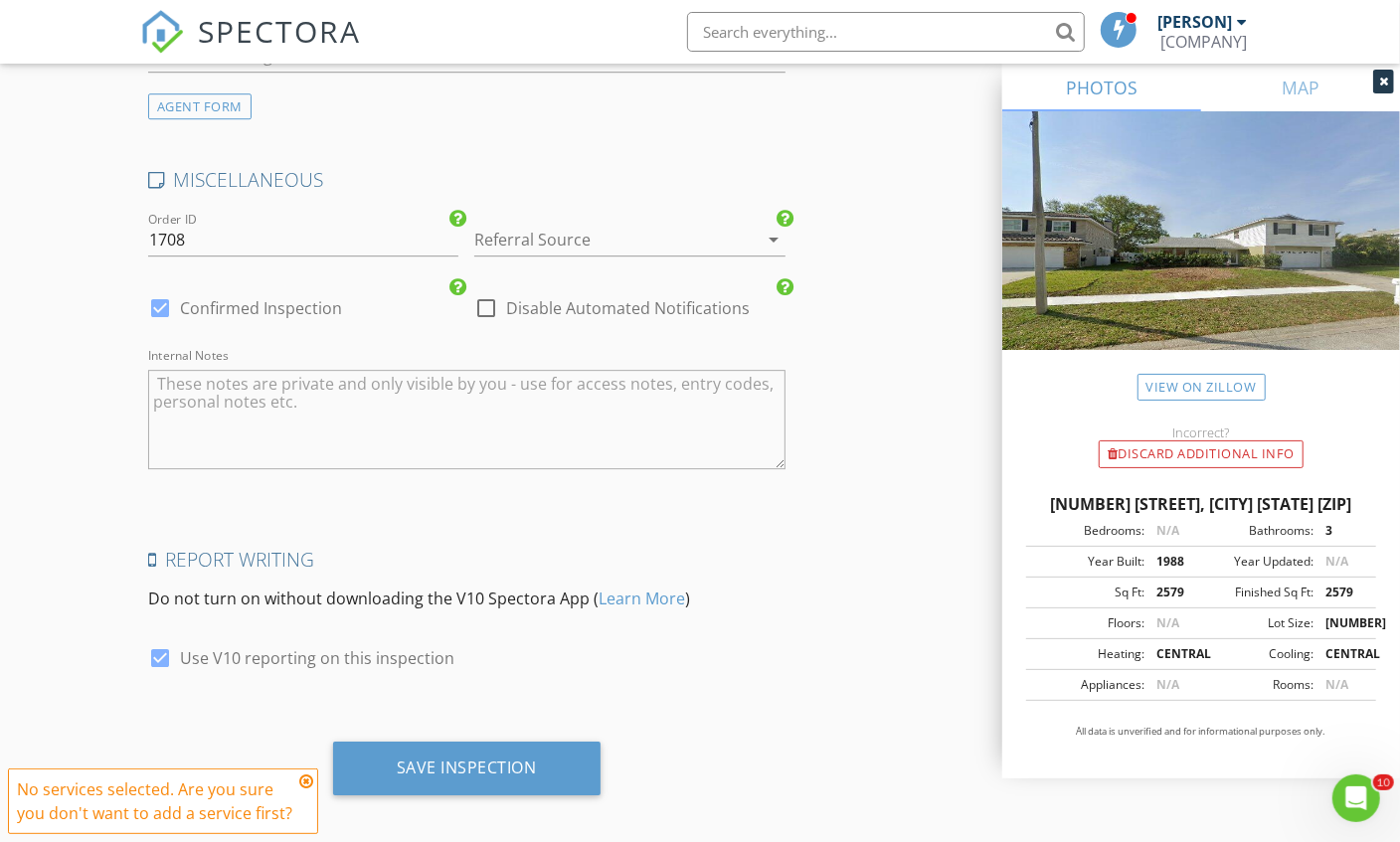 click on "Save Inspection" at bounding box center (466, 767) 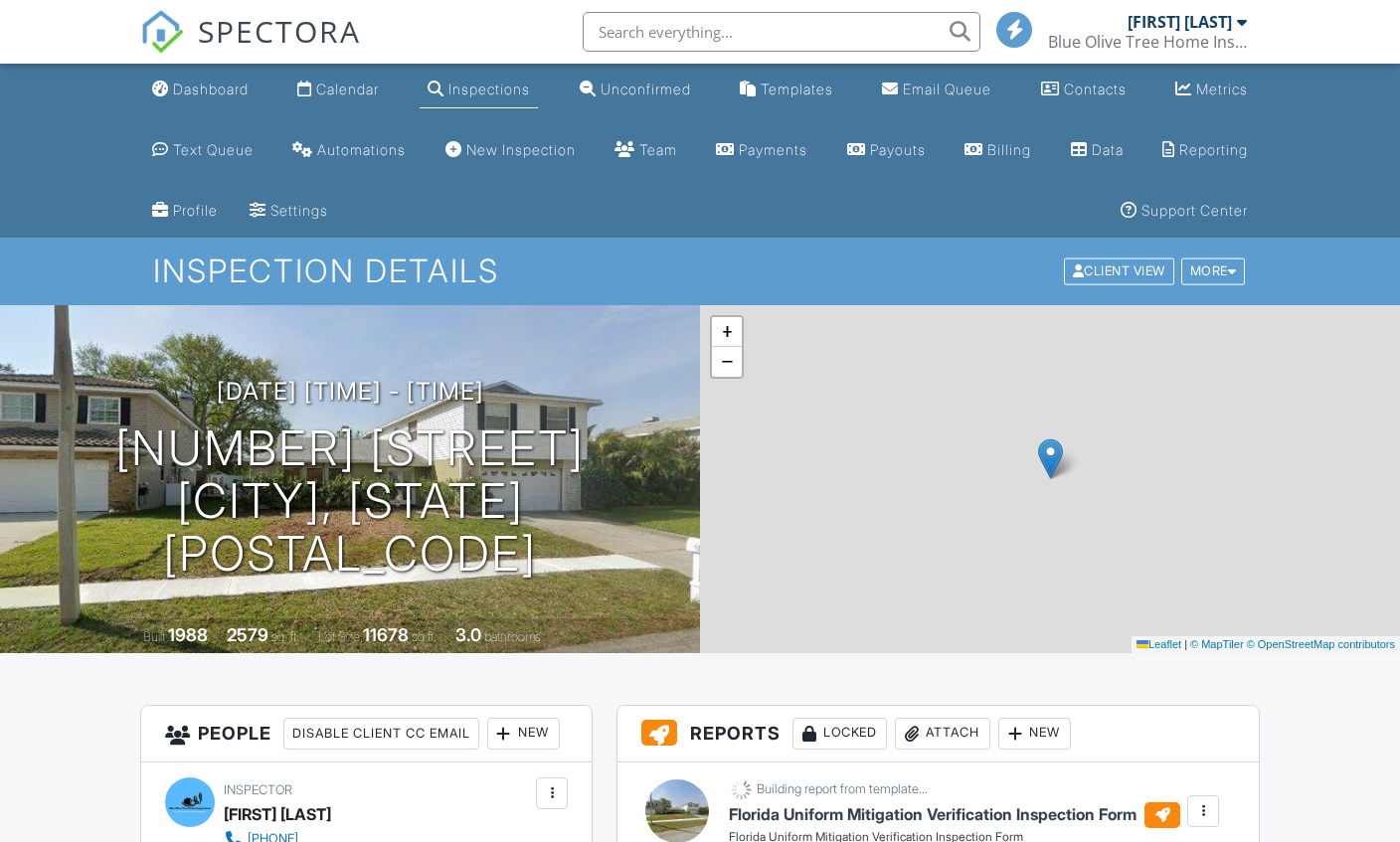 click on "Dashboard" at bounding box center [211, 88] 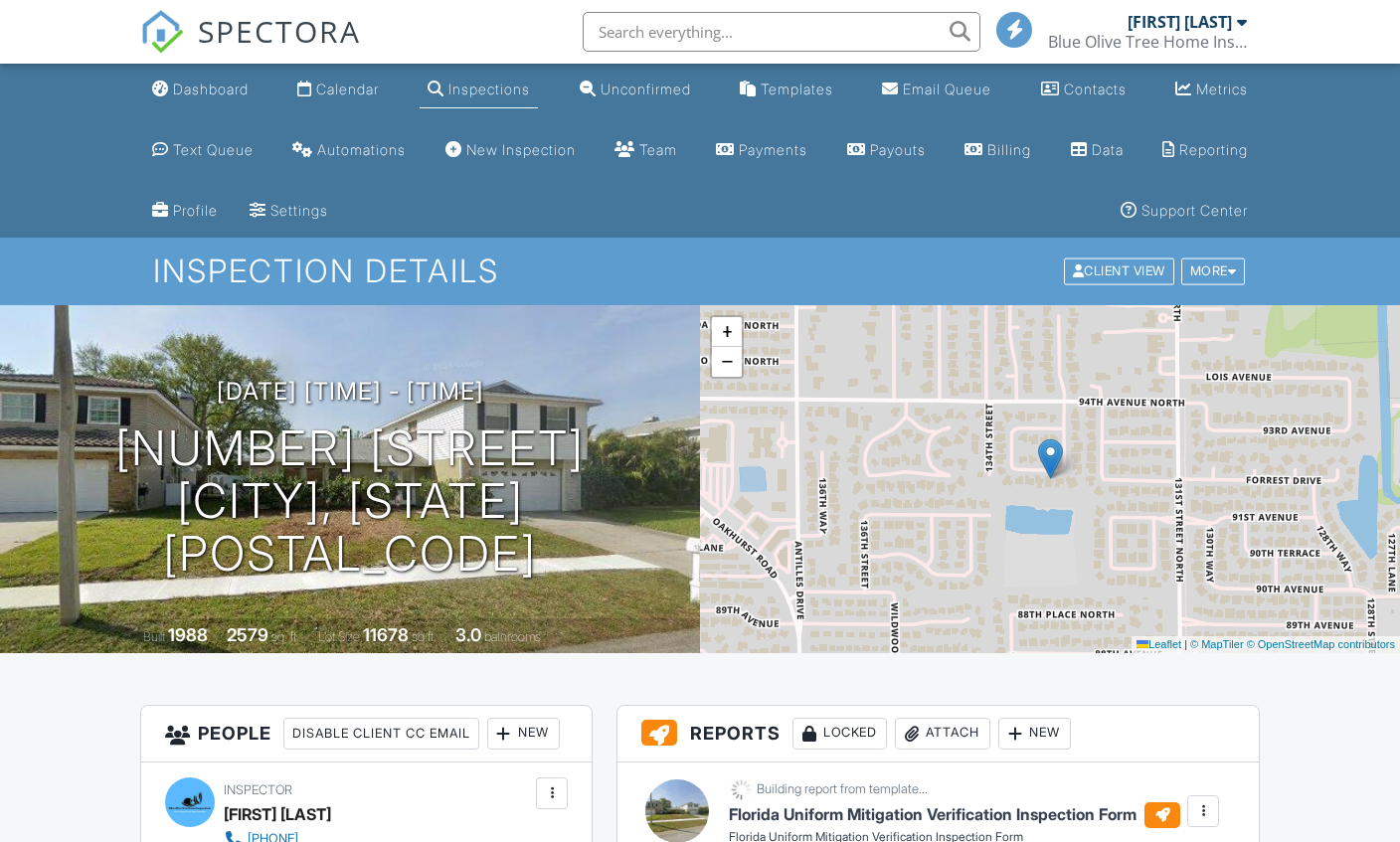 click at bounding box center [700, 421] 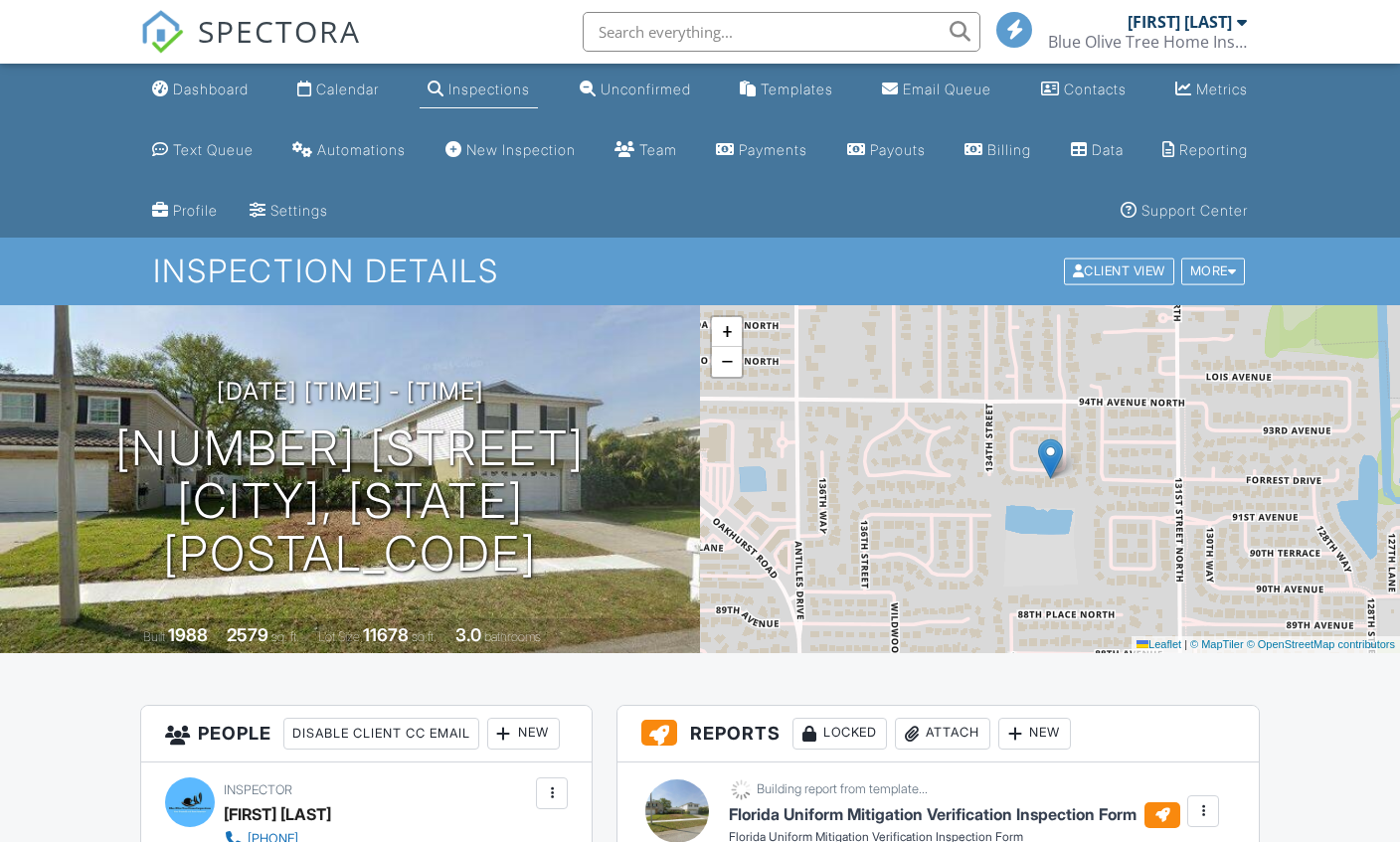 click at bounding box center (700, 421) 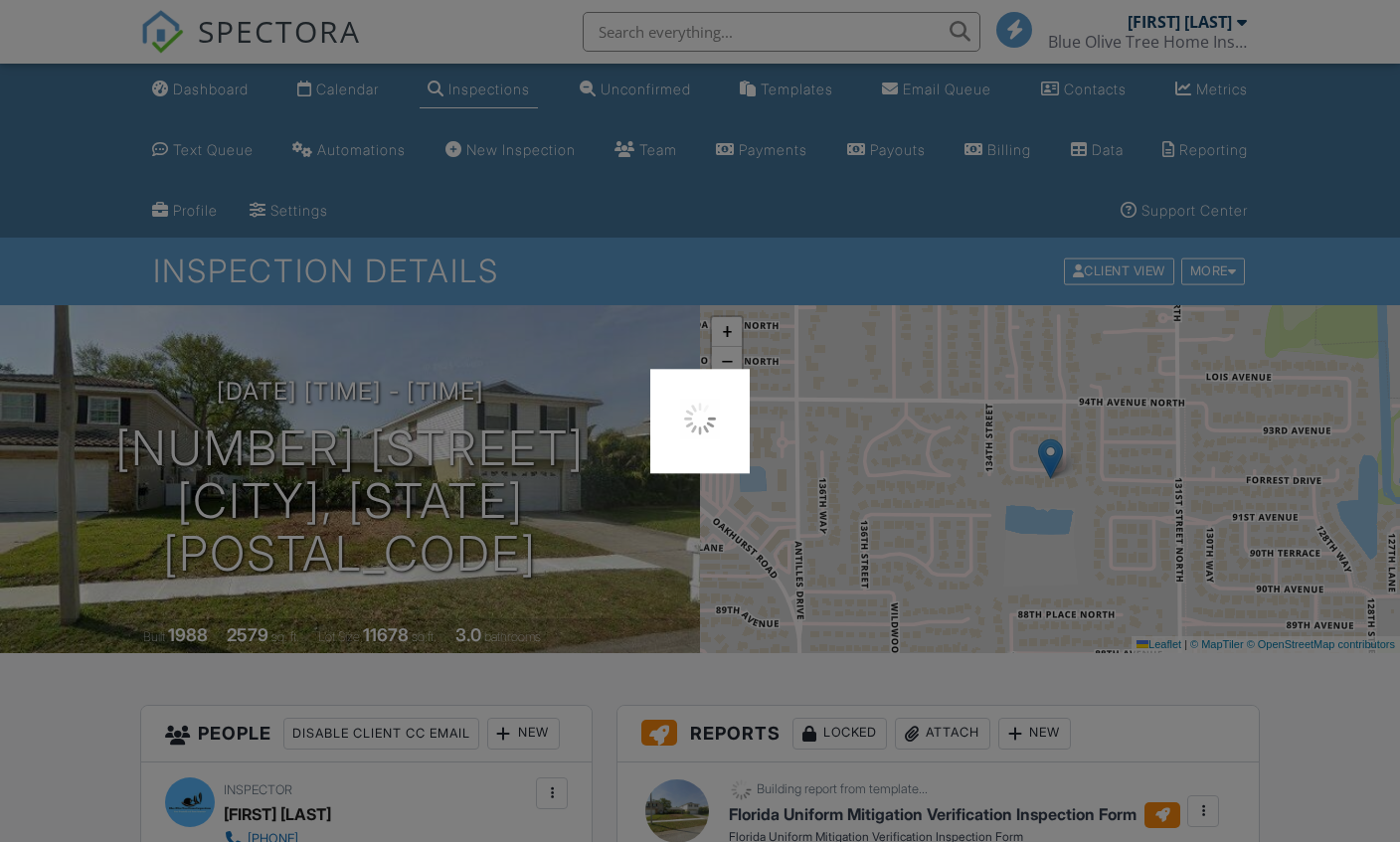 scroll, scrollTop: 0, scrollLeft: 0, axis: both 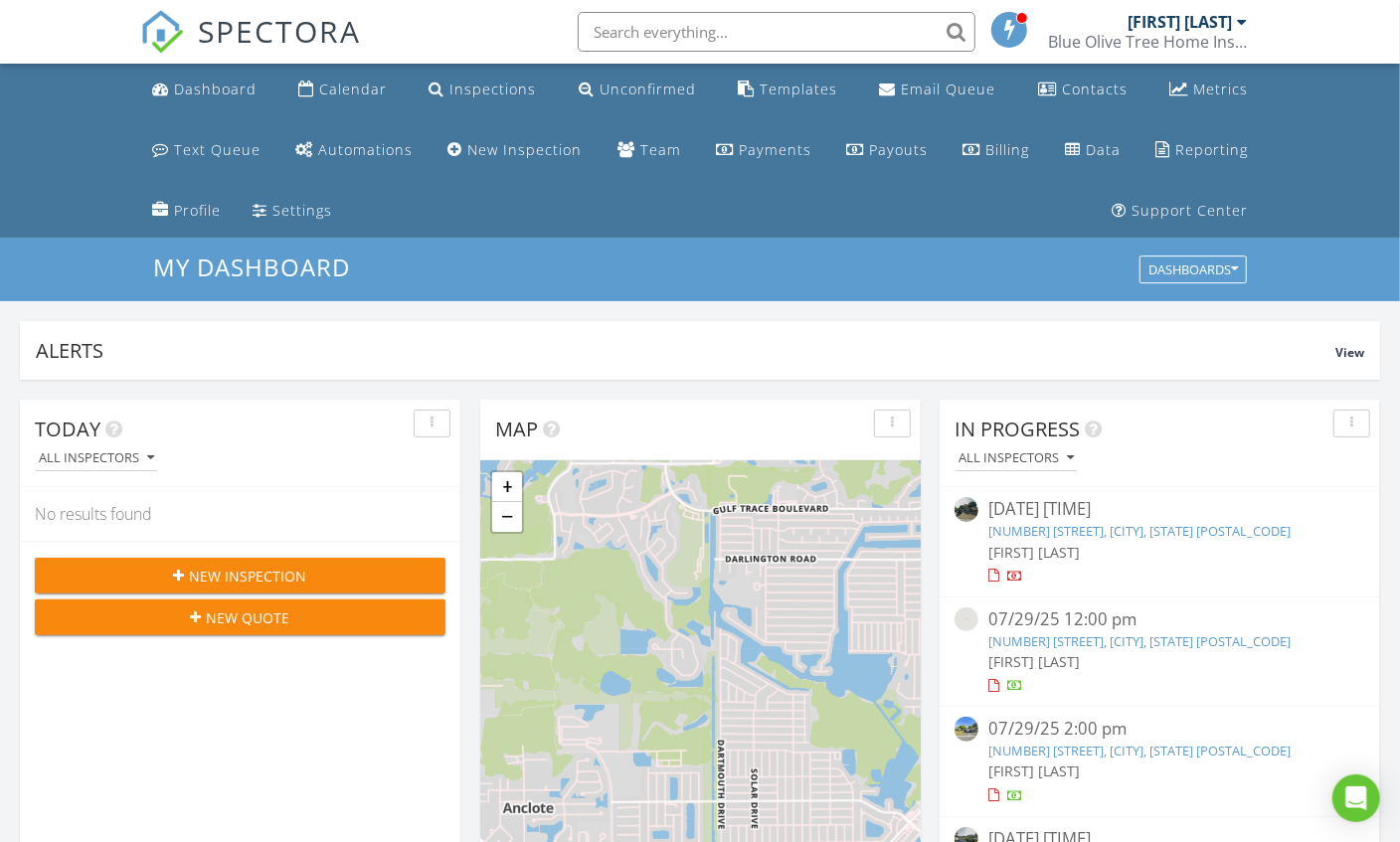 click on "Today
All Inspectors
No results found       New Inspection     New Quote" at bounding box center [240, 688] 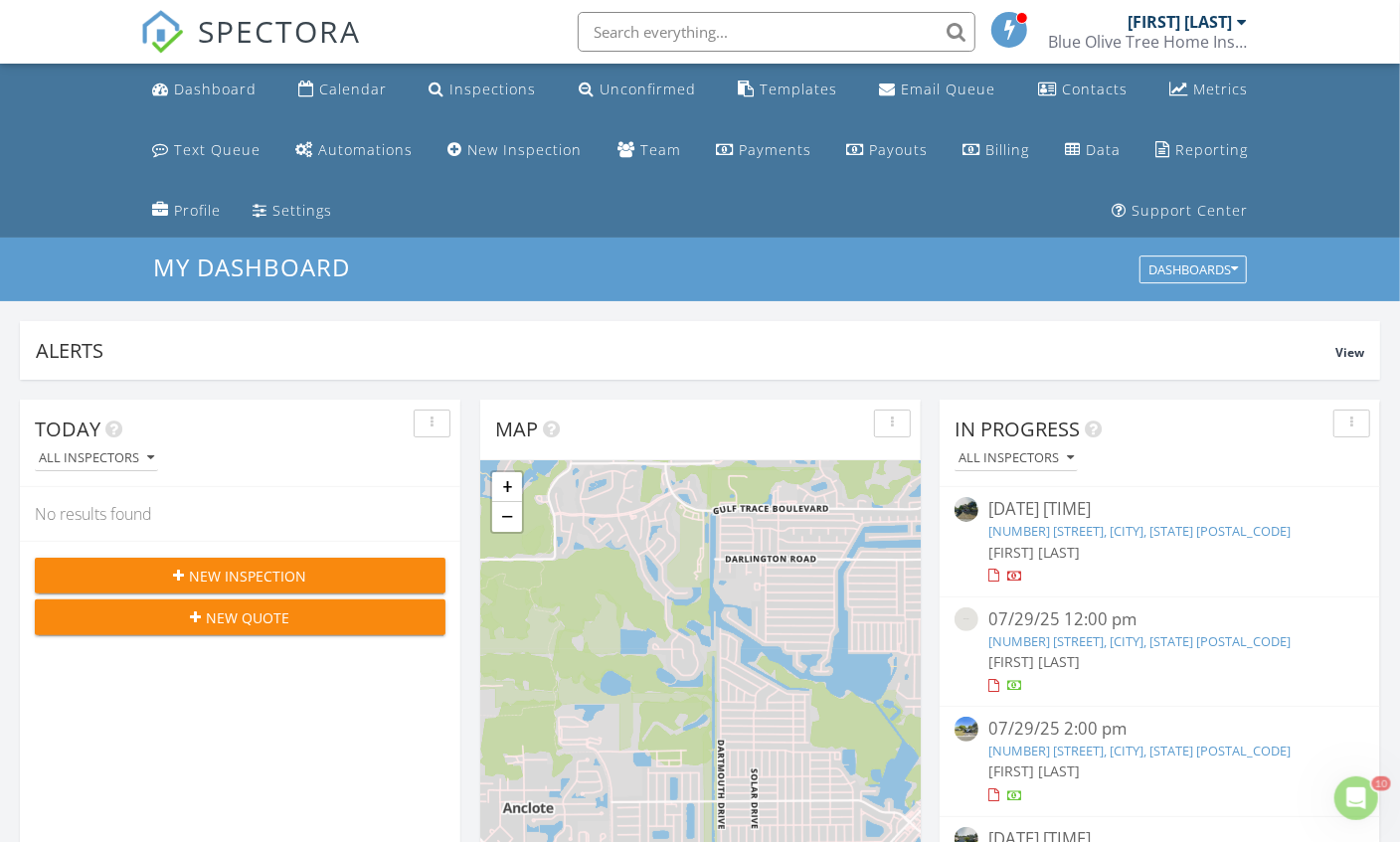 scroll, scrollTop: 0, scrollLeft: 0, axis: both 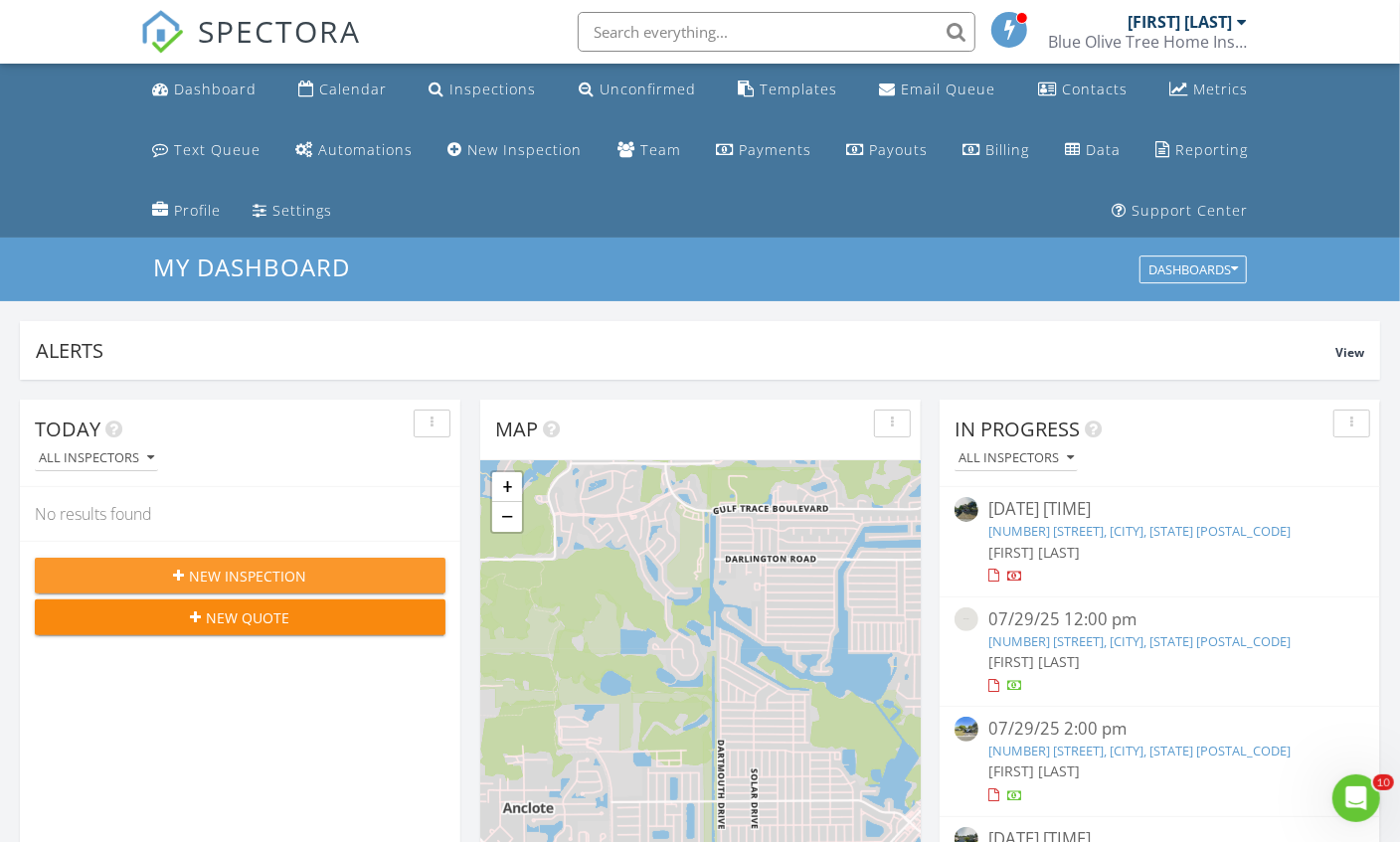 click on "New Inspection" at bounding box center [249, 576] 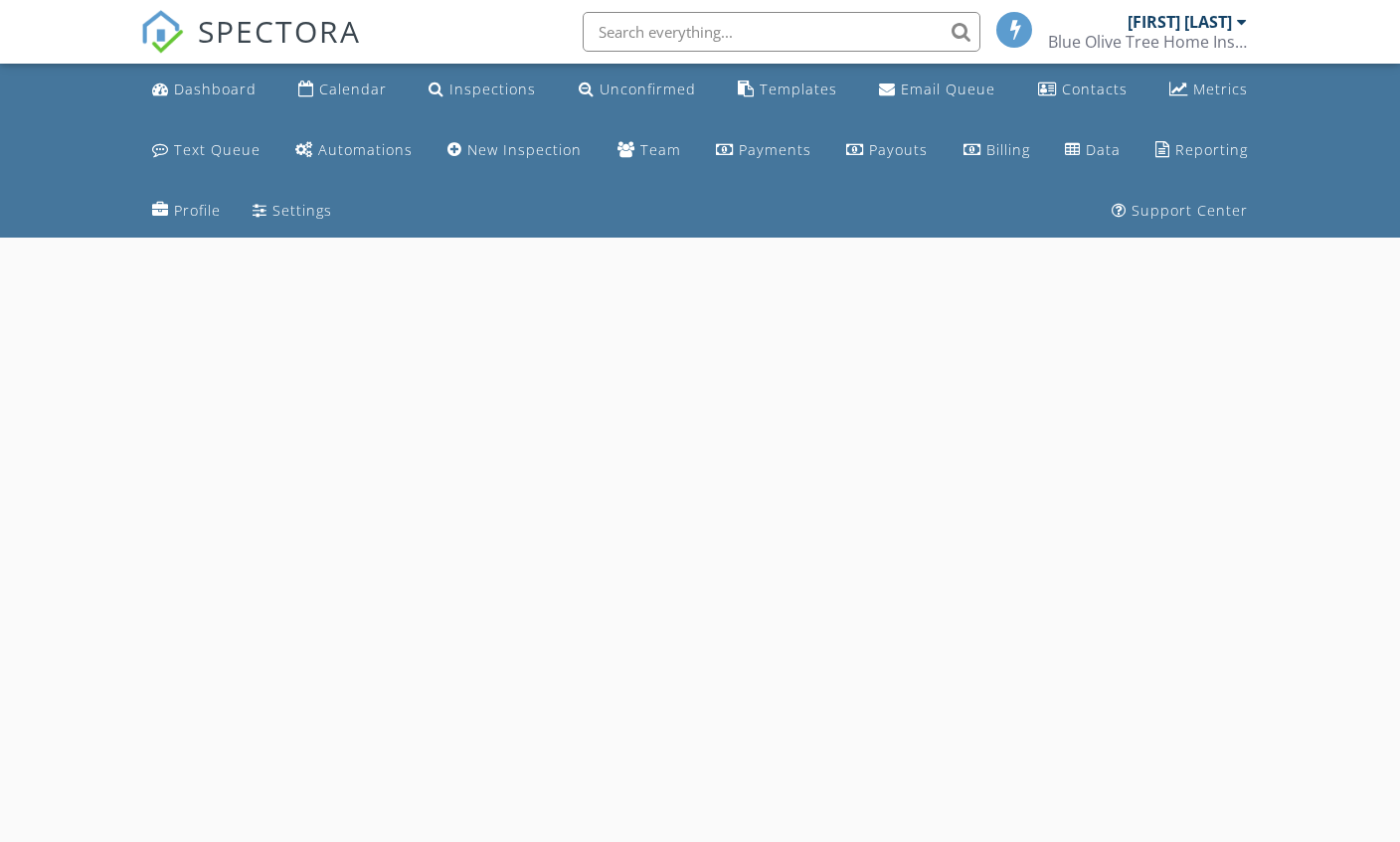 scroll, scrollTop: 0, scrollLeft: 0, axis: both 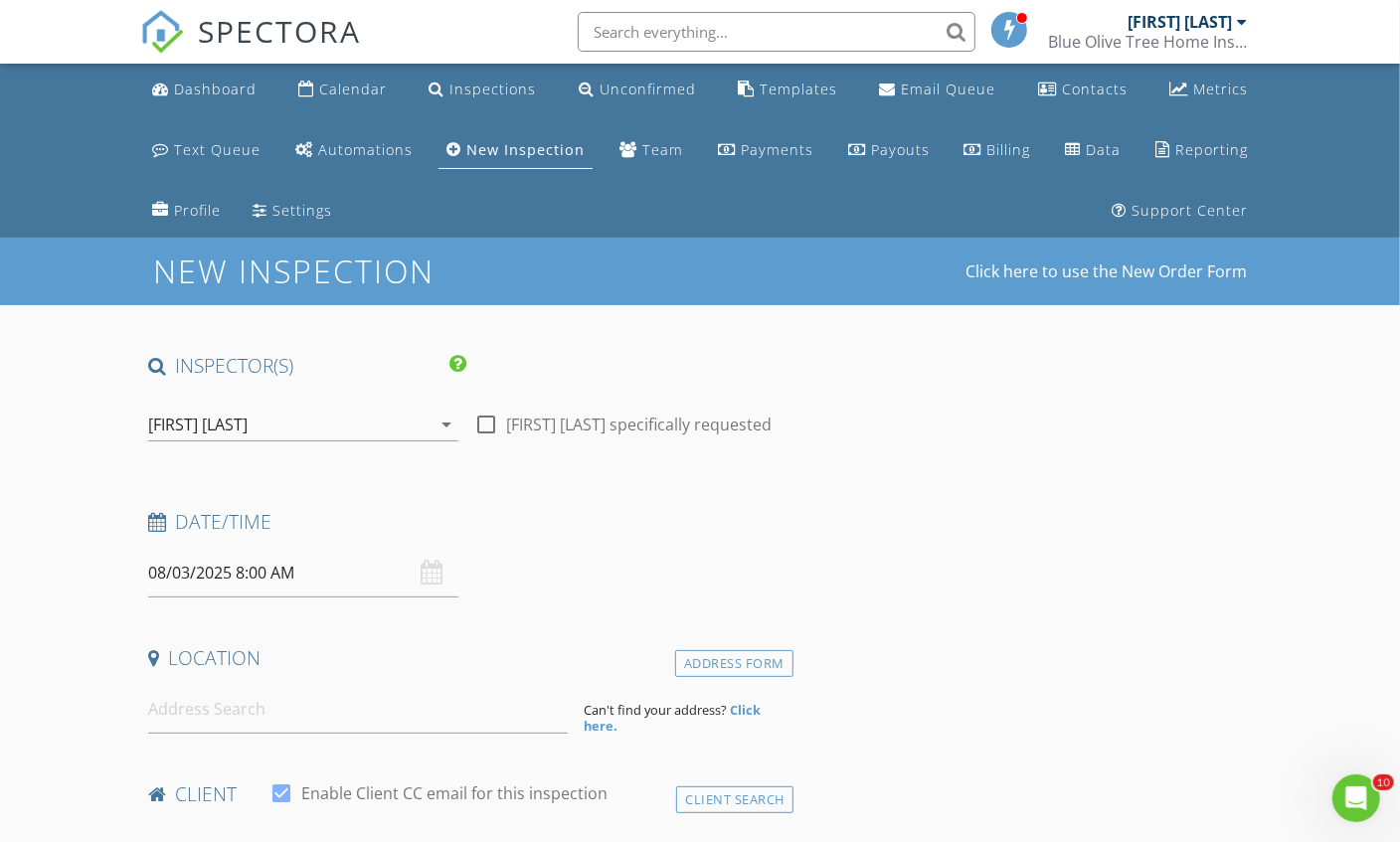 click on "08/03/2025 8:00 AM" at bounding box center [303, 573] 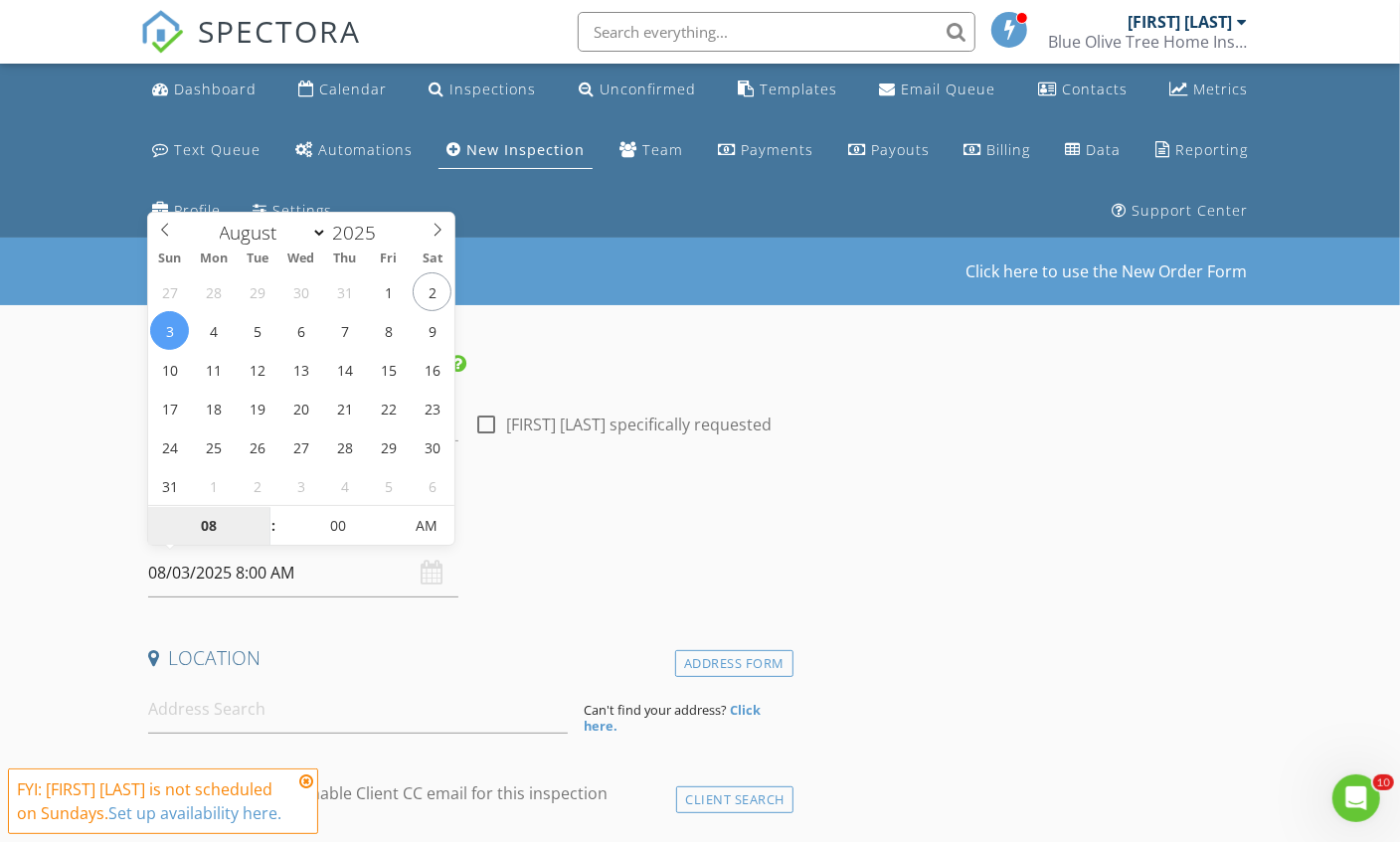select on "6" 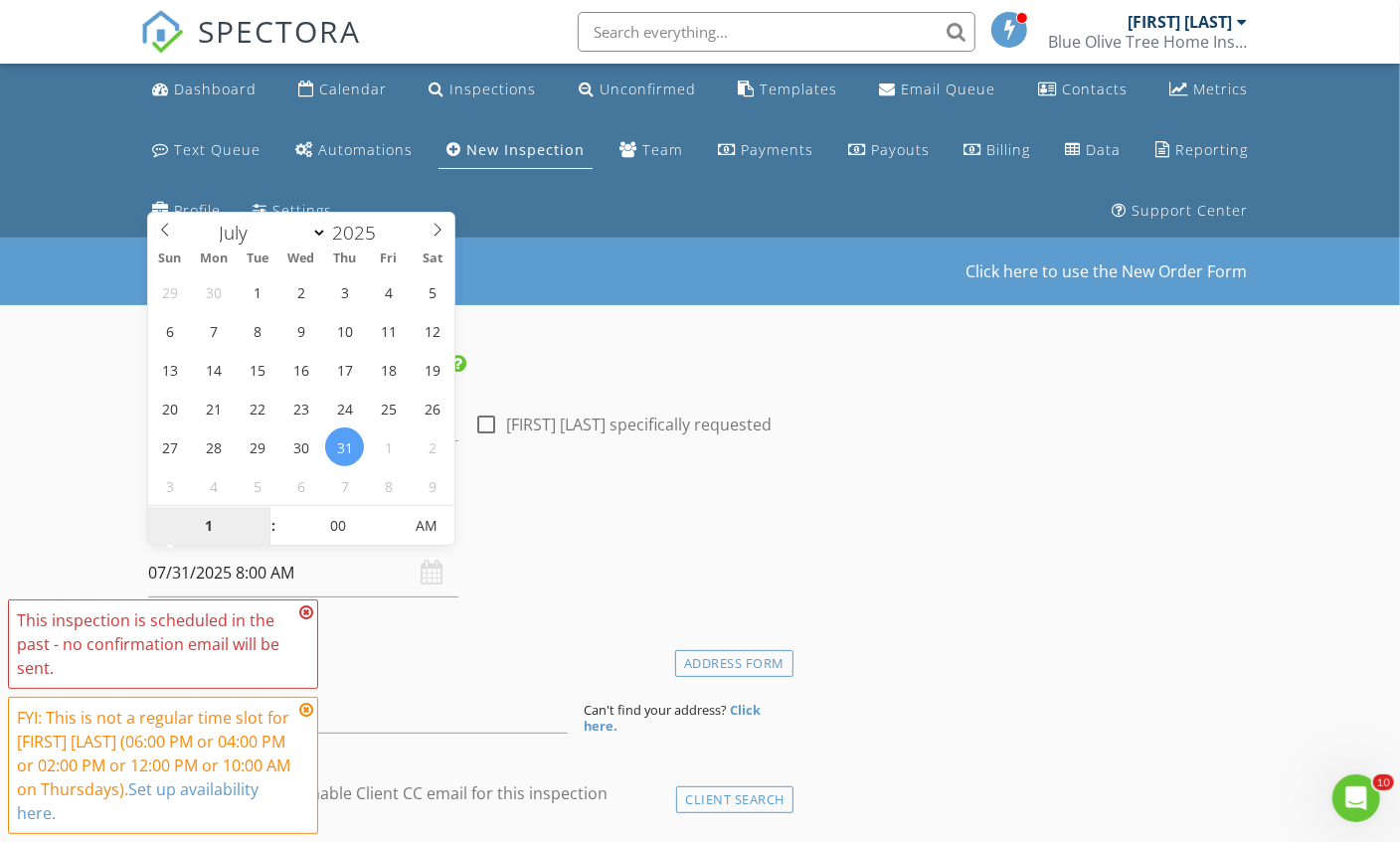 type on "11" 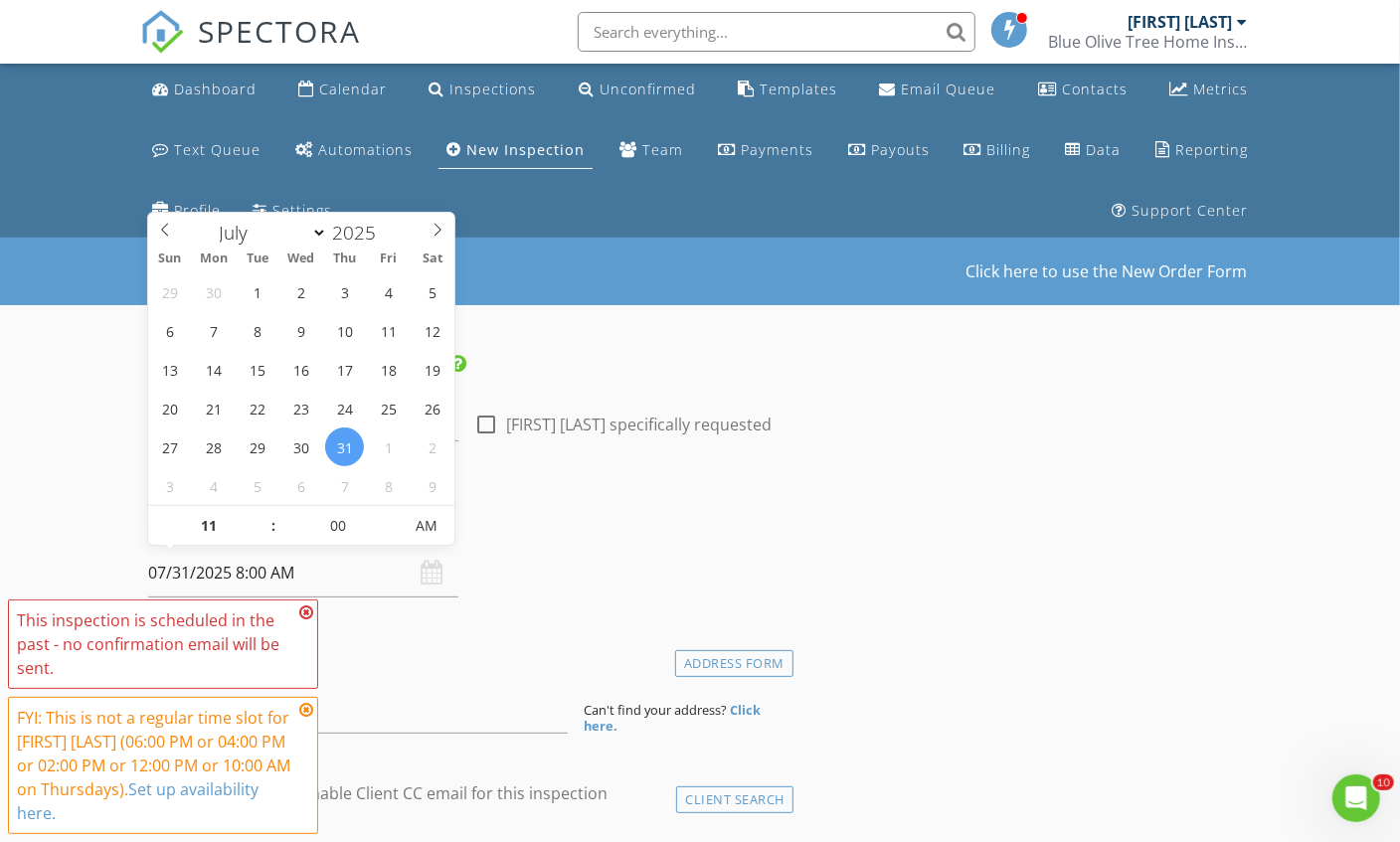 type on "07/31/2025 11:00 AM" 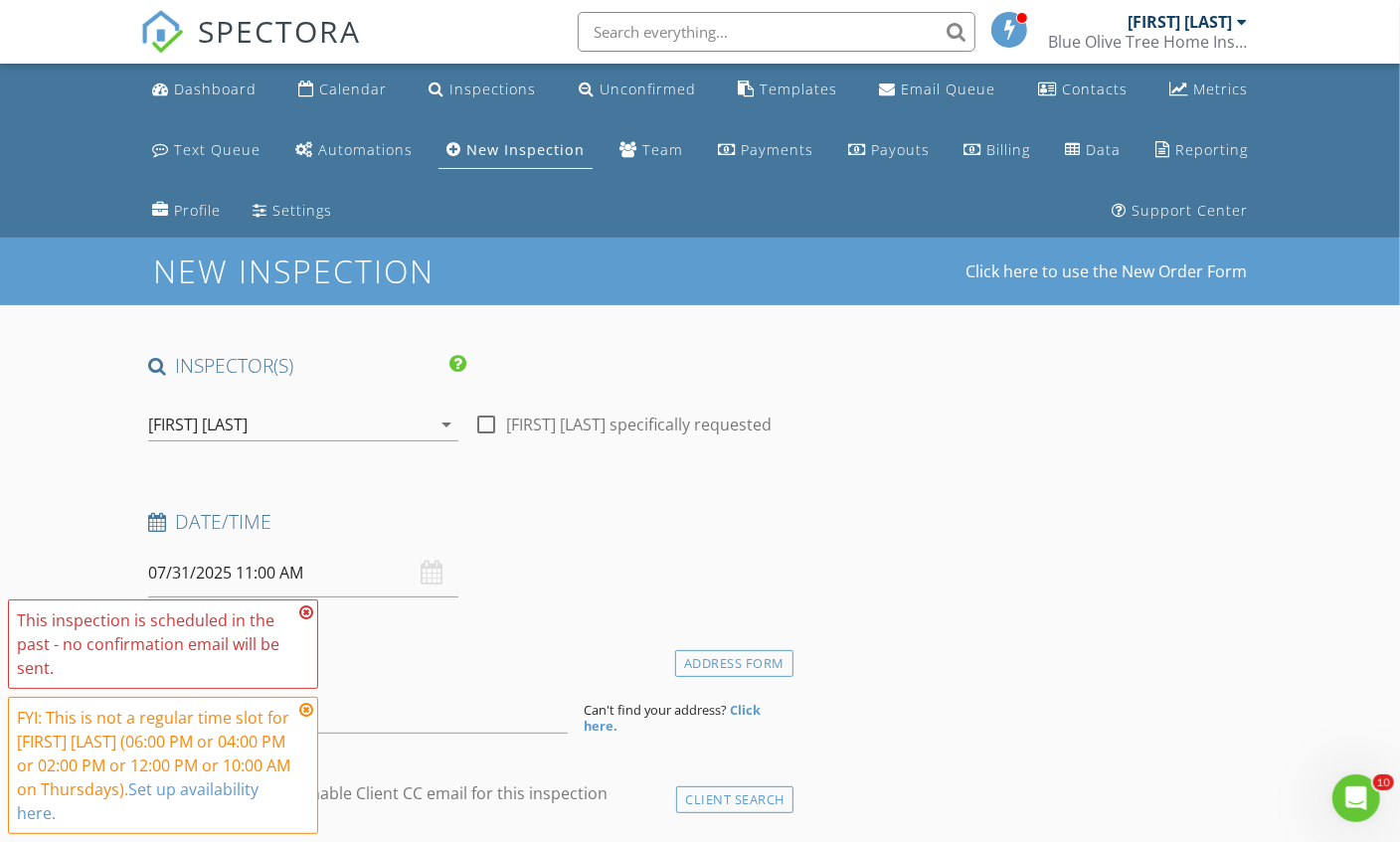 click on "Date/Time
07/31/2025 11:00 AM" at bounding box center [466, 553] 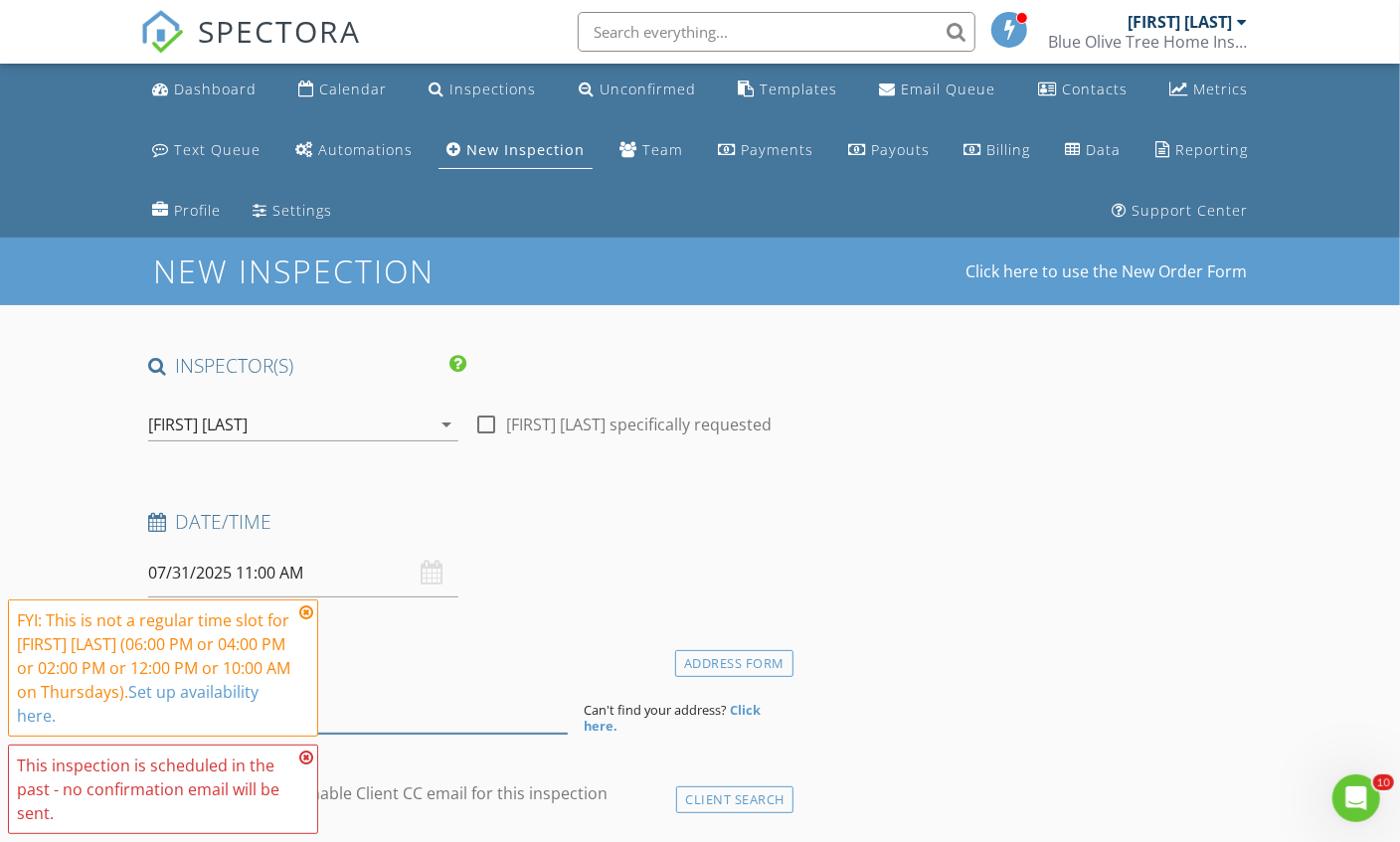 click at bounding box center [358, 709] 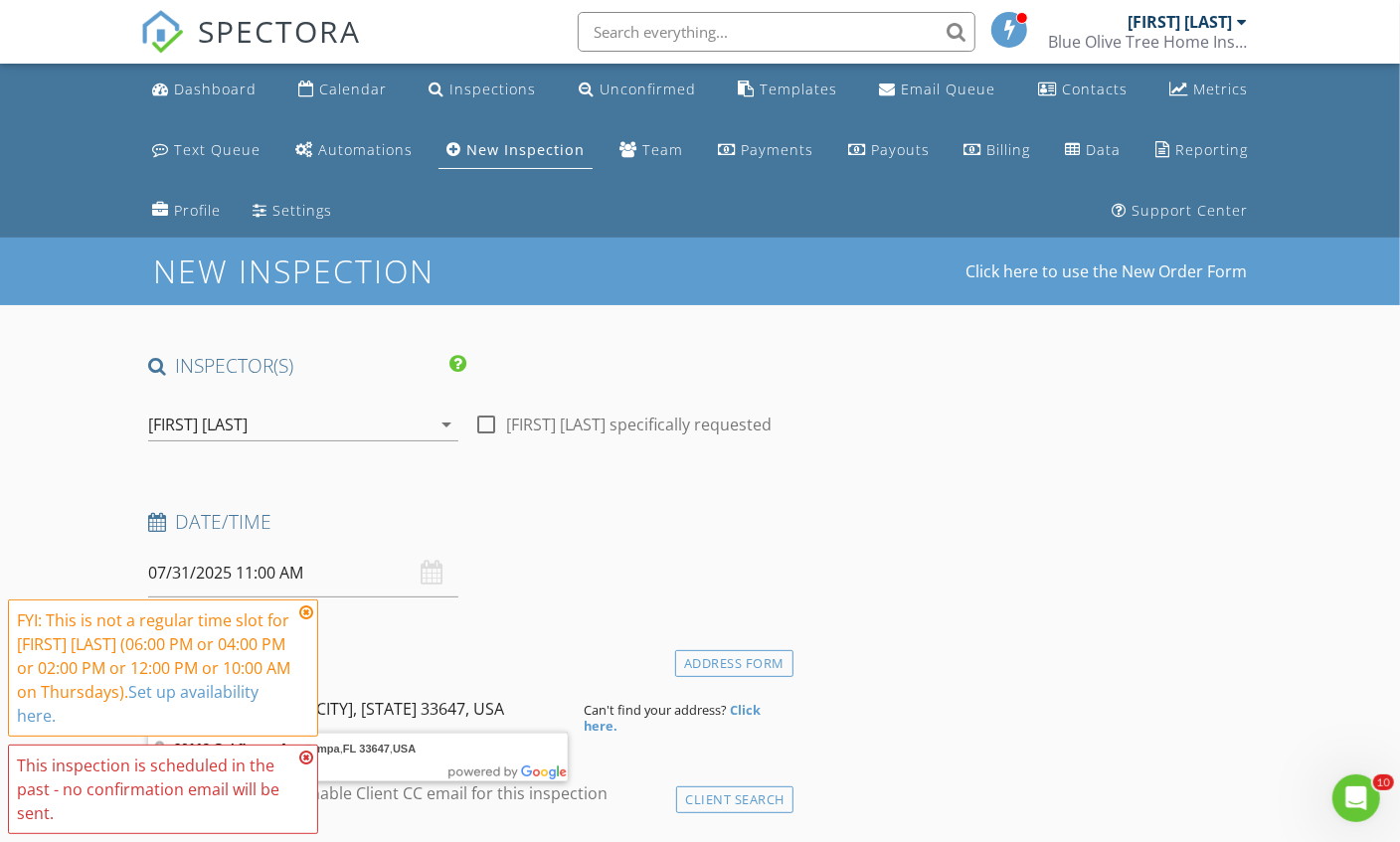 type on "20112 Oakflower Ave, Tampa, FL 33647, USA" 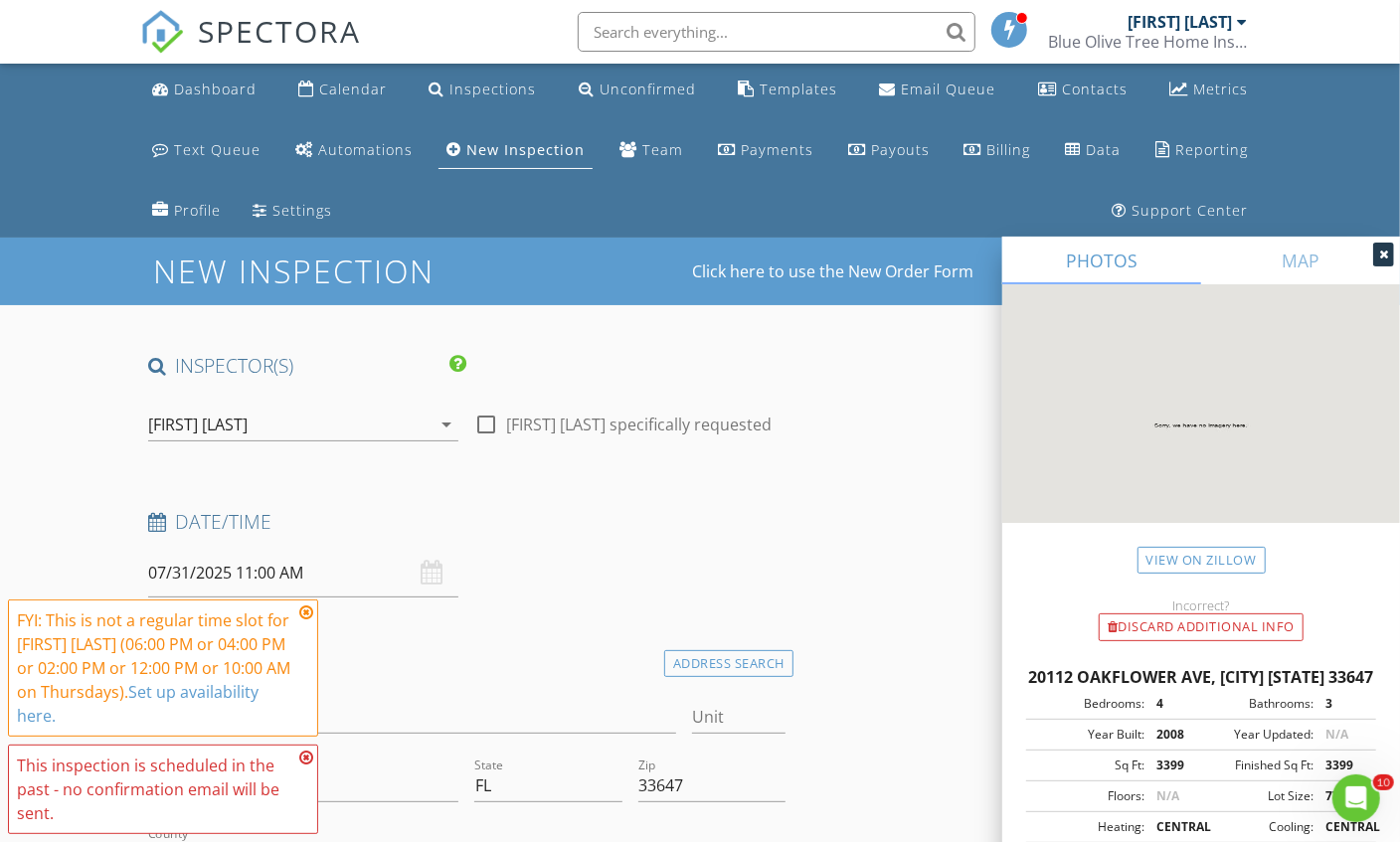 click on "INSPECTOR(S)
check_box   Matthew Kristof   PRIMARY   Matthew Kristof arrow_drop_down   check_box_outline_blank Matthew Kristof specifically requested
Date/Time
07/31/2025 11:00 AM
Location
Address Search       Address 20112 Oakflower Ave   Unit   City Tampa   State FL   Zip 33647   County Hillsborough     Square Feet 3399   Year Built 2008   Foundation arrow_drop_down     Matthew Kristof     28.6 miles     (an hour)
client
check_box Enable Client CC email for this inspection   Client Search     check_box_outline_blank Client is a Company/Organization     First Name   Last Name   Email   CC Email   Phone   Address   City   State   Zip       Notes   Private Notes
ADD ADDITIONAL client
SERVICES
arrow_drop_down     Select Discount Code arrow_drop_down    Charges       TOTAL" at bounding box center (700, 2007) 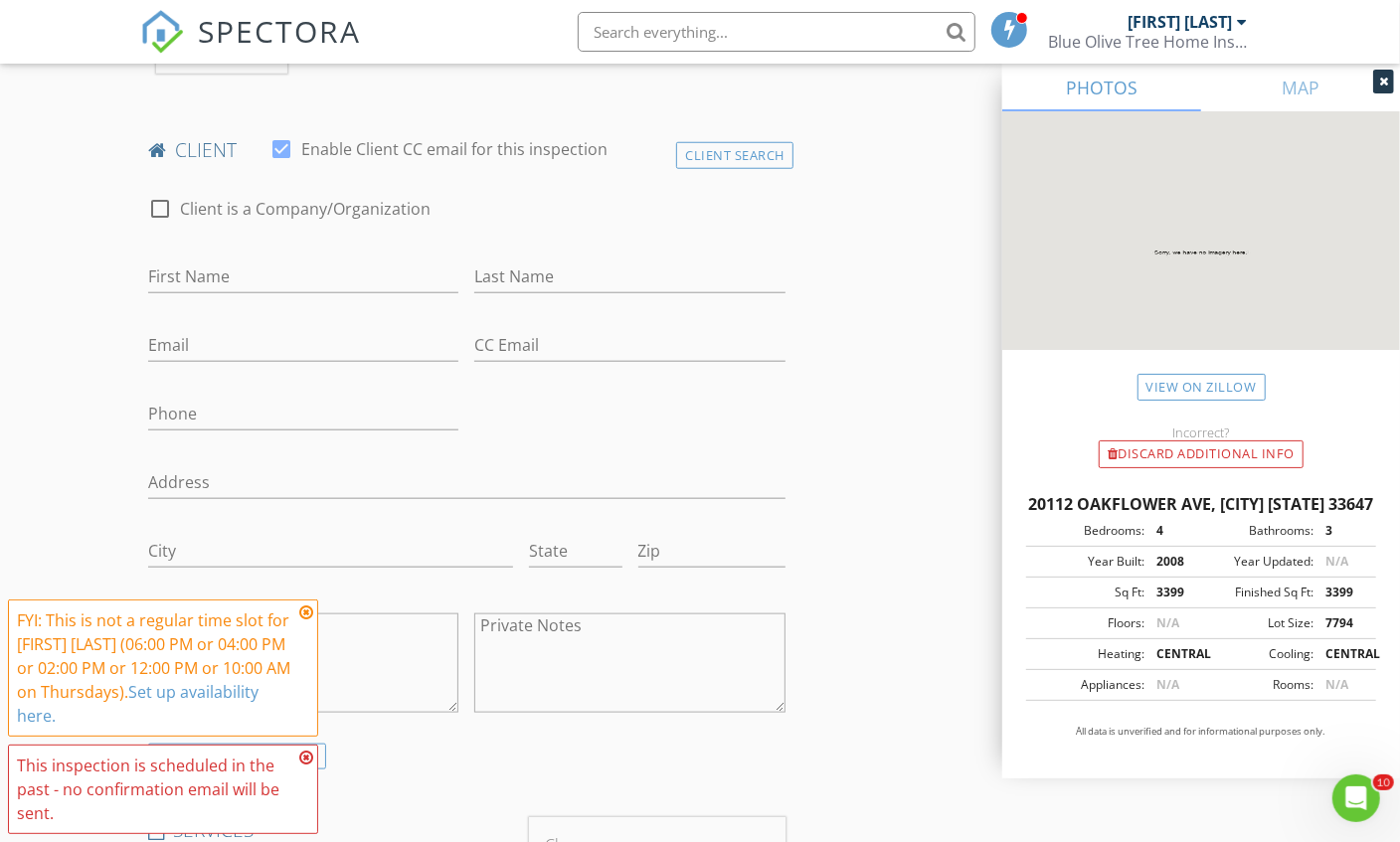 scroll, scrollTop: 1070, scrollLeft: 0, axis: vertical 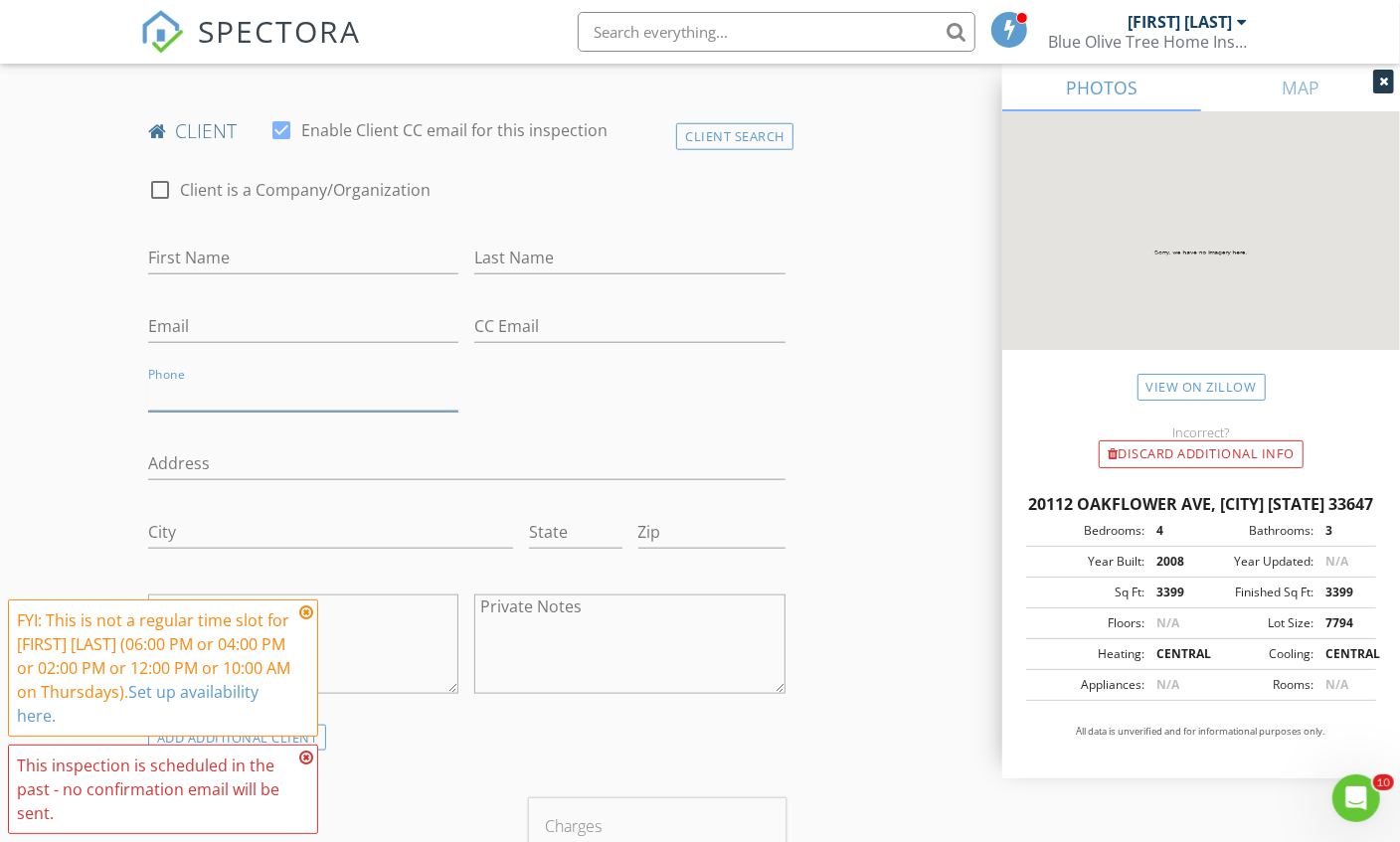 click on "Phone" at bounding box center [303, 395] 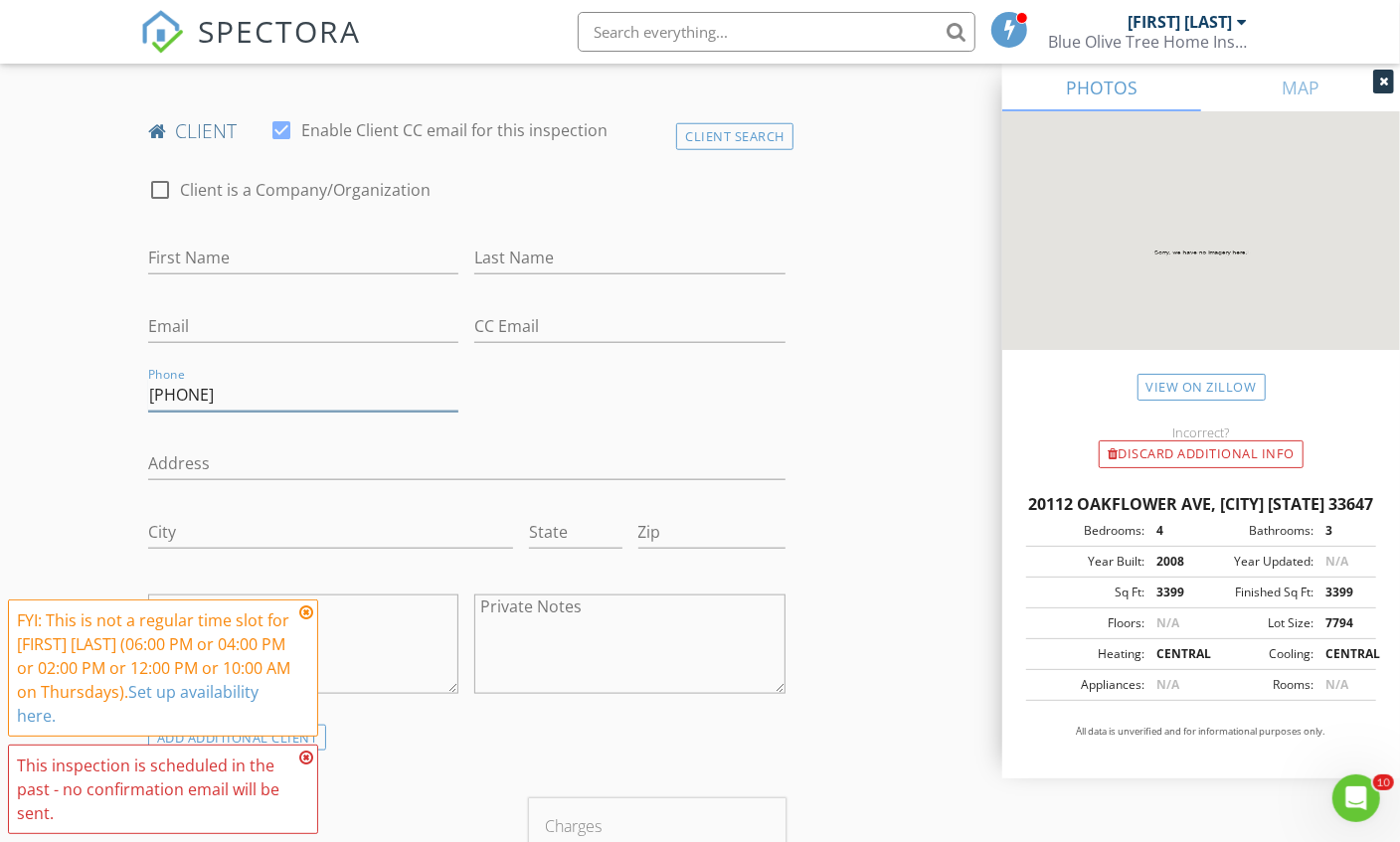 type on "727-560-3687" 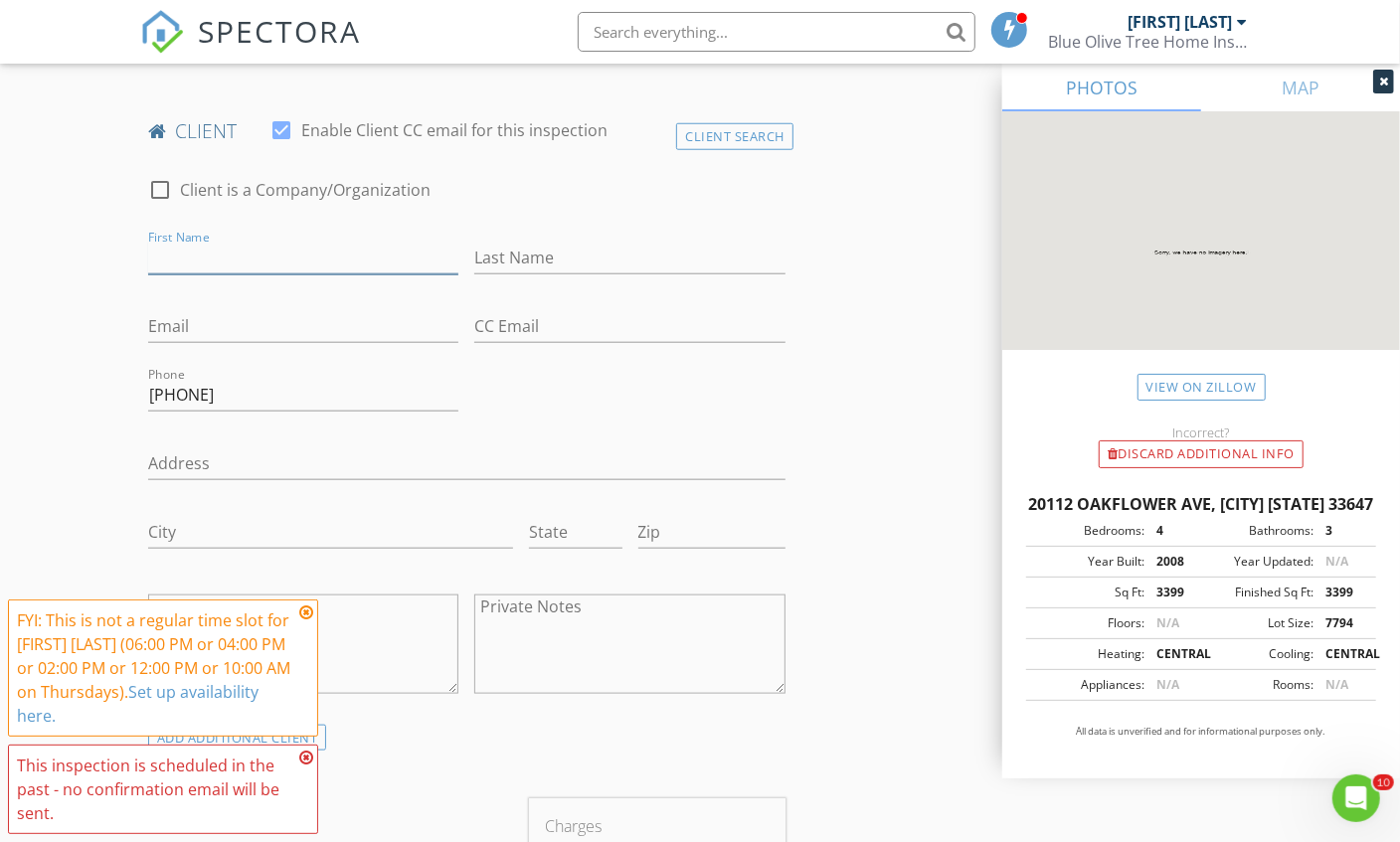click on "First Name" at bounding box center (303, 257) 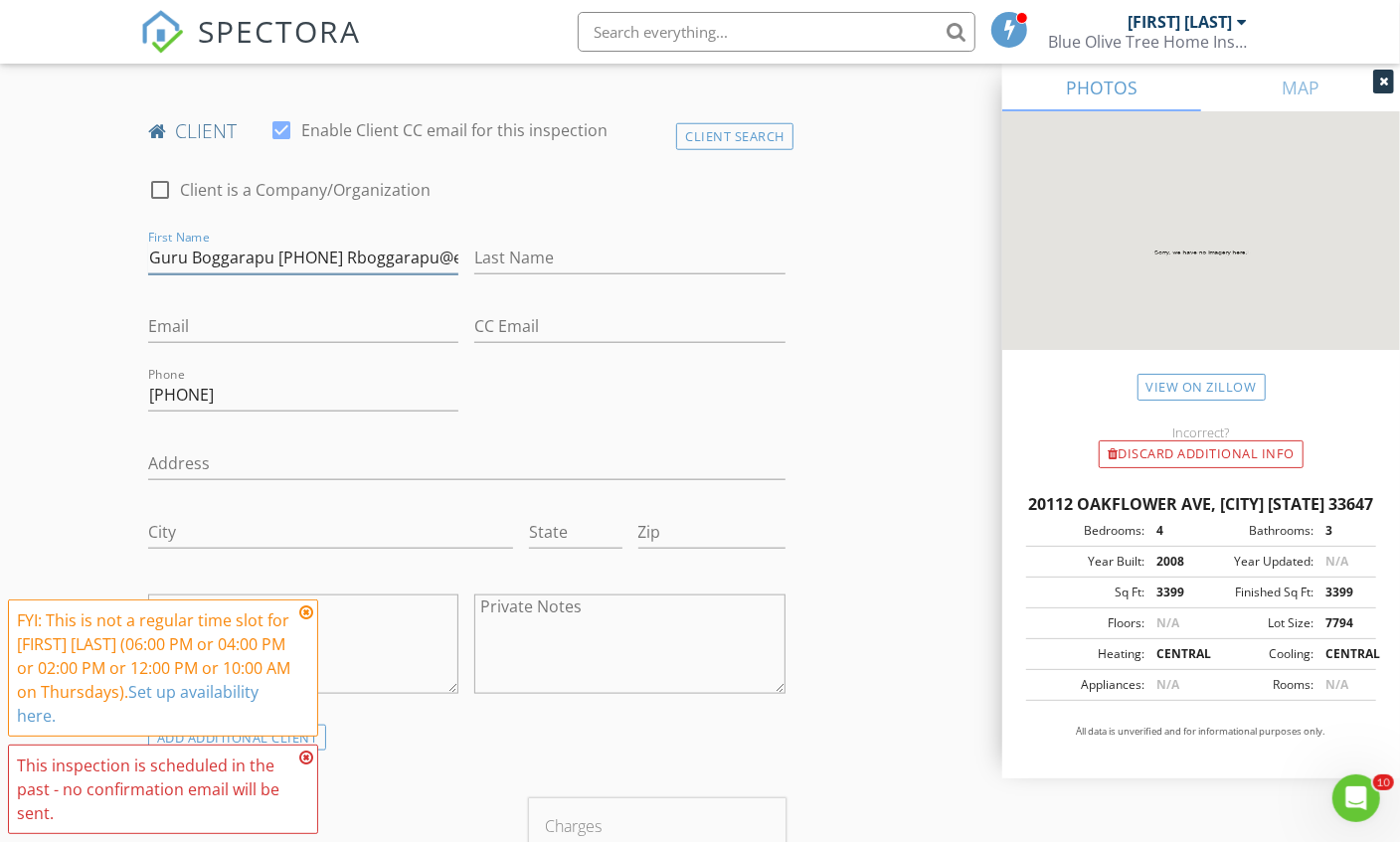 scroll, scrollTop: 0, scrollLeft: 91, axis: horizontal 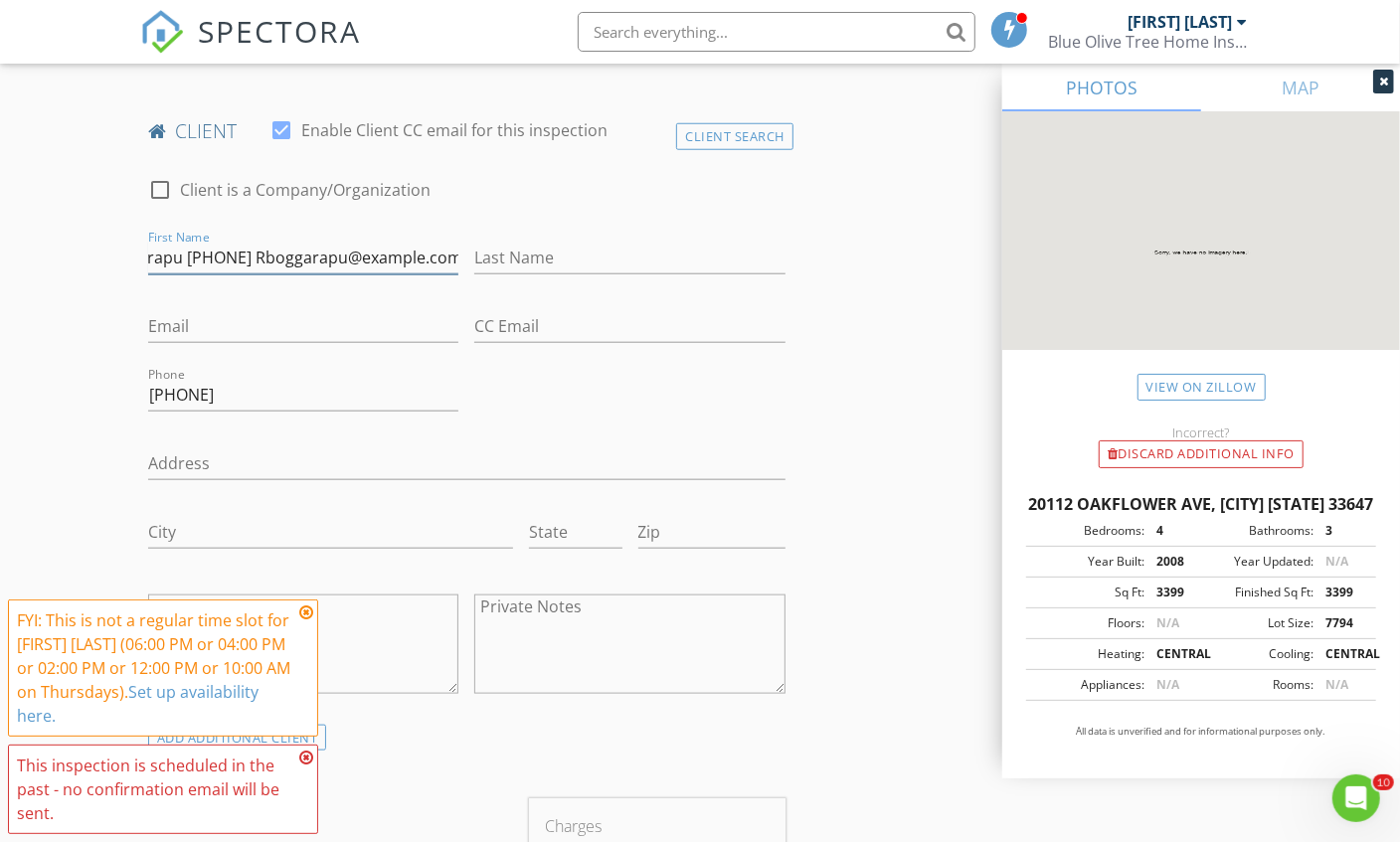 drag, startPoint x: 275, startPoint y: 248, endPoint x: 553, endPoint y: 333, distance: 290.70432 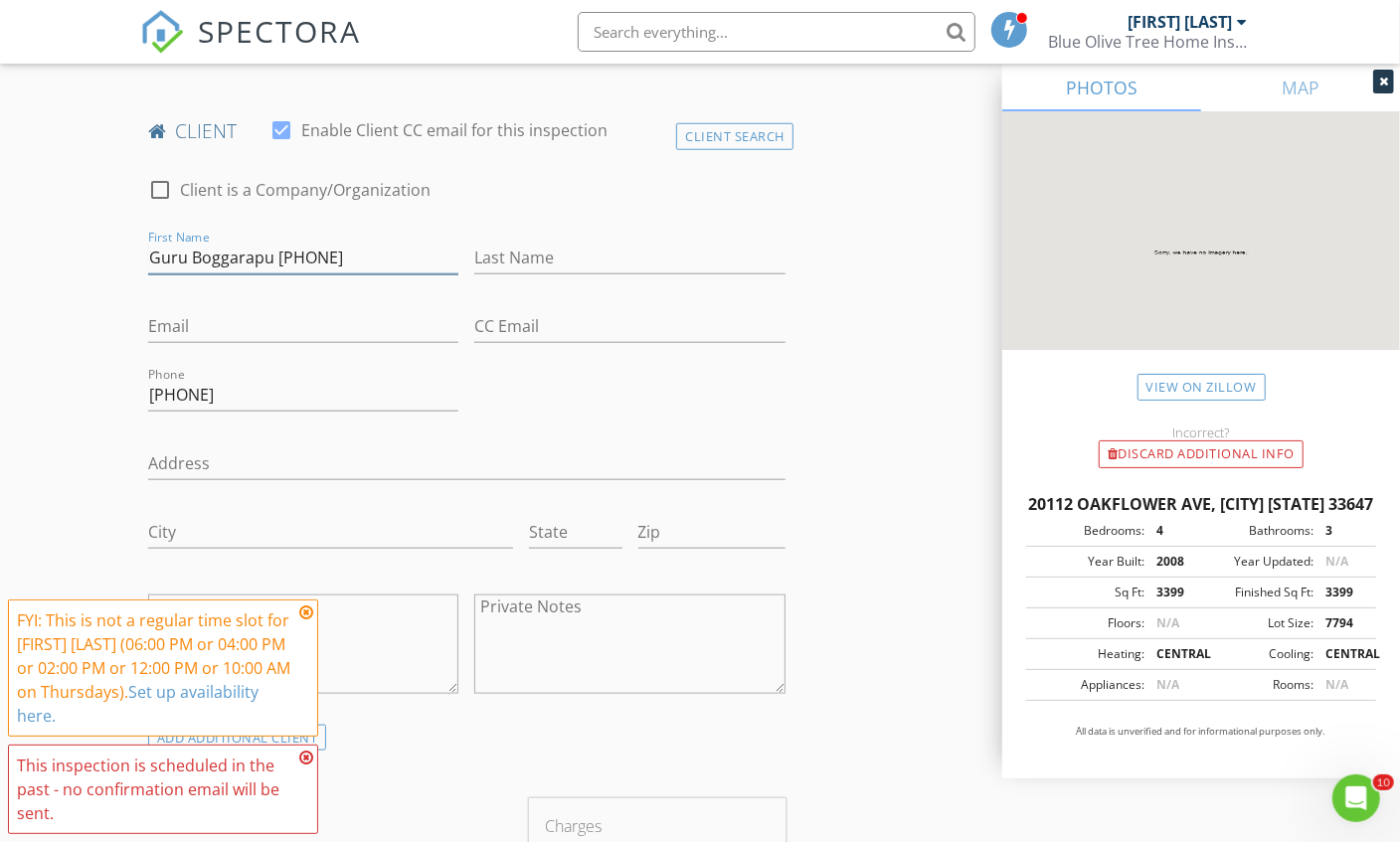 scroll, scrollTop: 0, scrollLeft: 0, axis: both 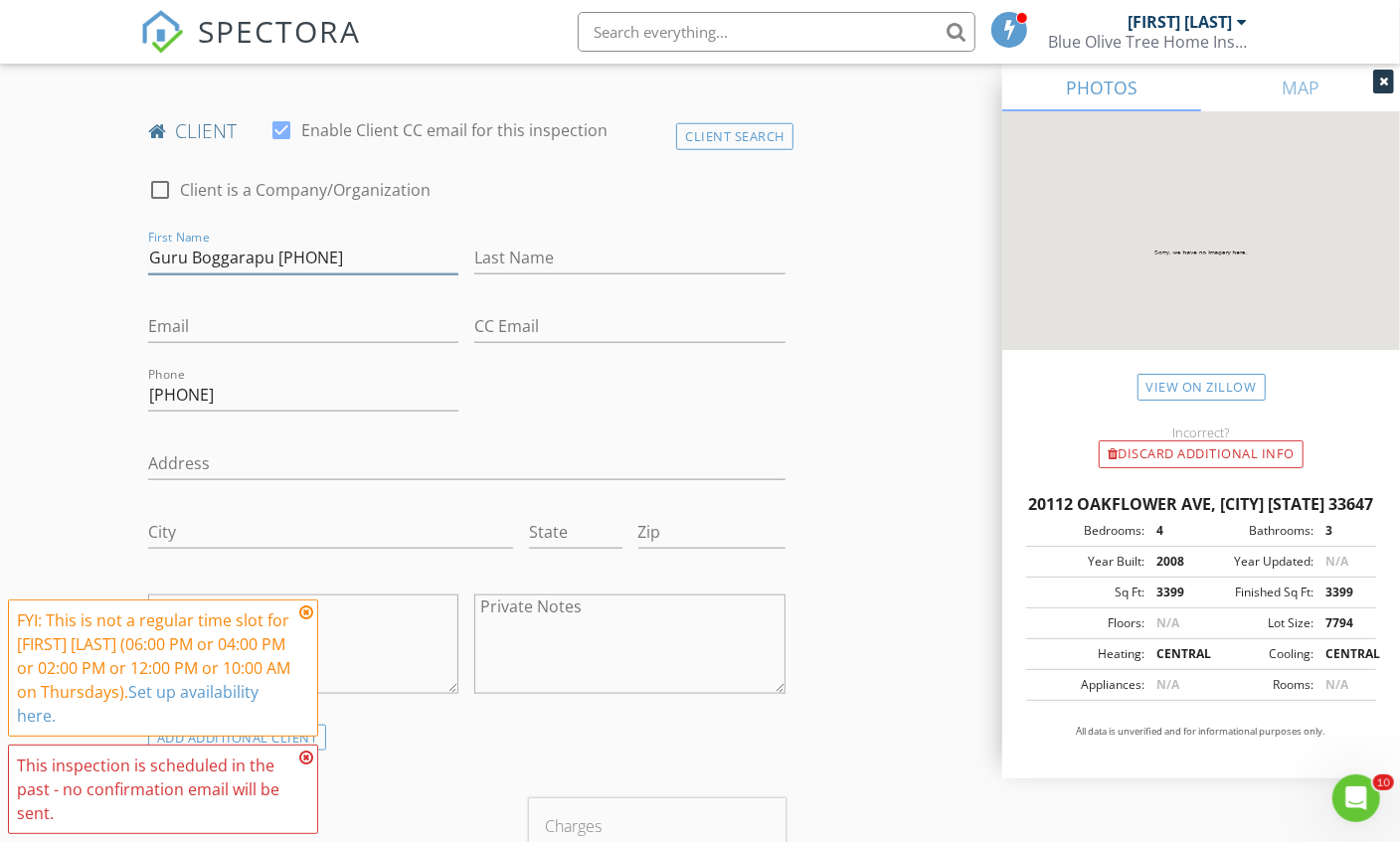 type on "Guru Boggarapu 7275603687" 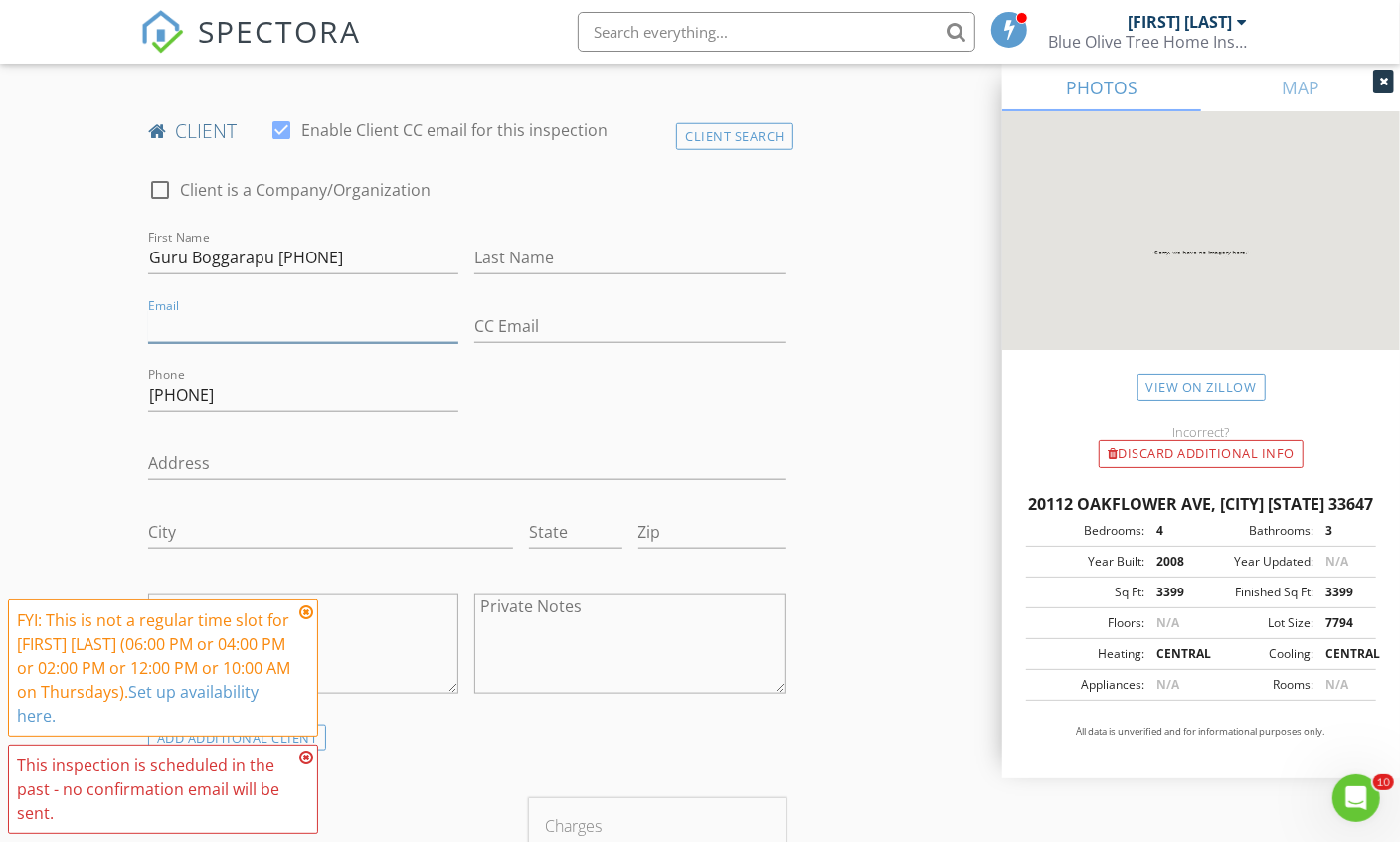 click on "Email" at bounding box center (303, 326) 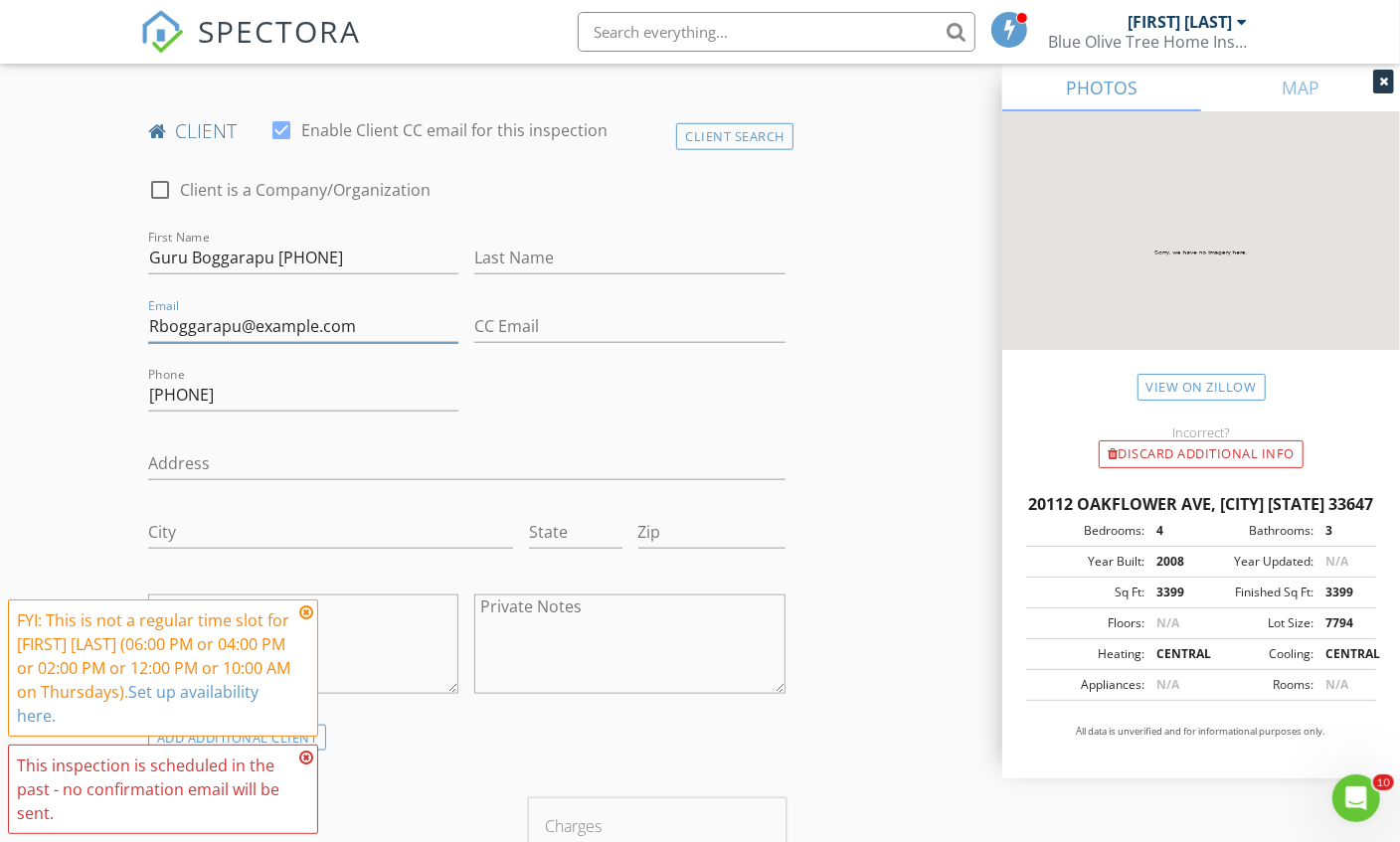 type on "Rboggarapu@gmail.com" 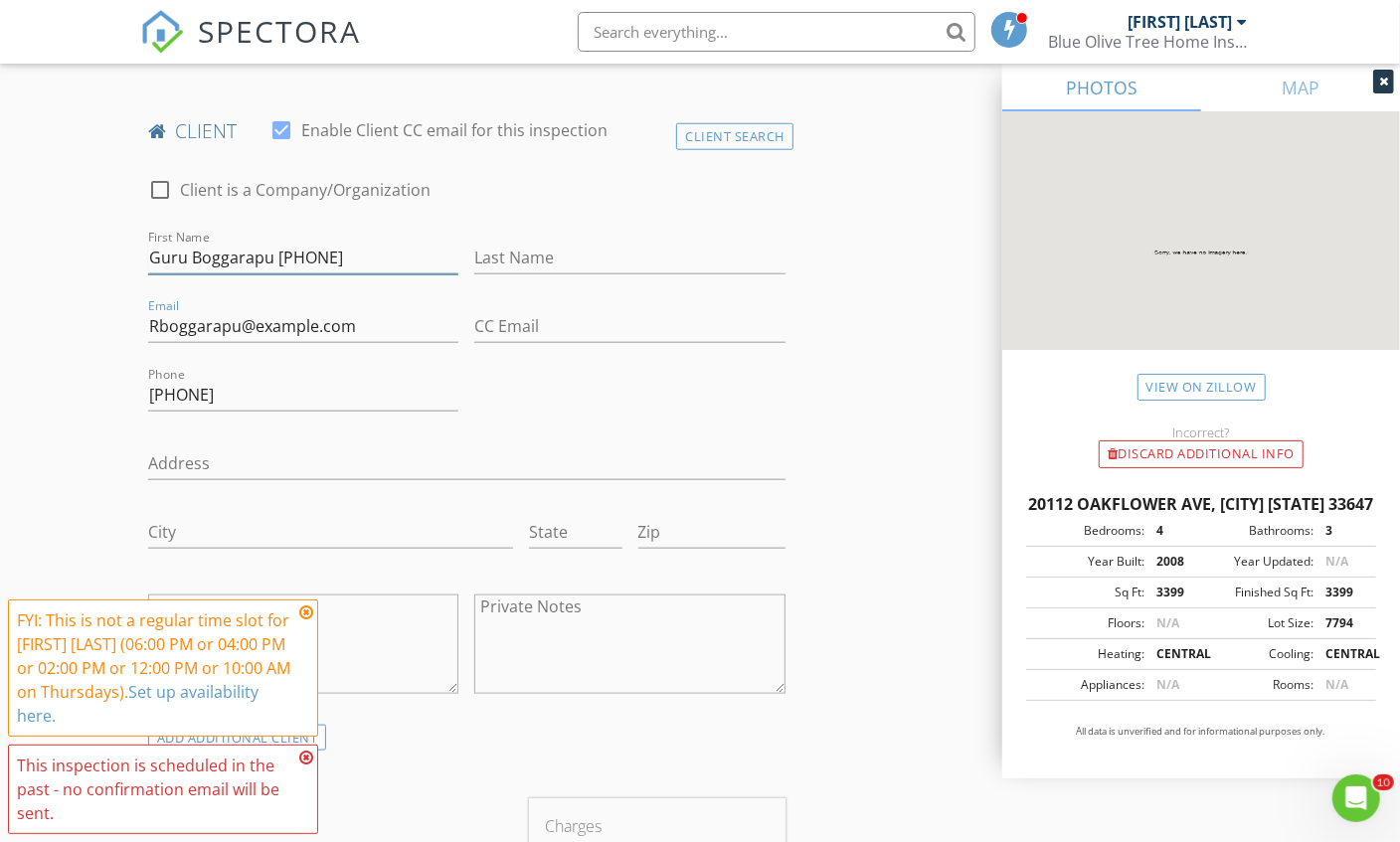 click on "Guru Boggarapu 7275603687" at bounding box center [303, 257] 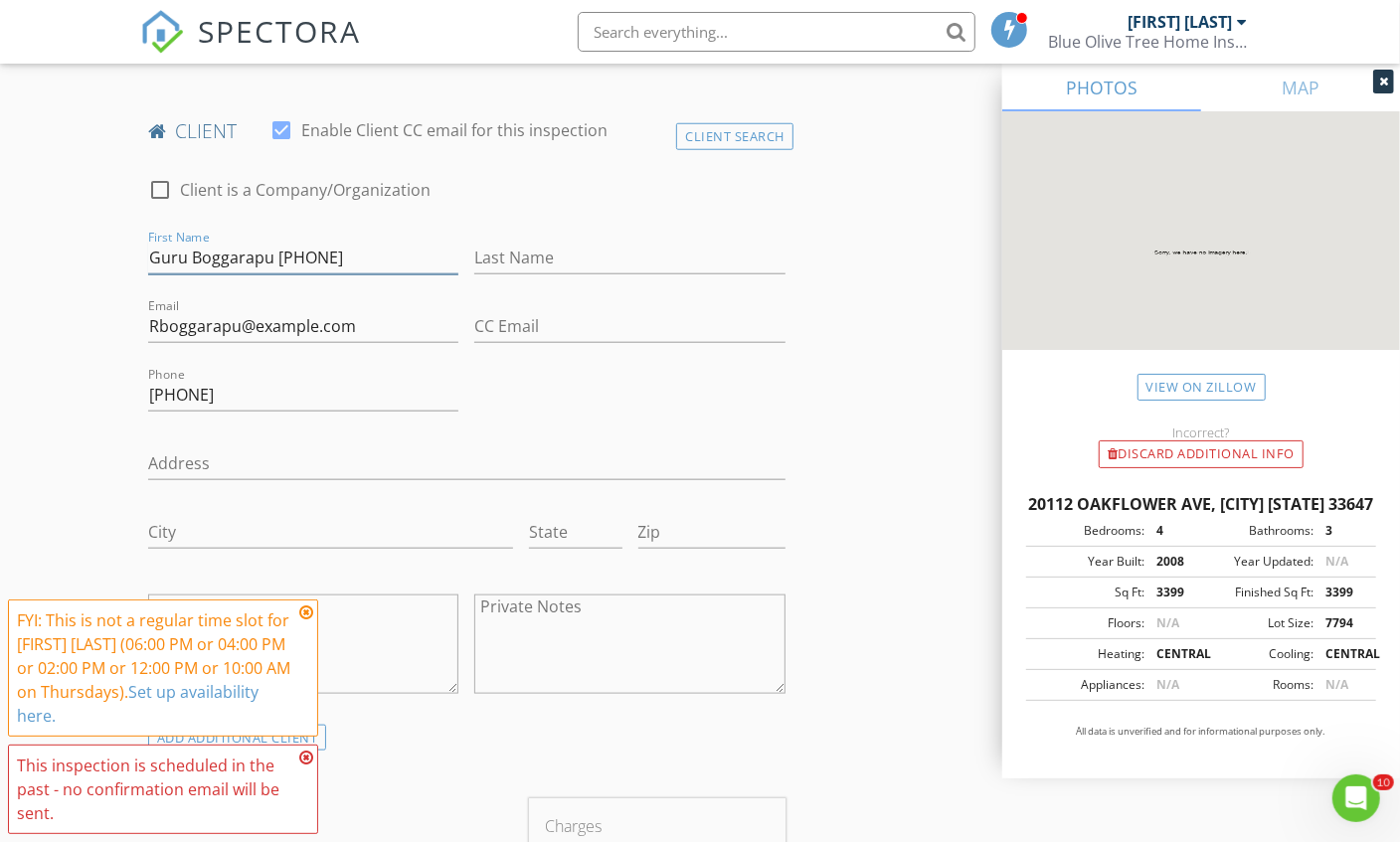 click on "Guru Boggarapu 7275603687" at bounding box center [303, 257] 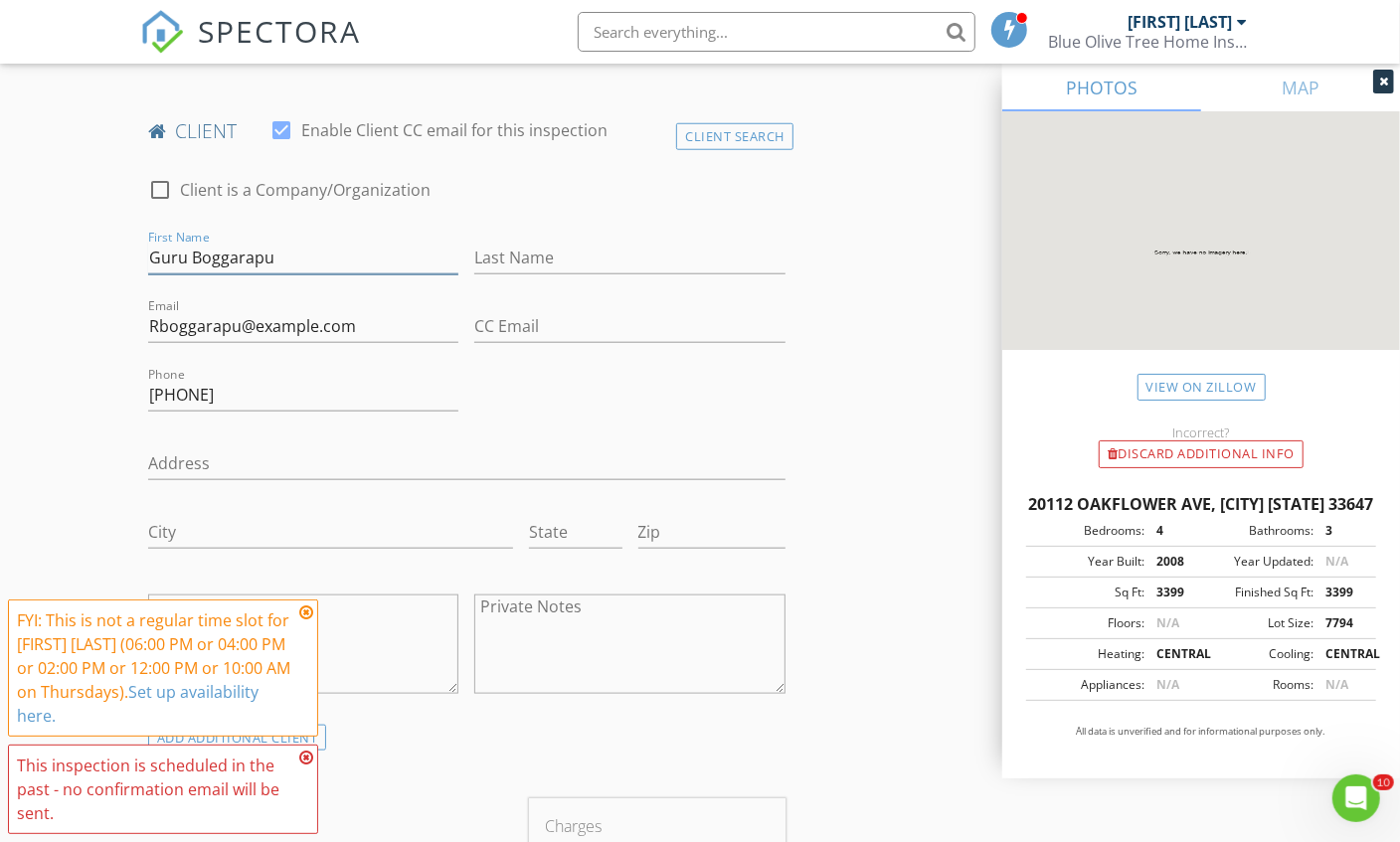 click on "Guru Boggarapu" at bounding box center [303, 257] 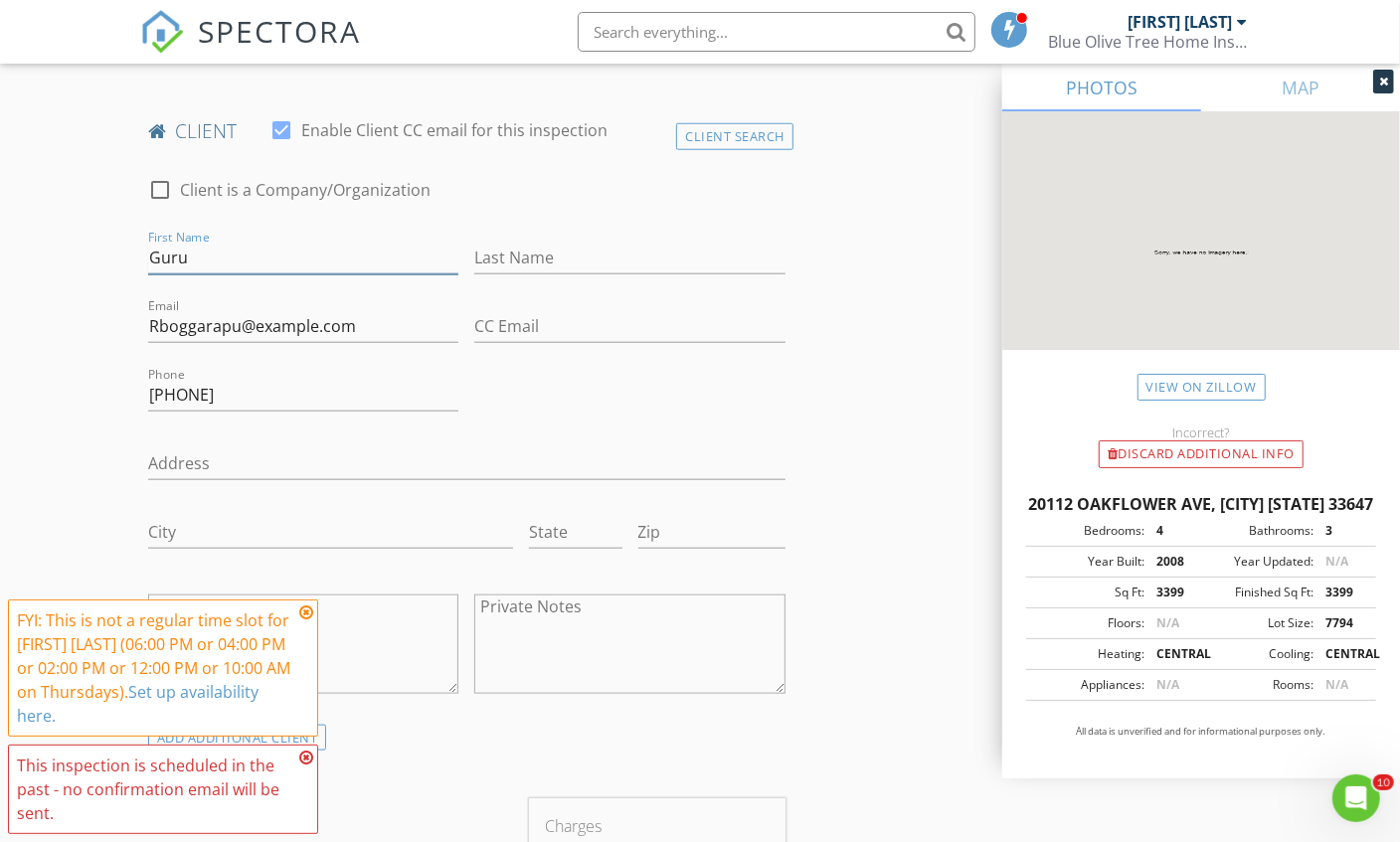 type on "Guru" 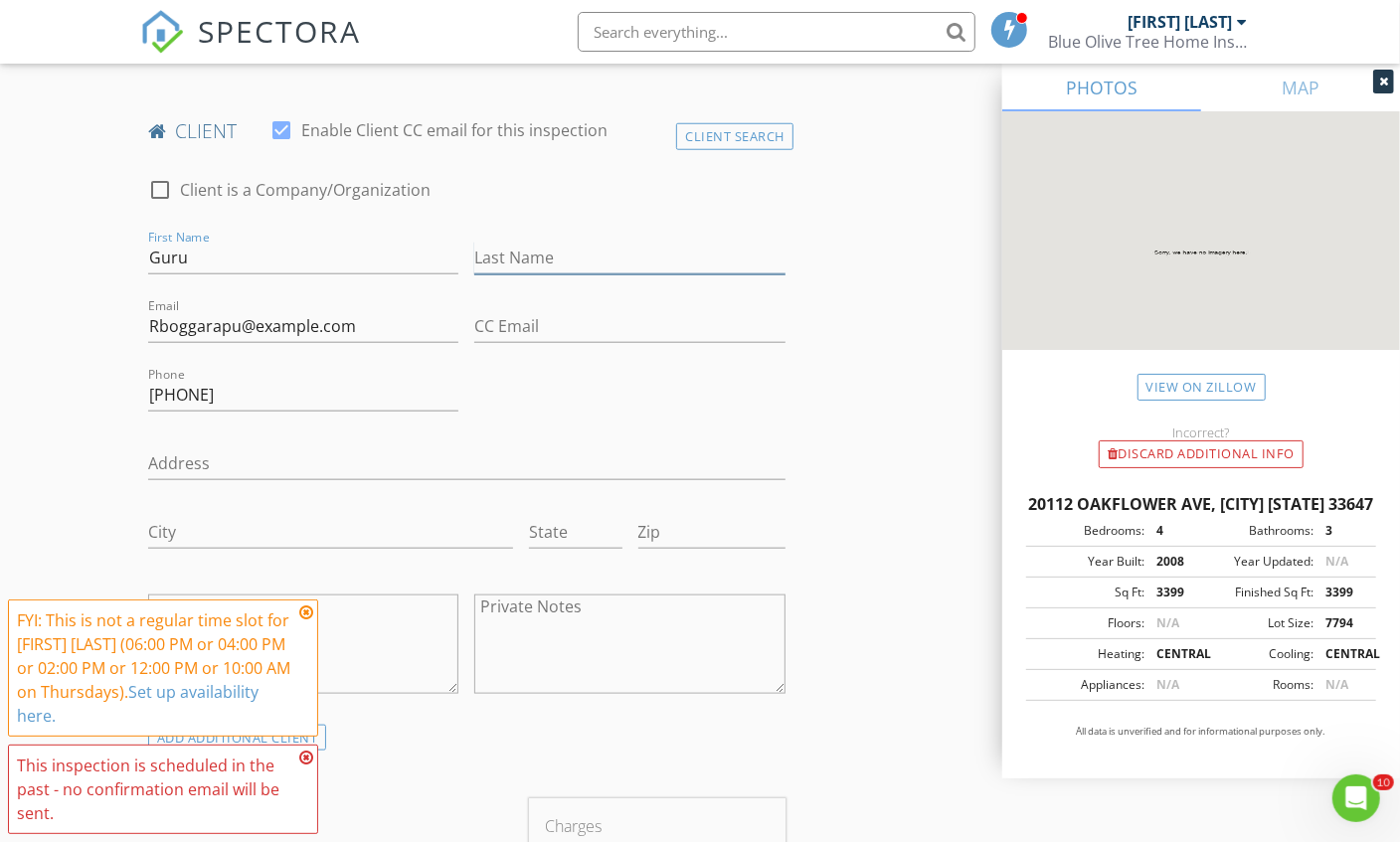 click on "Last Name" at bounding box center (629, 257) 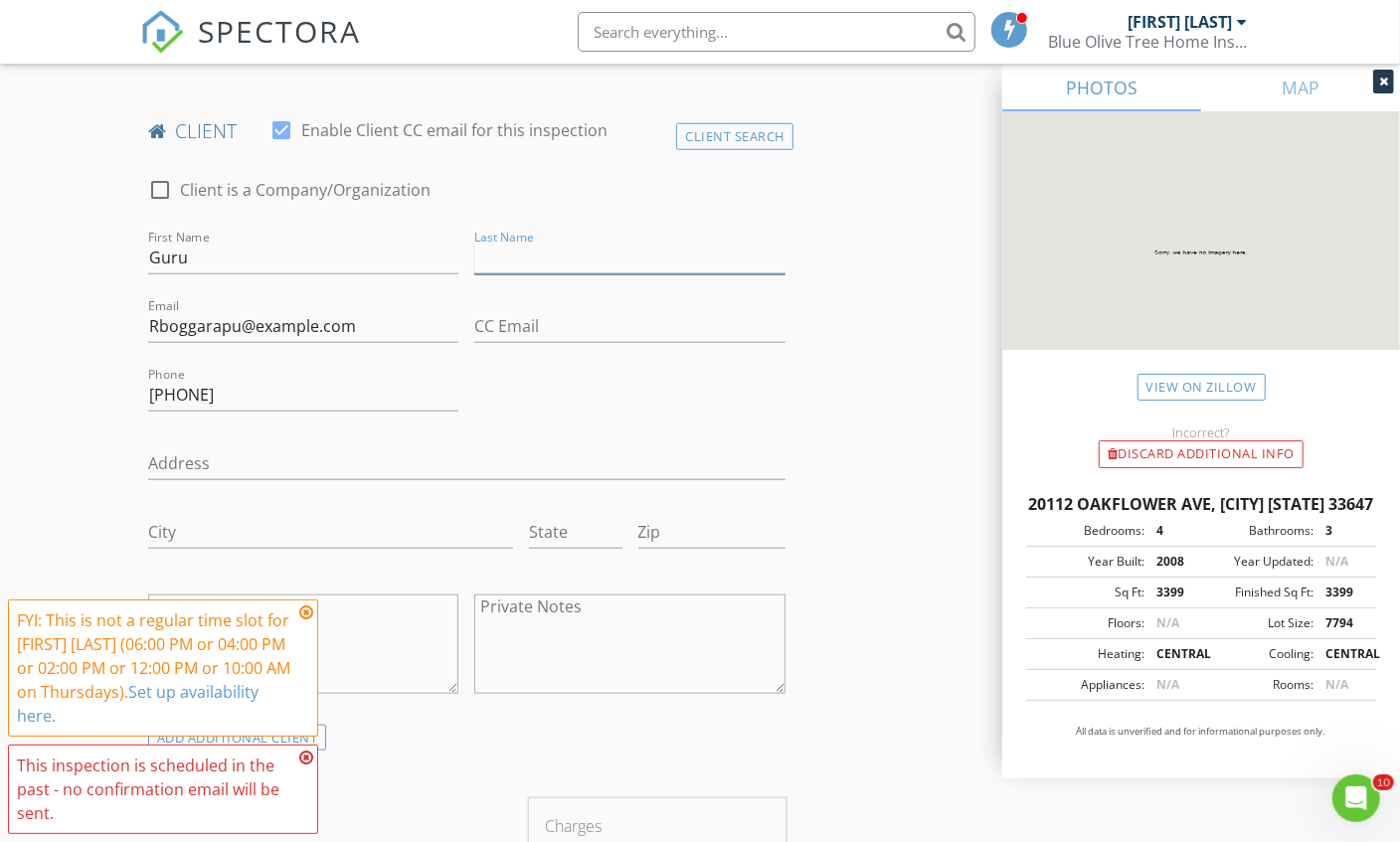 paste on "Boggarapu" 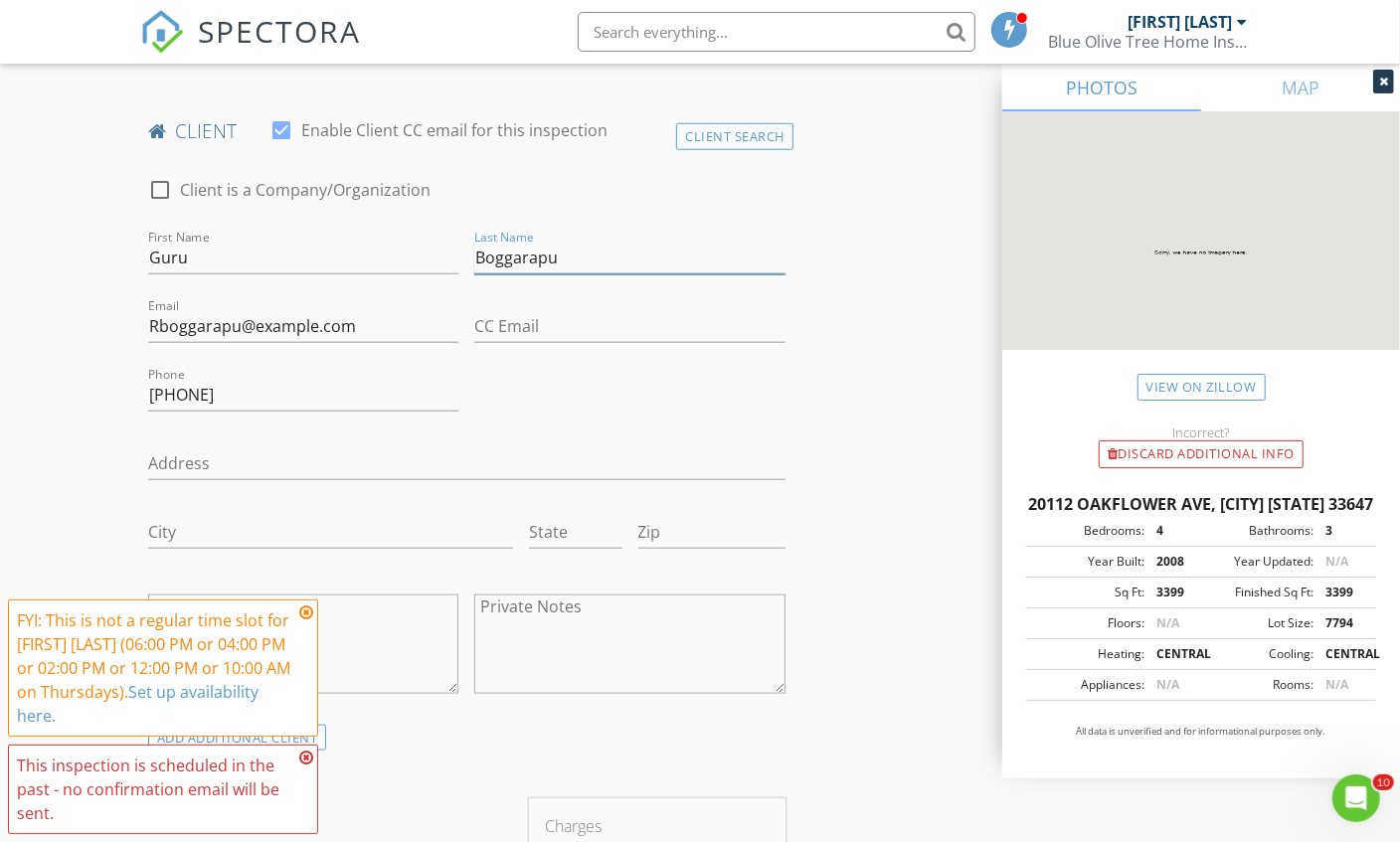 type on "Boggarapu" 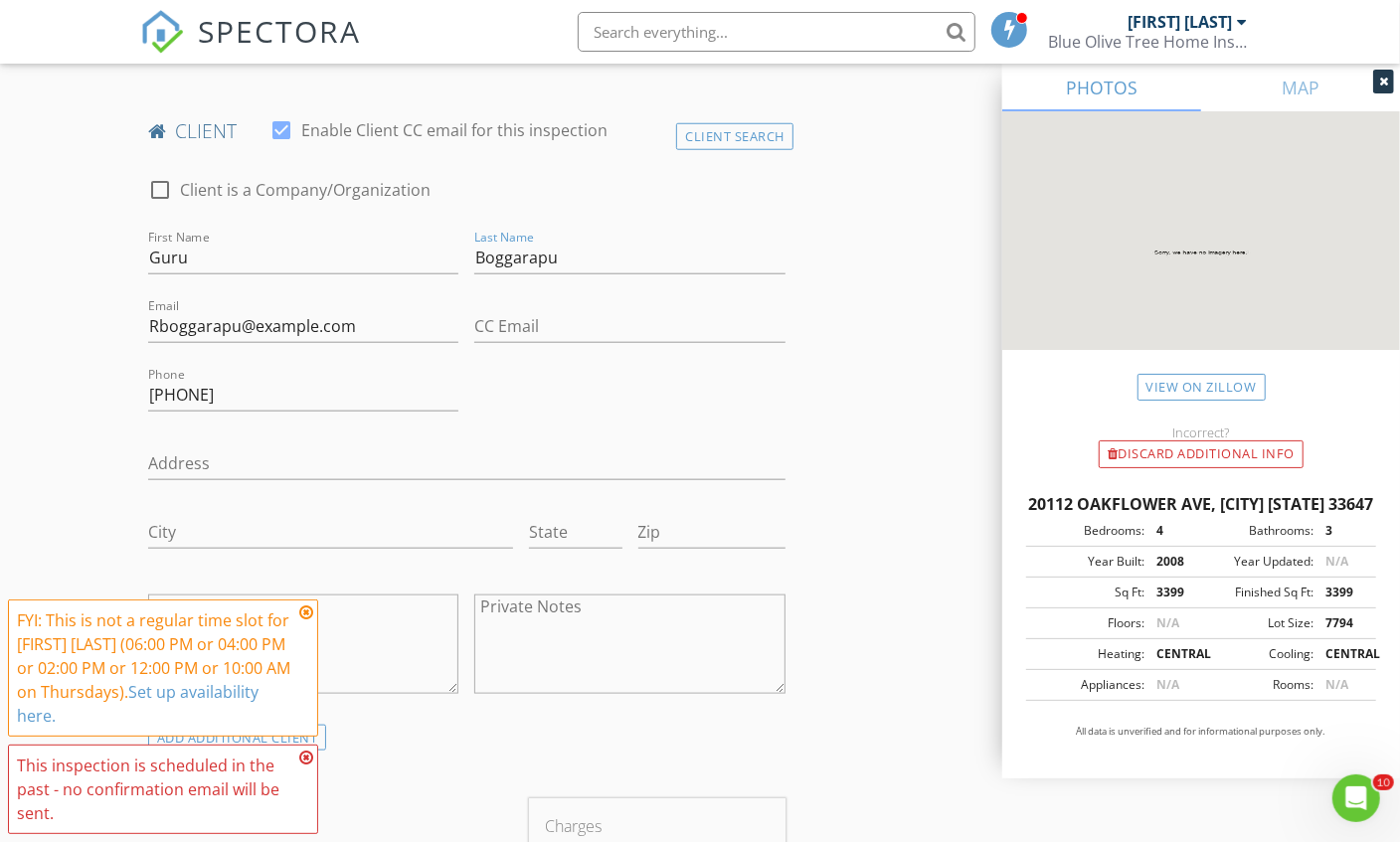 click on "check_box_outline_blank Client is a Company/Organization     First Name Guru   Last Name Boggarapu   Email Rboggarapu@gmail.com   CC Email   Phone 727-560-3687   Address   City   State   Zip       Notes   Private Notes" at bounding box center [466, 440] 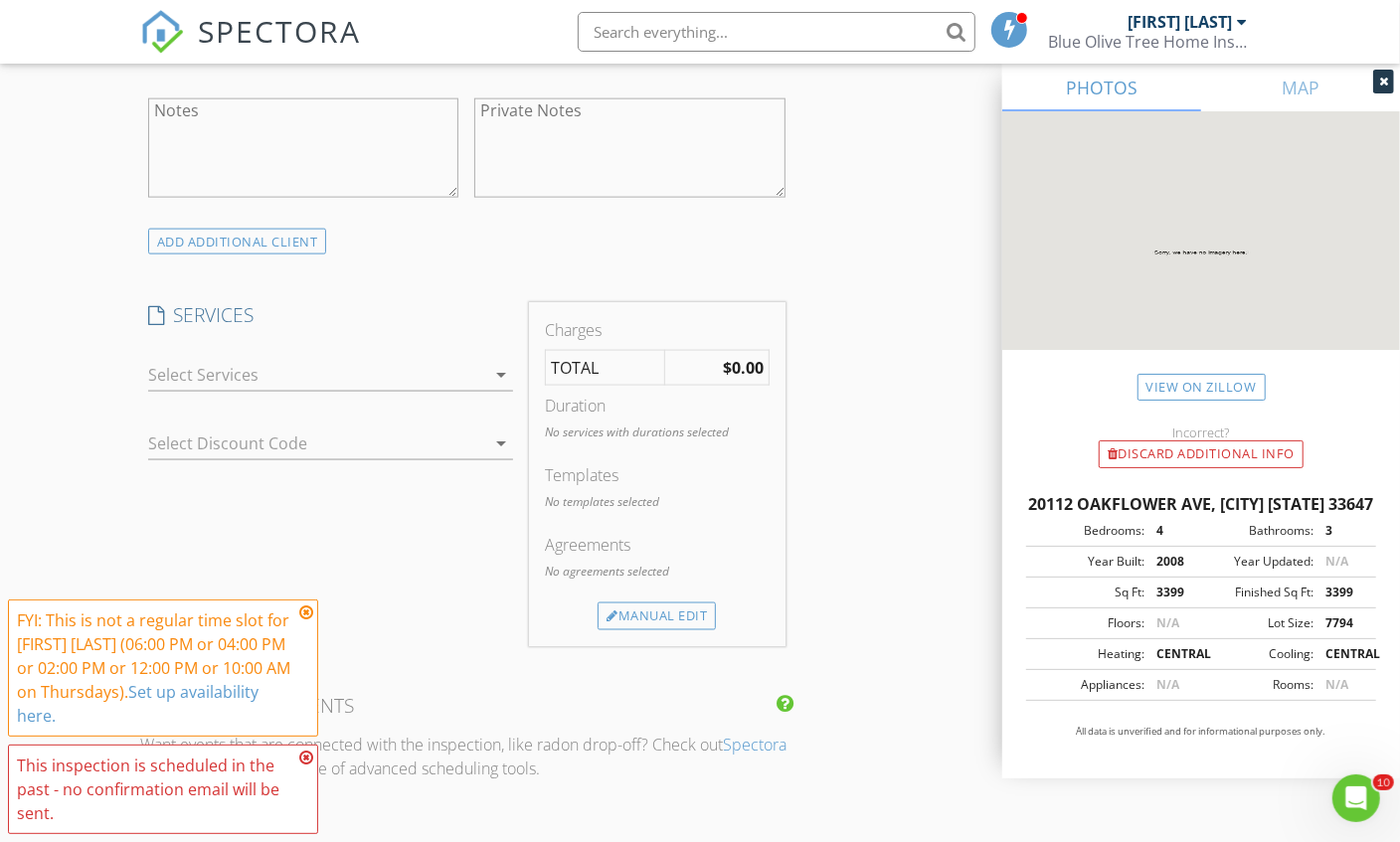 scroll, scrollTop: 1662, scrollLeft: 0, axis: vertical 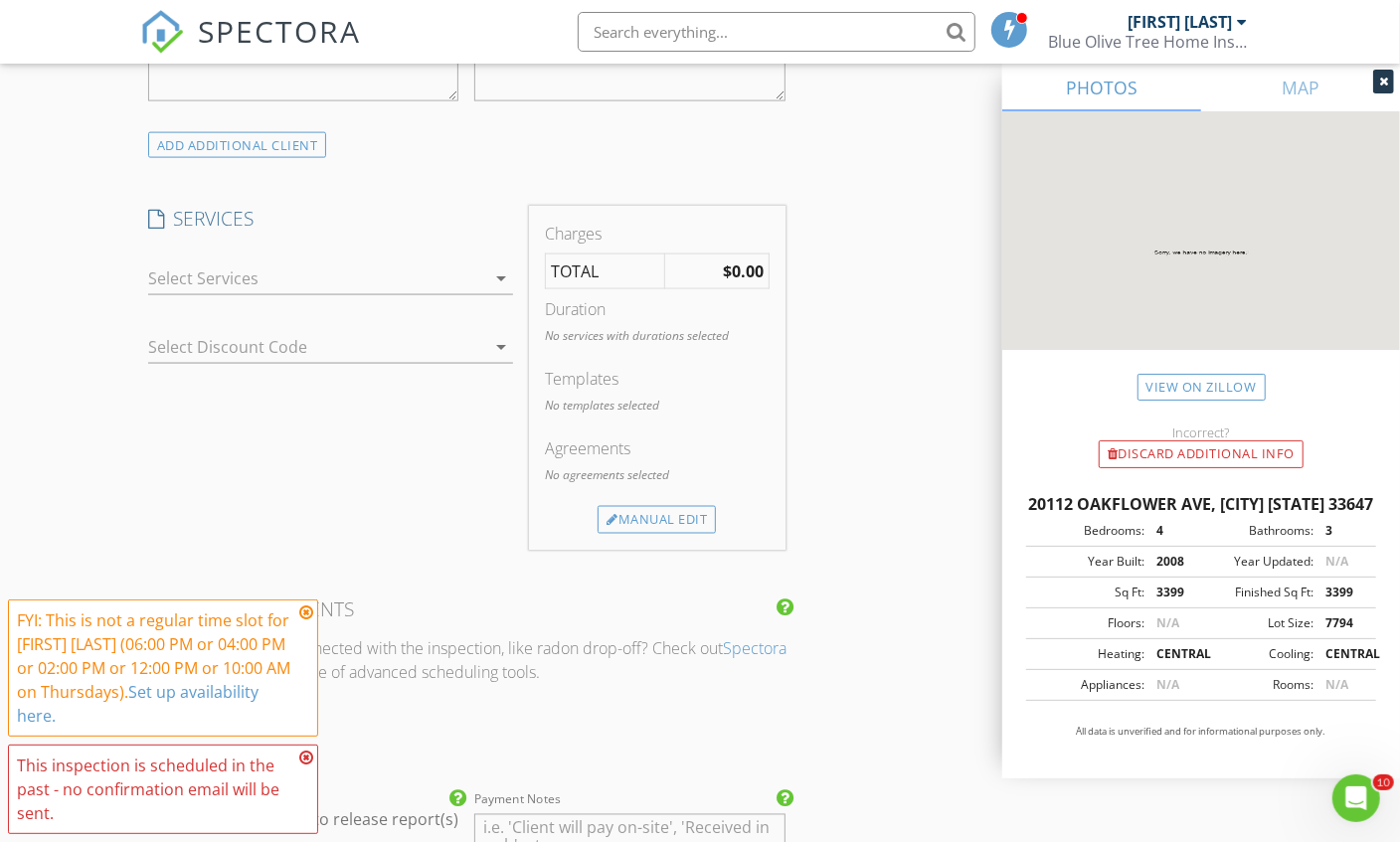 click at bounding box center [316, 278] 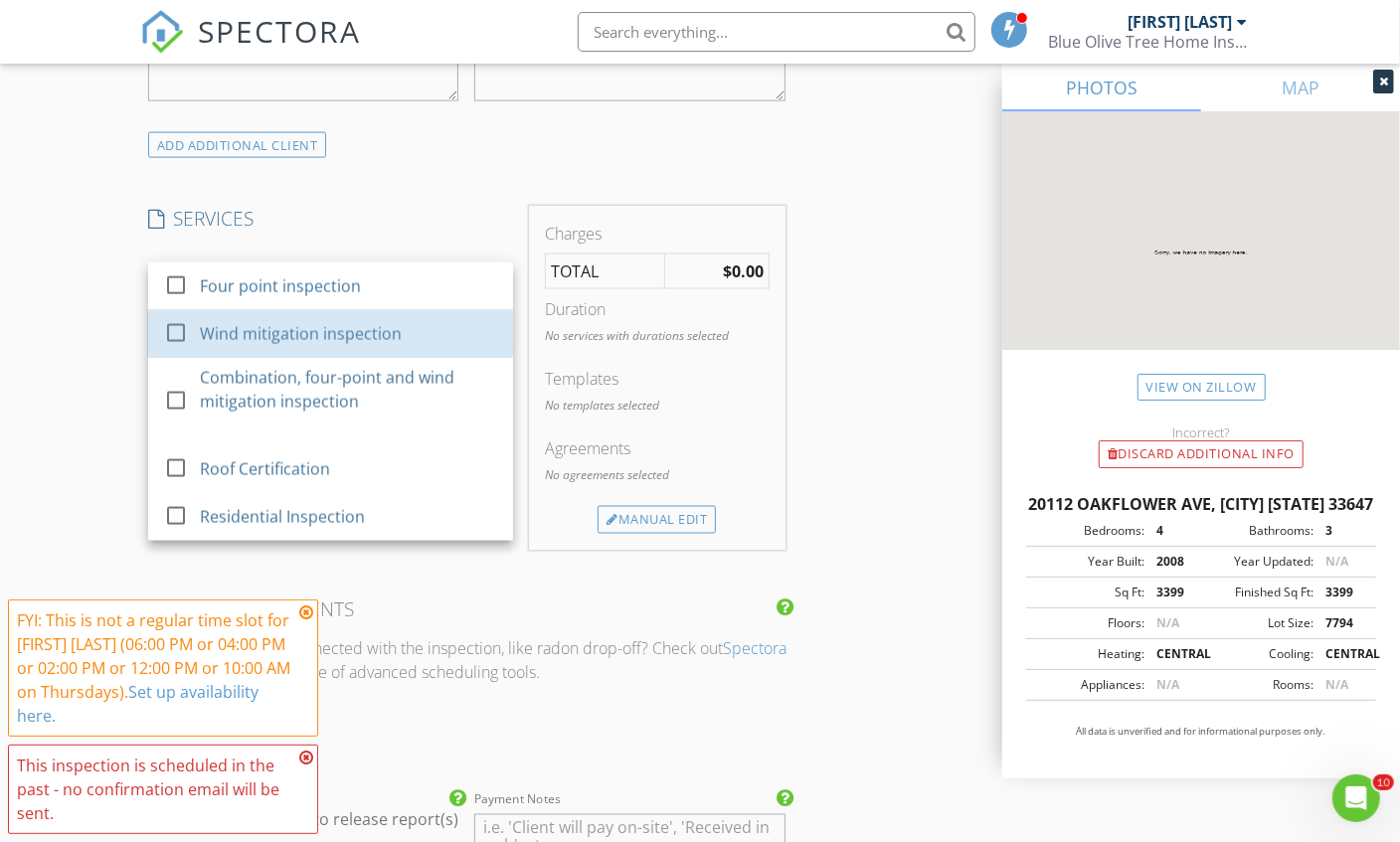click on "Wind mitigation  inspection" at bounding box center (300, 334) 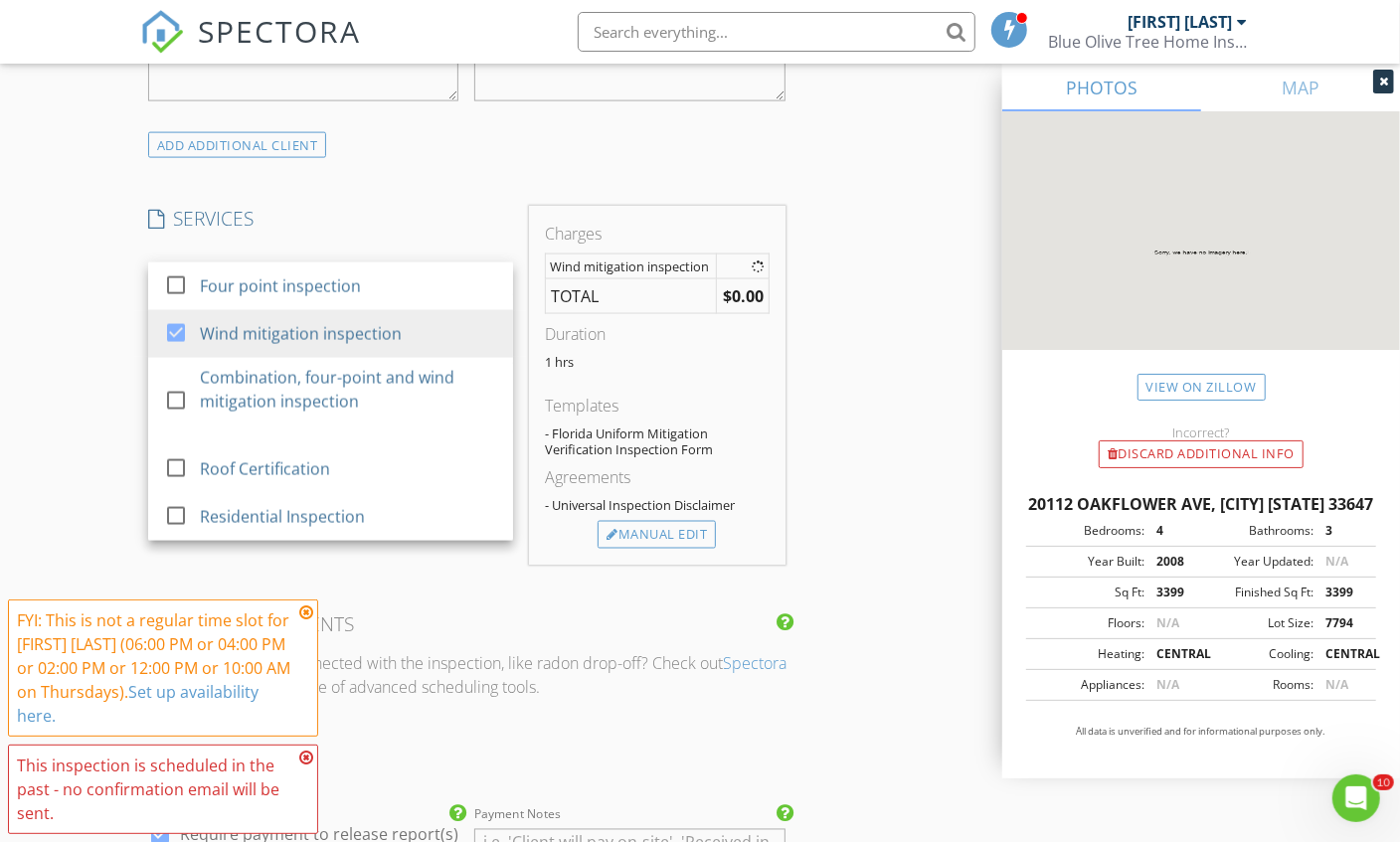 click on "New Inspection
Click here to use the New Order Form
INSPECTOR(S)
check_box   Matthew Kristof   PRIMARY   Matthew Kristof arrow_drop_down   check_box_outline_blank Matthew Kristof specifically requested
Date/Time
07/31/2025 11:00 AM
Location
Address Search       Address 20112 Oakflower Ave   Unit   City Tampa   State FL   Zip 33647   County Hillsborough     Square Feet 3399   Year Built 2008   Foundation arrow_drop_down     Matthew Kristof     28.6 miles     (an hour)
client
check_box Enable Client CC email for this inspection   Client Search     check_box_outline_blank Client is a Company/Organization     First Name Guru   Last Name Boggarapu   Email Rboggarapu@gmail.com   CC Email   Phone 727-560-3687   Address   City   State   Zip       Notes   Private Notes
ADD ADDITIONAL client
check_box" at bounding box center [700, 318] 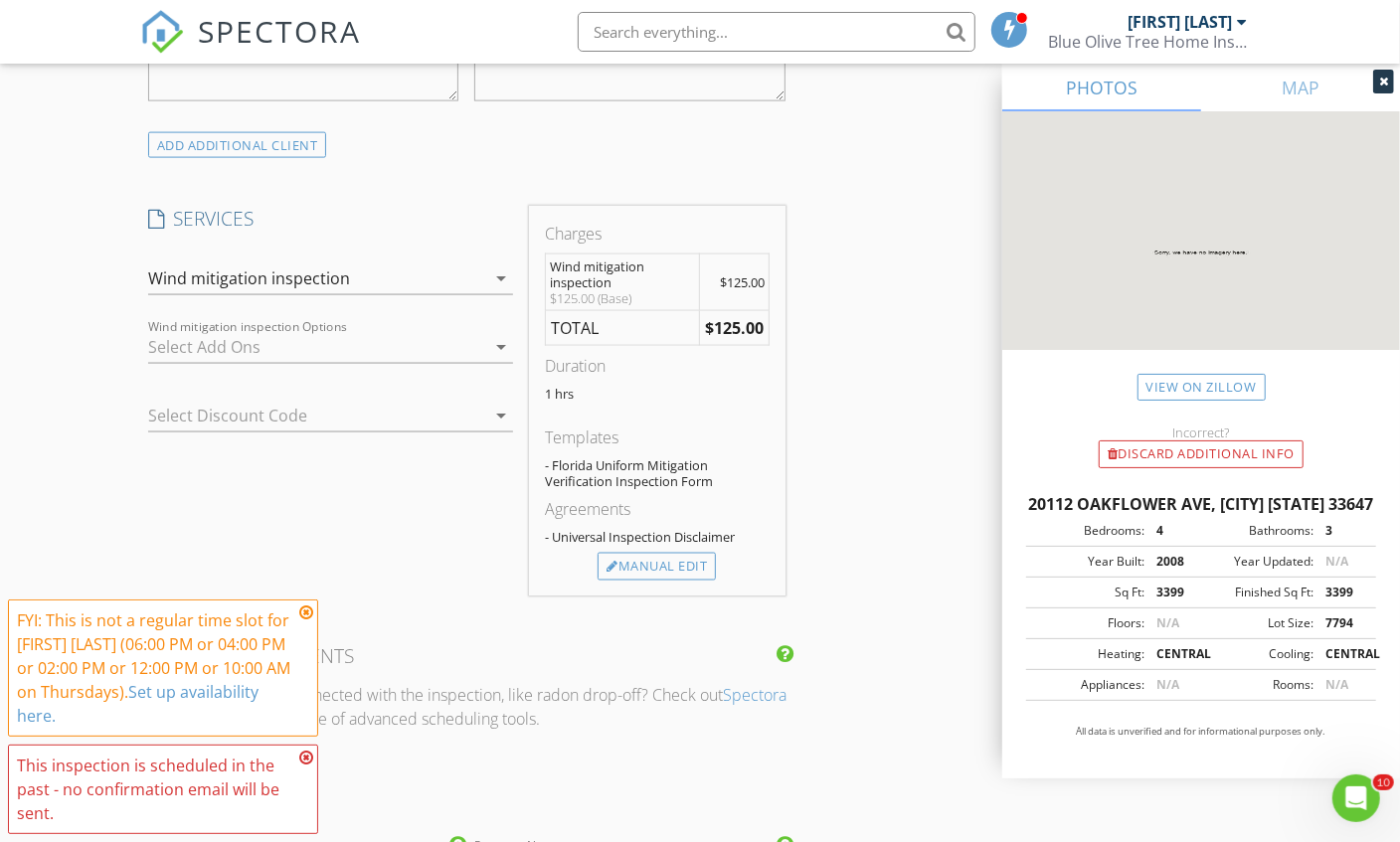 click at bounding box center [316, 347] 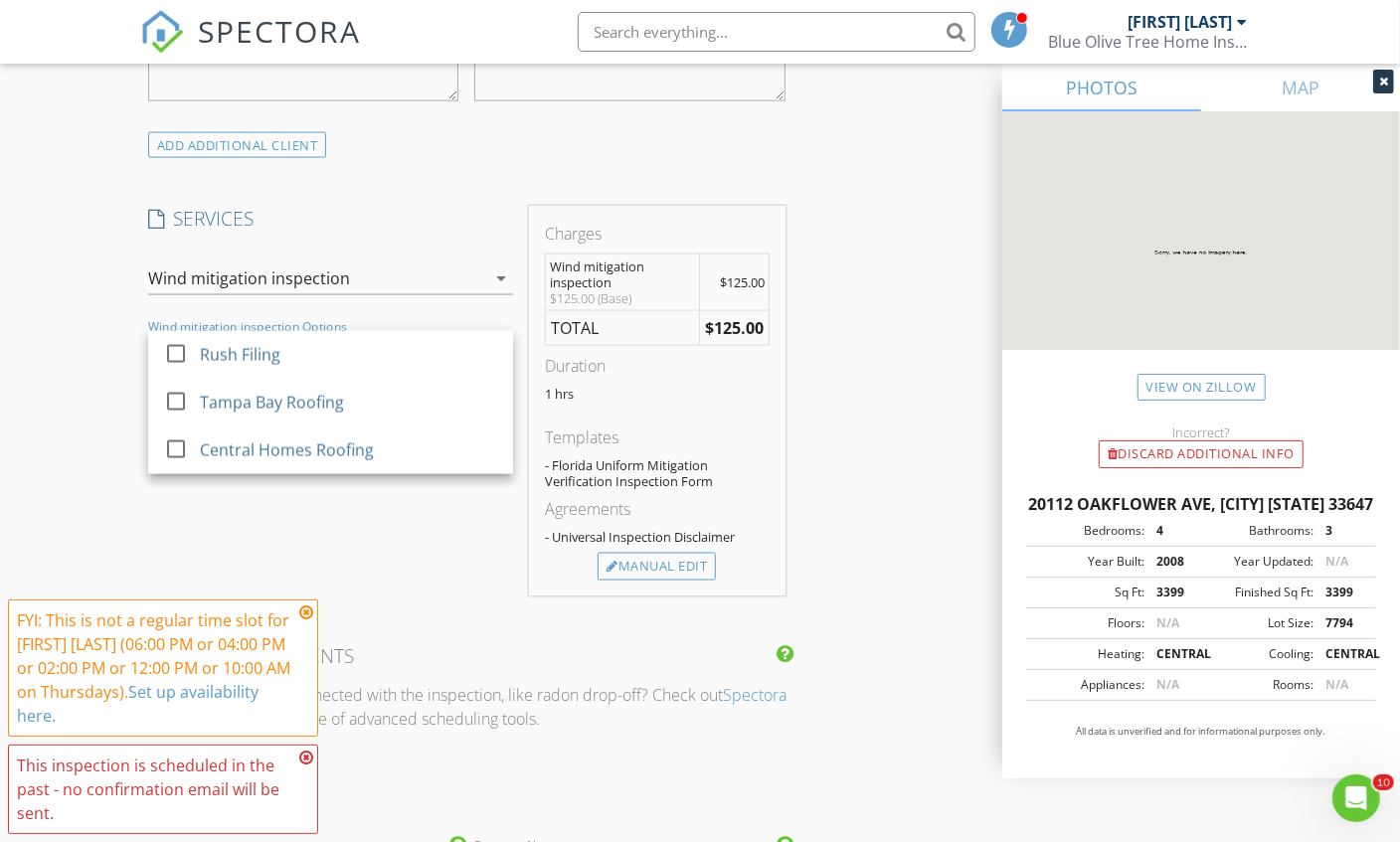 click on "Central Homes Roofing" at bounding box center (348, 450) 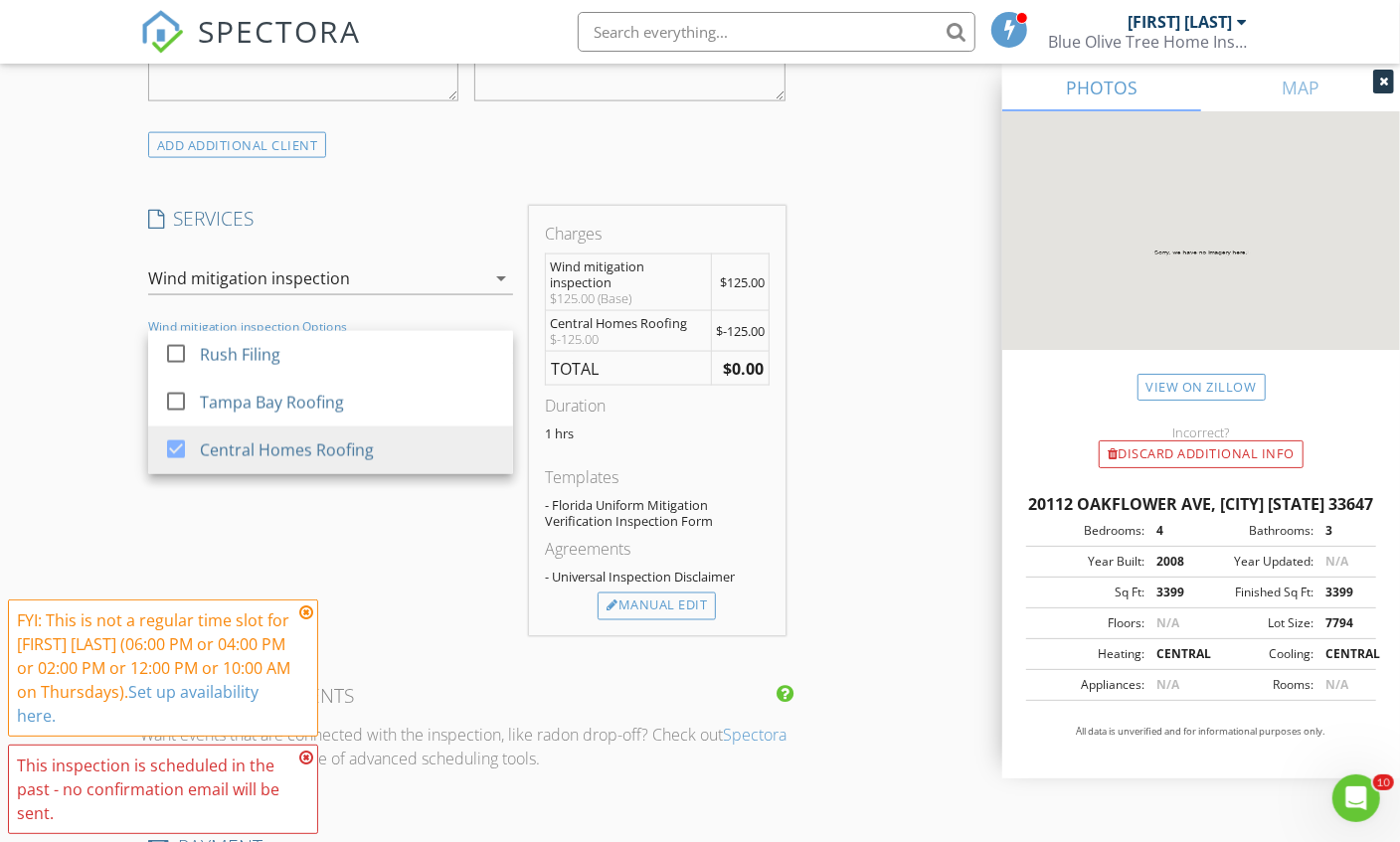click on "SERVICES
check_box_outline_blank   Four point inspection   check_box   Wind mitigation  inspection   check_box_outline_blank   Combination, four-point and wind mitigation inspection   check_box_outline_blank   Roof Certification    check_box_outline_blank   Residential Inspection   Wind mitigation  inspection arrow_drop_down   check_box_outline_blank   Rush Filing   check_box_outline_blank   Tampa Bay Roofing   check_box   Central Homes Roofing   Wind mitigation  inspection Options Central Homes Roofing arrow_drop_down   Select Discount Code arrow_drop_down" at bounding box center (330, 421) 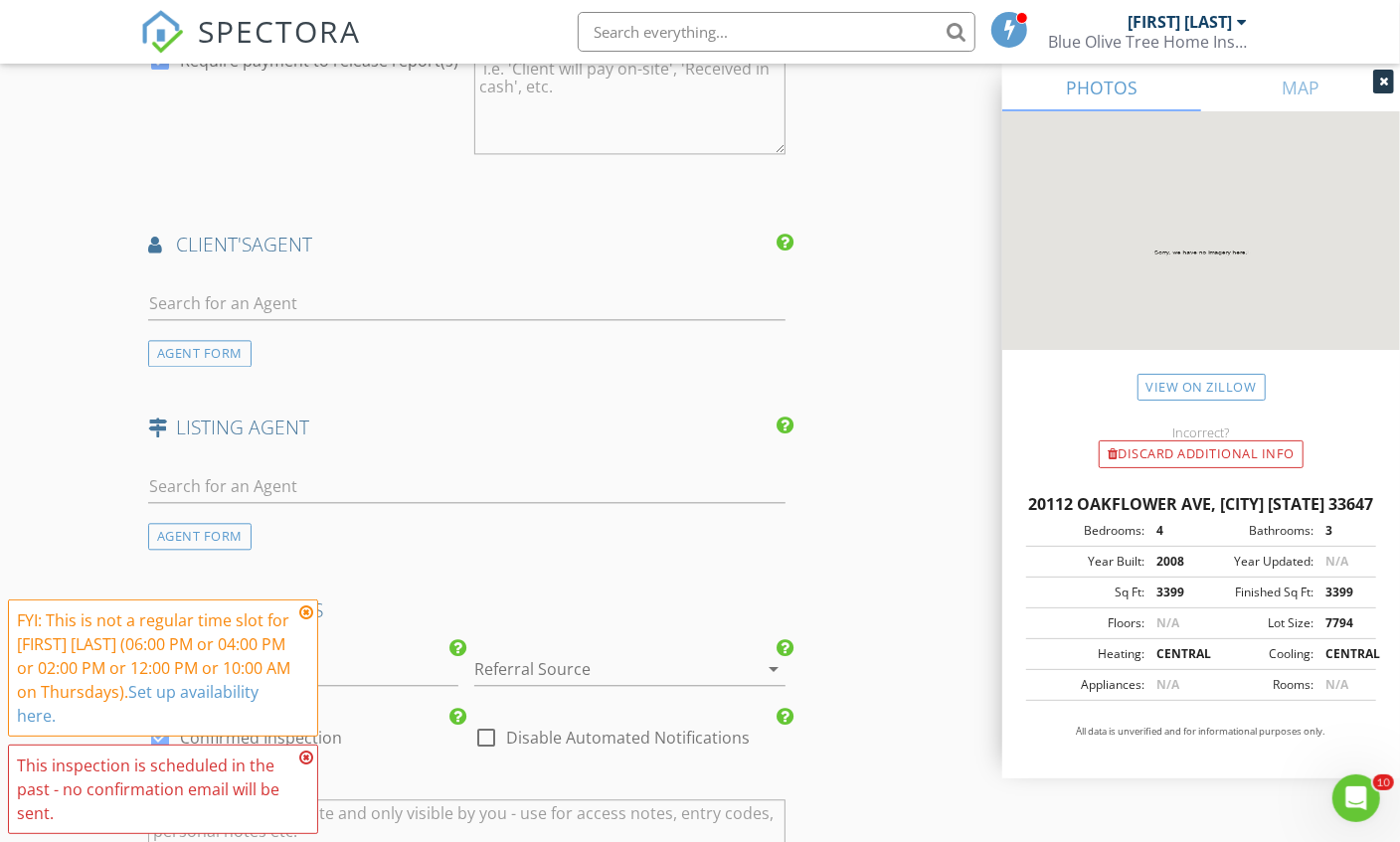 scroll, scrollTop: 2943, scrollLeft: 0, axis: vertical 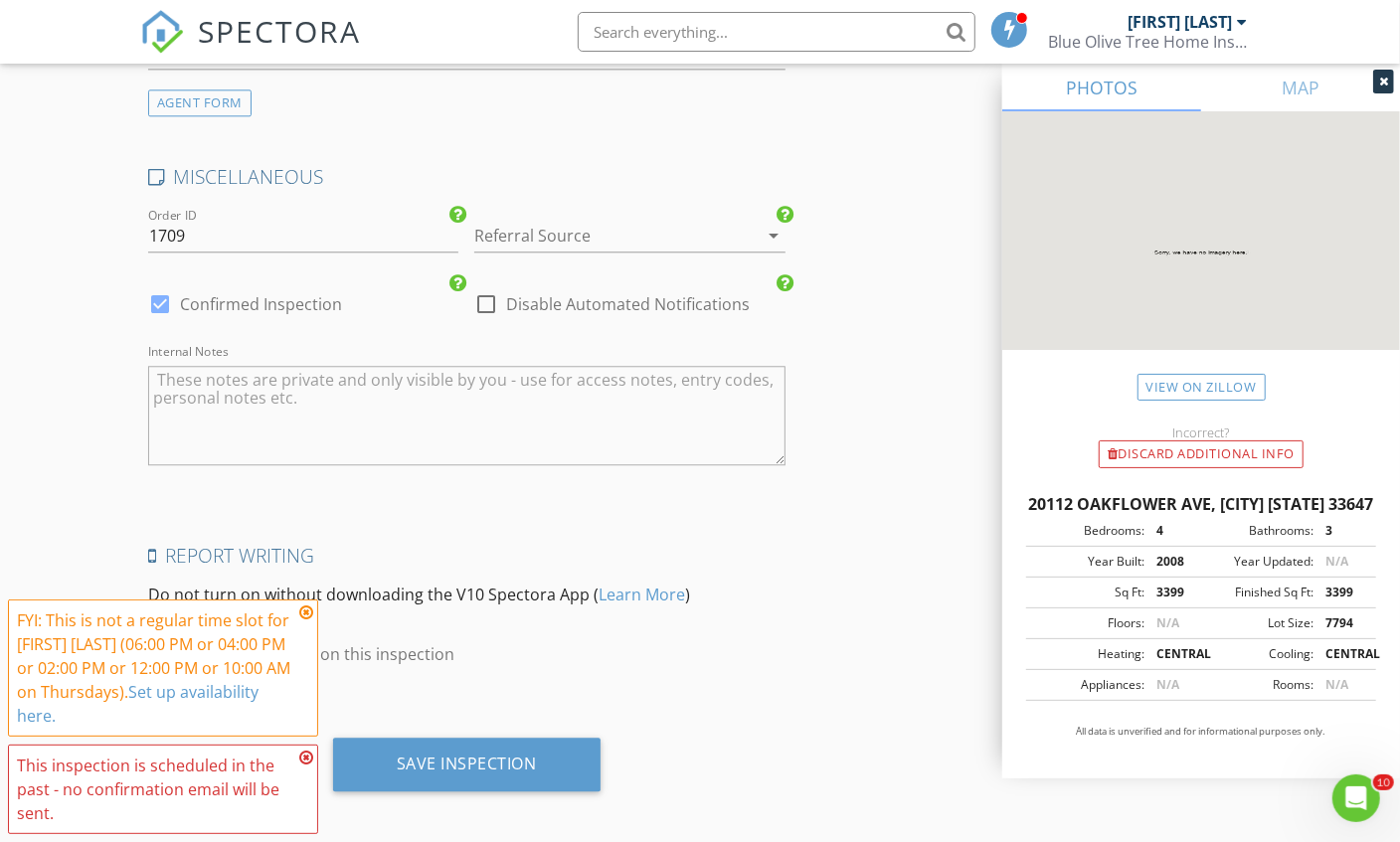 click on "Save Inspection" at bounding box center [466, 763] 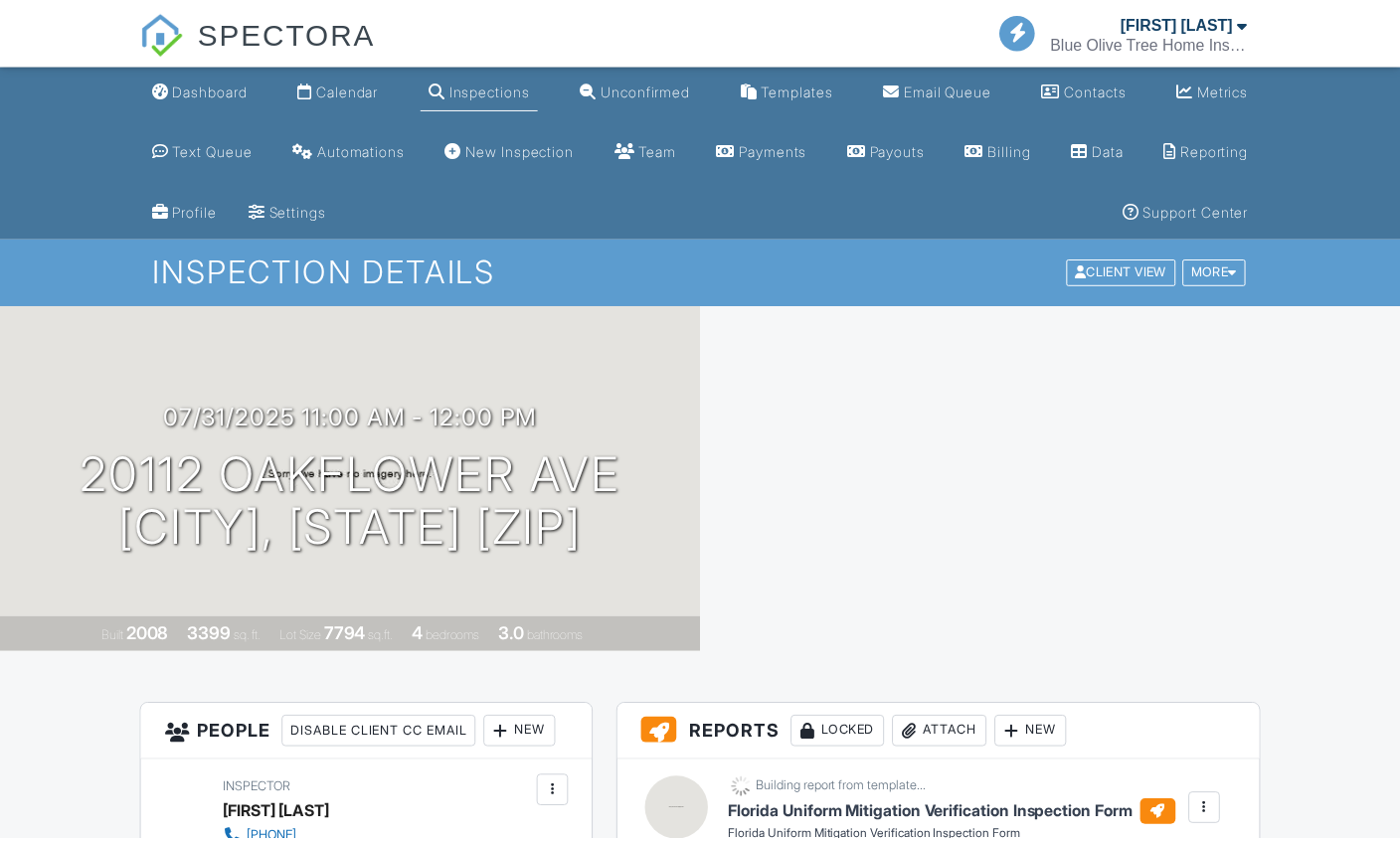 scroll, scrollTop: 0, scrollLeft: 0, axis: both 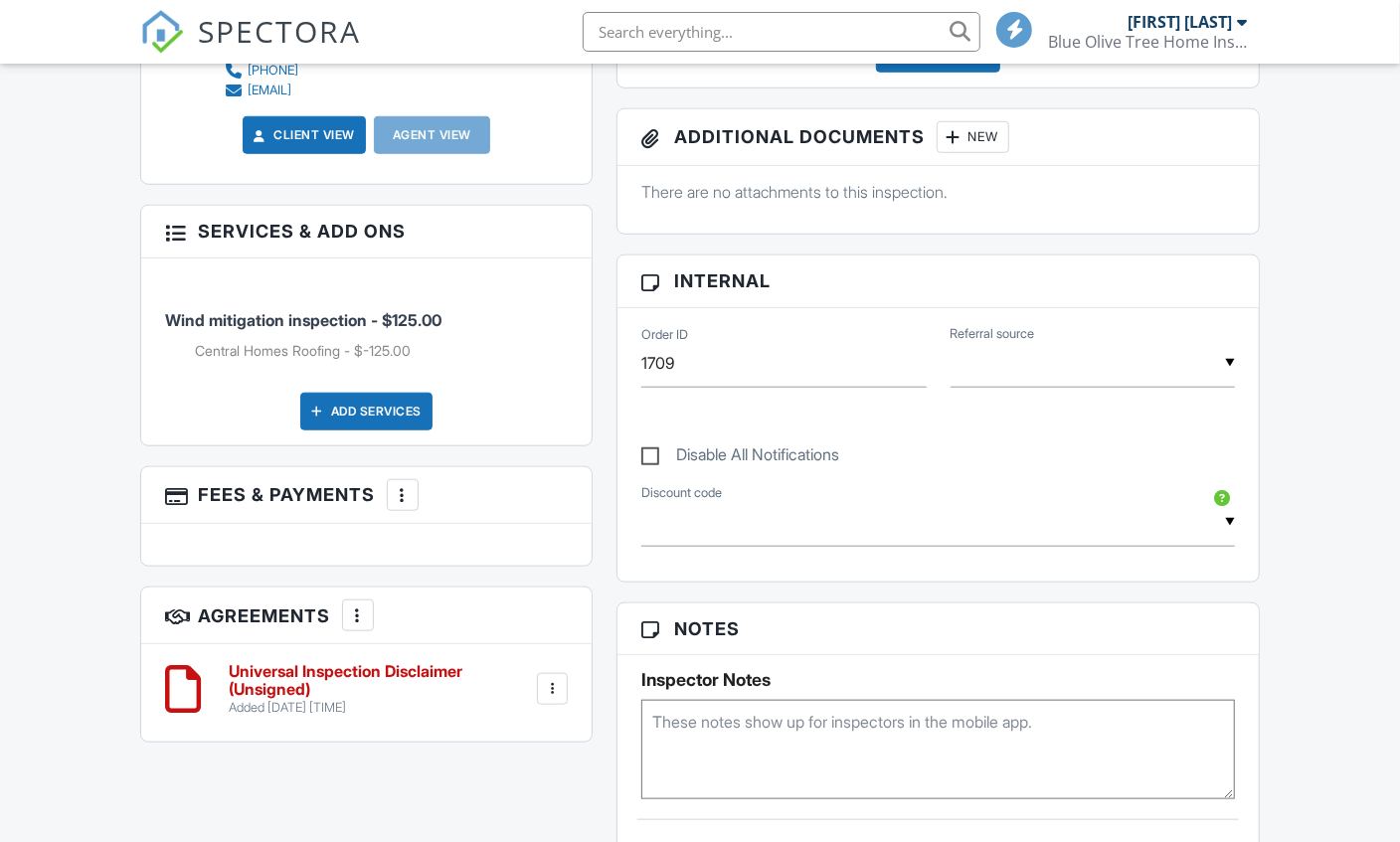 drag, startPoint x: 183, startPoint y: 99, endPoint x: 176, endPoint y: 86, distance: 14.764823 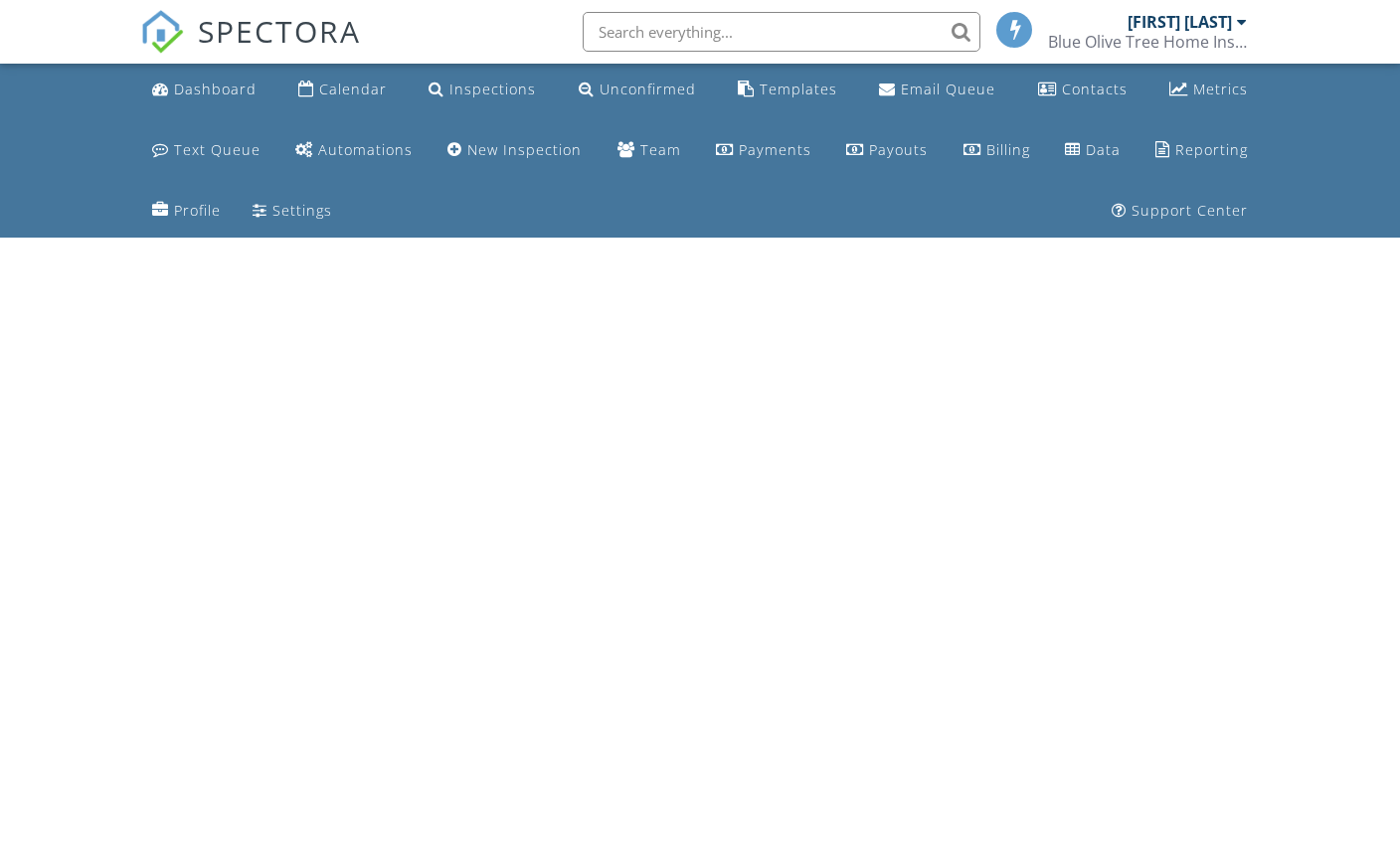 scroll, scrollTop: 0, scrollLeft: 0, axis: both 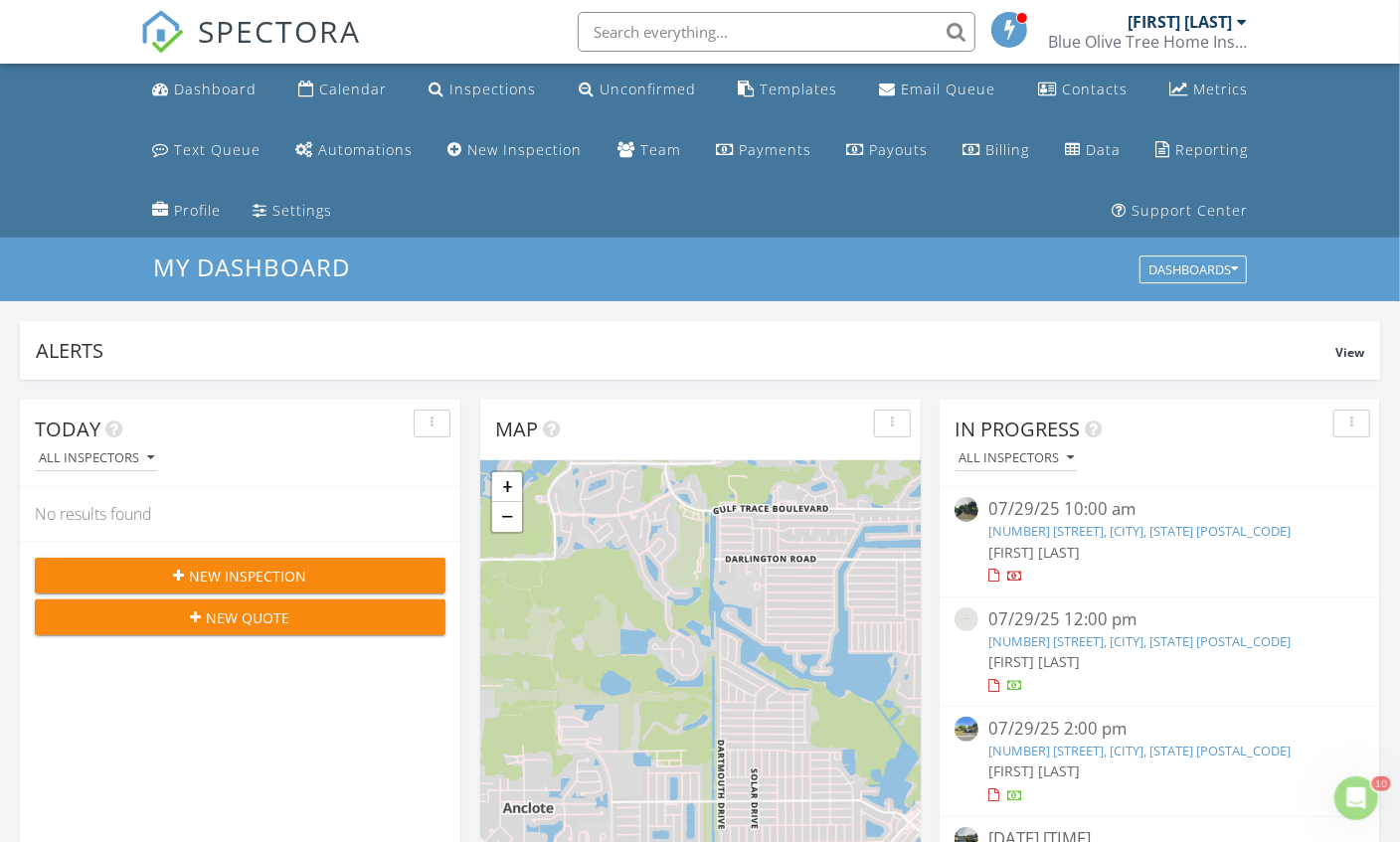 click on "Today
All Inspectors
No results found       New Inspection     New Quote" at bounding box center [240, 688] 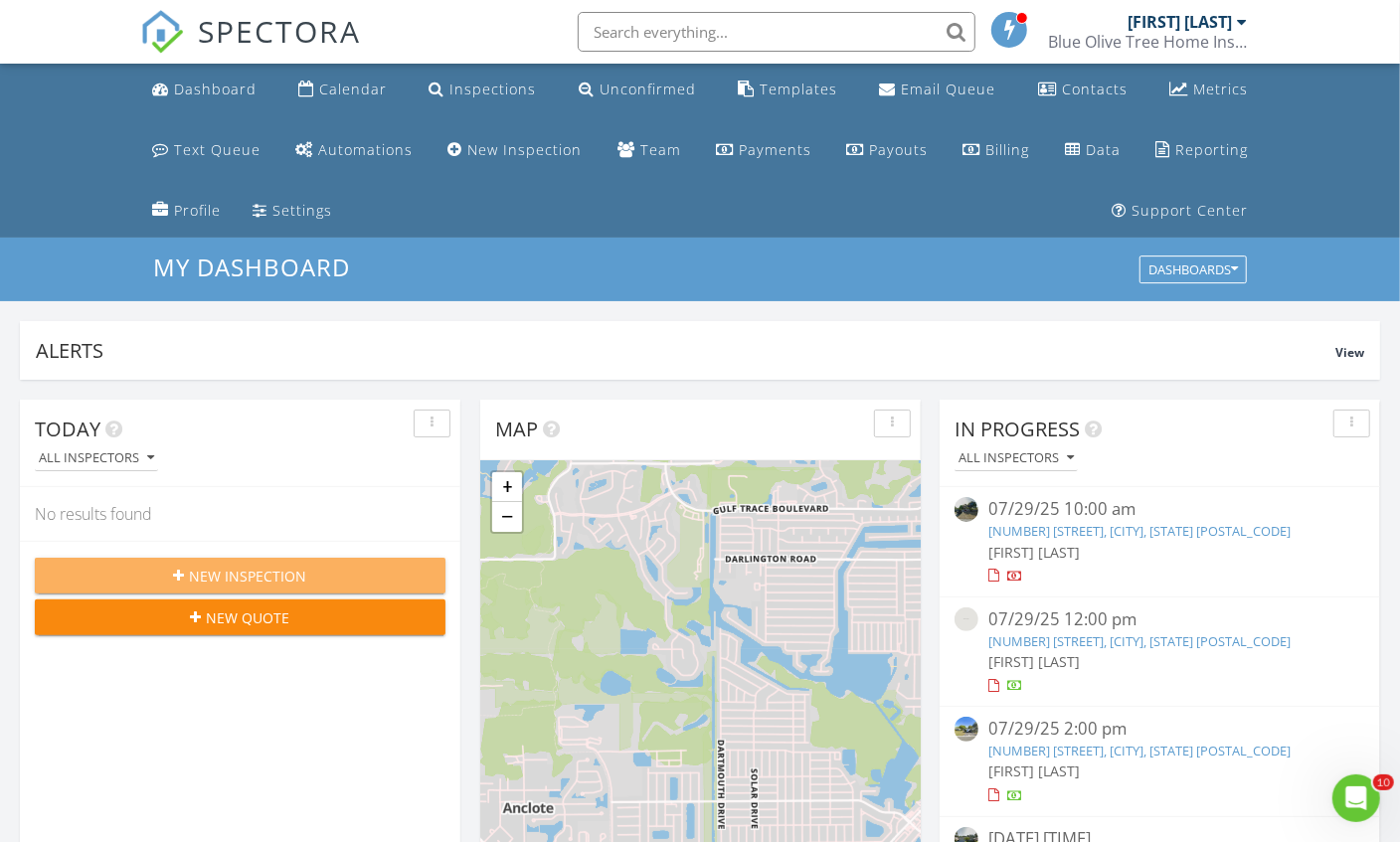 click on "New Inspection" at bounding box center [240, 576] 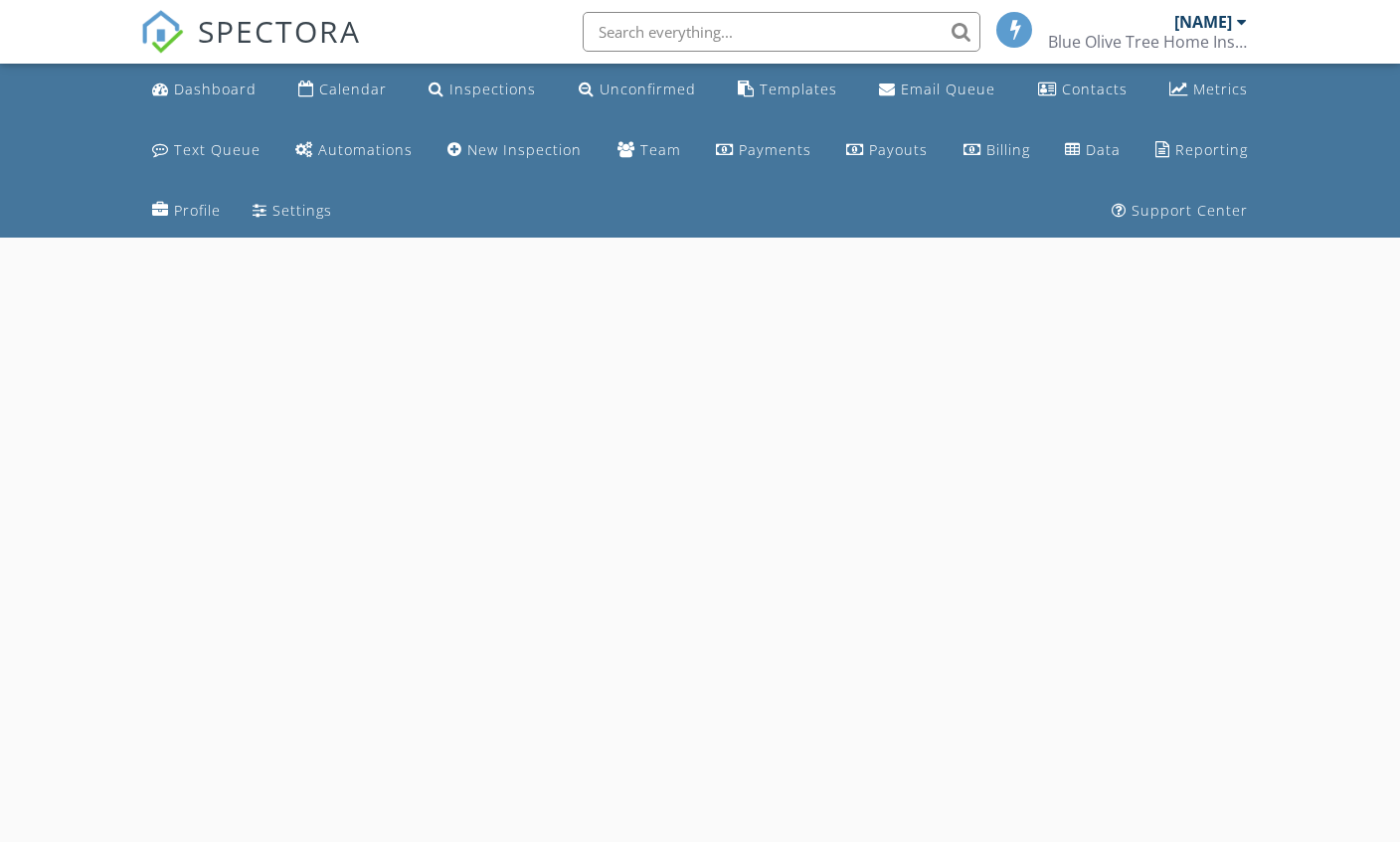 scroll, scrollTop: 0, scrollLeft: 0, axis: both 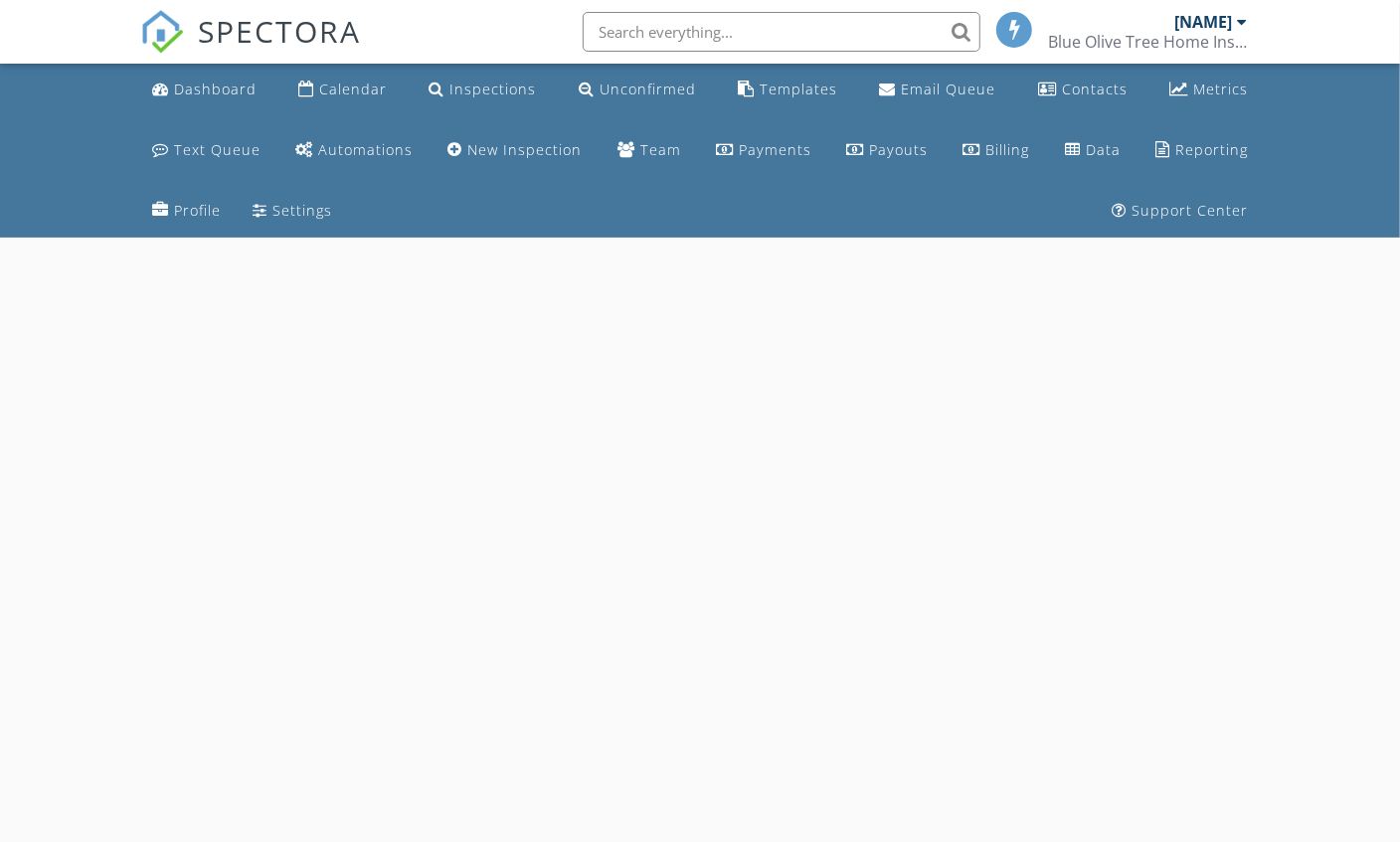 select on "7" 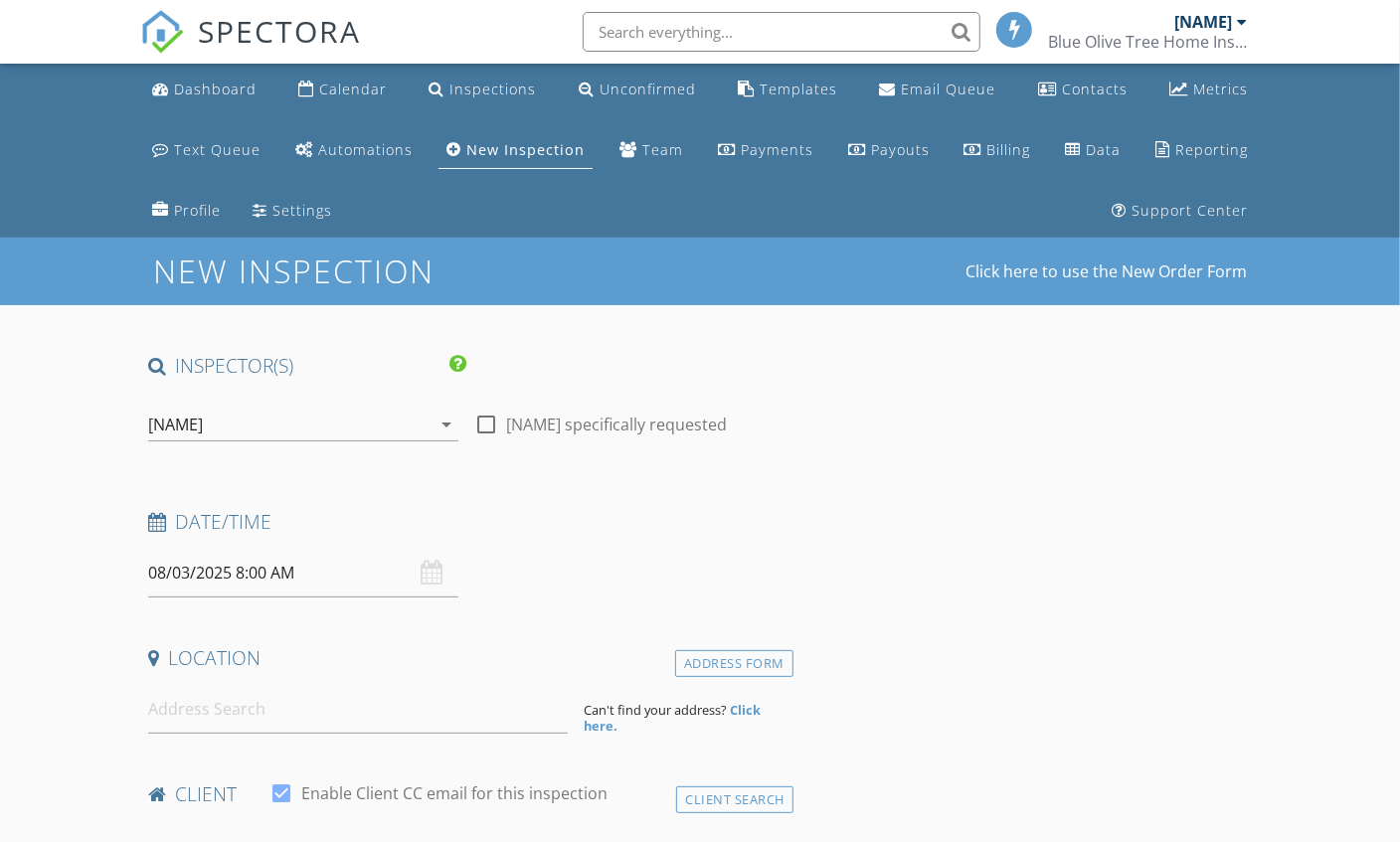 scroll, scrollTop: 0, scrollLeft: 0, axis: both 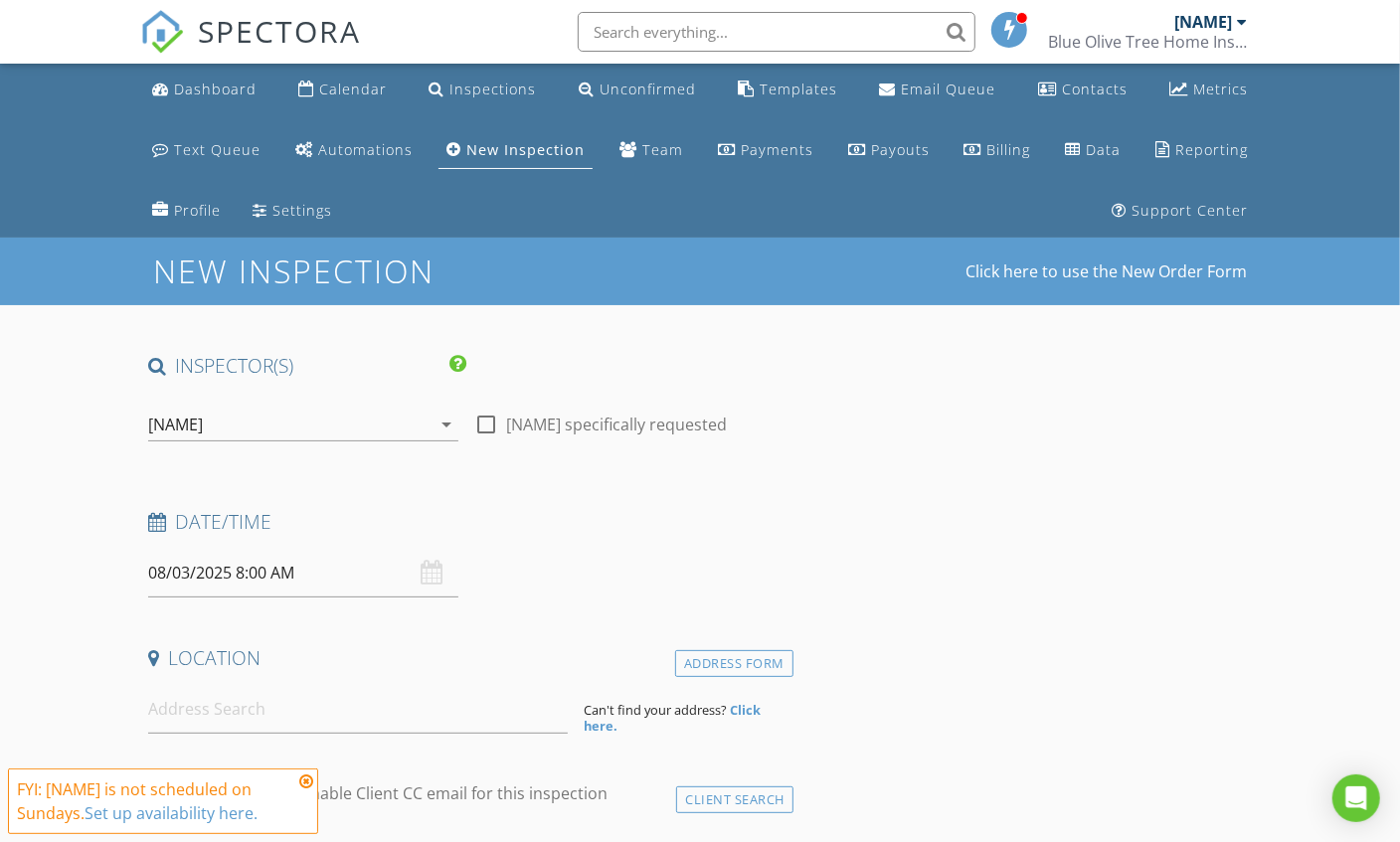 click on "08/03/2025 8:00 AM" at bounding box center (303, 573) 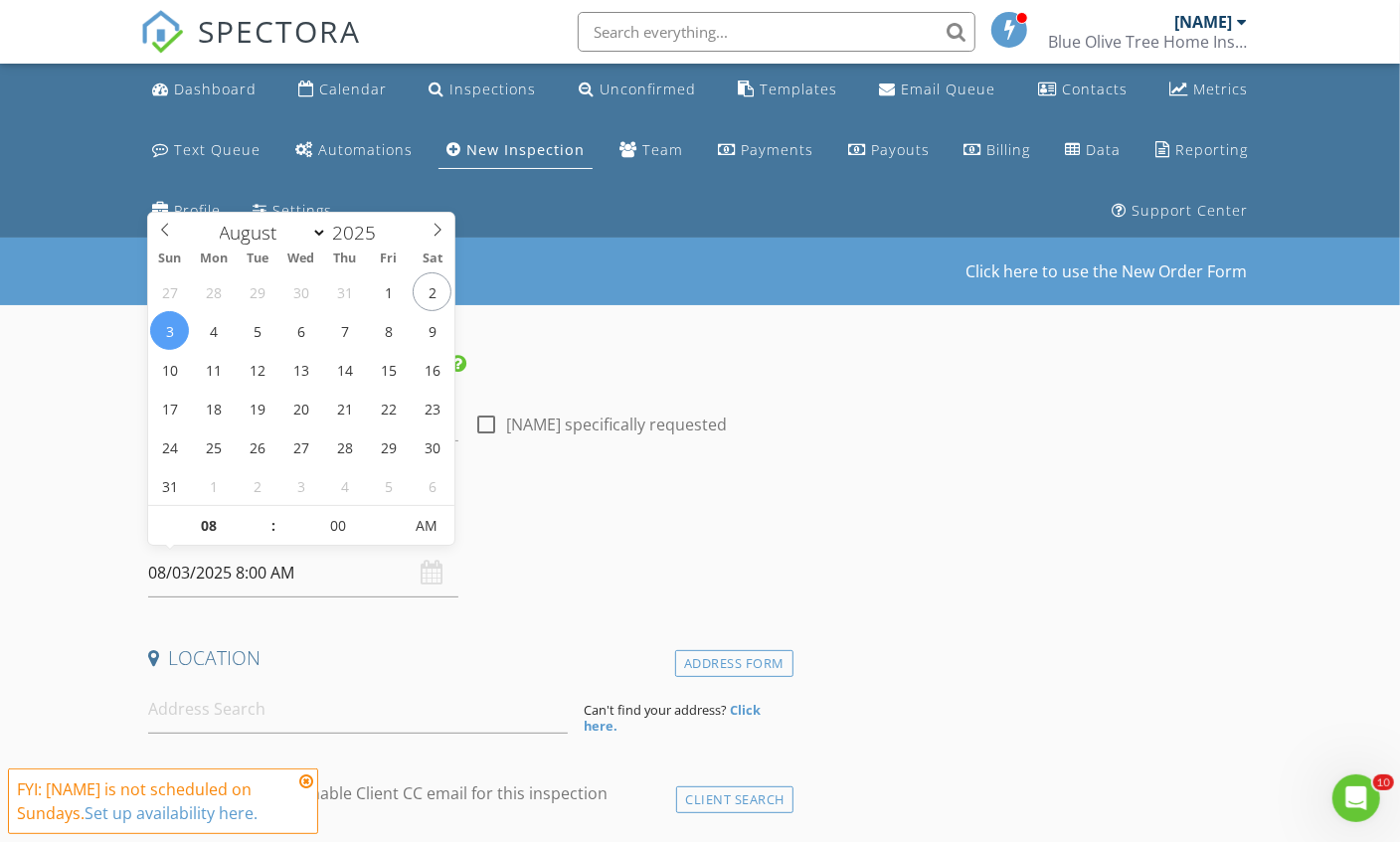 scroll, scrollTop: 0, scrollLeft: 0, axis: both 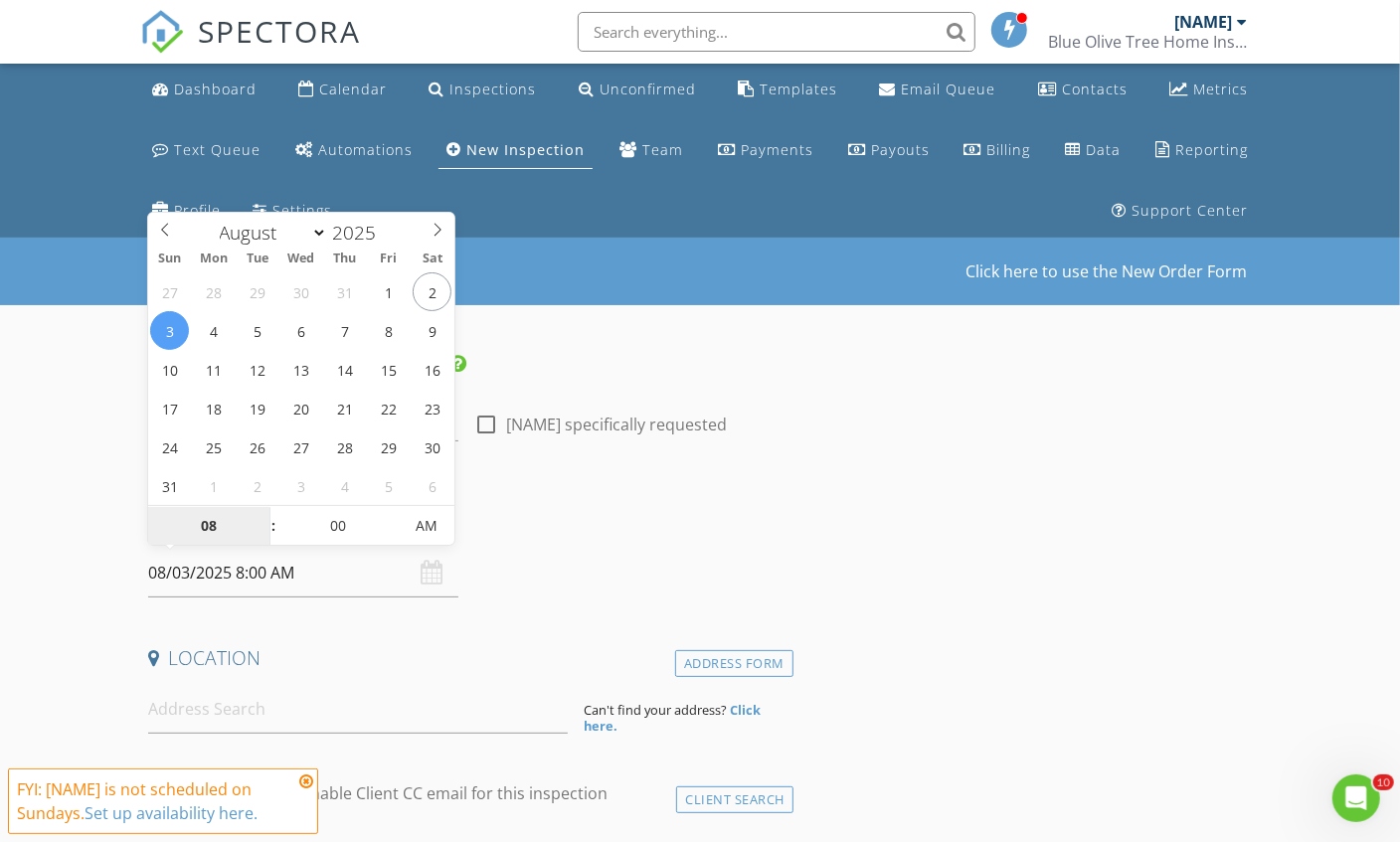 type on "08/01/2025 8:00 AM" 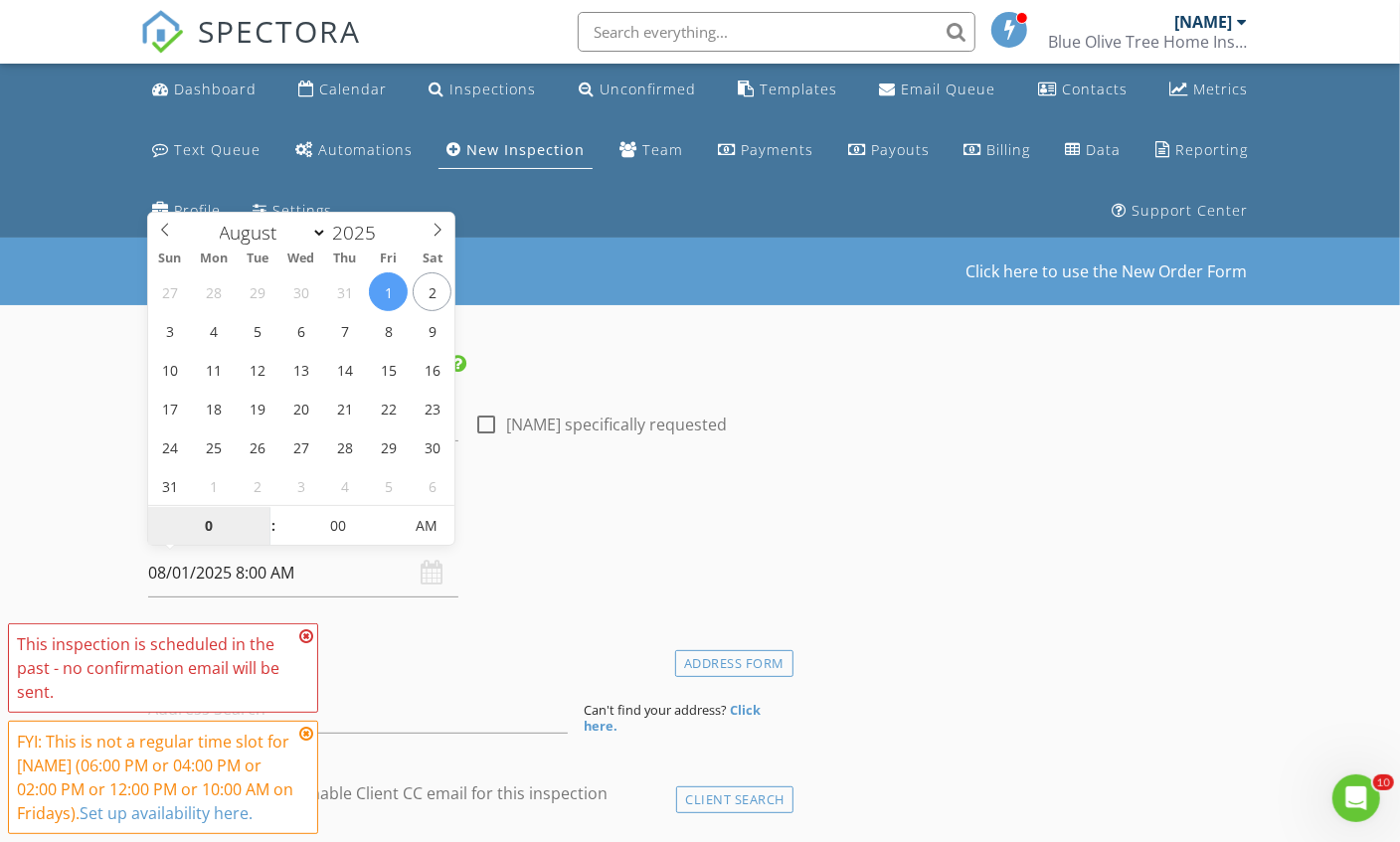 type on "04" 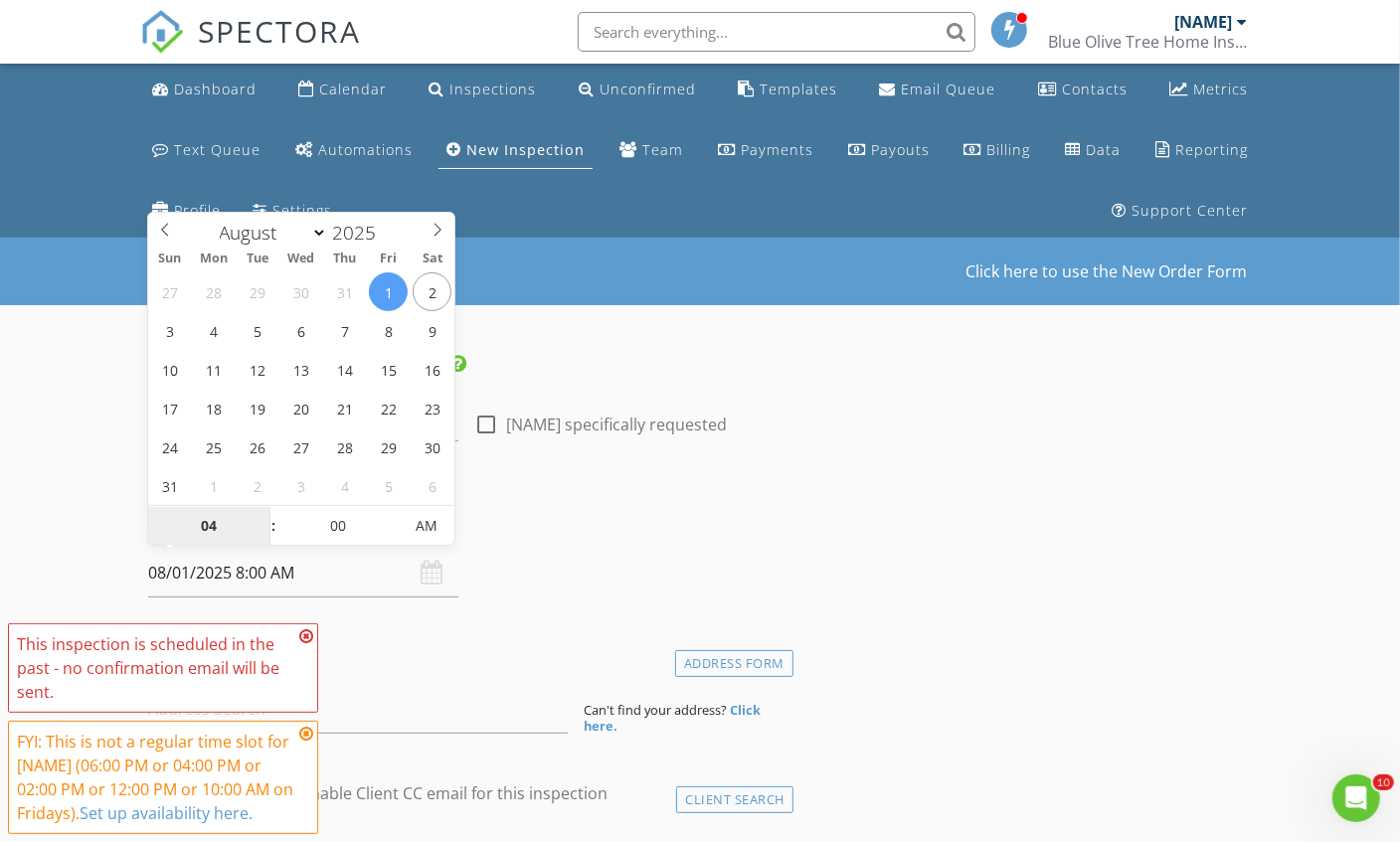type on "08/01/2025 4:00 PM" 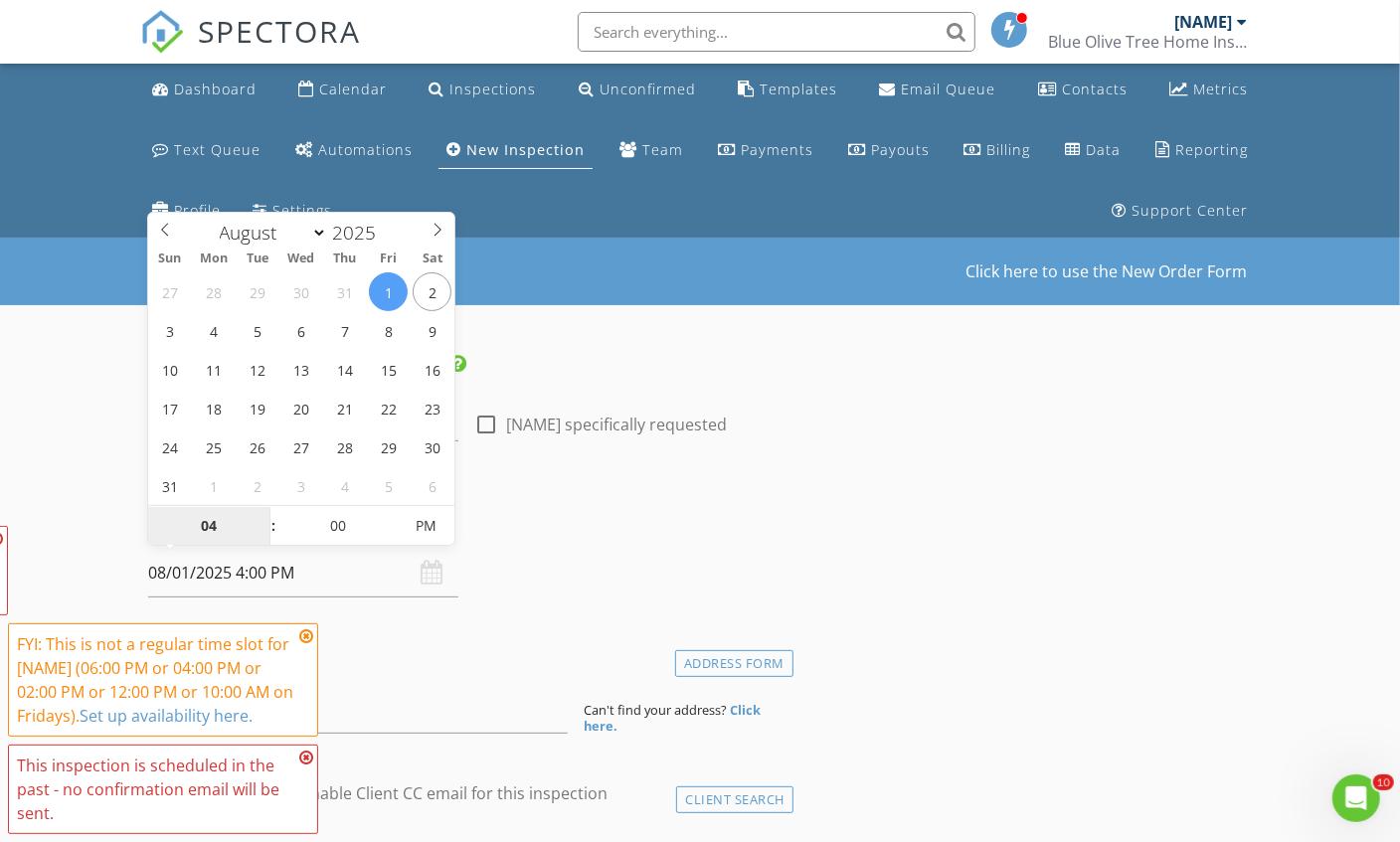 click on "PM" at bounding box center [426, 526] 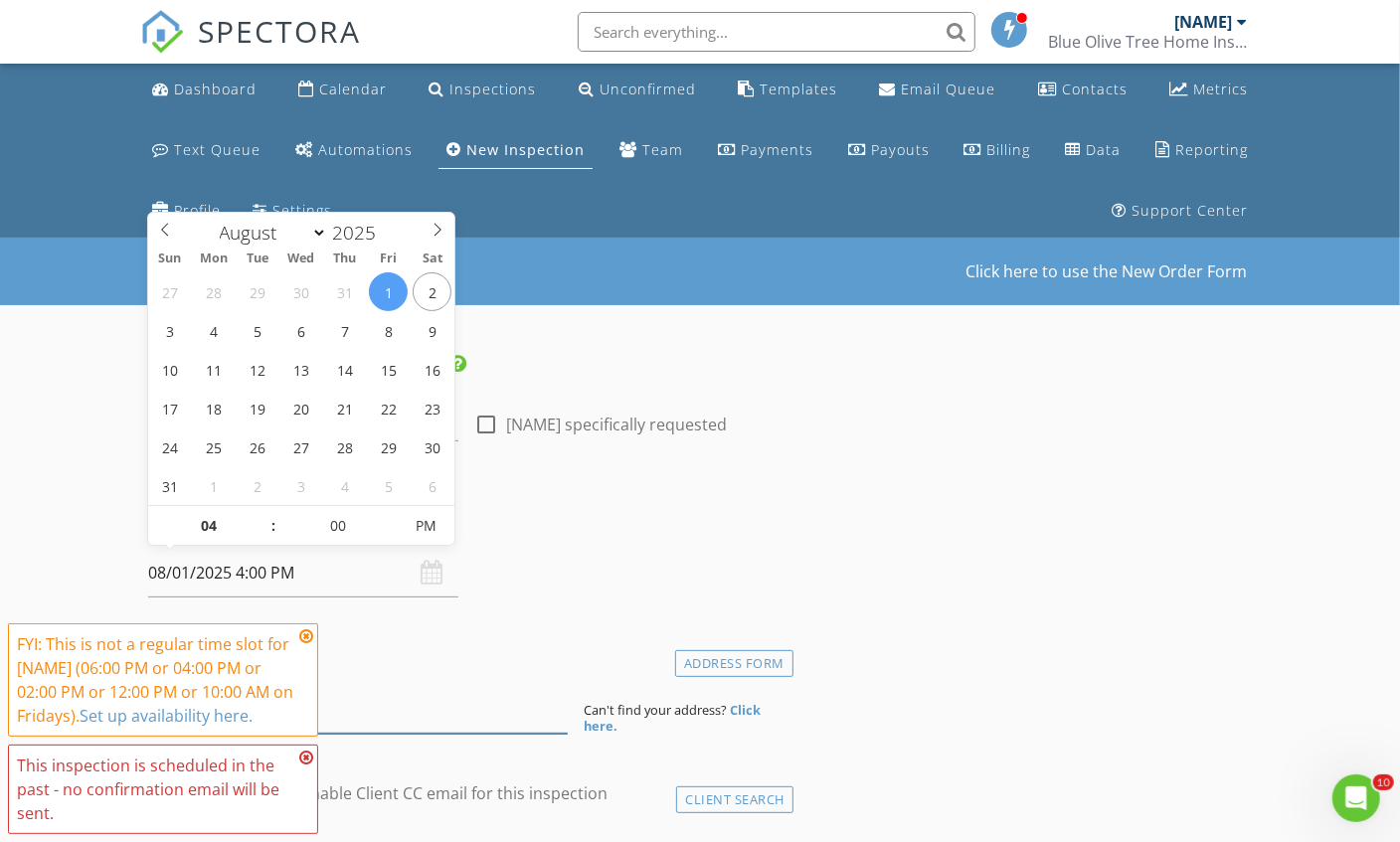 click at bounding box center (358, 709) 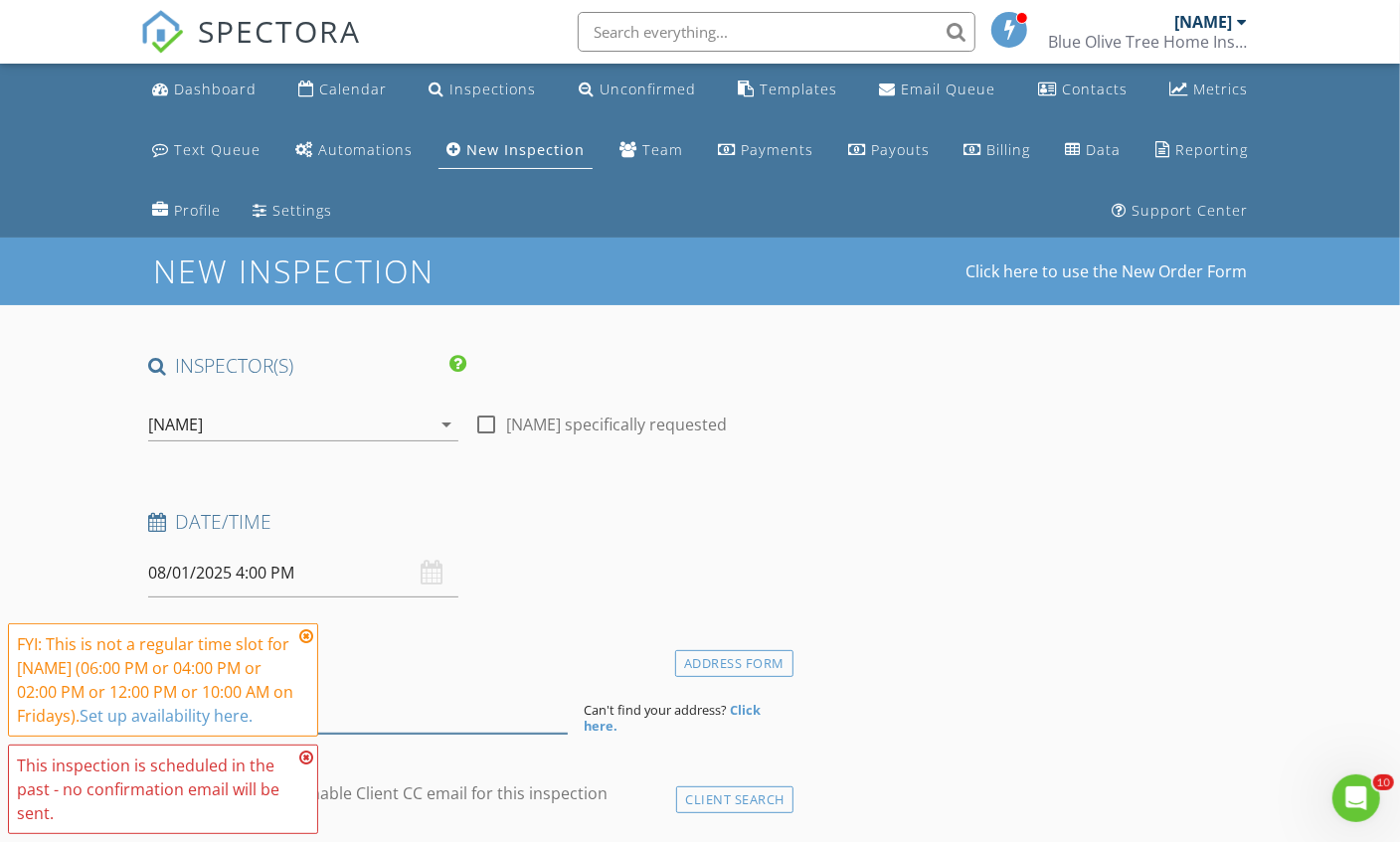 click at bounding box center (358, 709) 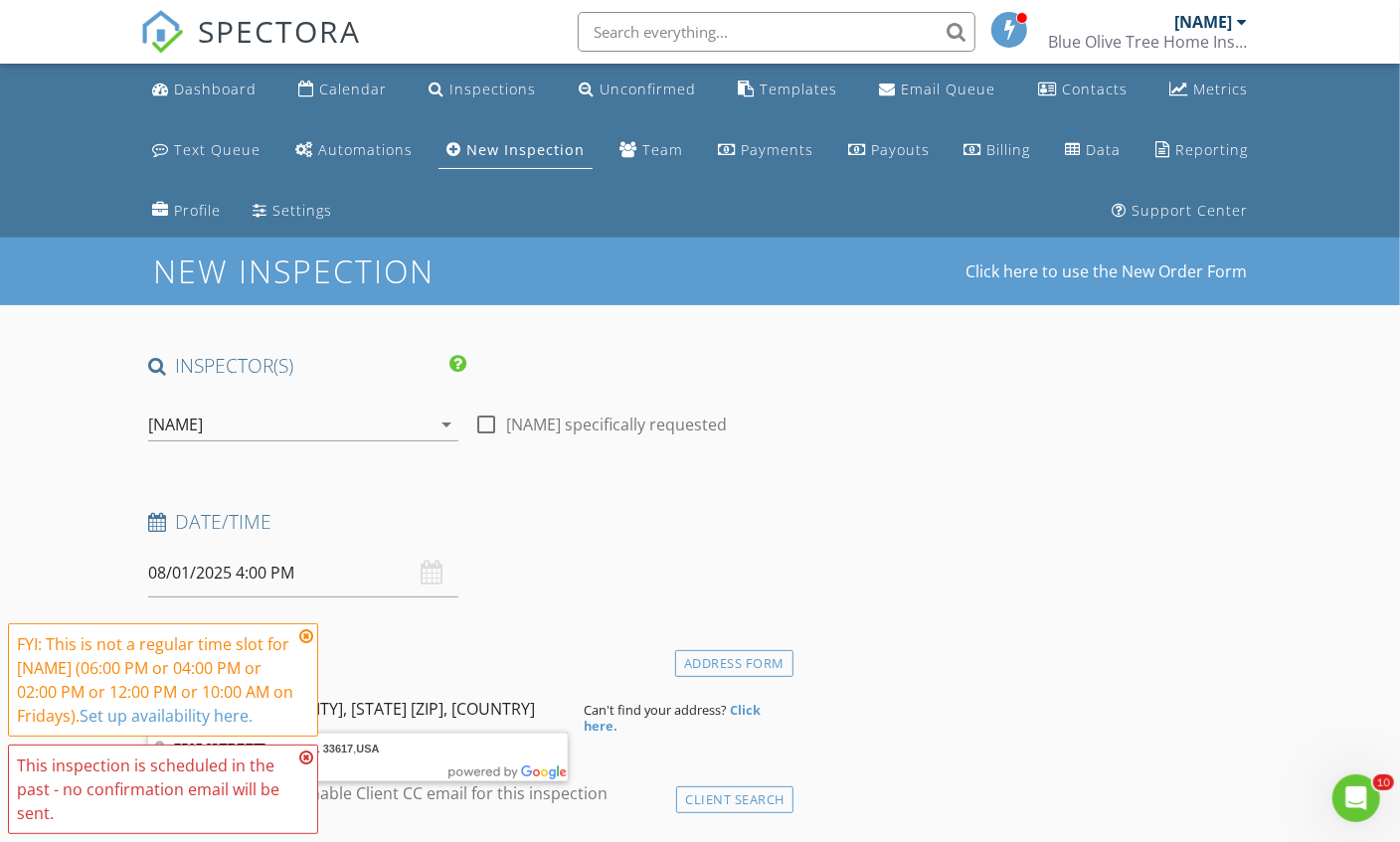type on "[NUMBER] [STREET], [CITY], [STATE] [ZIP], [COUNTRY]" 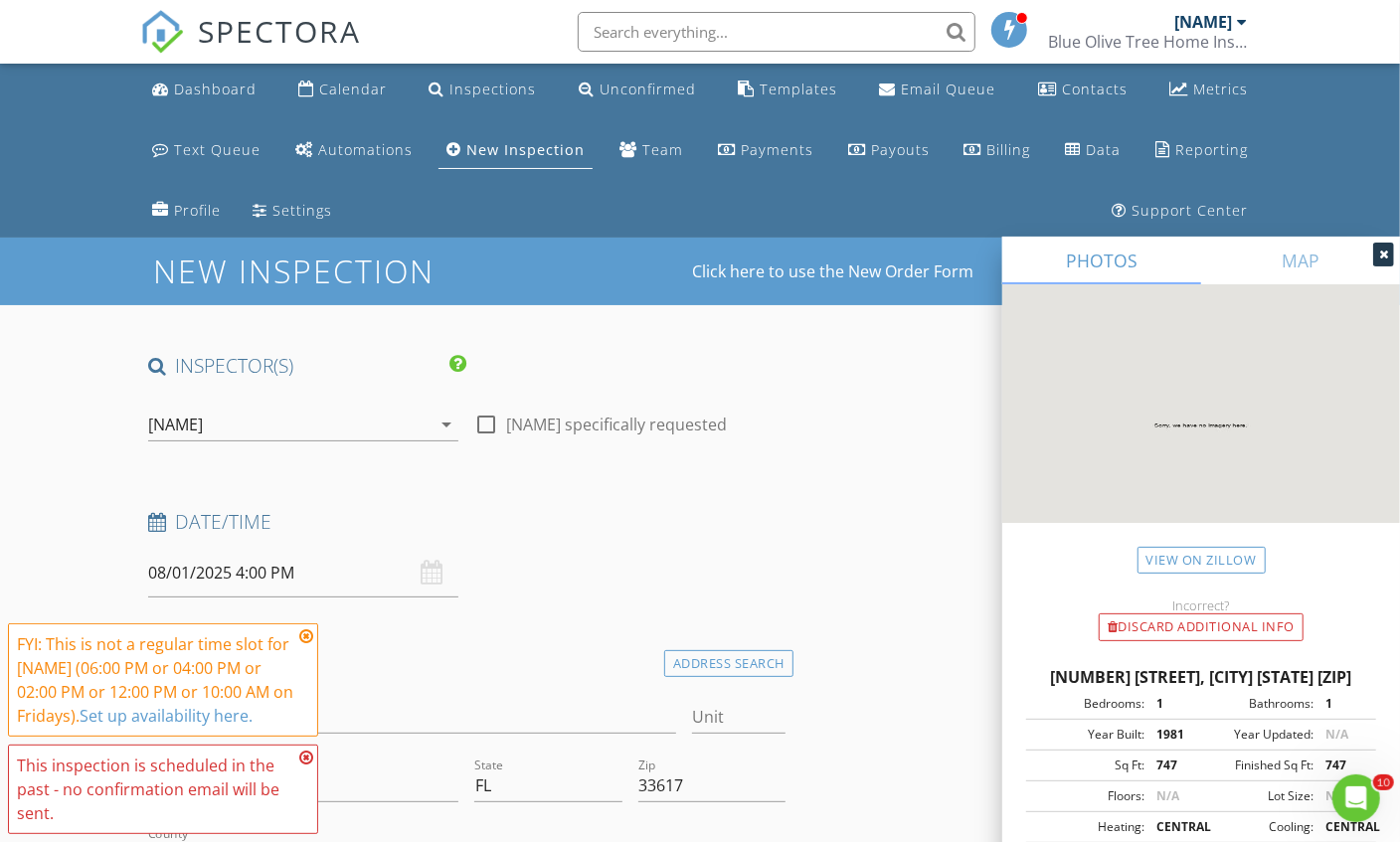 click at bounding box center [306, 636] 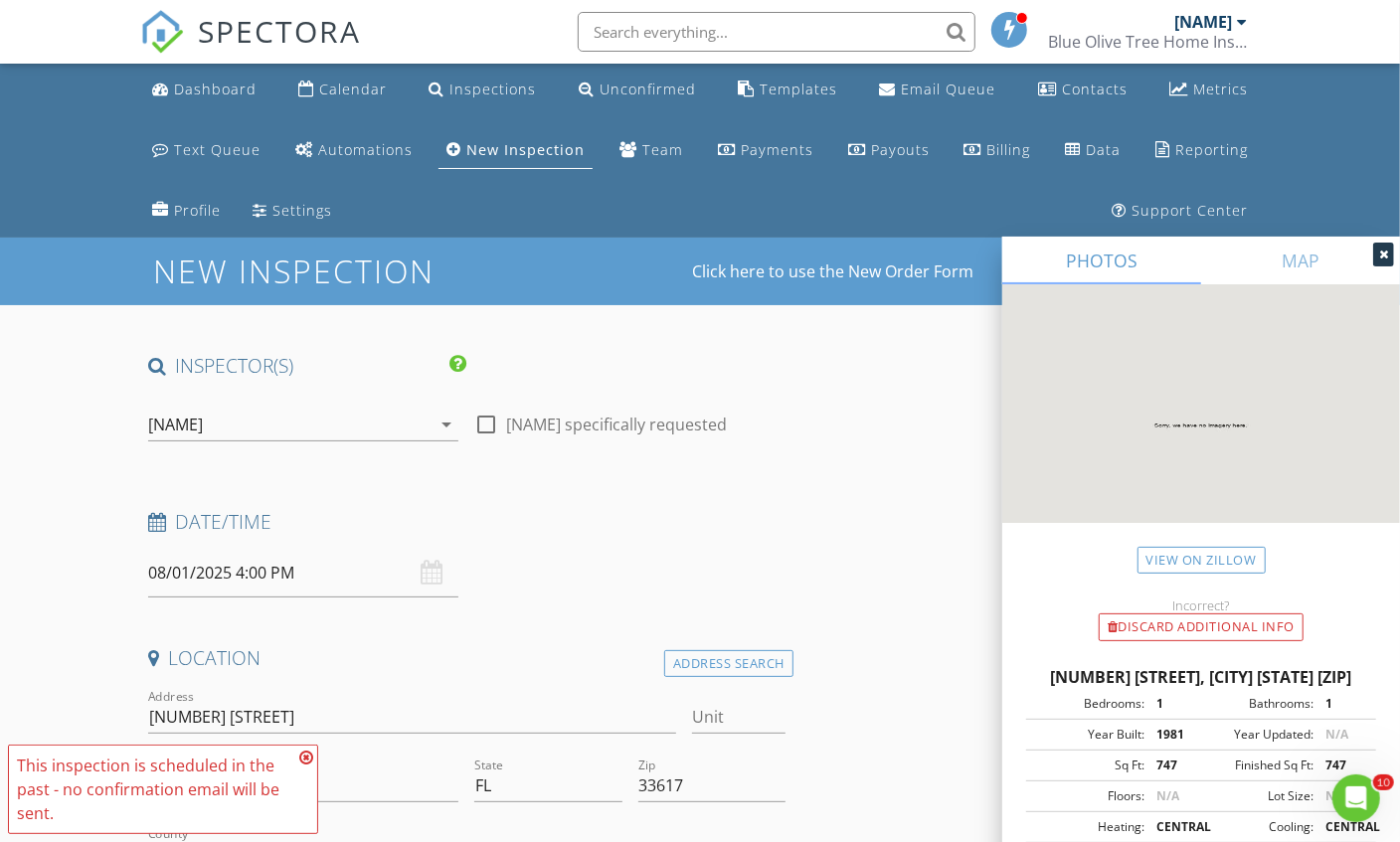 click at bounding box center (306, 758) 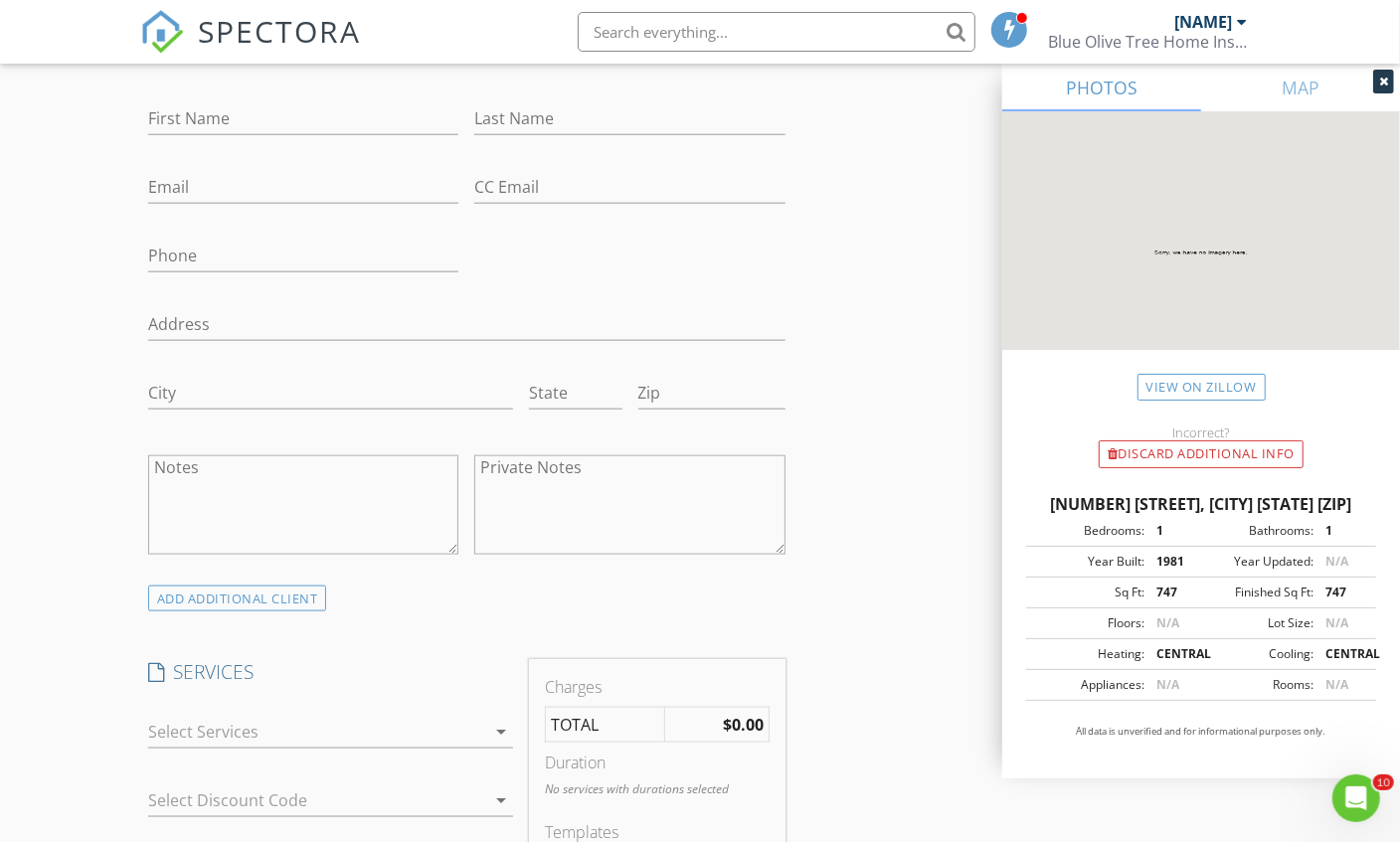 scroll, scrollTop: 1185, scrollLeft: 0, axis: vertical 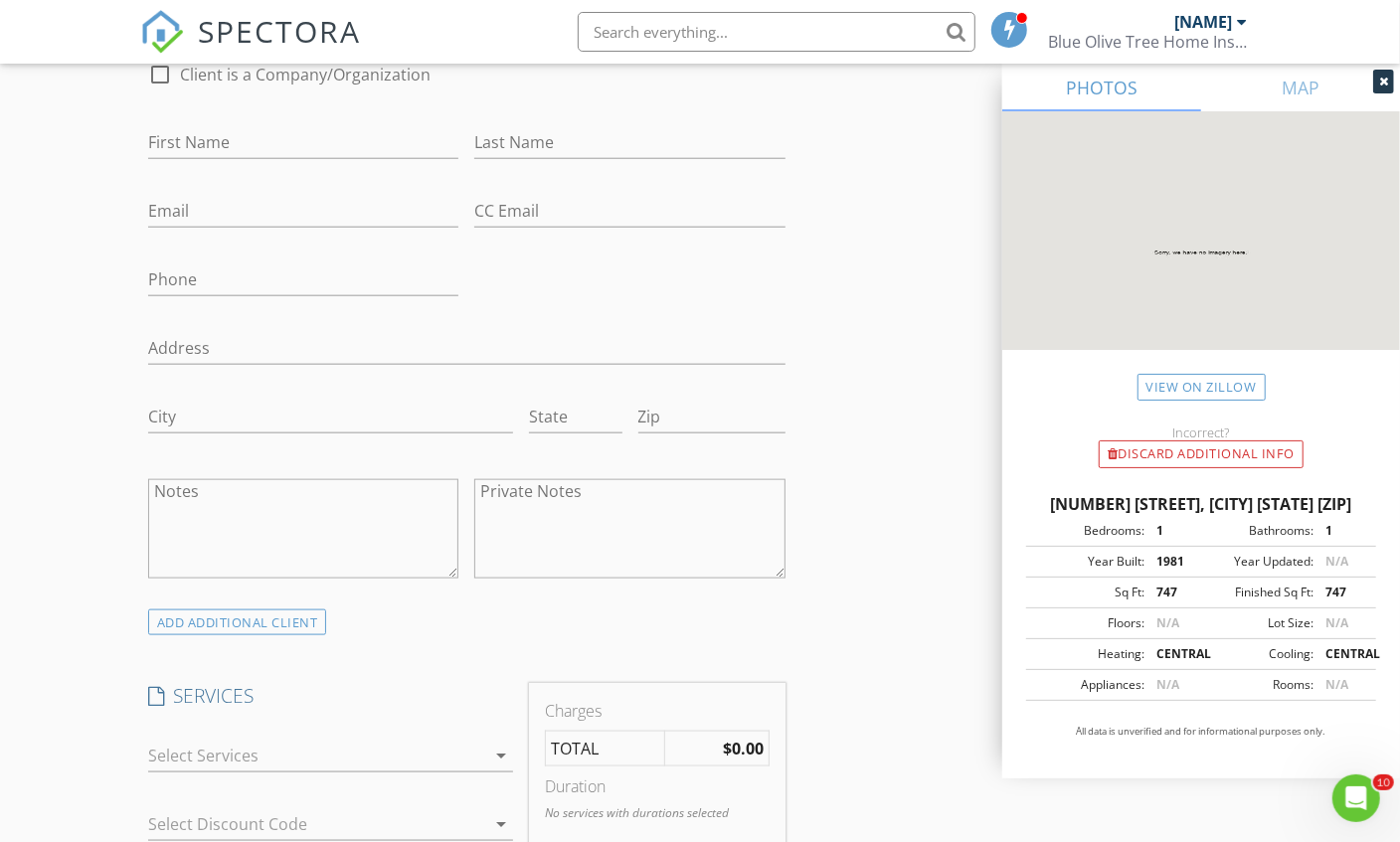 click on "INSPECTOR(S)
check_box   [NAME]   PRIMARY   [NAME] arrow_drop_down   check_box_outline_blank [NAME] specifically requested
Date/Time
08/01/2025 4:00 PM
Location
Address Search       Address [NUMBER] [STREET]   Unit   City [CITY]   State [STATE]   Zip [ZIP]   County [COUNTY]     Square Feet 747   Year Built 1981   Foundation arrow_drop_down     [NAME]     29.5 miles     (an hour)
client
check_box Enable Client CC email for this inspection   Client Search     check_box_outline_blank Client is a Company/Organization     First Name   Last Name   Email   CC Email   Phone   Address   City   State   Zip       Notes   Private Notes
ADDITIONAL client
SERVICES
check_box_outline_blank   Four point inspection   check_box_outline_blank" at bounding box center (700, 822) 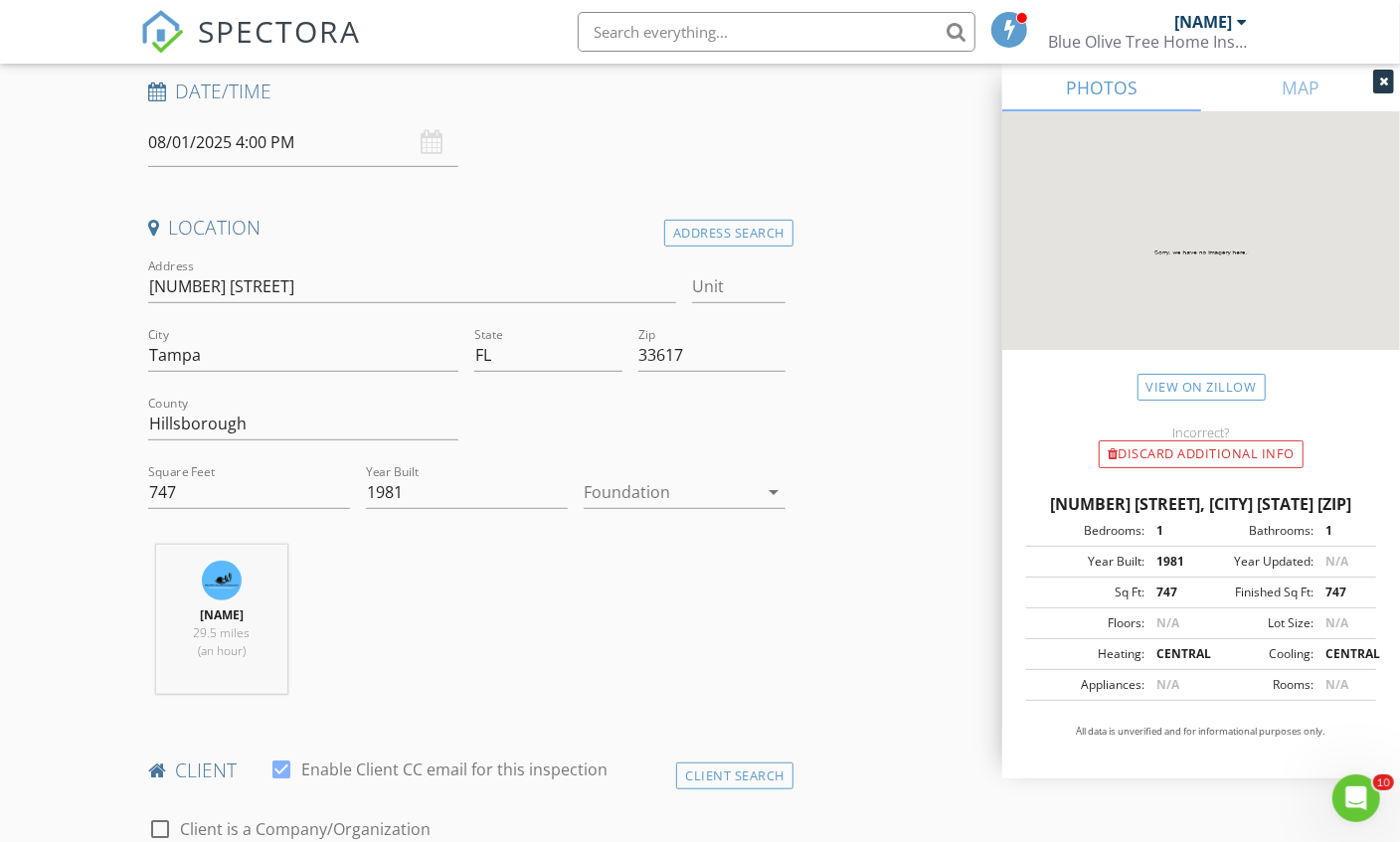 scroll, scrollTop: 388, scrollLeft: 0, axis: vertical 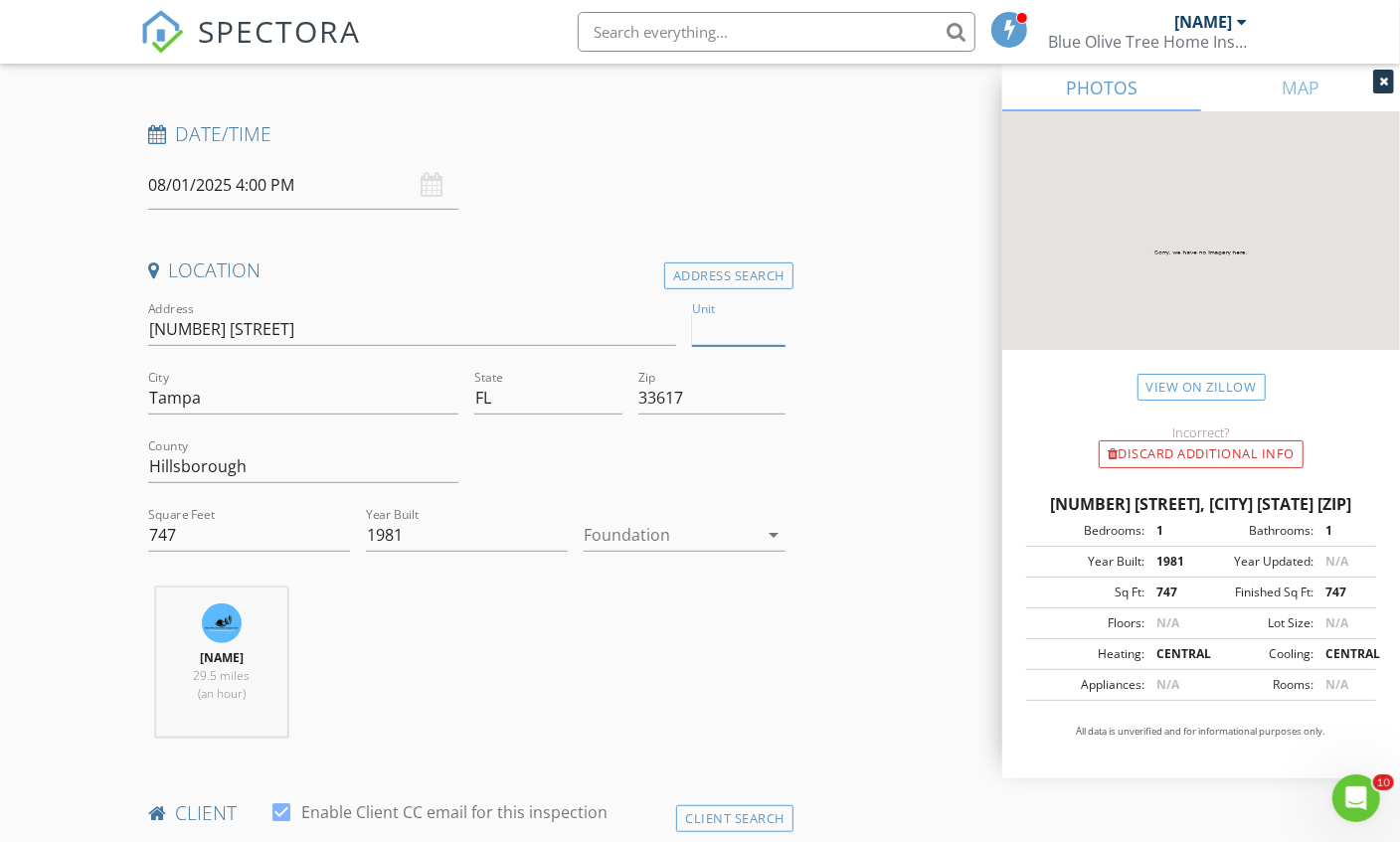 click on "Unit" at bounding box center (739, 329) 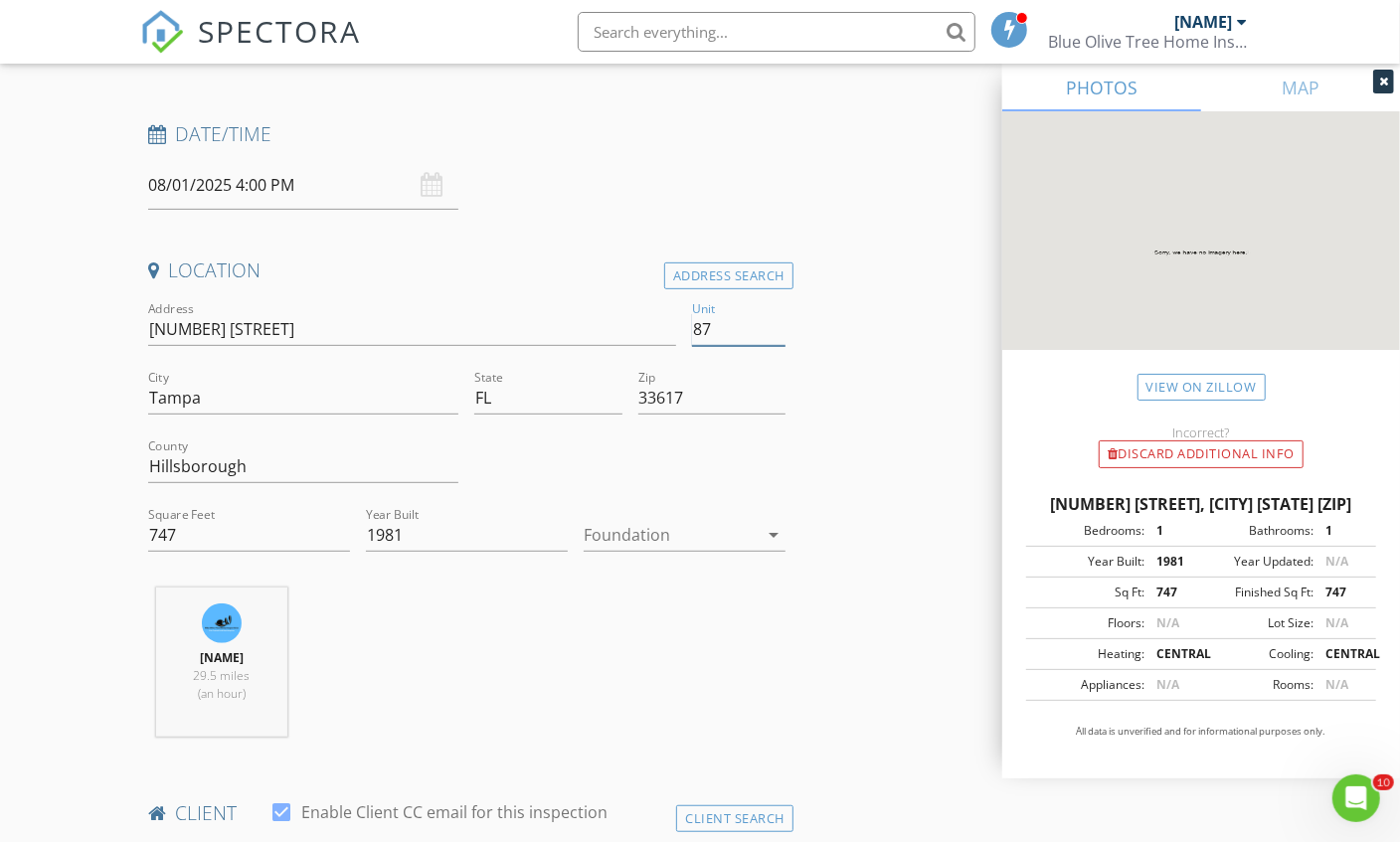 type on "87" 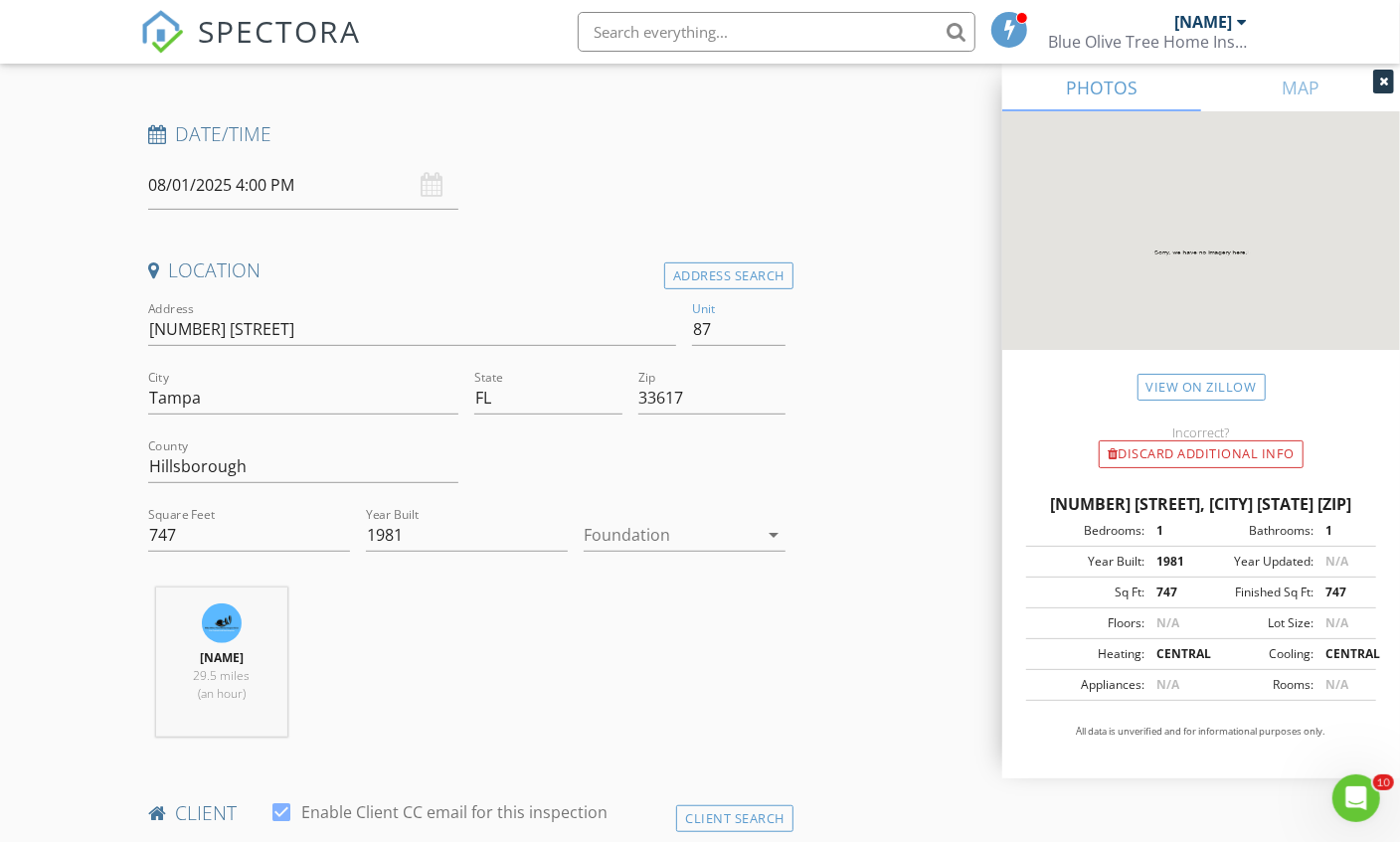 type 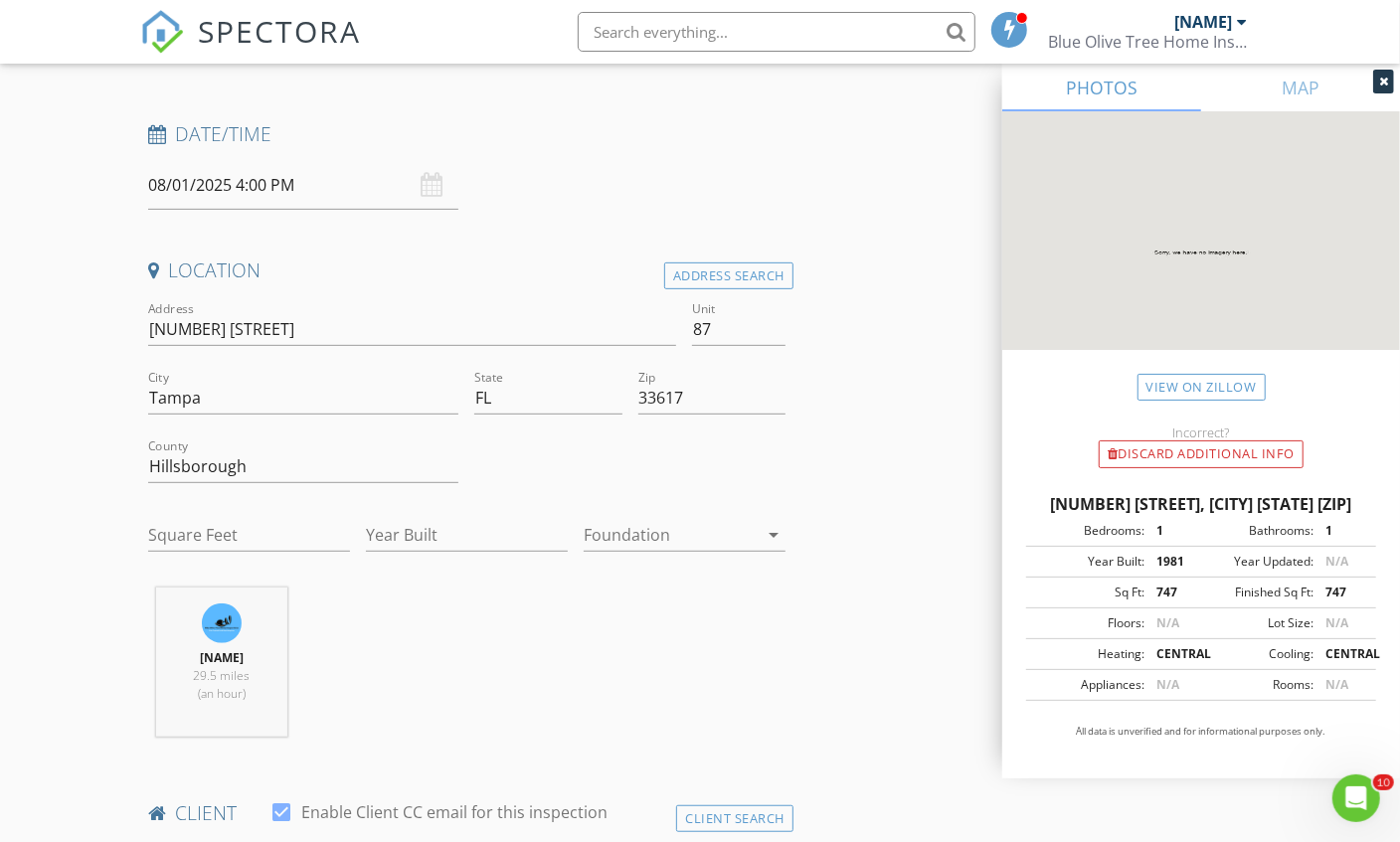 click on "INSPECTOR(S)
check_box   [NAME]   PRIMARY   [NAME] arrow_drop_down   check_box_outline_blank [NAME] specifically requested
Date/Time
08/01/2025 4:00 PM
Location
Address Search       Address [NUMBER] [STREET]   Unit [NUMBER]   City [CITY]   State [STATE]   Zip [ZIP]   County [COUNTY]     Square Feet   Year Built   Foundation arrow_drop_down     [NAME]     29.5 miles     (an hour)
client
check_box Enable Client CC email for this inspection   Client Search     check_box_outline_blank Client is a Company/Organization     First Name   Last Name   Email   CC Email   Phone   Address   City   State   Zip       Notes   Private Notes
ADDITIONAL client
SERVICES
check_box_outline_blank   Four point inspection   check_box_outline_blank" at bounding box center (700, 1619) 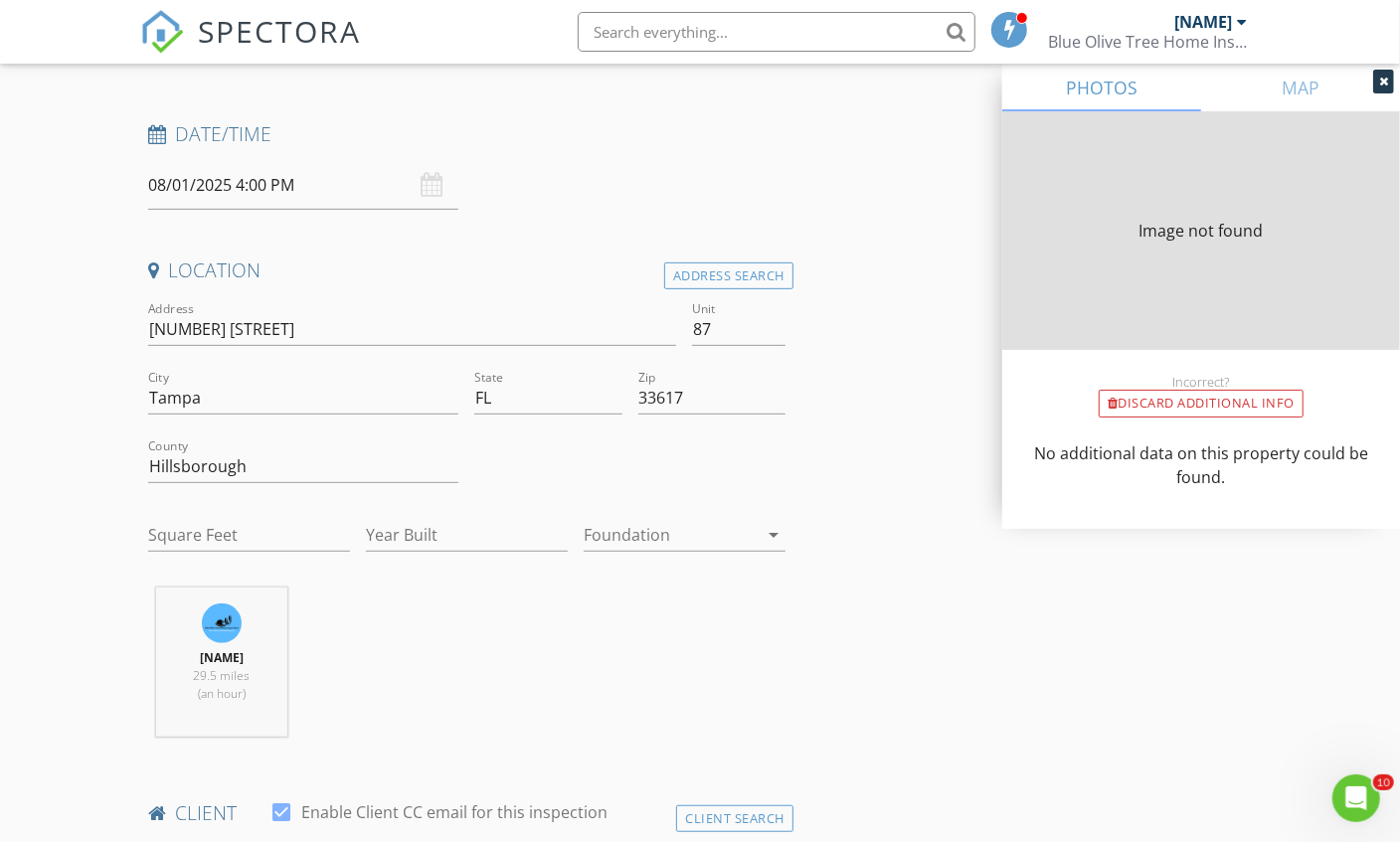 type on "1074" 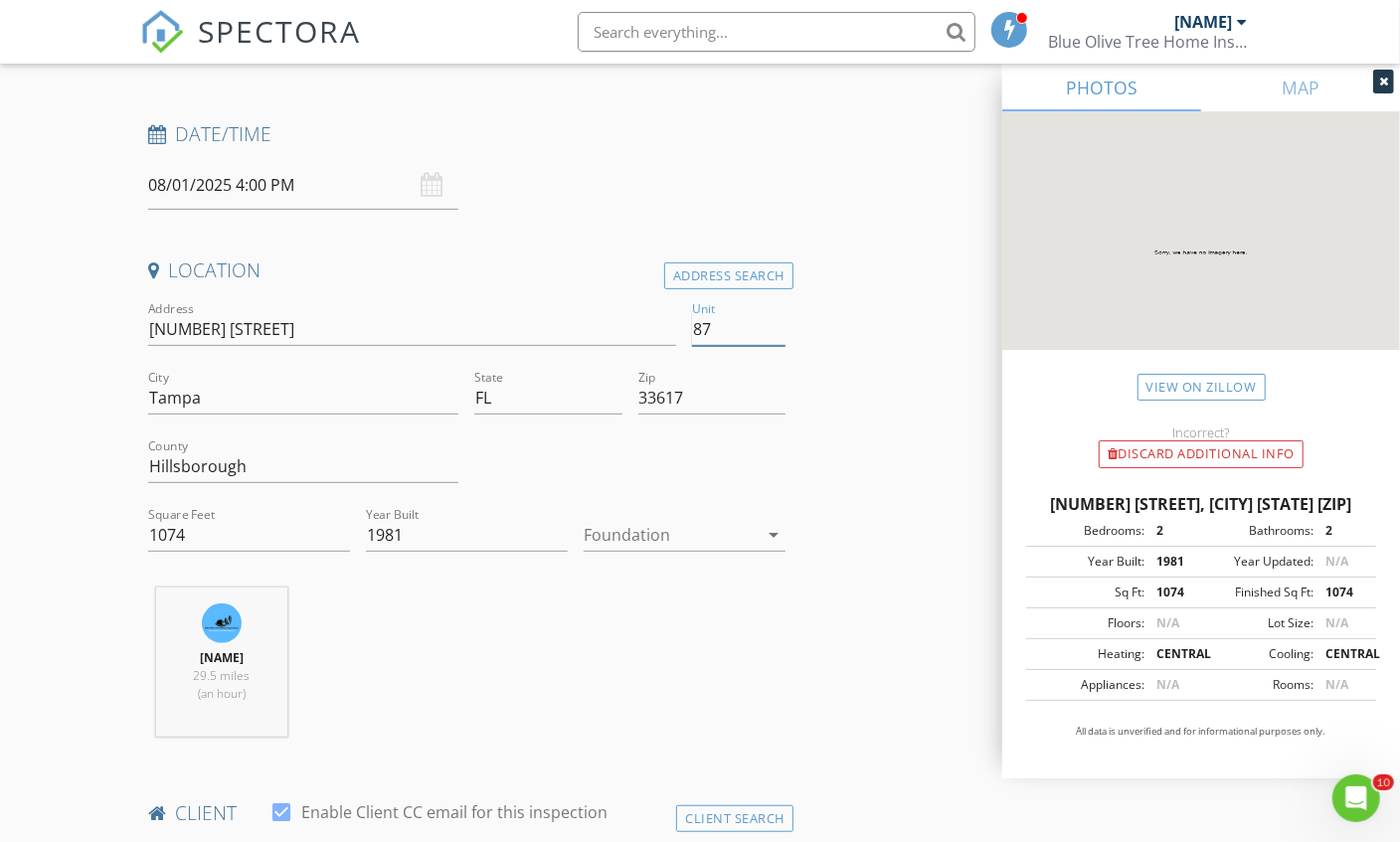 click on "87" at bounding box center (739, 329) 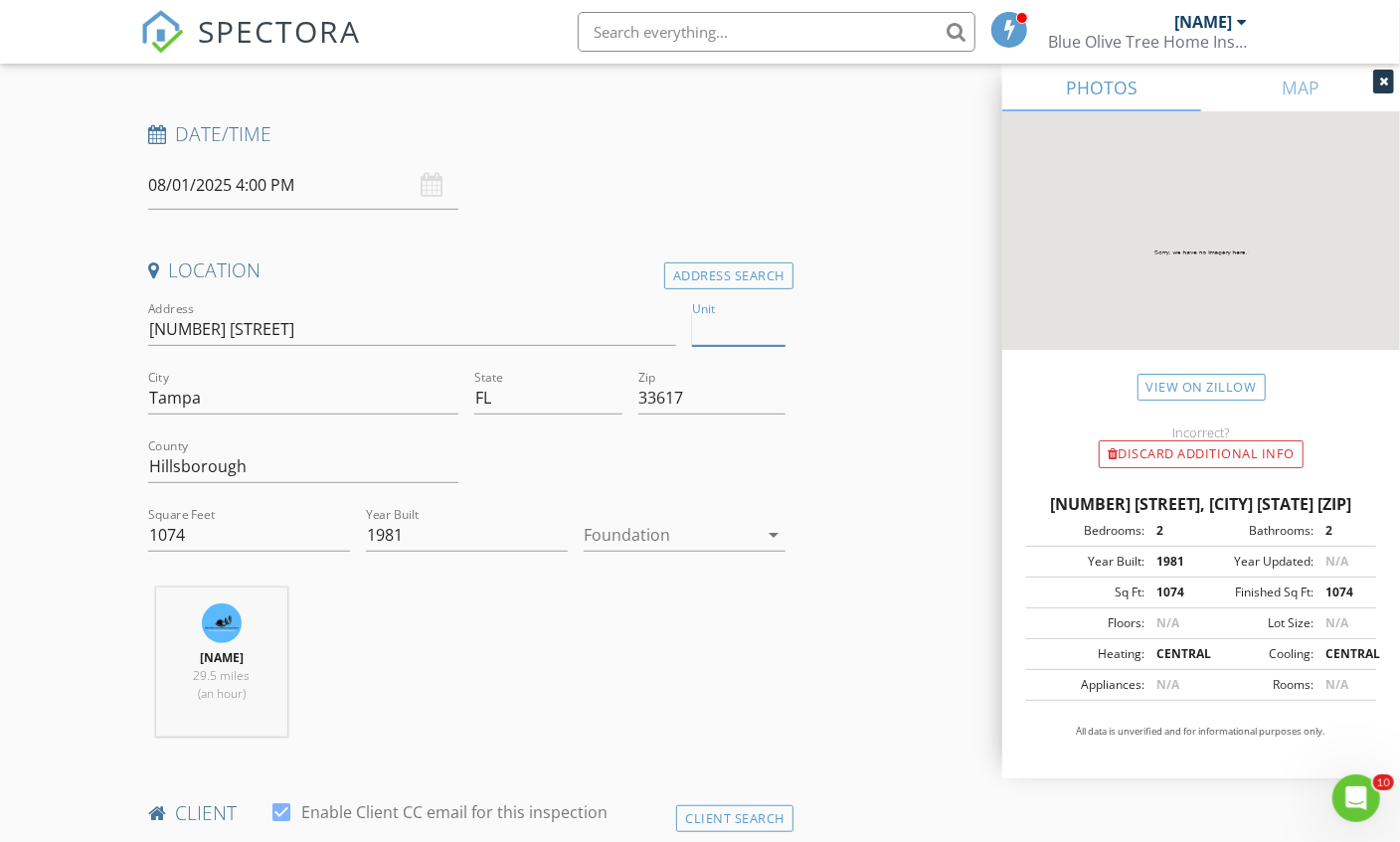 type on "d" 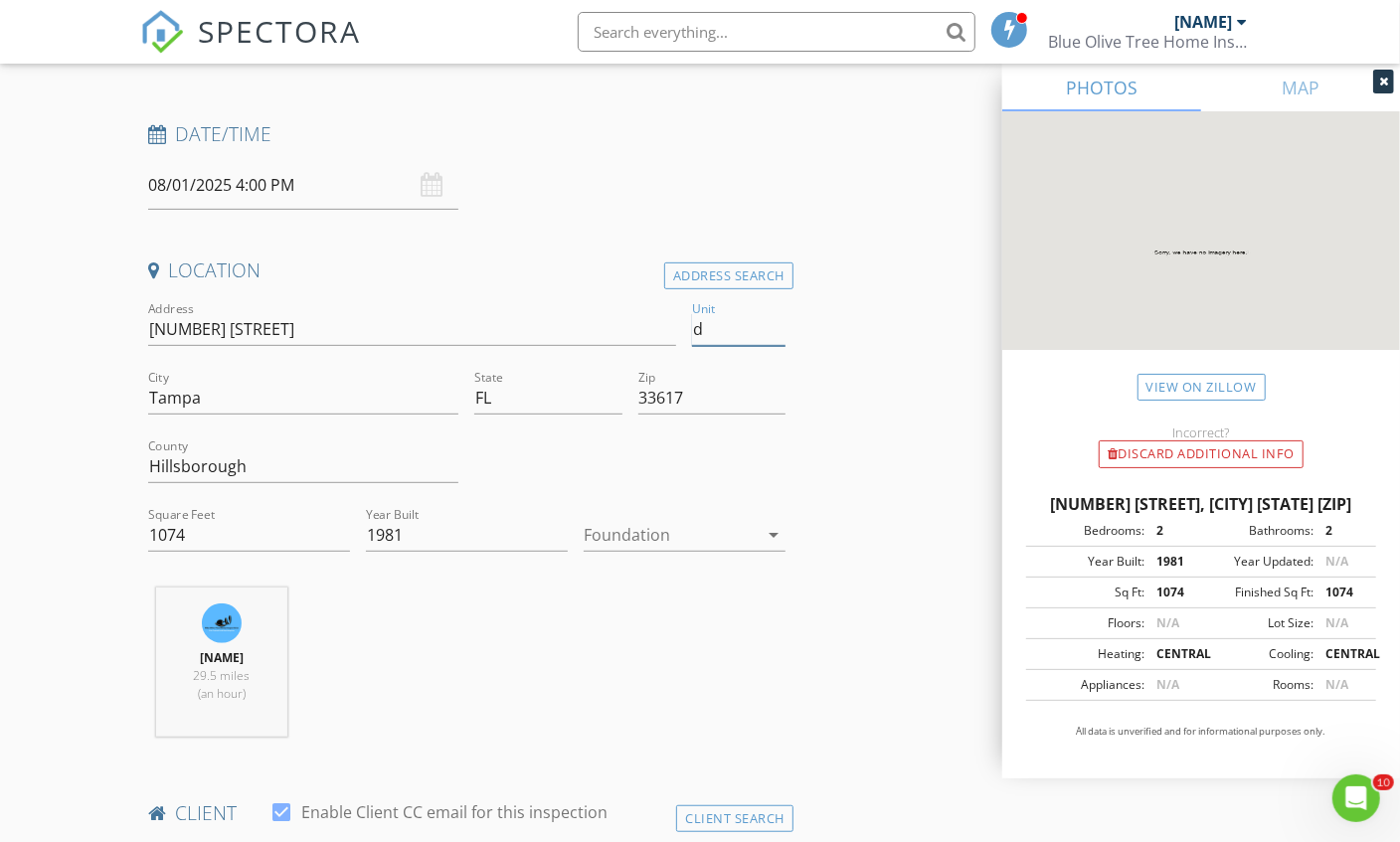 type 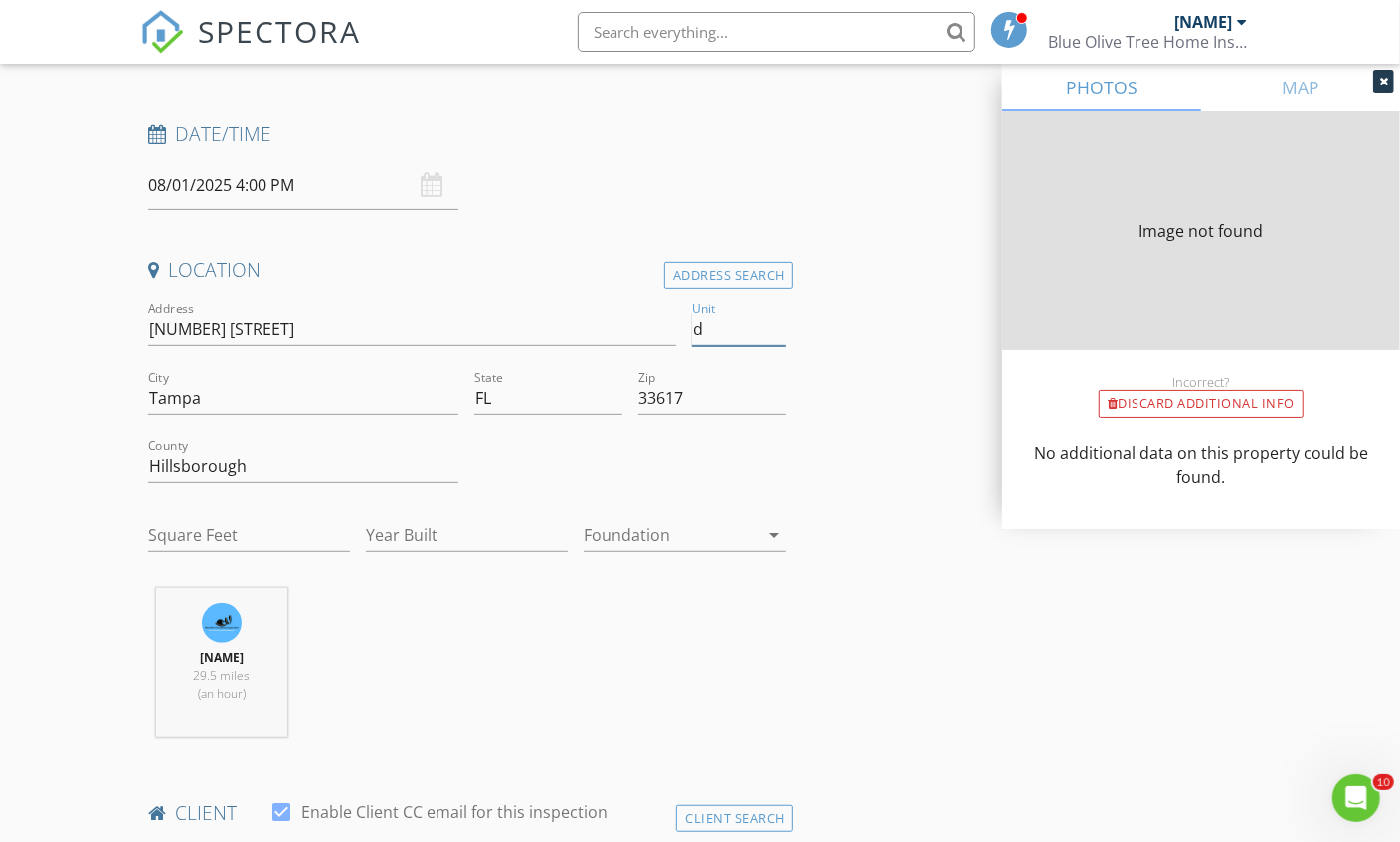 type on "747" 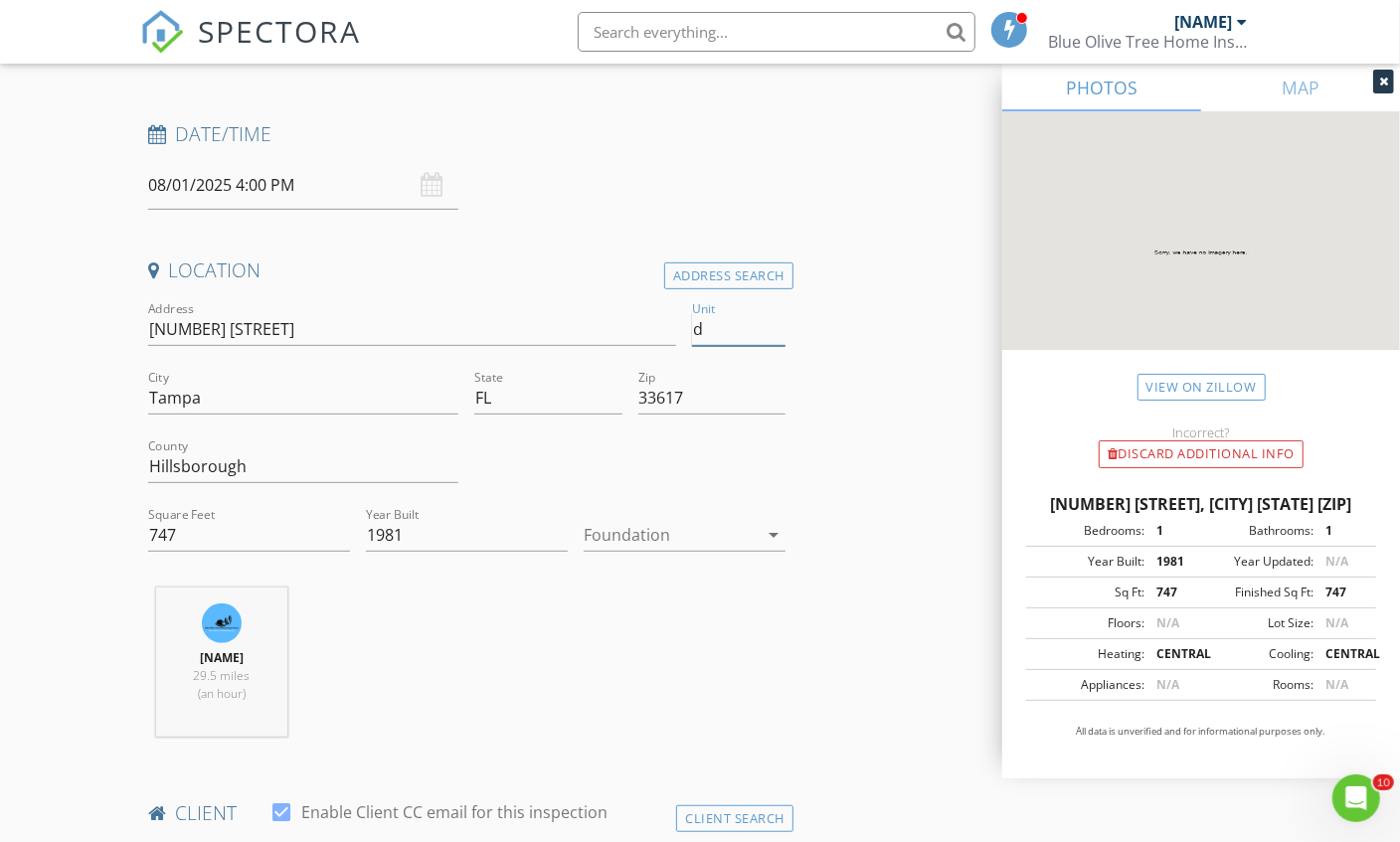 type 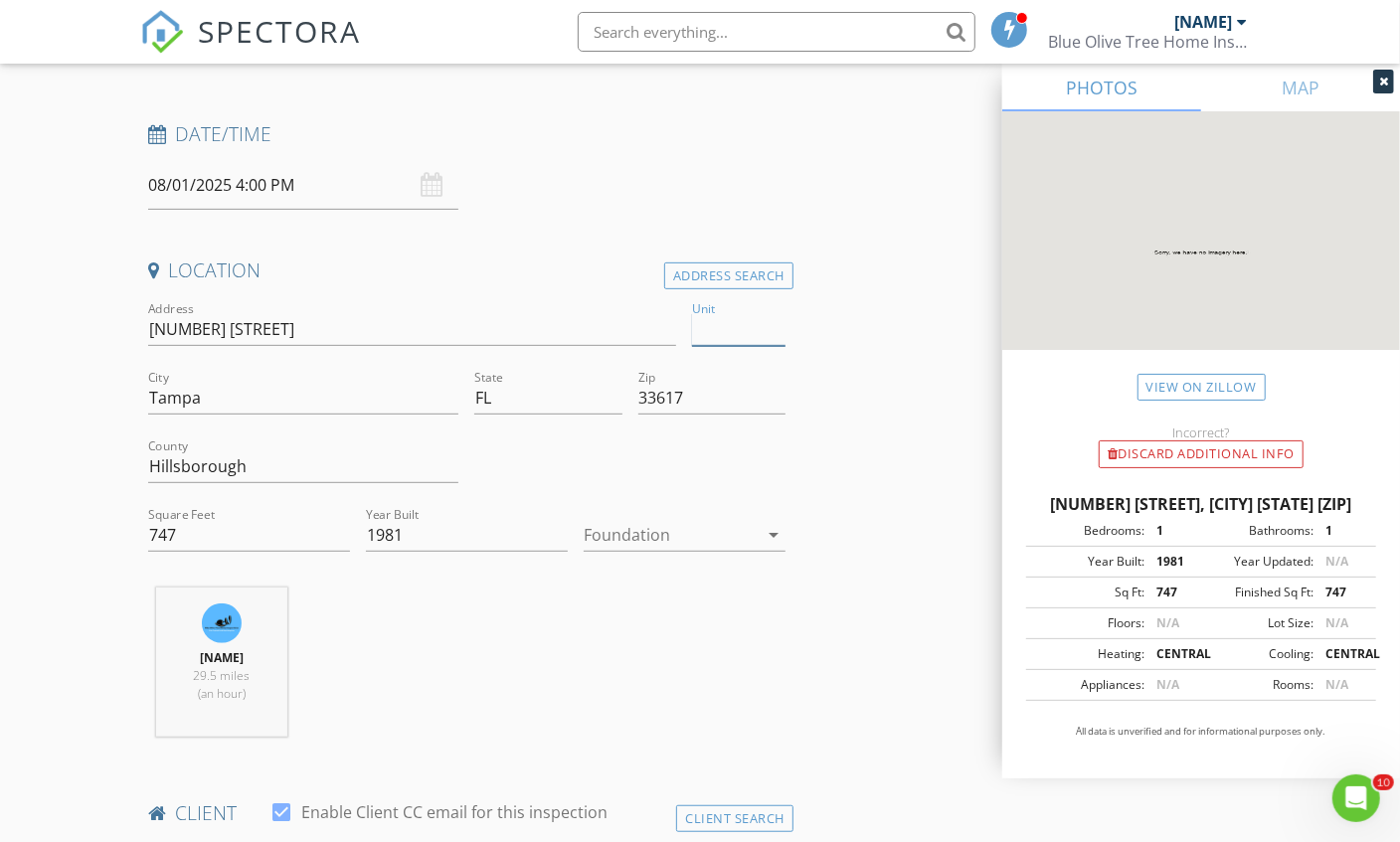 type 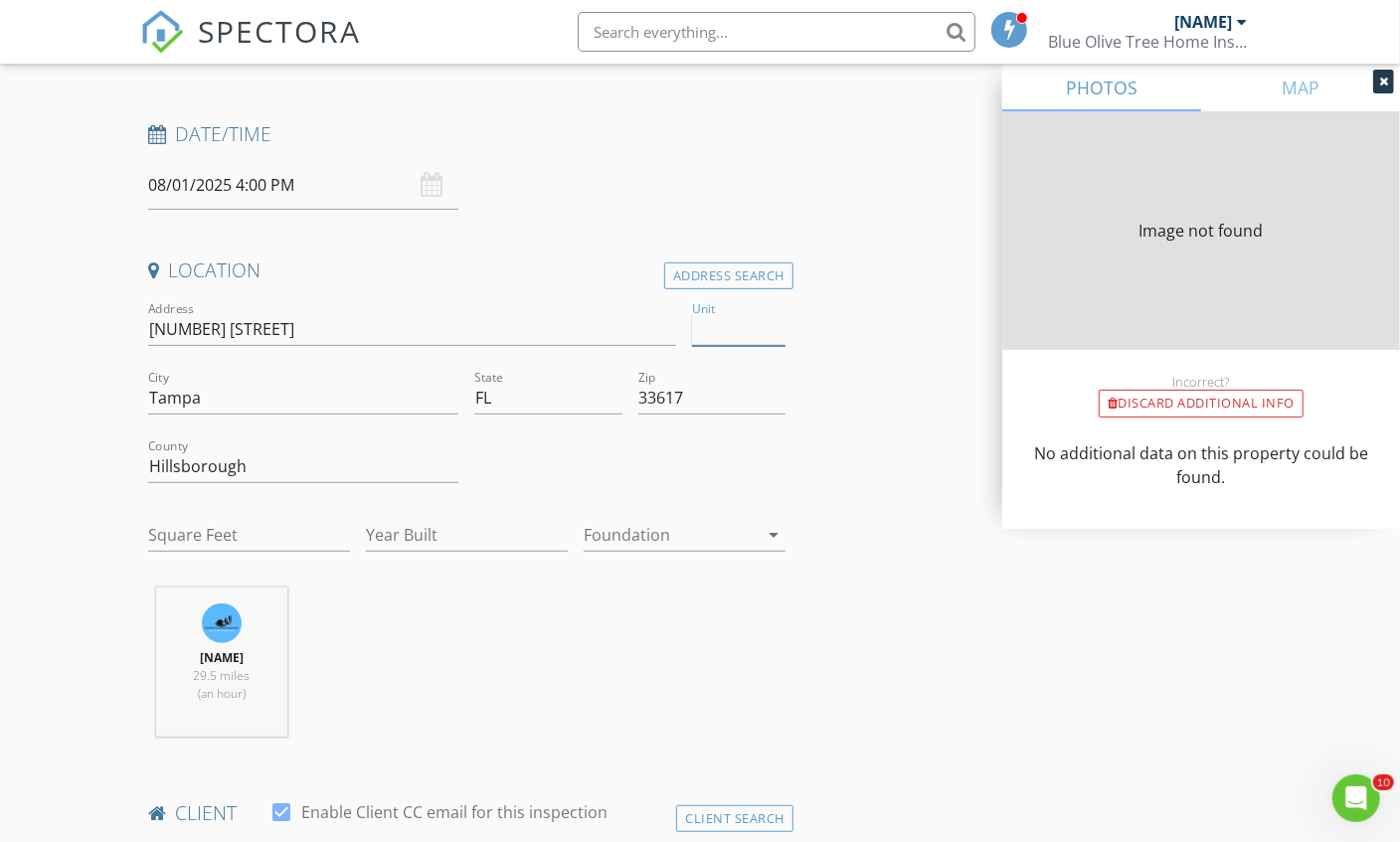 type on "747" 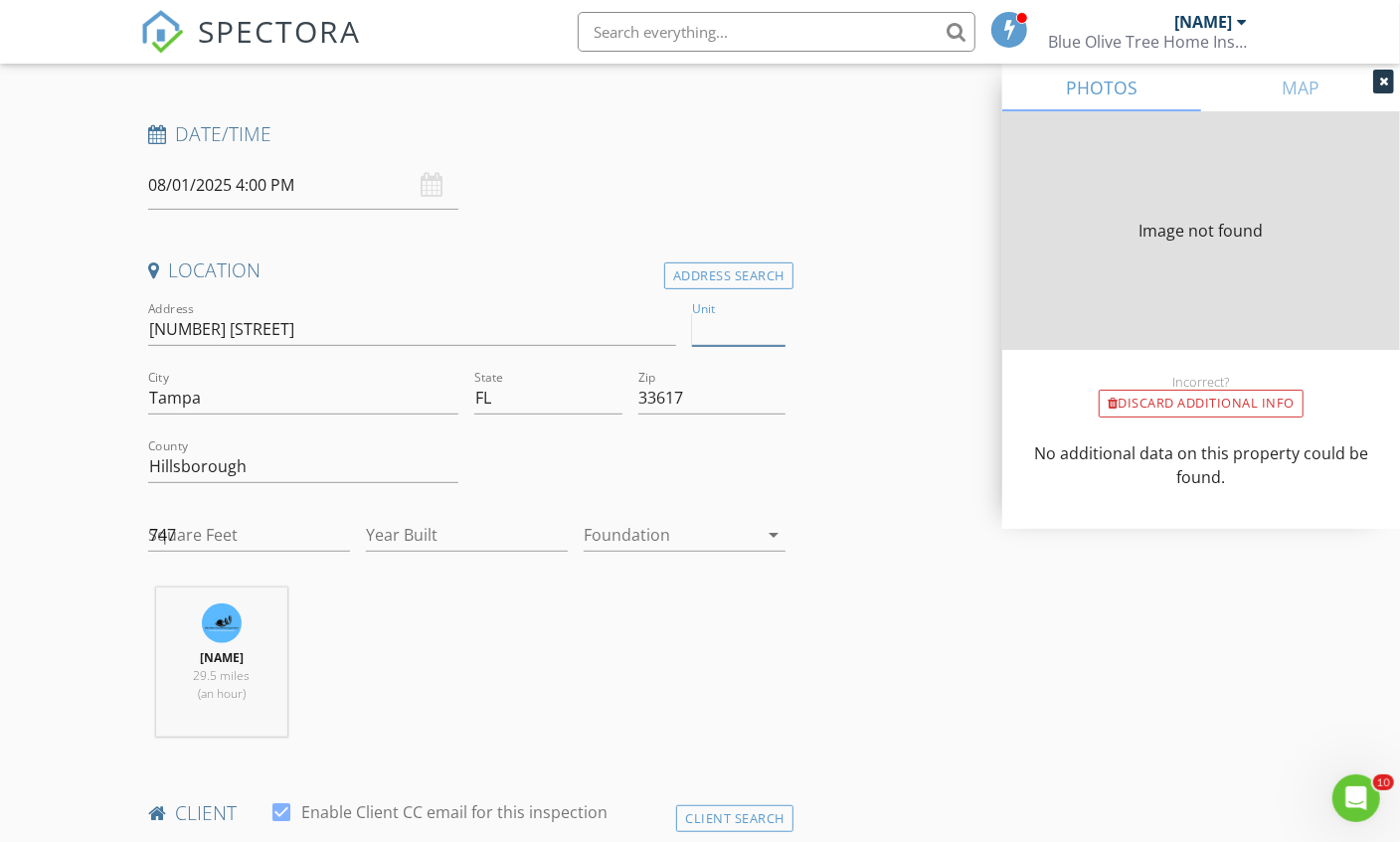 type on "1981" 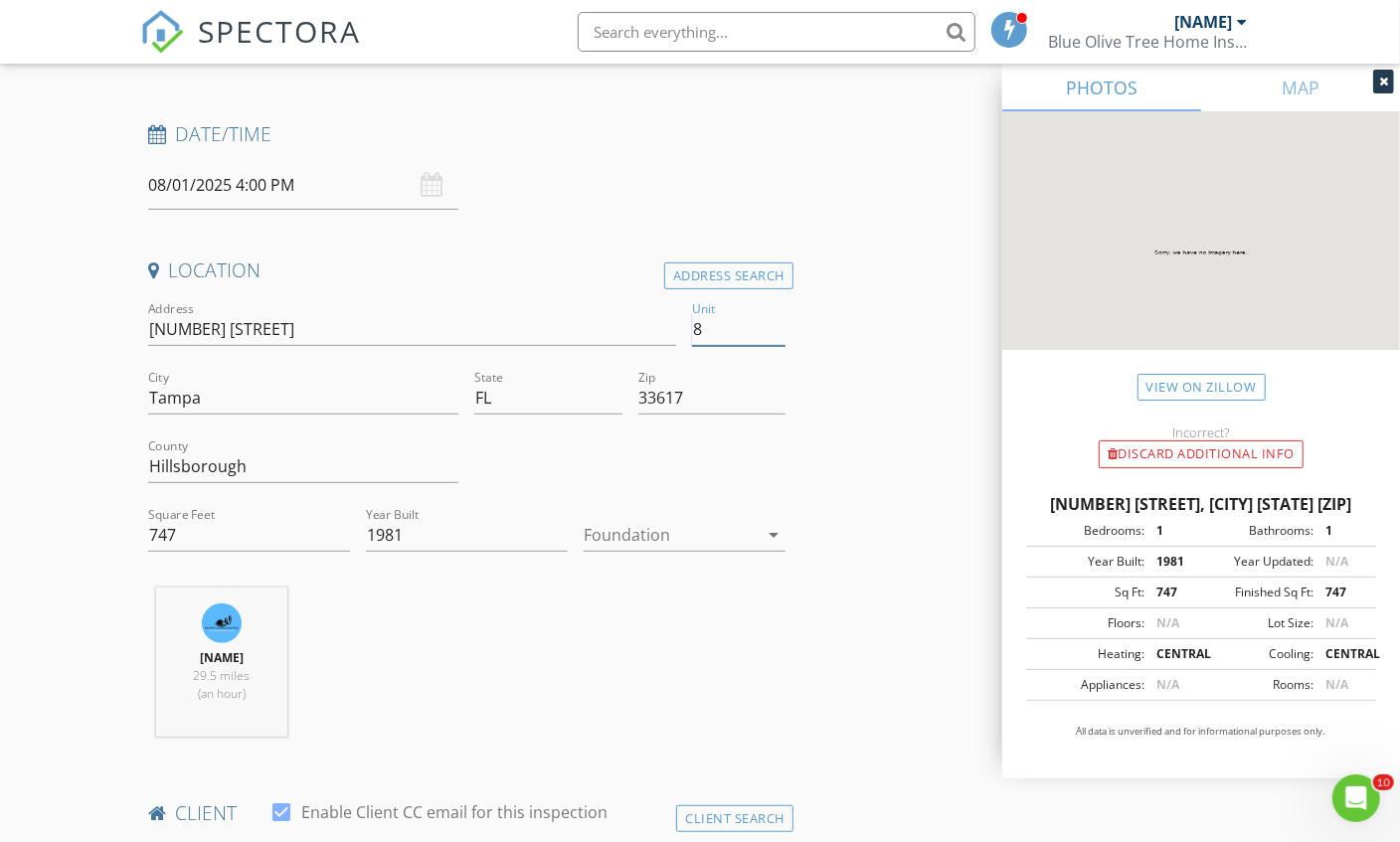 type on "87" 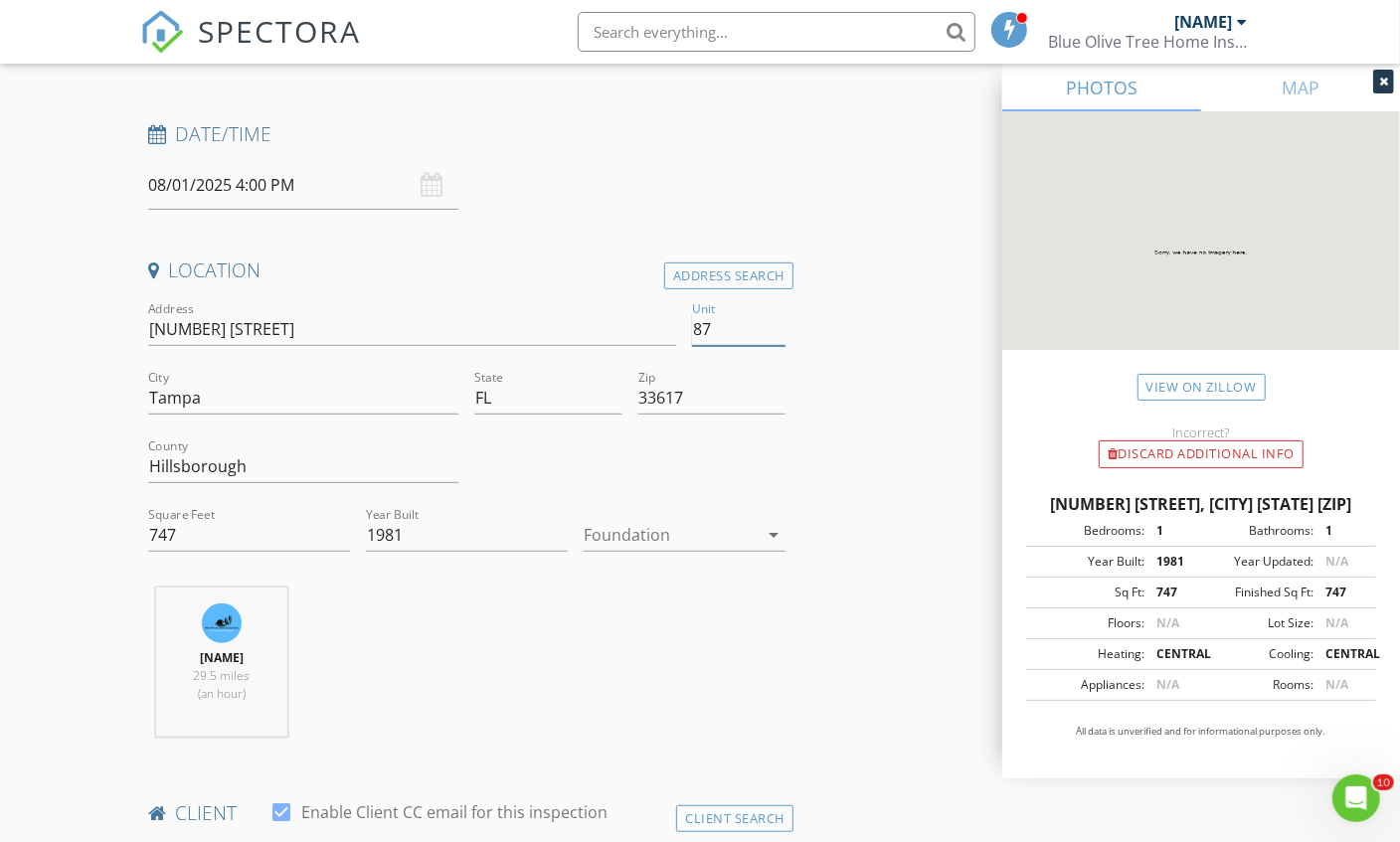 type 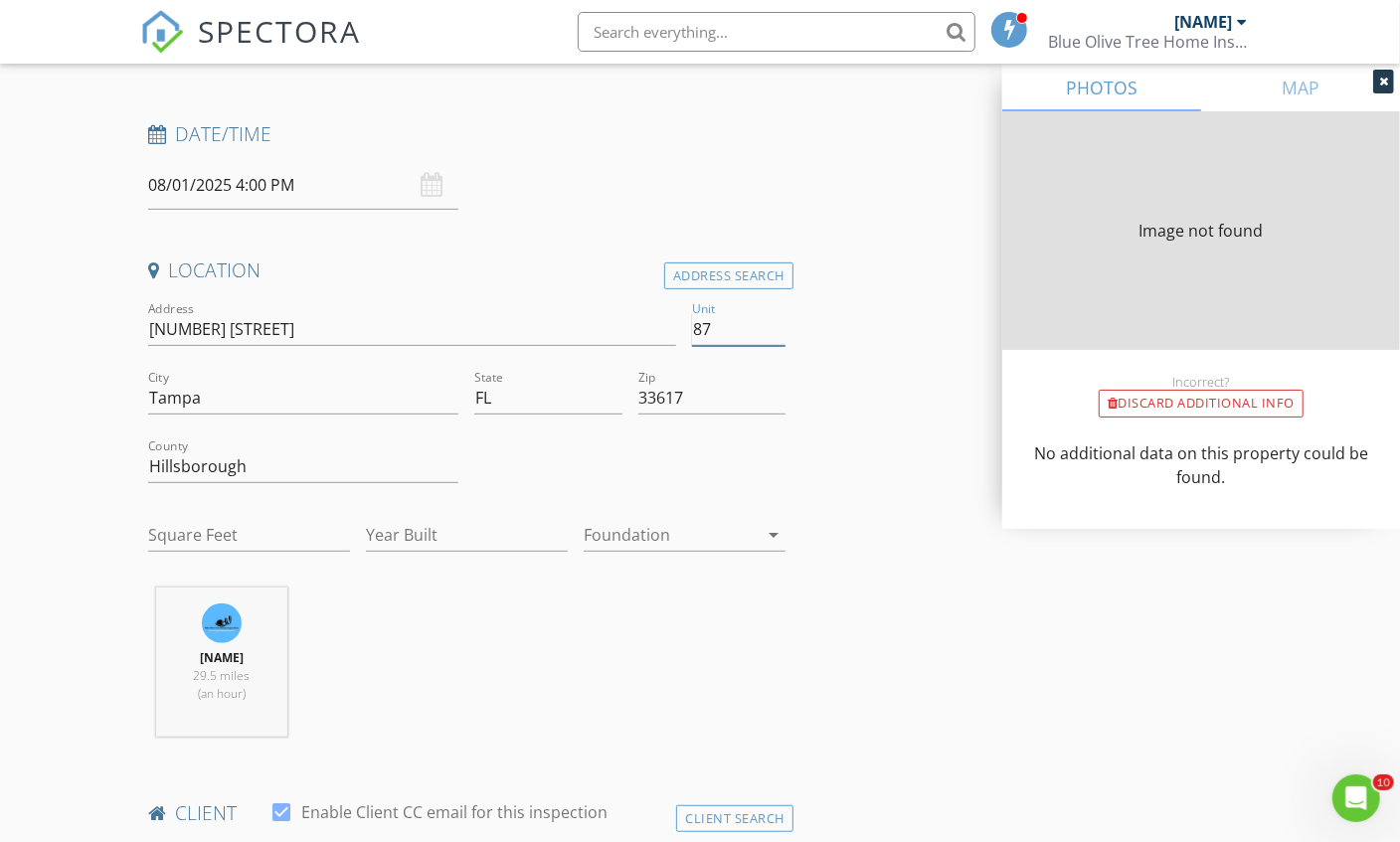 type on "1074" 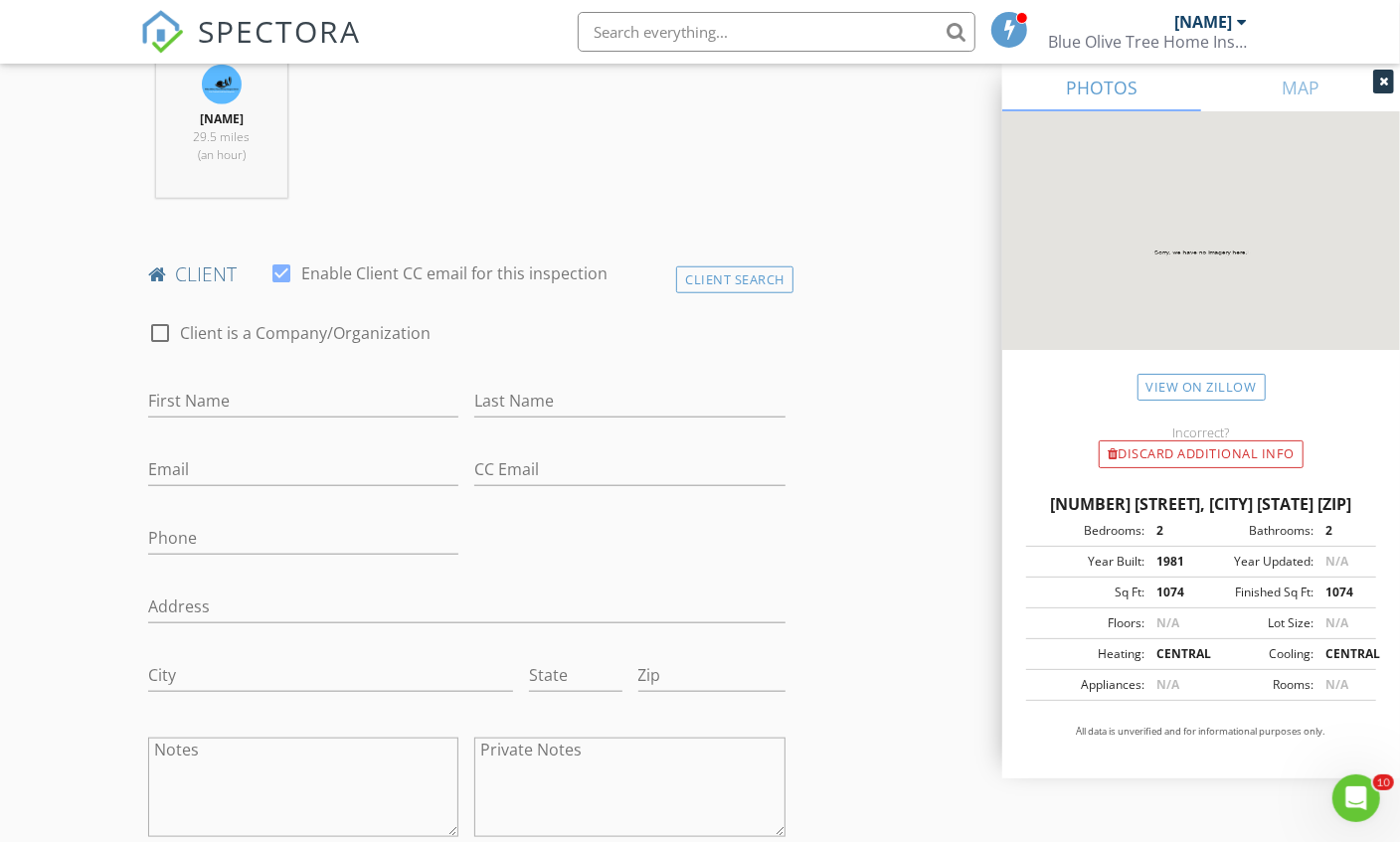 scroll, scrollTop: 1095, scrollLeft: 0, axis: vertical 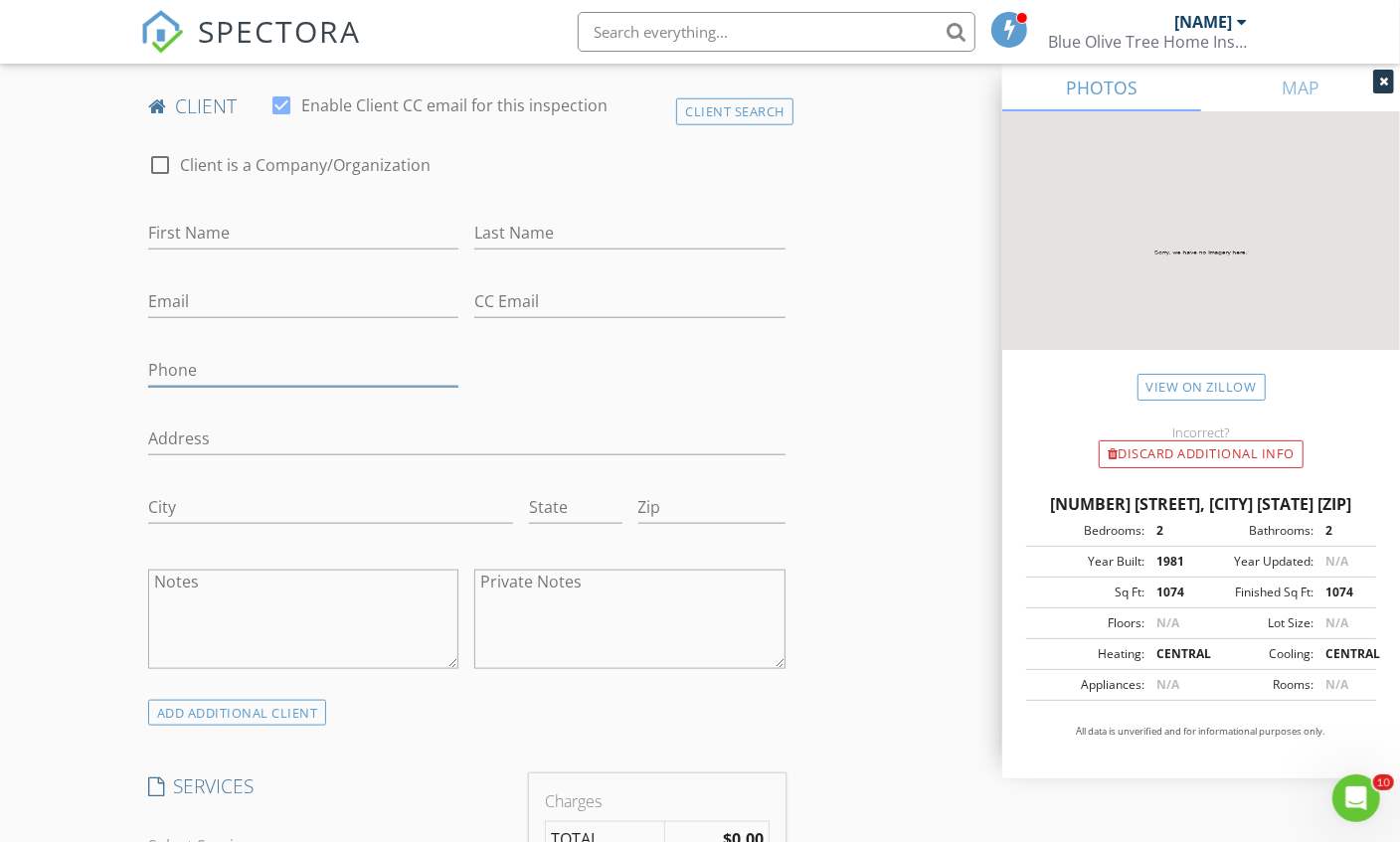click on "Phone" at bounding box center [303, 370] 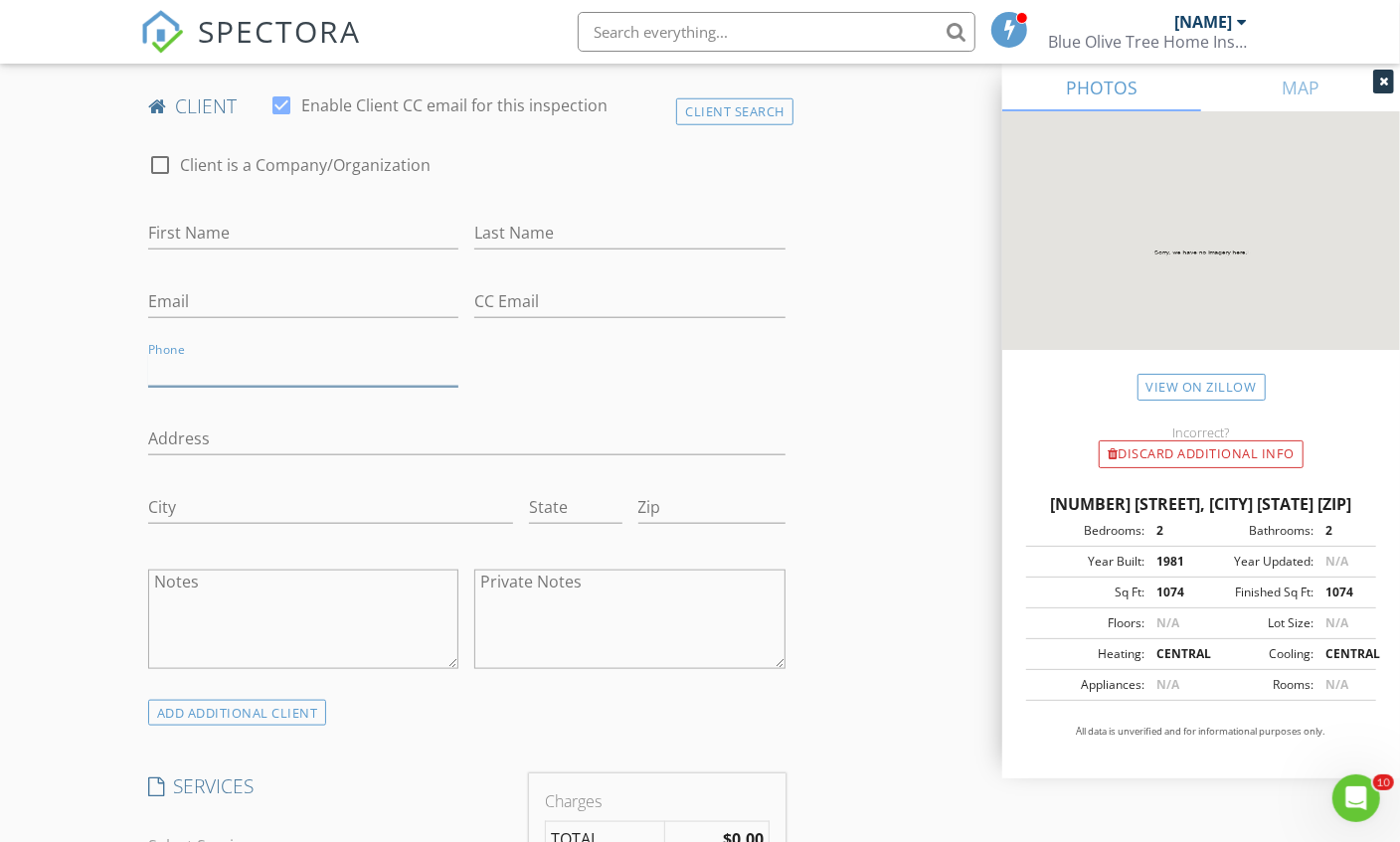 paste on "[PHONE]" 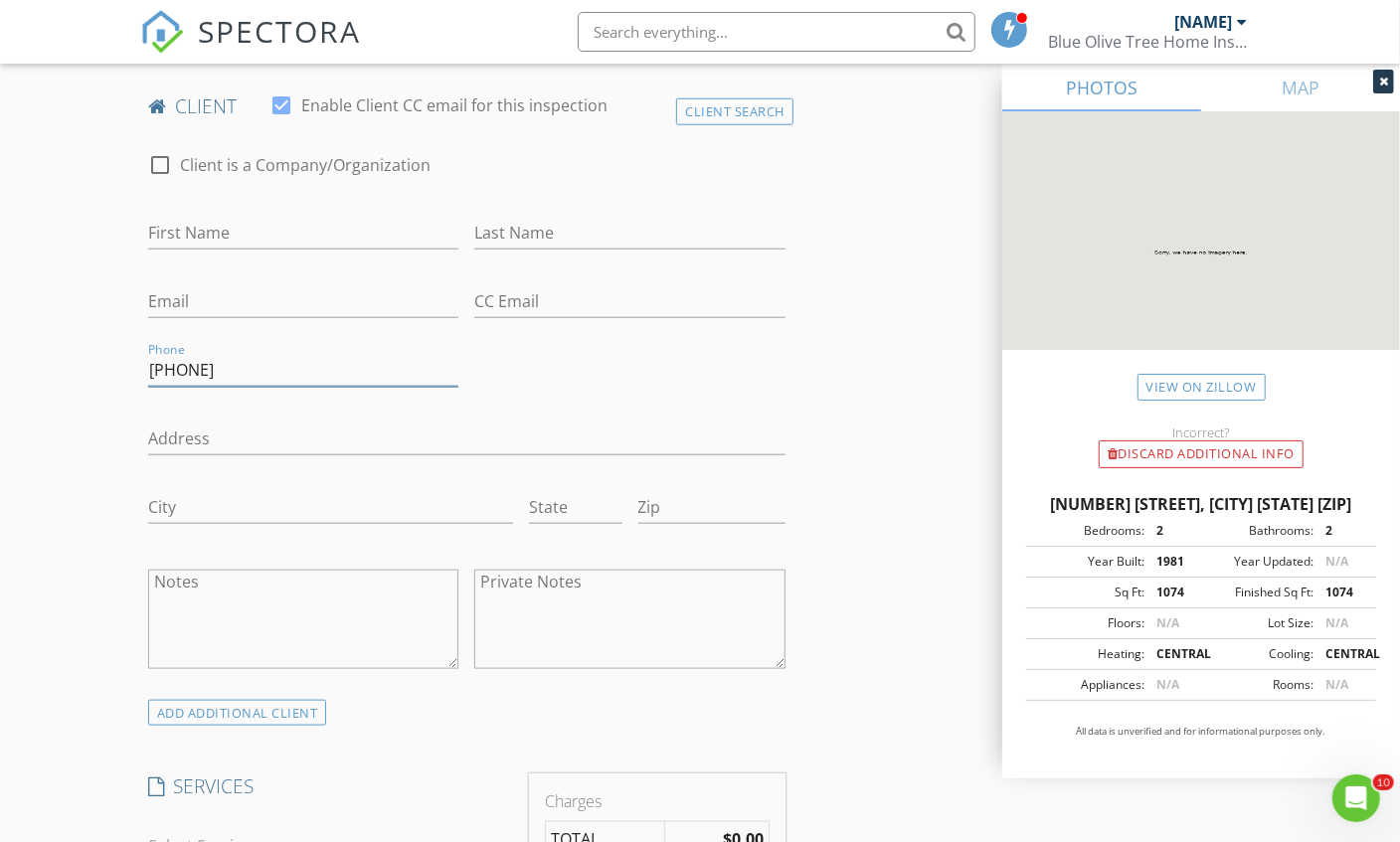 type on "[PHONE]" 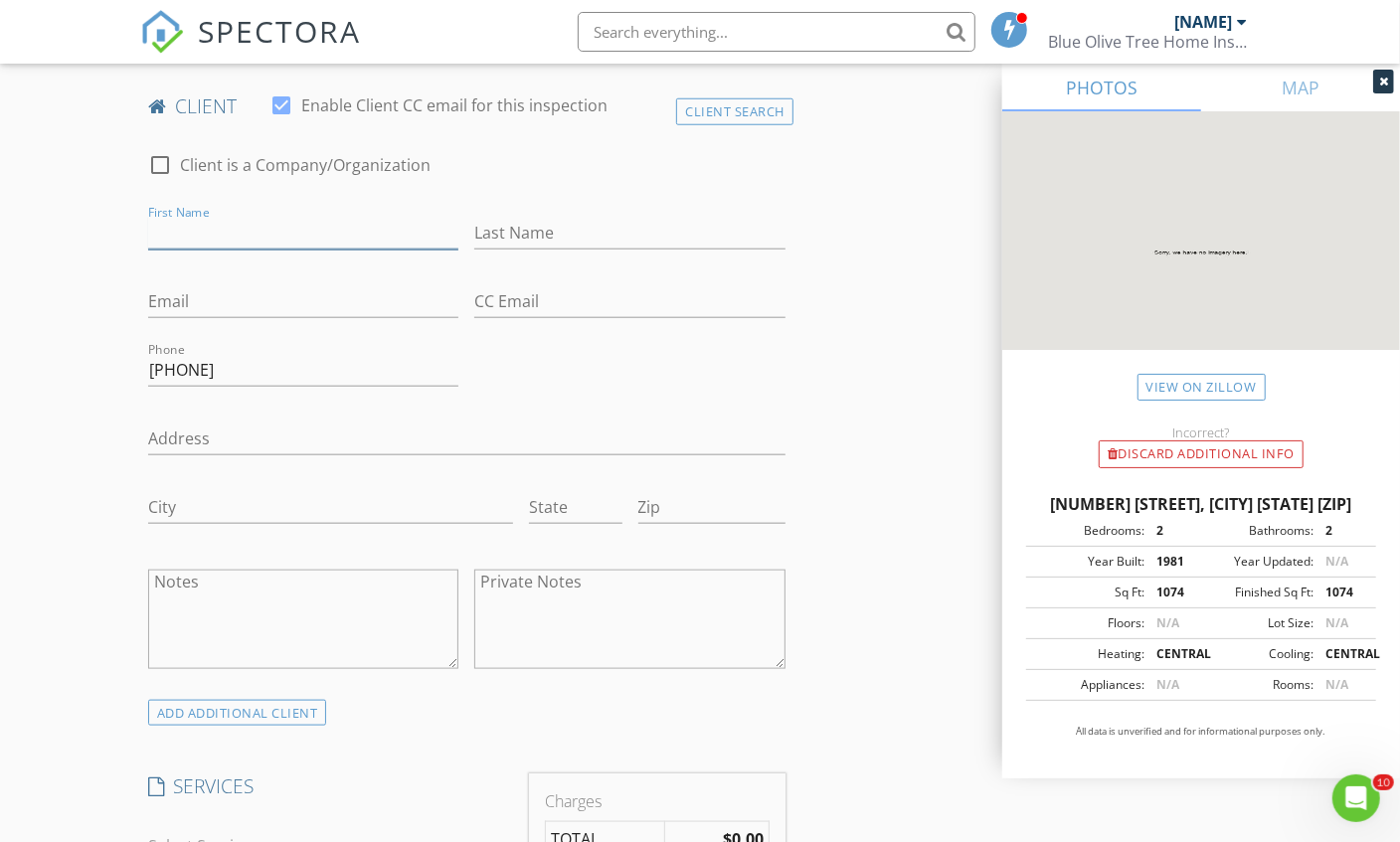 click on "First Name" at bounding box center (303, 233) 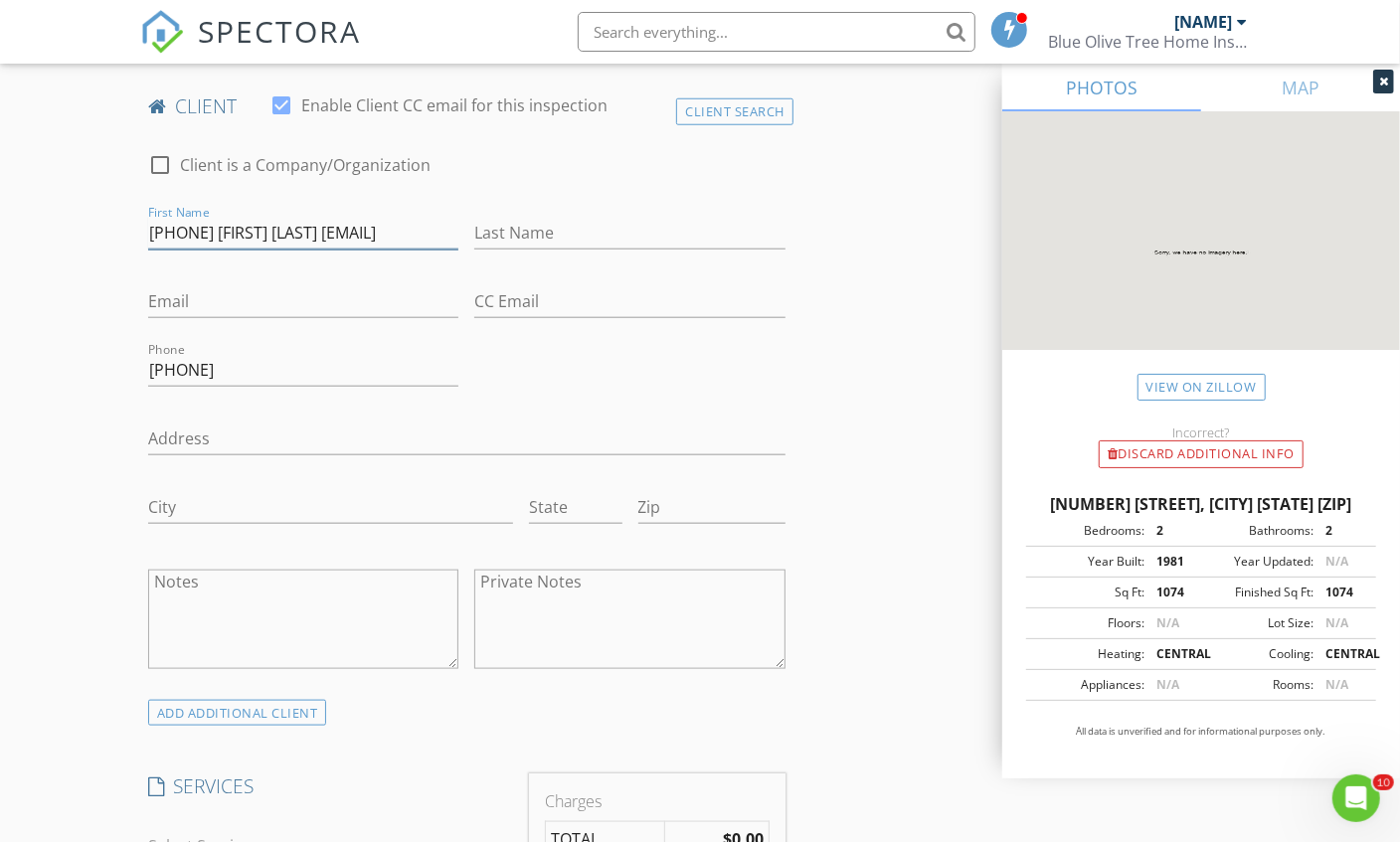 scroll, scrollTop: 0, scrollLeft: 84, axis: horizontal 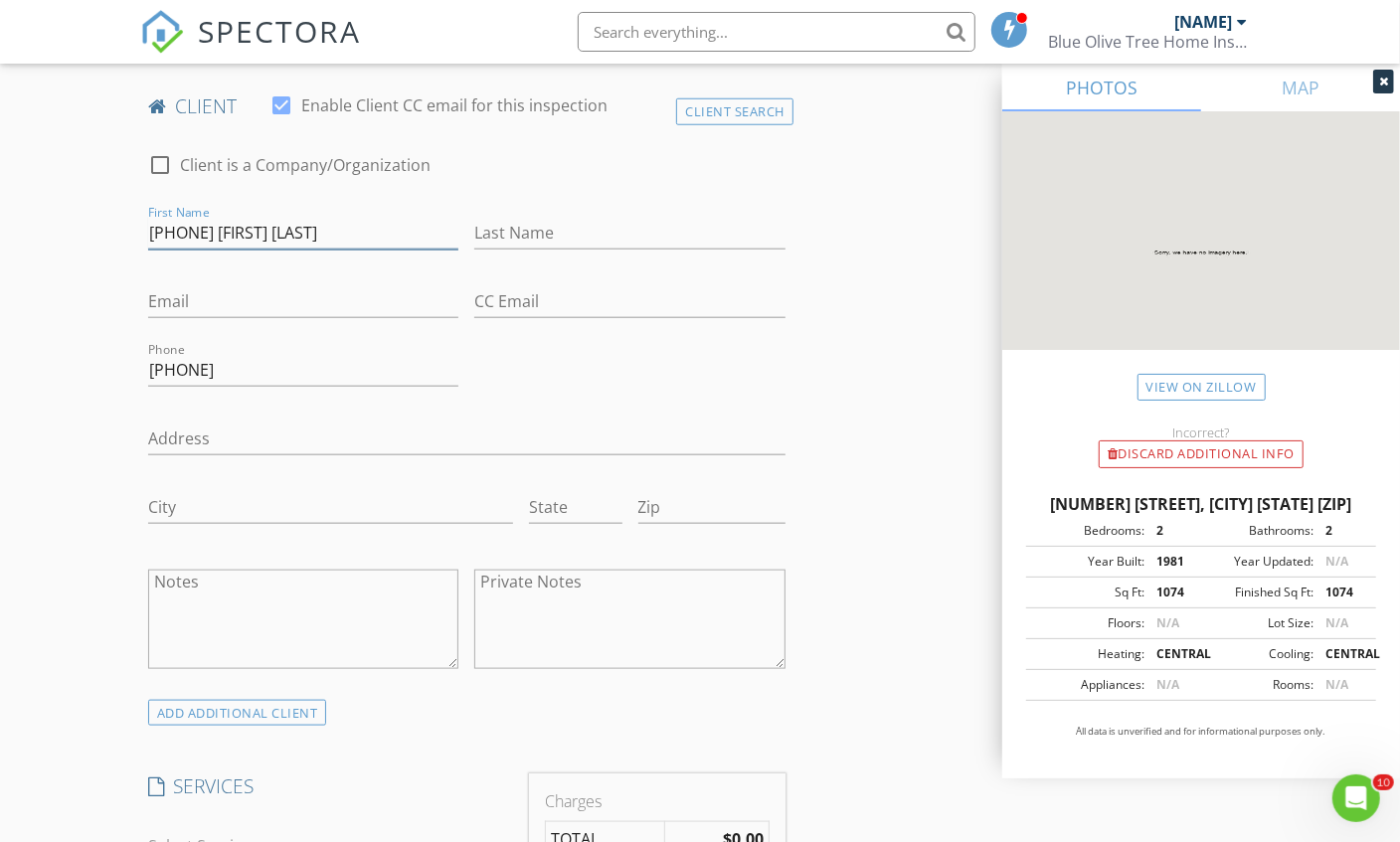 type on "8477573646 Frankie Likoudis" 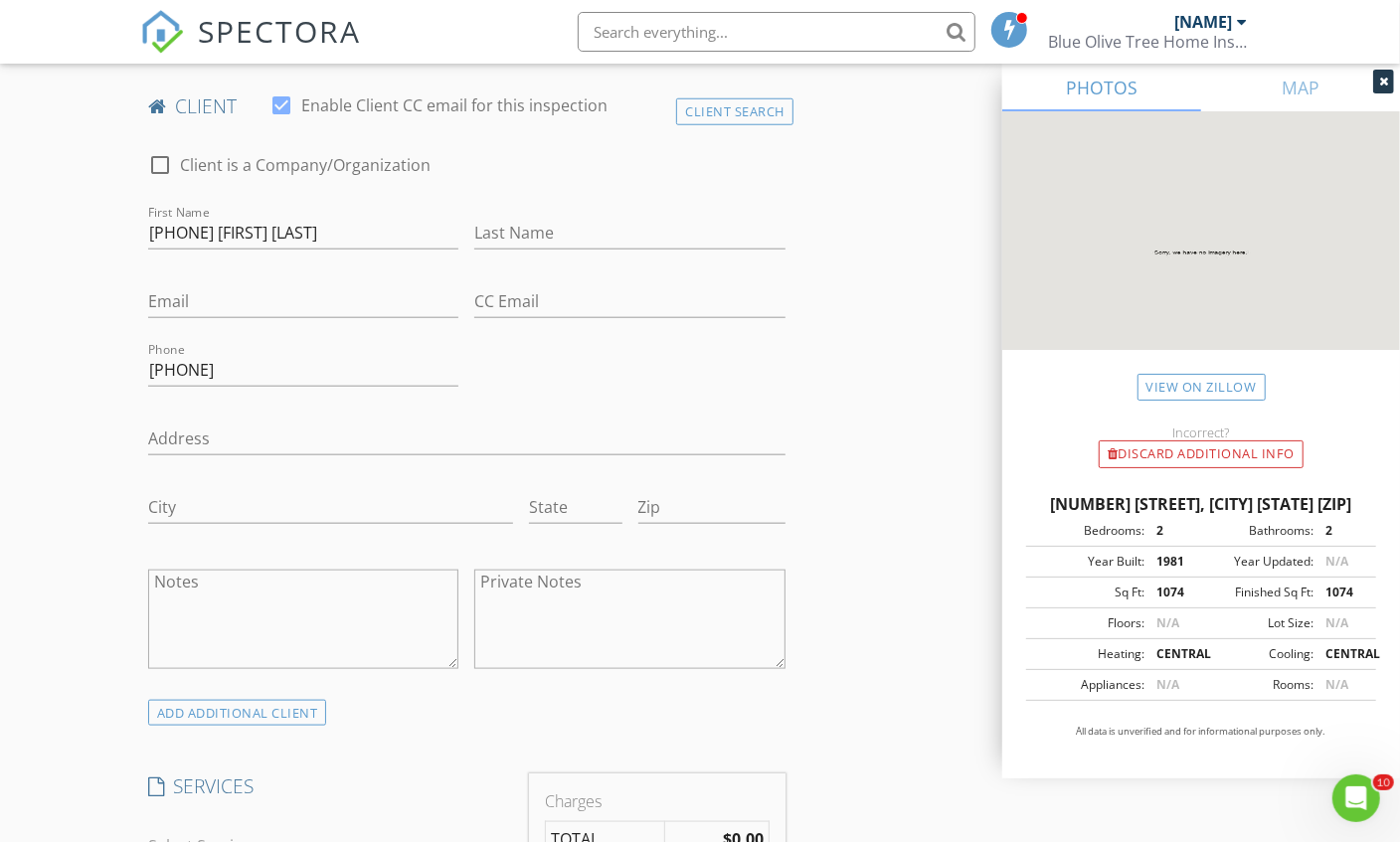 click on "Email" at bounding box center [303, 311] 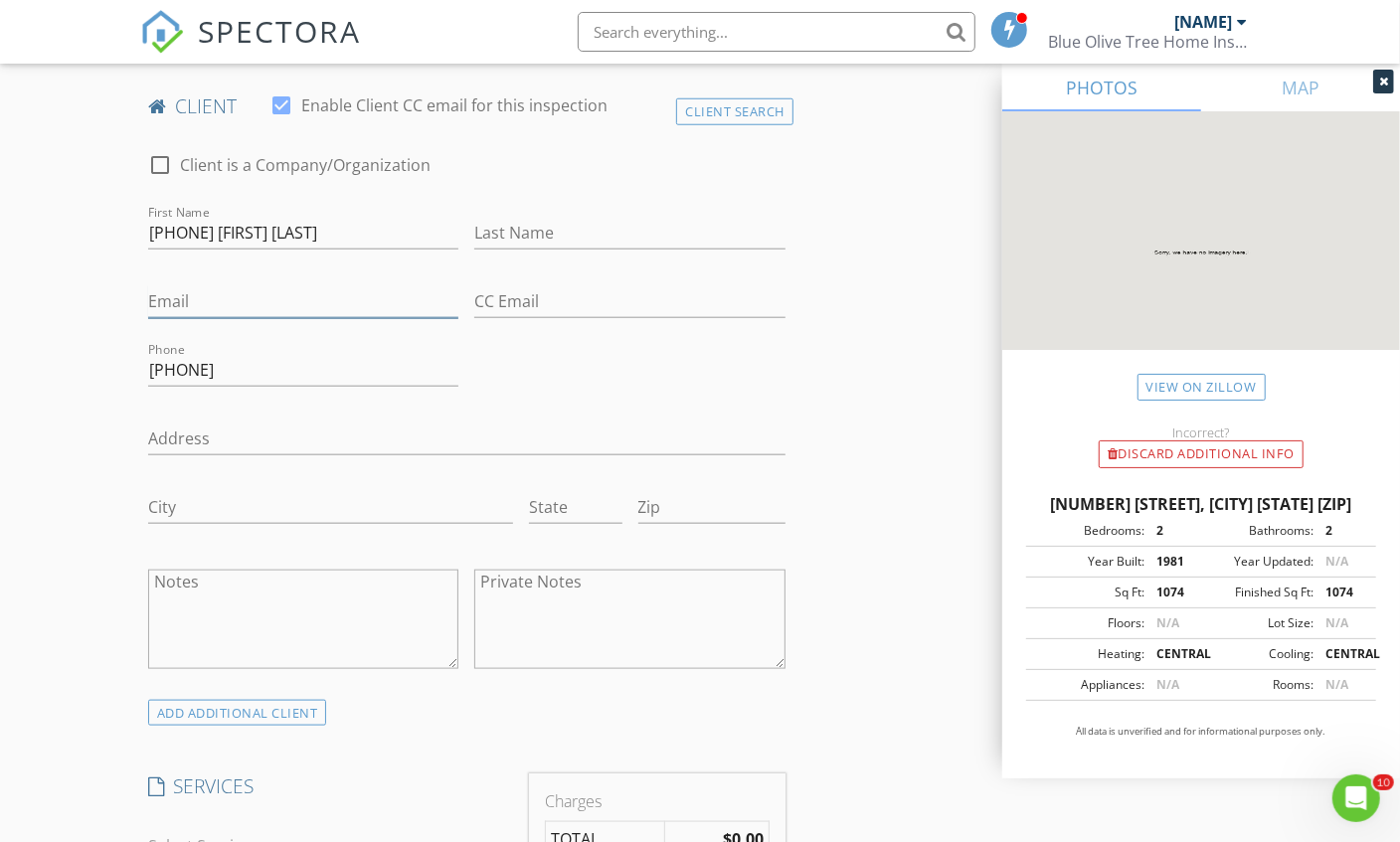 click on "Email" at bounding box center [303, 301] 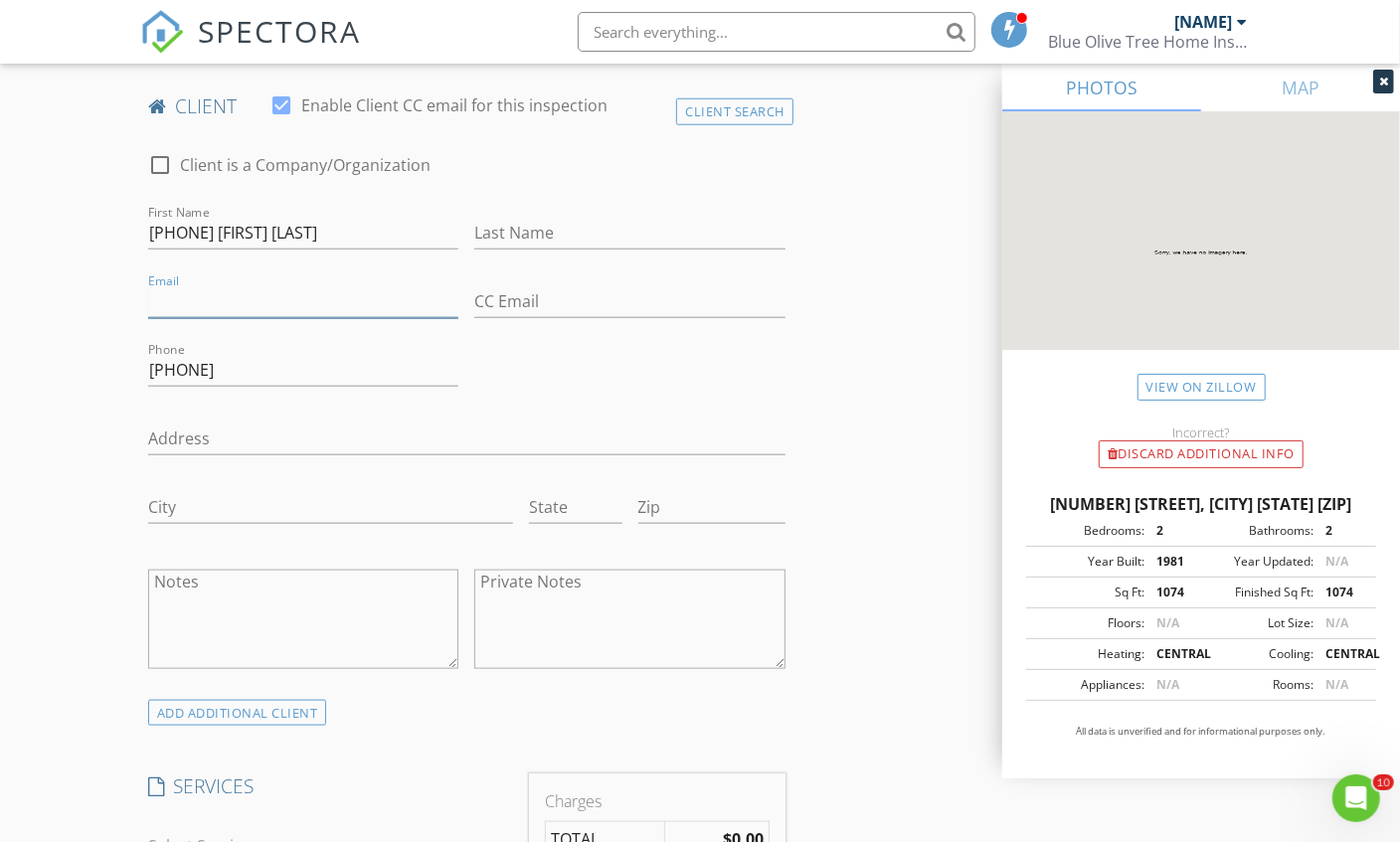 paste on "Flikoudis23@gmail.com" 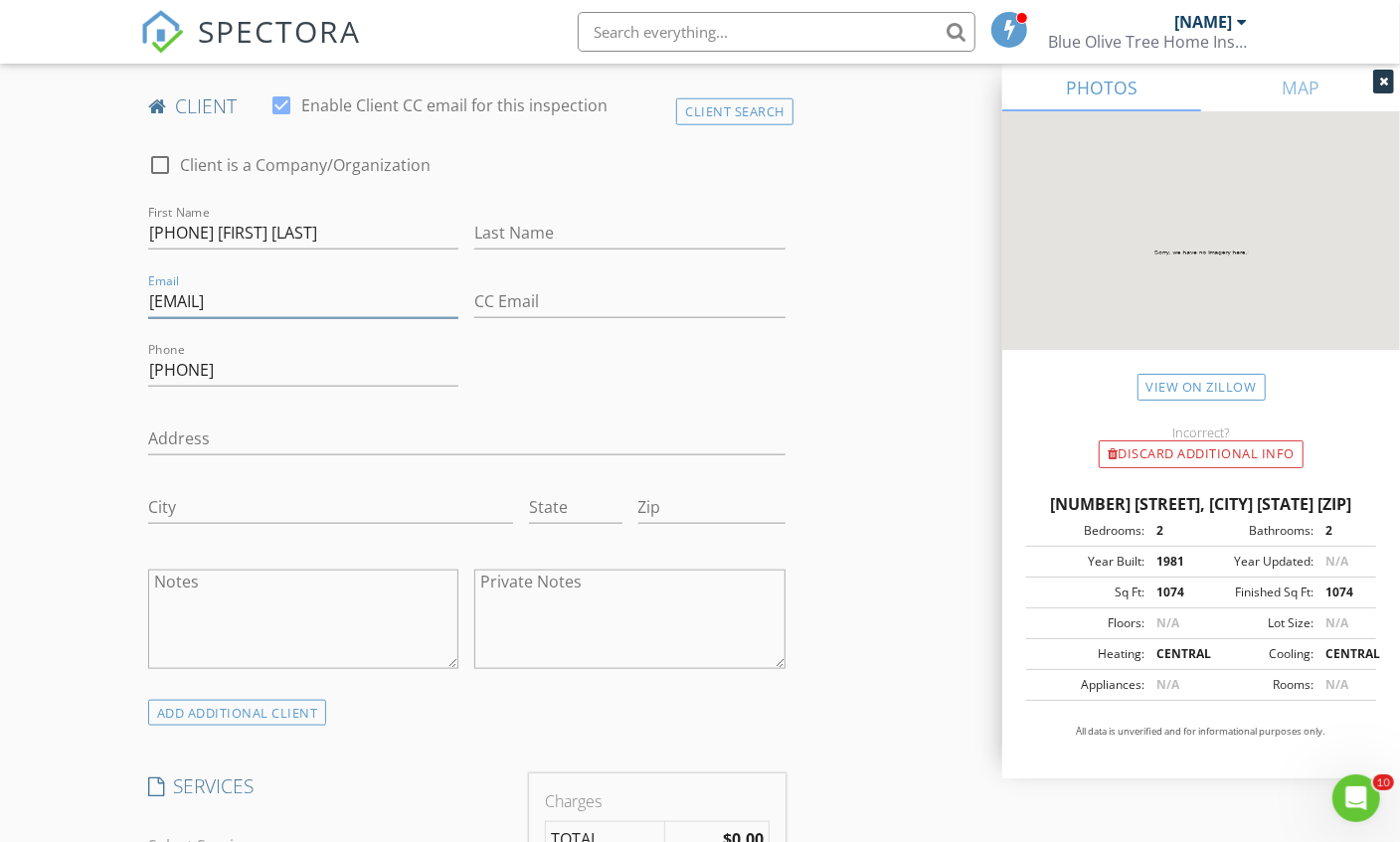 type on "Flikoudis23@gmail.com" 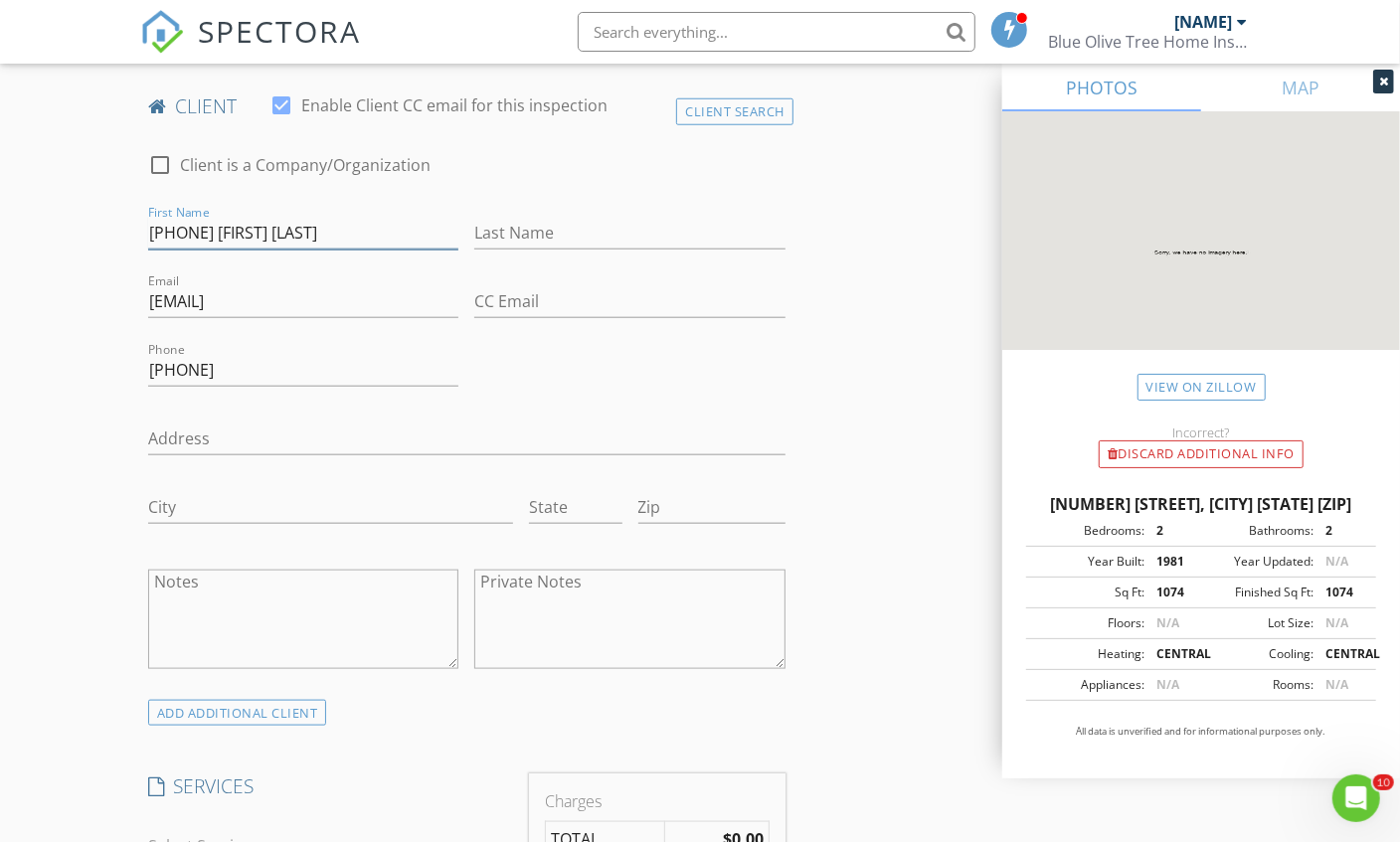 click on "8477573646 Frankie Likoudis" at bounding box center [303, 233] 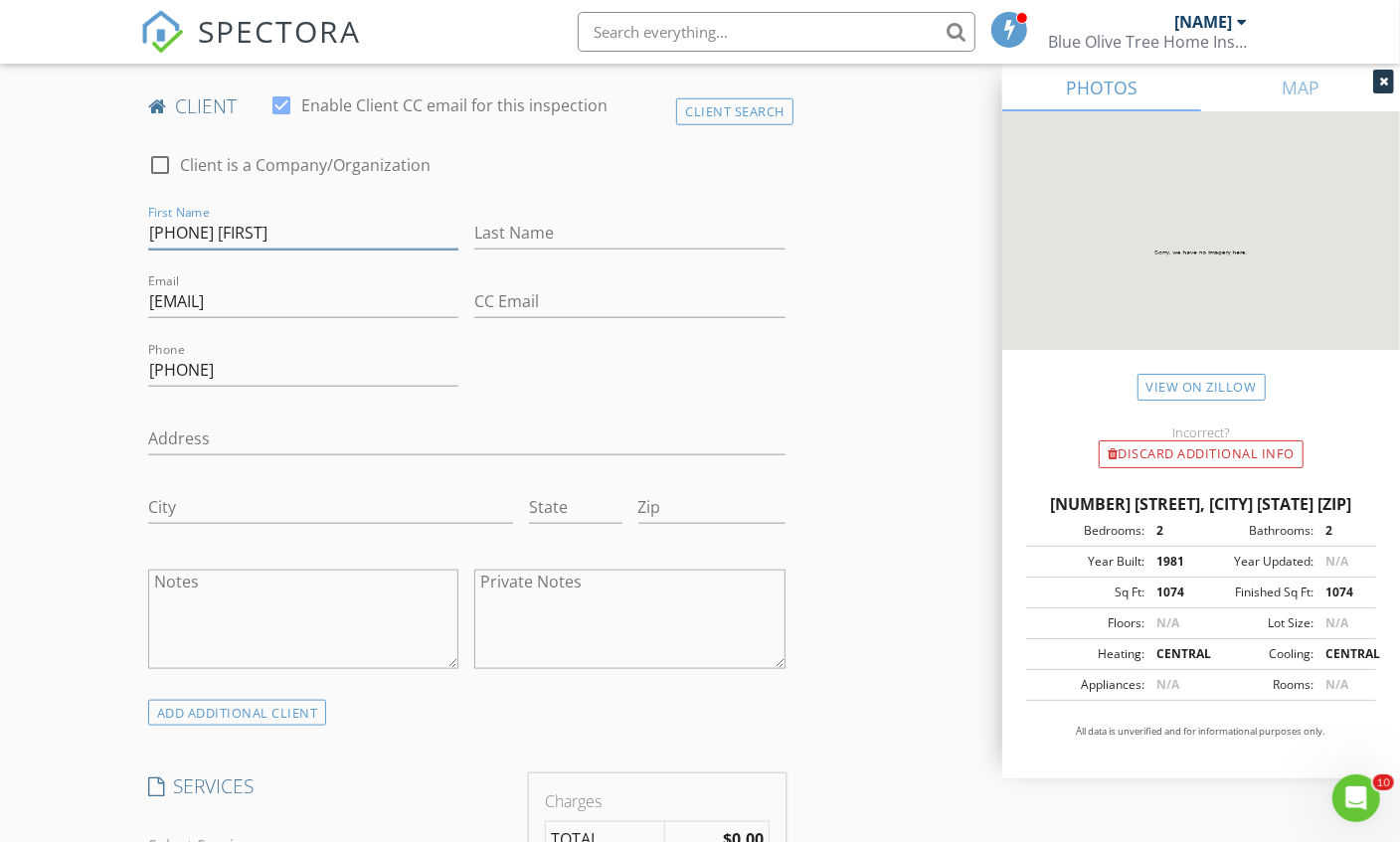type on "8477573646 Frankie" 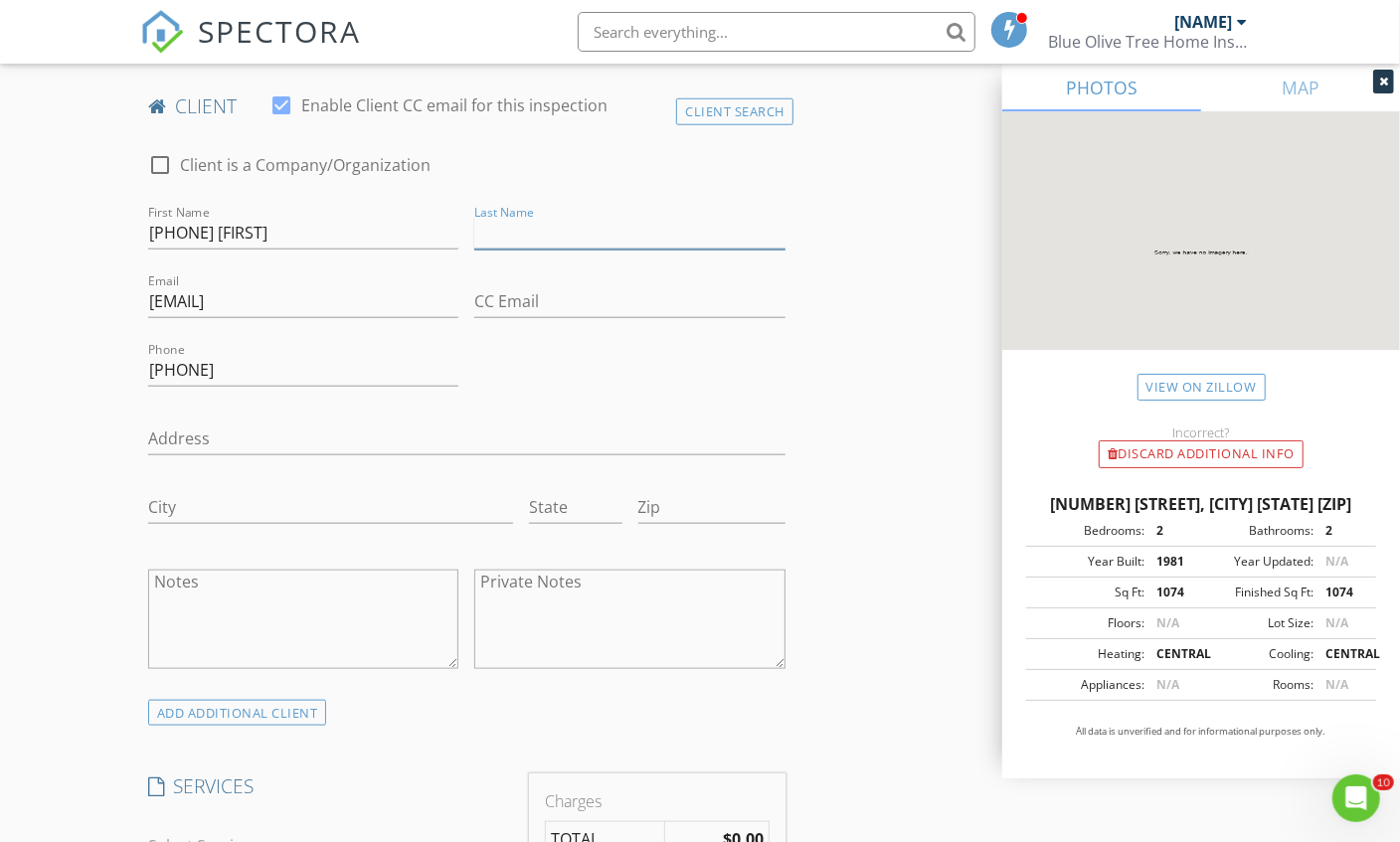 click on "Last Name" at bounding box center [629, 233] 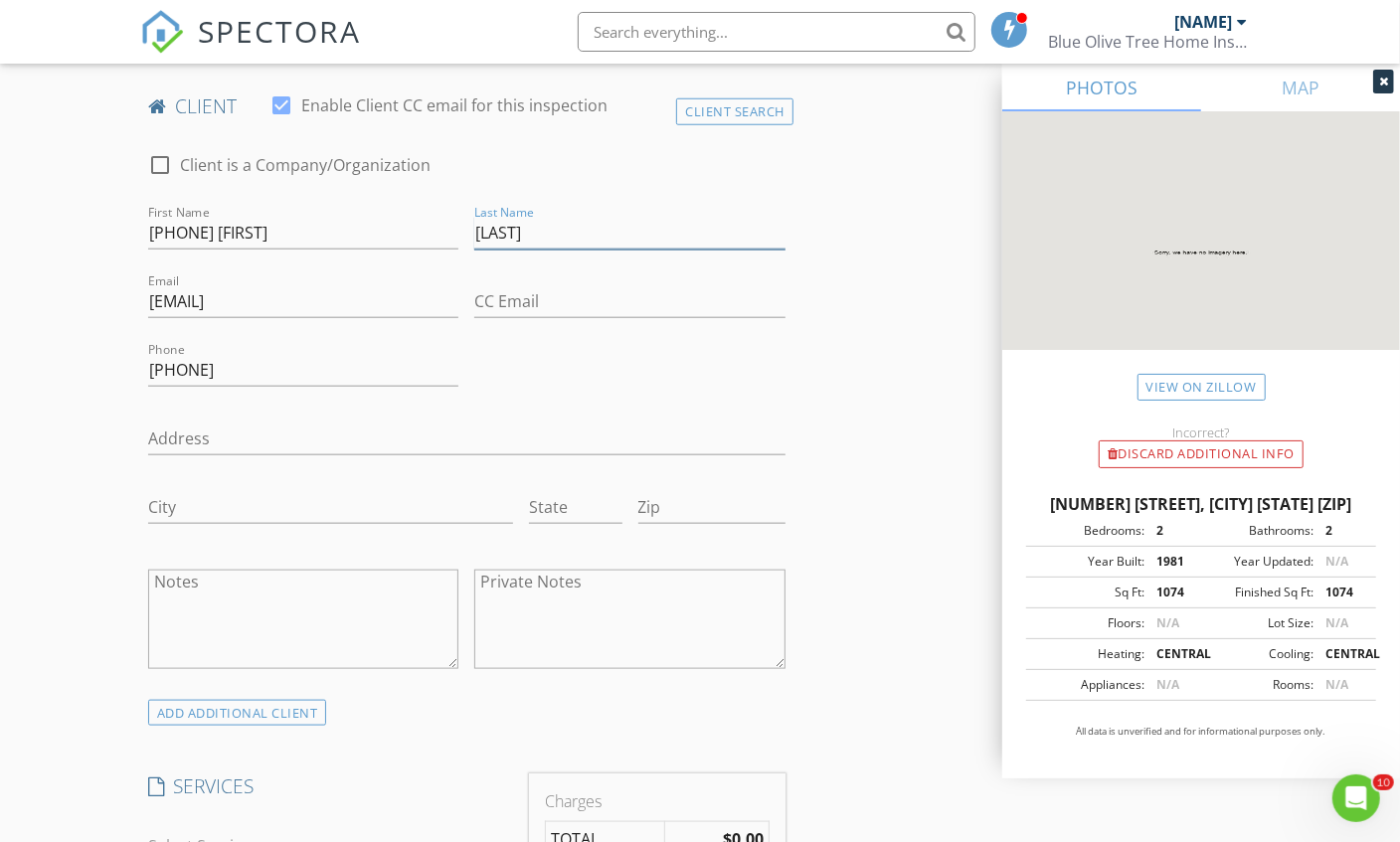 type on "[LAST]" 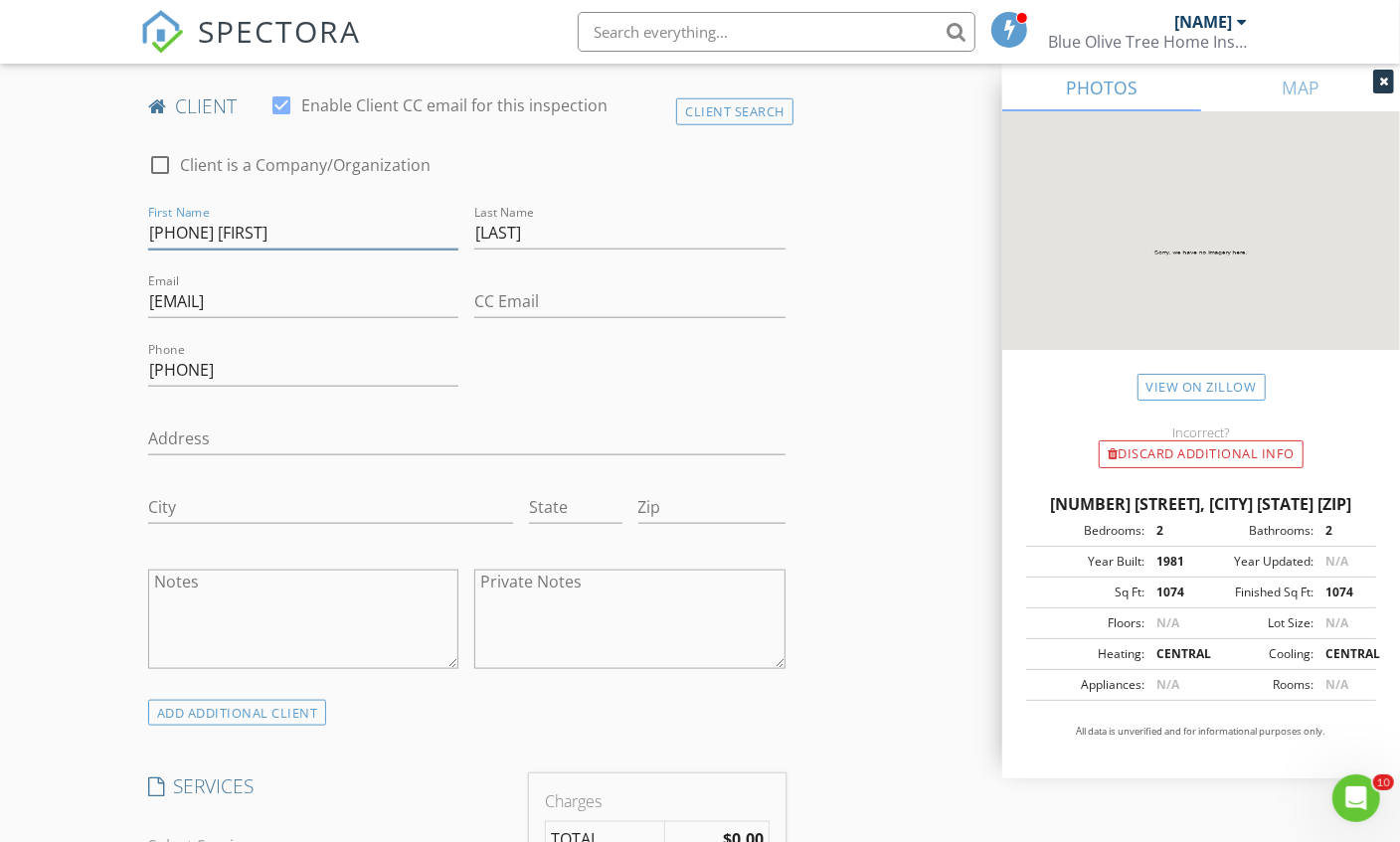 drag, startPoint x: 243, startPoint y: 226, endPoint x: 37, endPoint y: 225, distance: 206.00243 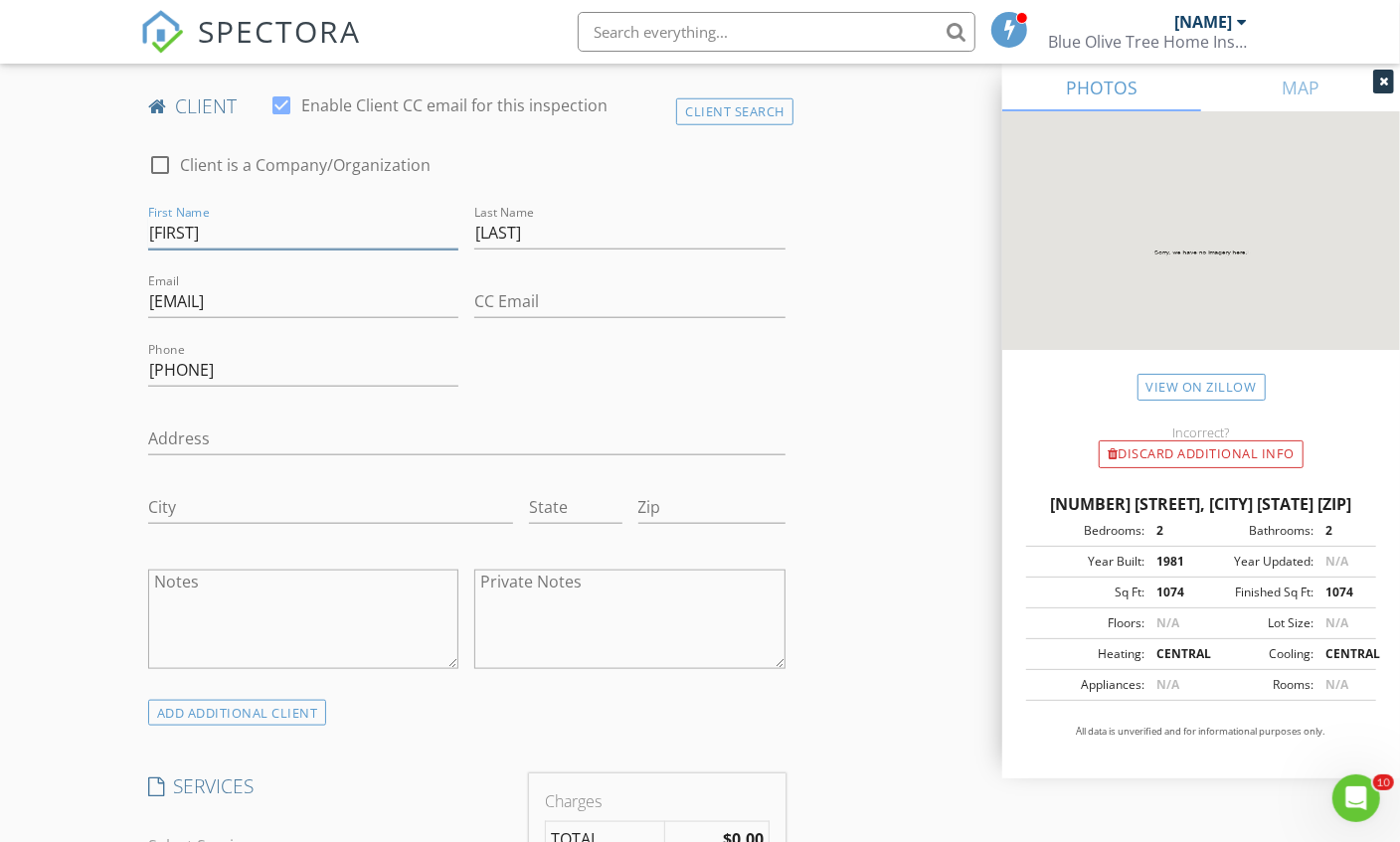 type on "[FIRST]" 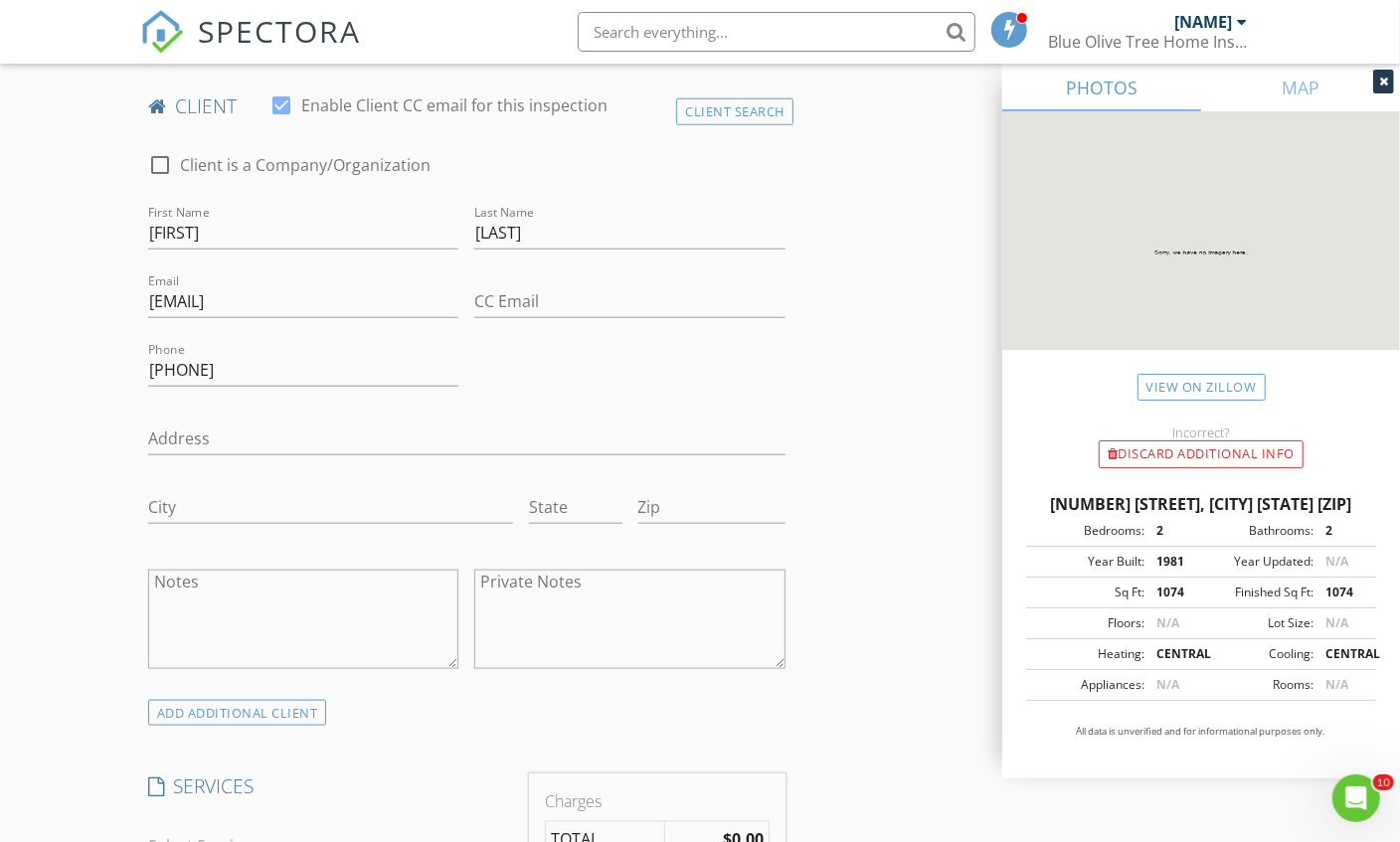 click on "INSPECTOR(S)
check_box   Matthew Kristof   PRIMARY   Matthew Kristof arrow_drop_down   check_box_outline_blank Matthew Kristof specifically requested
Date/Time
08/01/2025 4:00 PM
Location
Address Search       Address 7505 Presley Pl   Unit 87   City Tampa   State FL   Zip 33617   County Hillsborough     Square Feet 1074   Year Built 1981   Foundation arrow_drop_down     Matthew Kristof     29.5 miles     (an hour)
client
check_box Enable Client CC email for this inspection   Client Search     check_box_outline_blank Client is a Company/Organization     First Name Frankie   Last Name Likoudis   Email Flikoudis23@gmail.com   CC Email   Phone 847-757-3646   Address   City   State   Zip       Notes   Private Notes
ADD ADDITIONAL client
SERVICES
check_box_outline_blank" at bounding box center (700, 913) 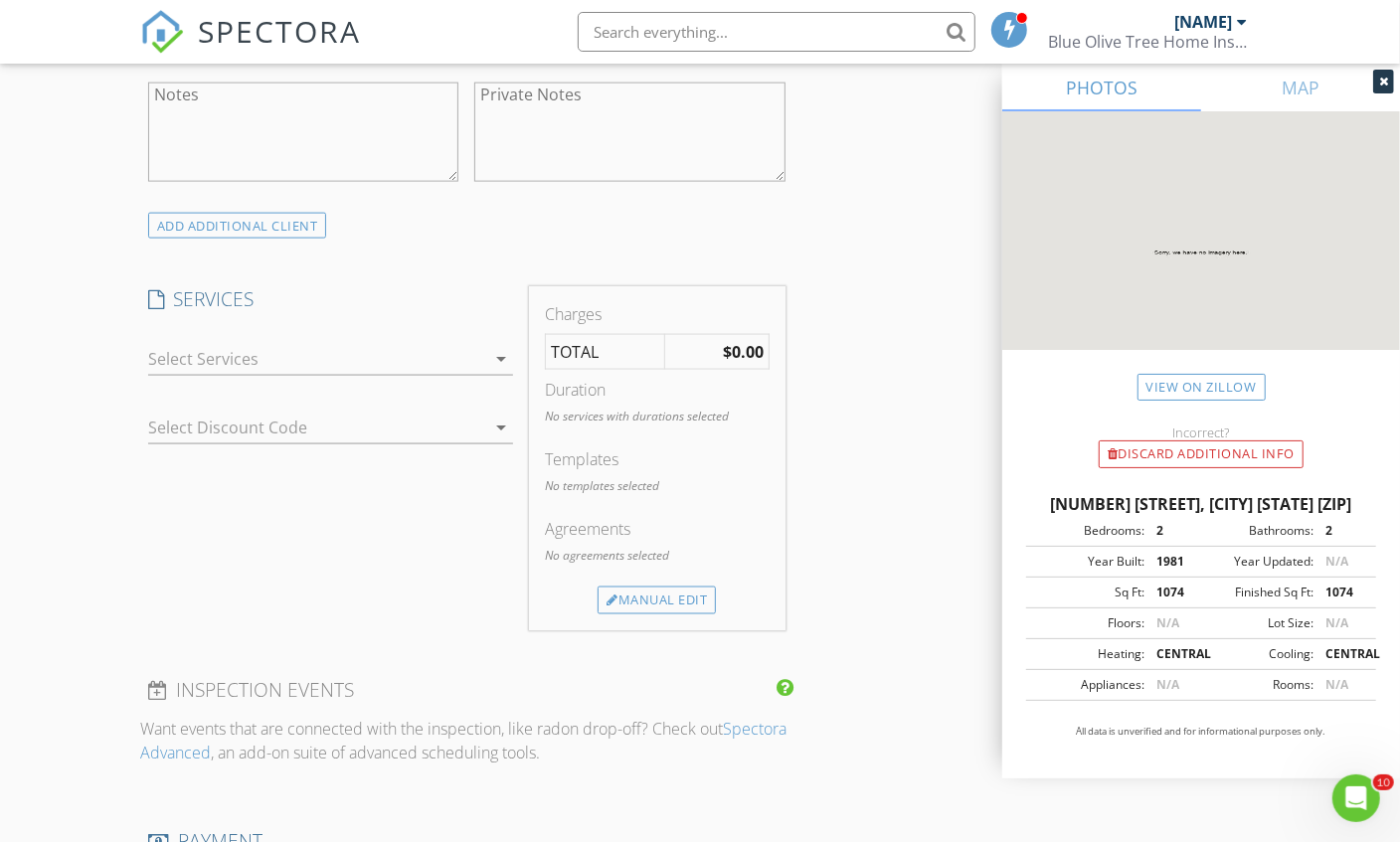 scroll, scrollTop: 1576, scrollLeft: 0, axis: vertical 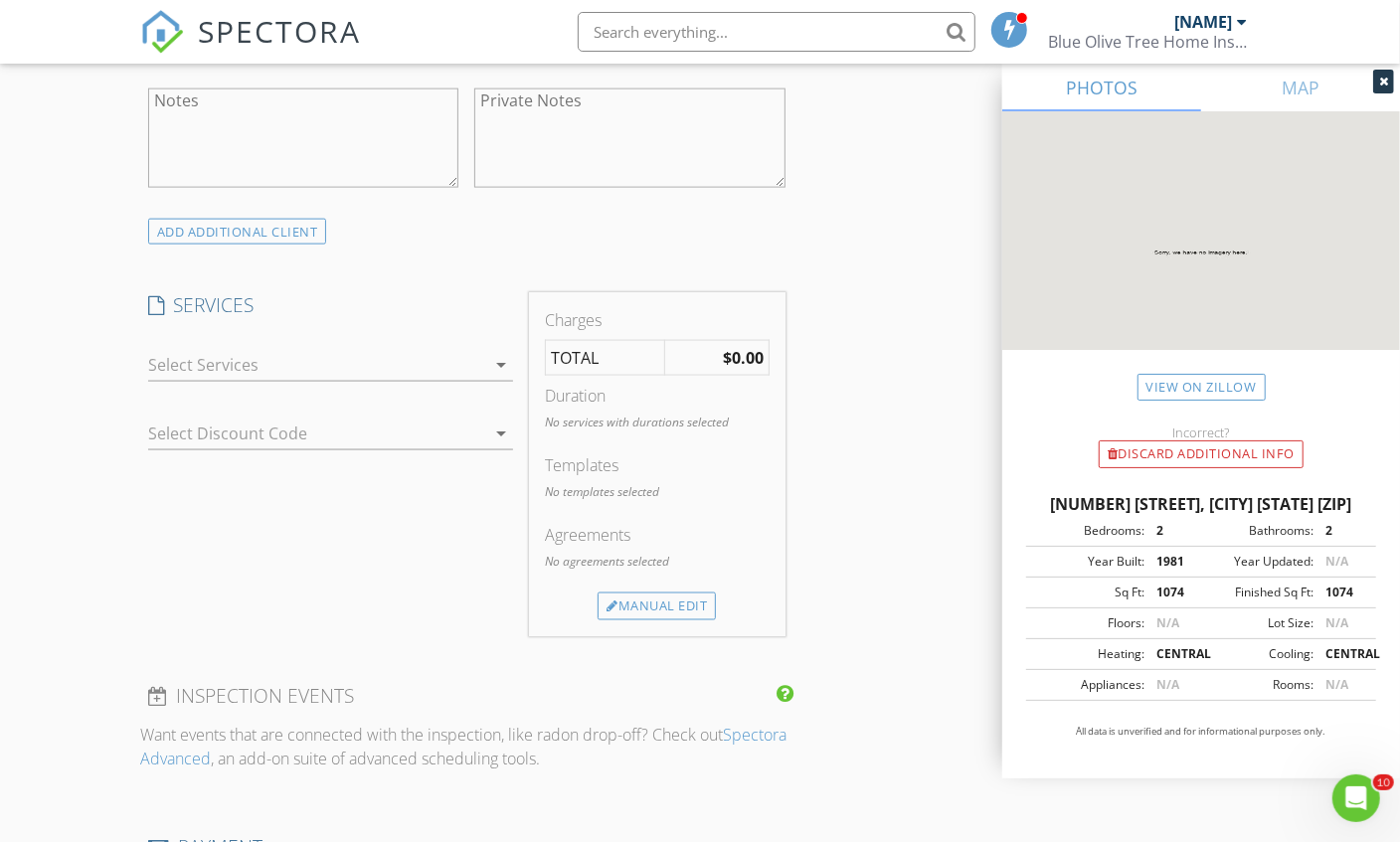 click at bounding box center (316, 365) 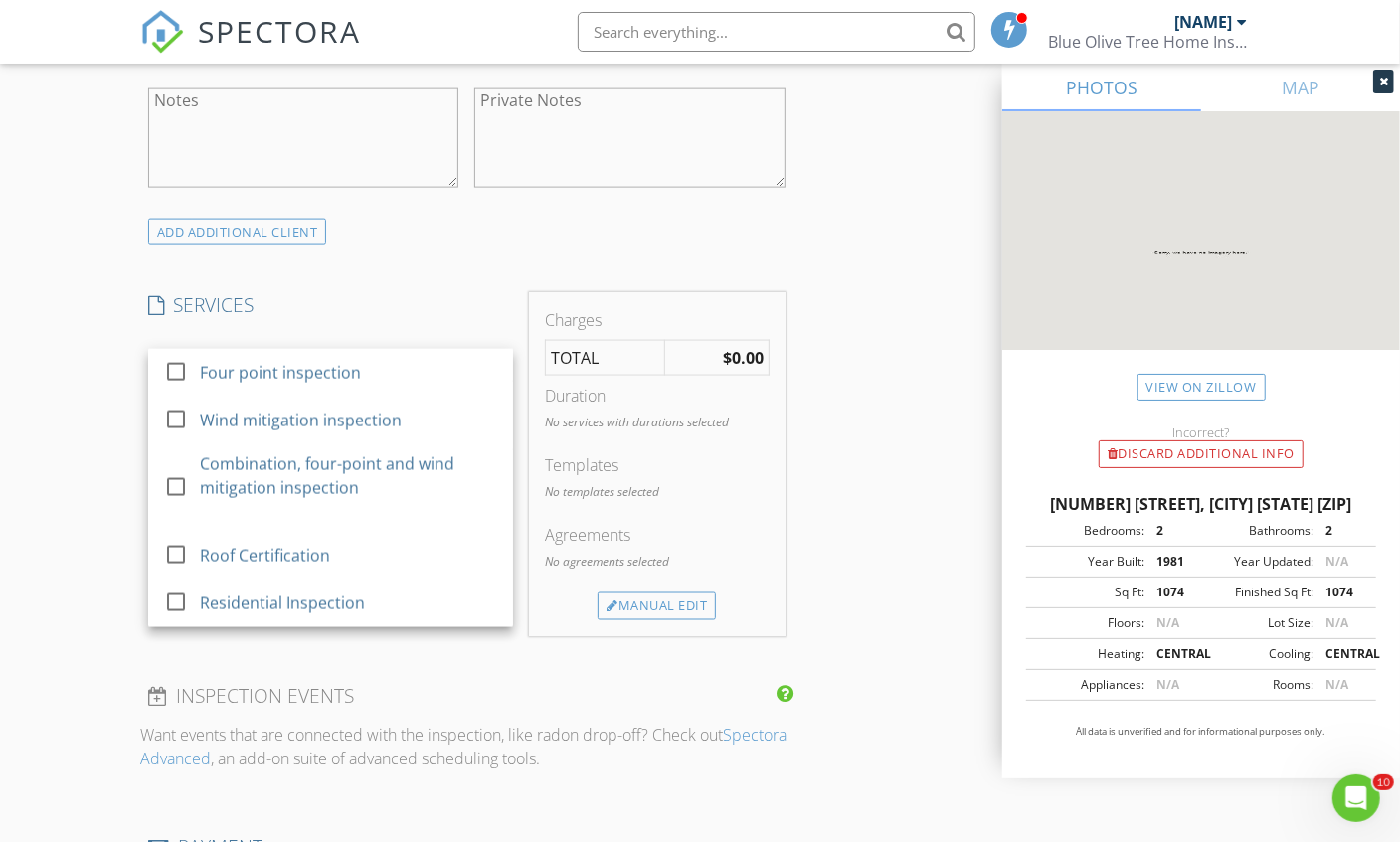 click on "Roof Certification" at bounding box center [348, 556] 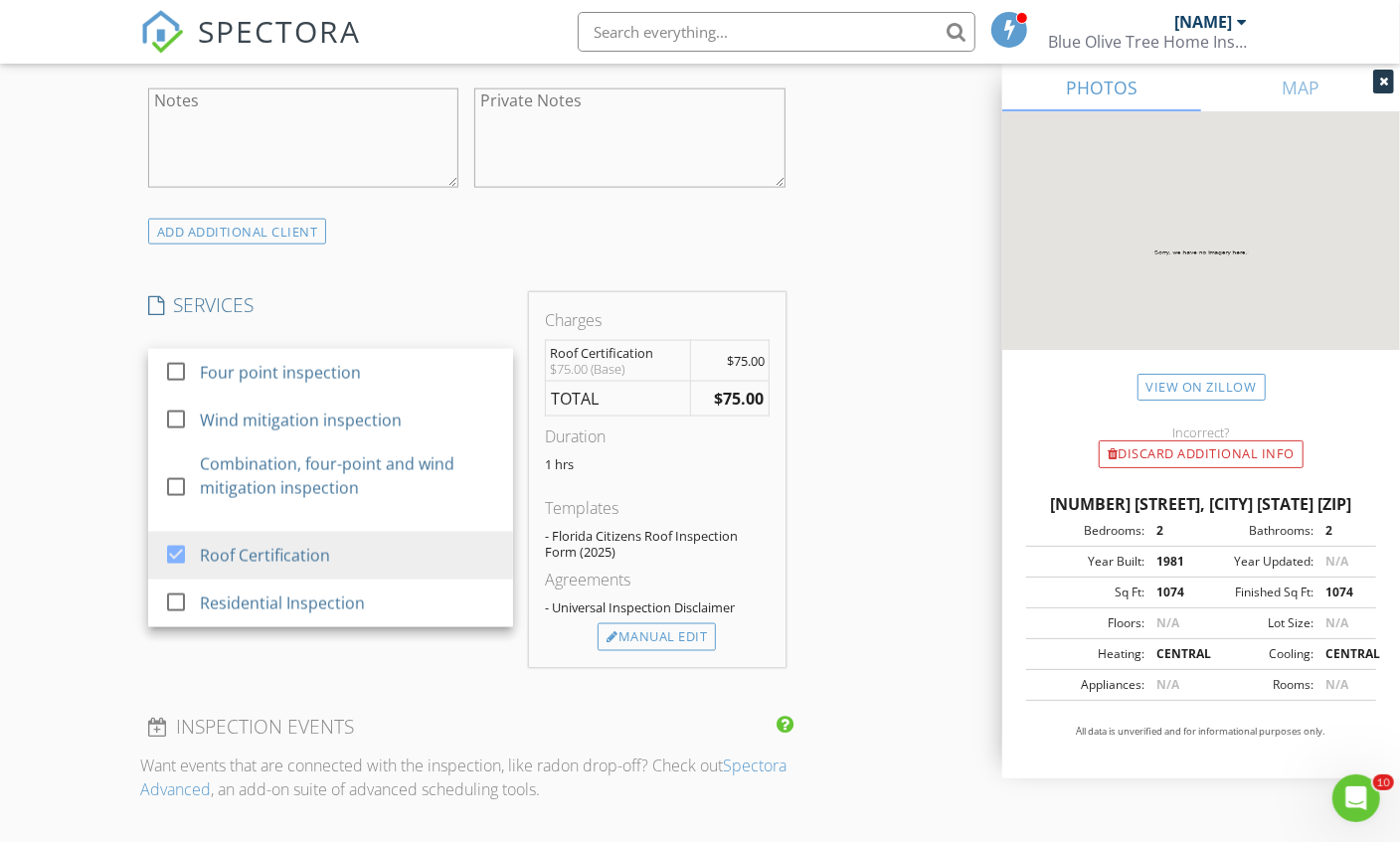 click on "Manual Edit" at bounding box center (656, 637) 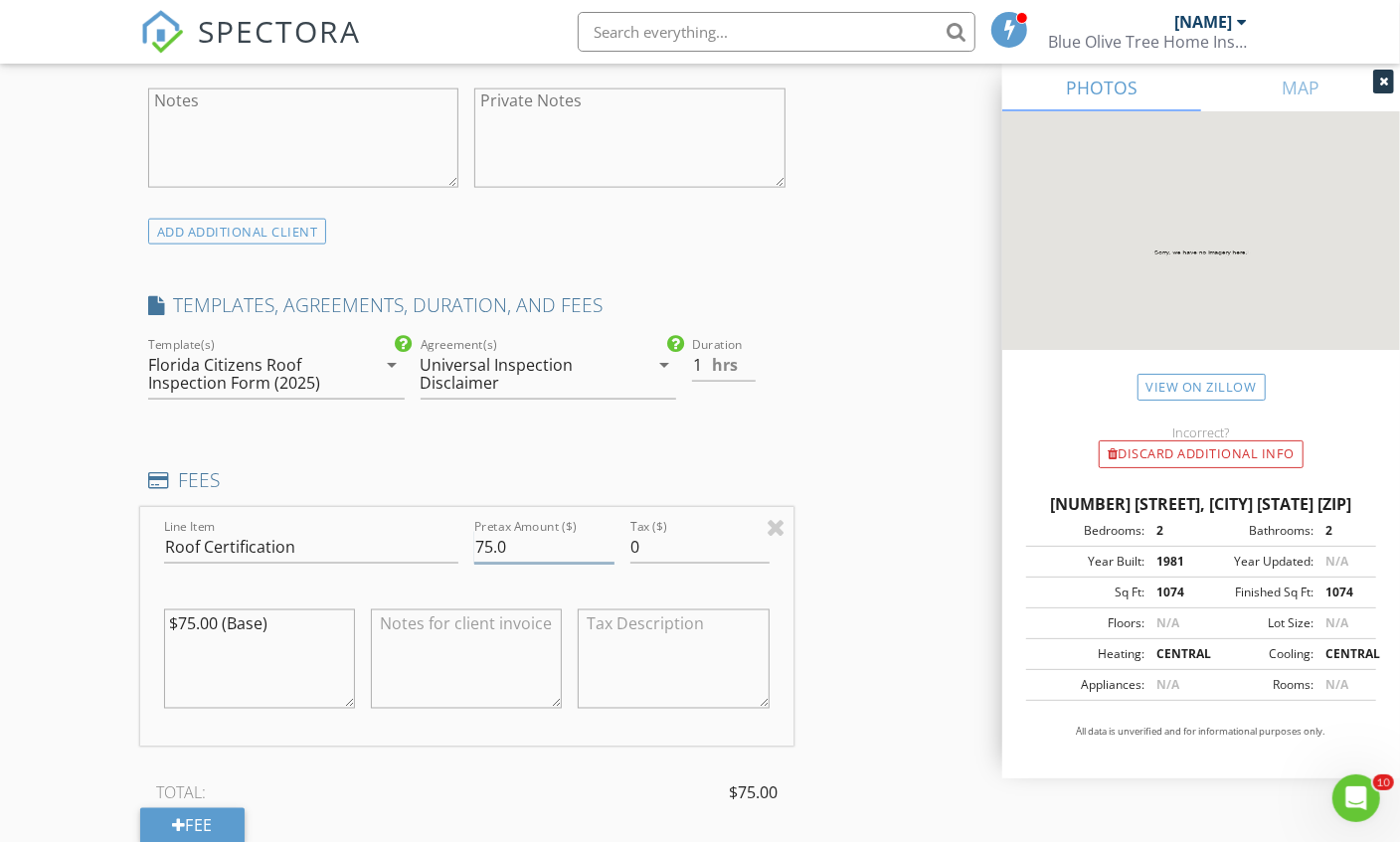 click on "75.0" at bounding box center (544, 547) 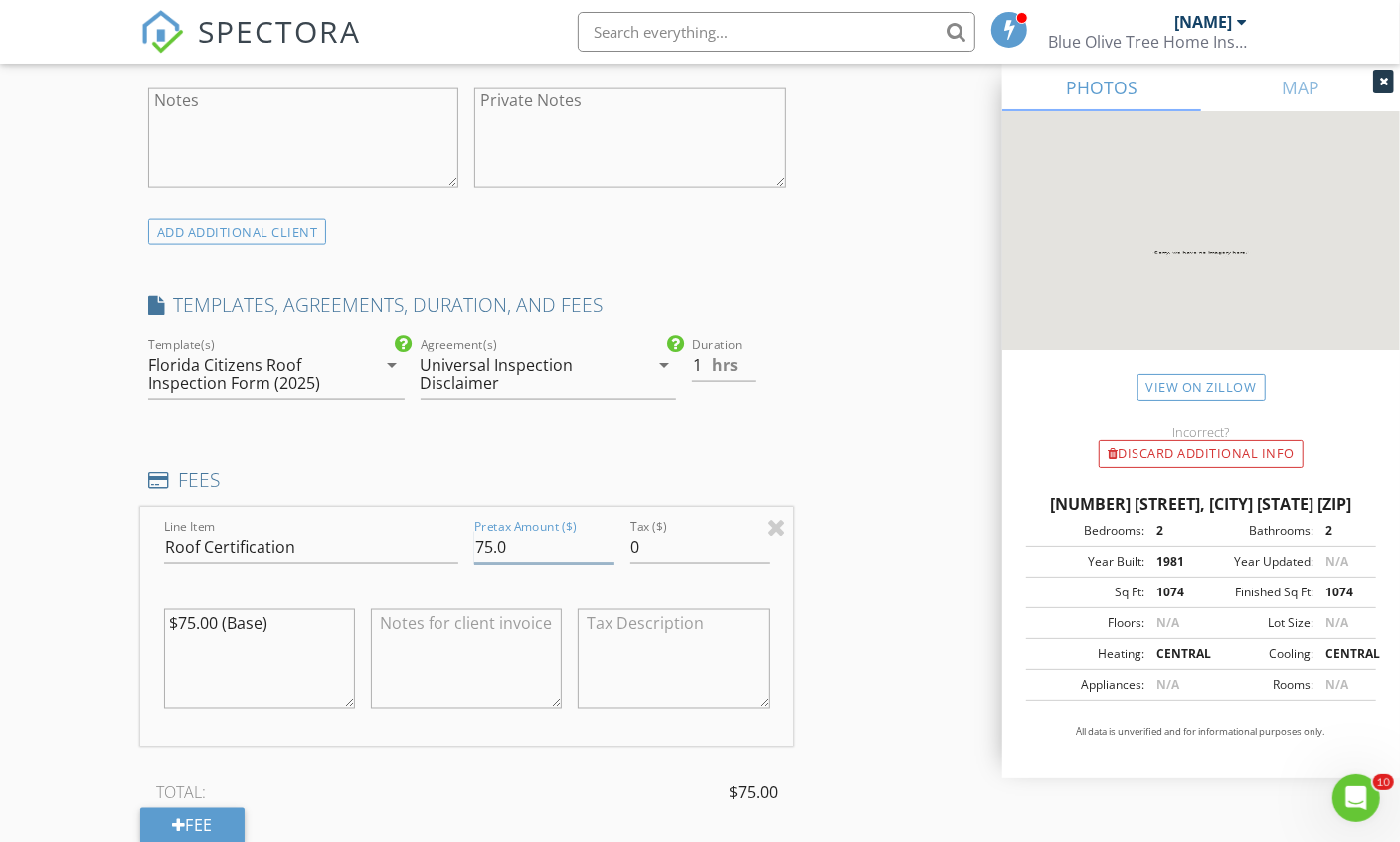 click on "75.0" at bounding box center [544, 547] 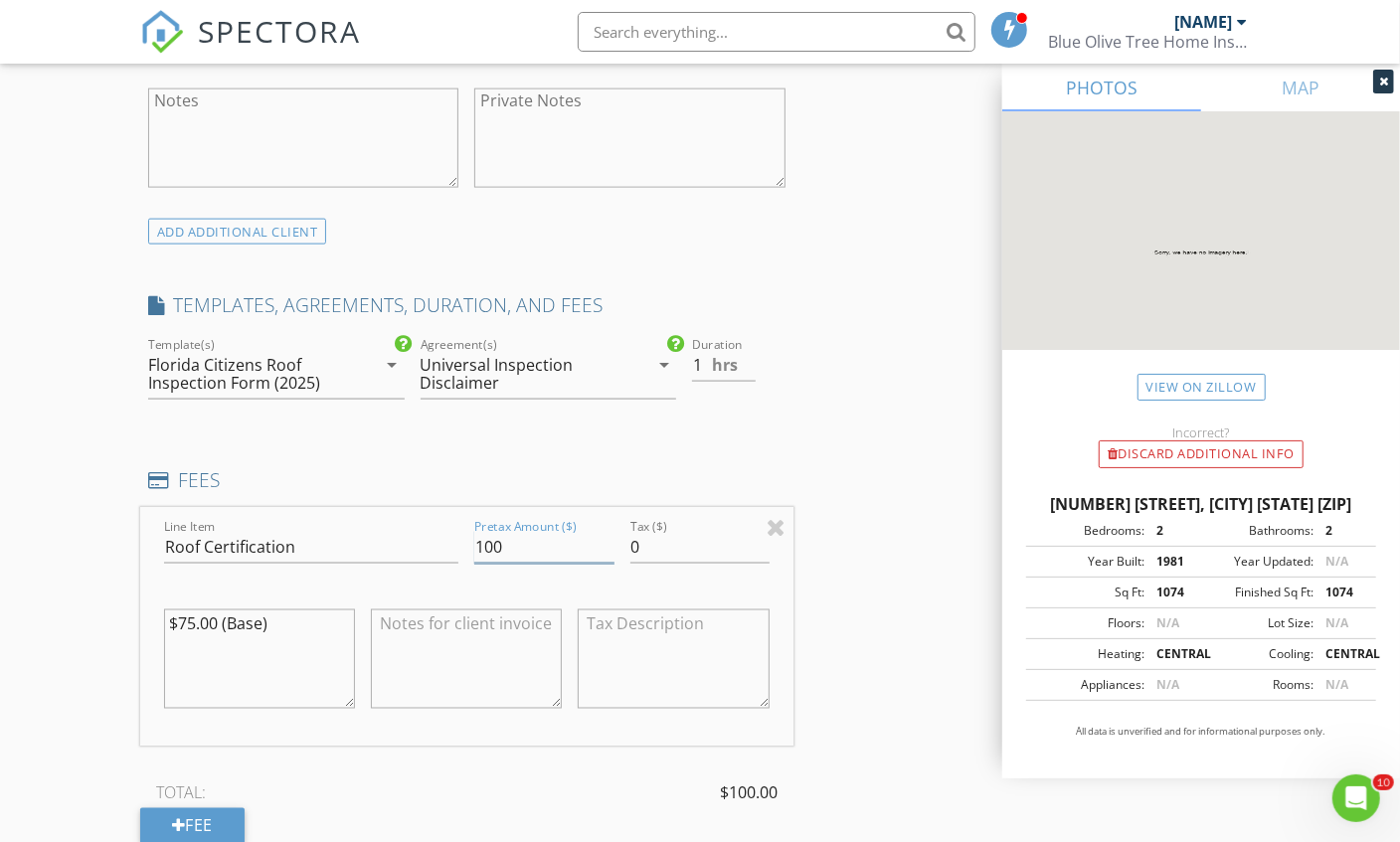 type on "100" 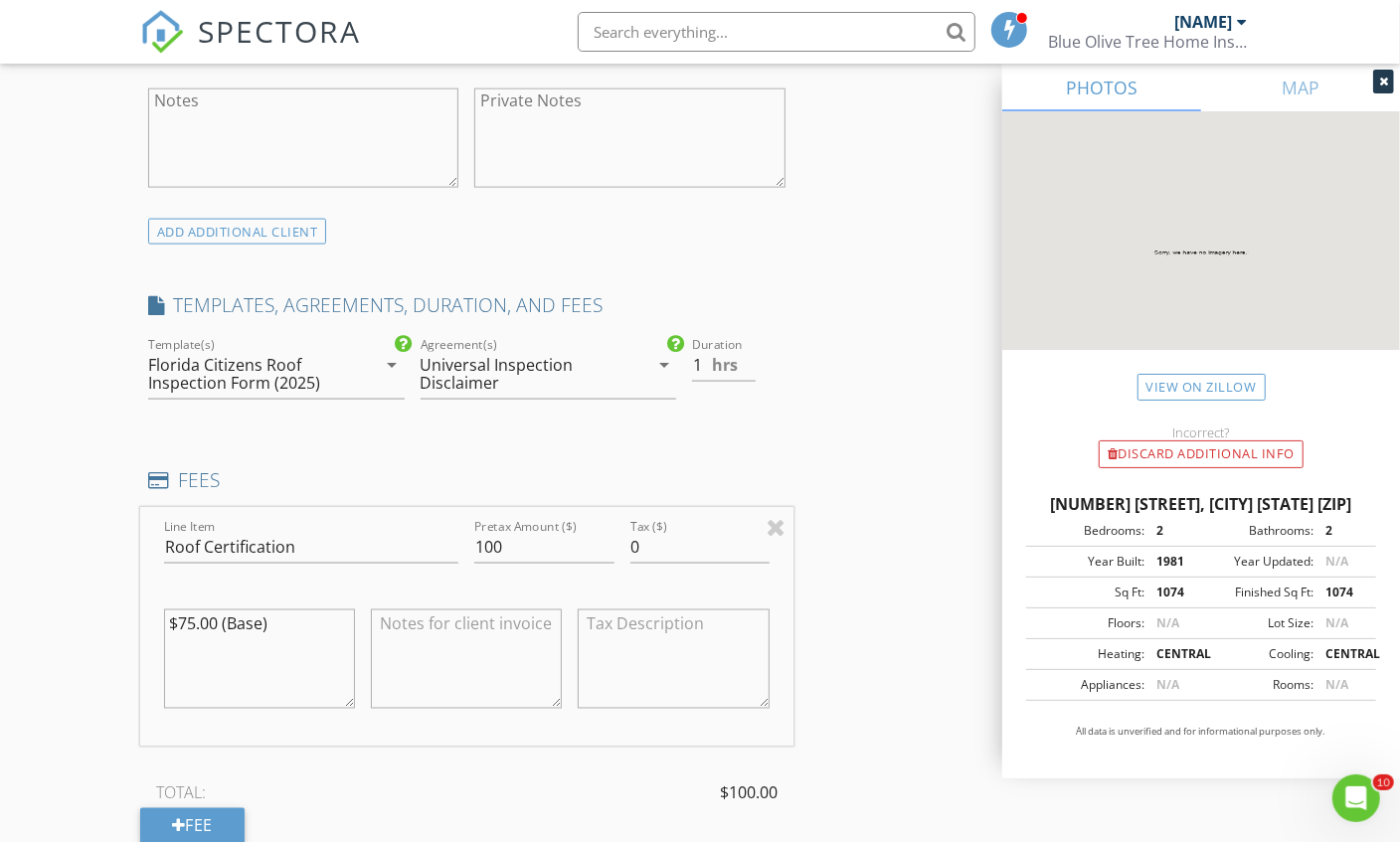 click on "INSPECTOR(S)
check_box   Matthew Kristof   PRIMARY   Matthew Kristof arrow_drop_down   check_box_outline_blank Matthew Kristof specifically requested
Date/Time
08/01/2025 4:00 PM
Location
Address Search       Address 7505 Presley Pl   Unit 87   City Tampa   State FL   Zip 33617   County Hillsborough     Square Feet 1074   Year Built 1981   Foundation arrow_drop_down     Matthew Kristof     29.5 miles     (an hour)
client
check_box Enable Client CC email for this inspection   Client Search     check_box_outline_blank Client is a Company/Organization     First Name Frankie   Last Name Likoudis   Email Flikoudis23@gmail.com   CC Email   Phone 847-757-3646   Address   City   State   Zip       Notes   Private Notes
ADD ADDITIONAL client
SERVICES
check_box_outline_blank" at bounding box center (700, 550) 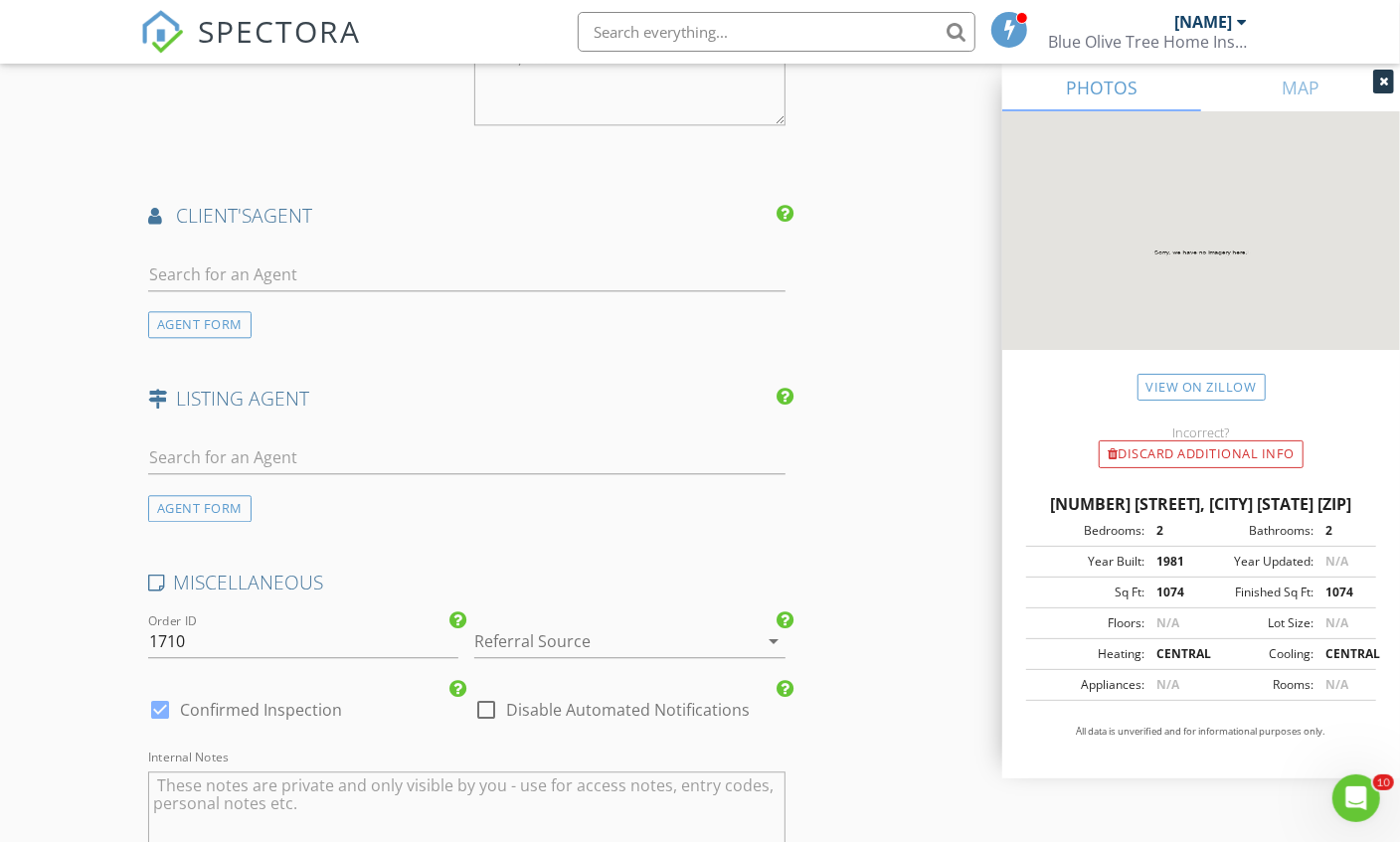 scroll, scrollTop: 3092, scrollLeft: 0, axis: vertical 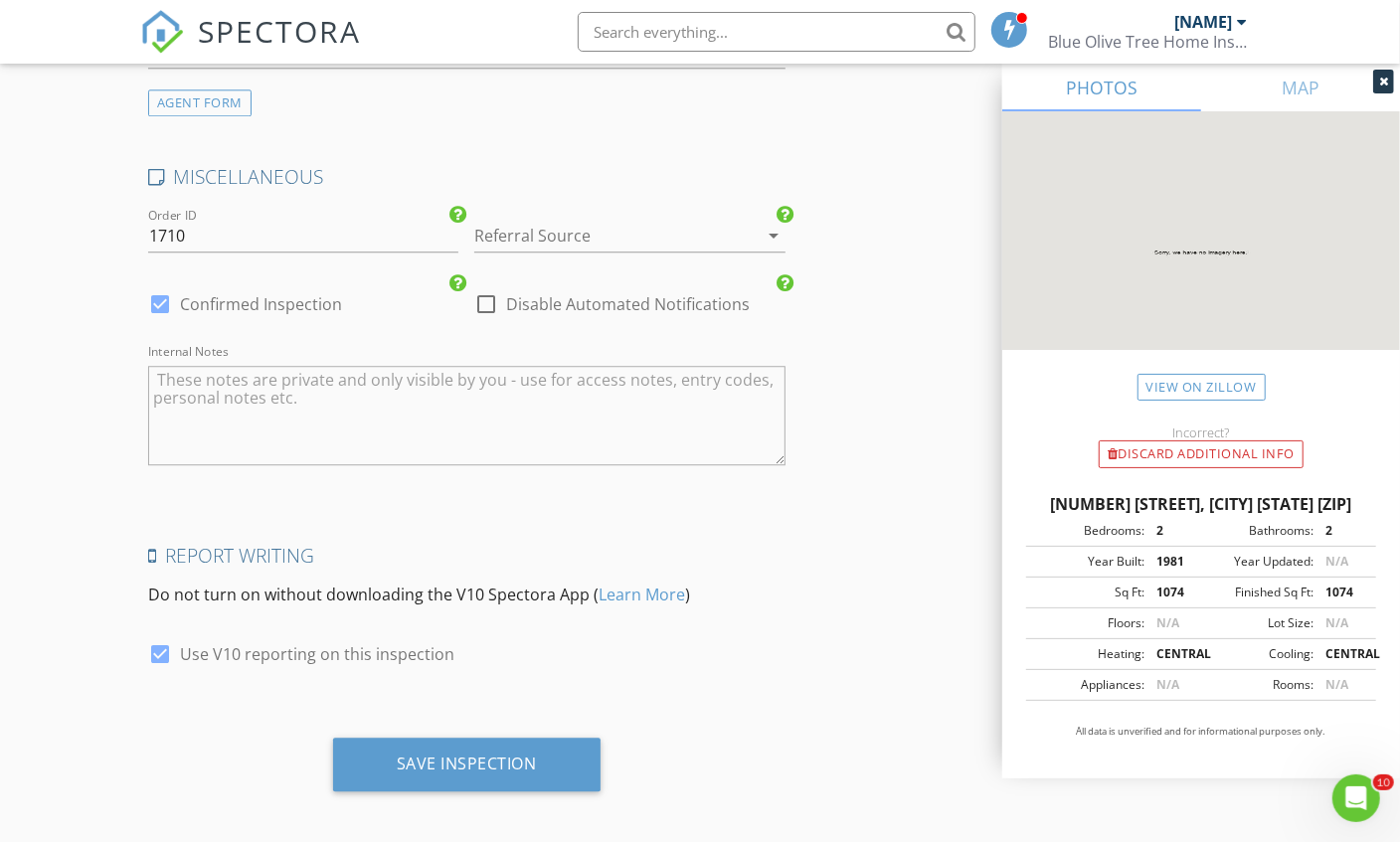 click on "Save Inspection" at bounding box center (466, 763) 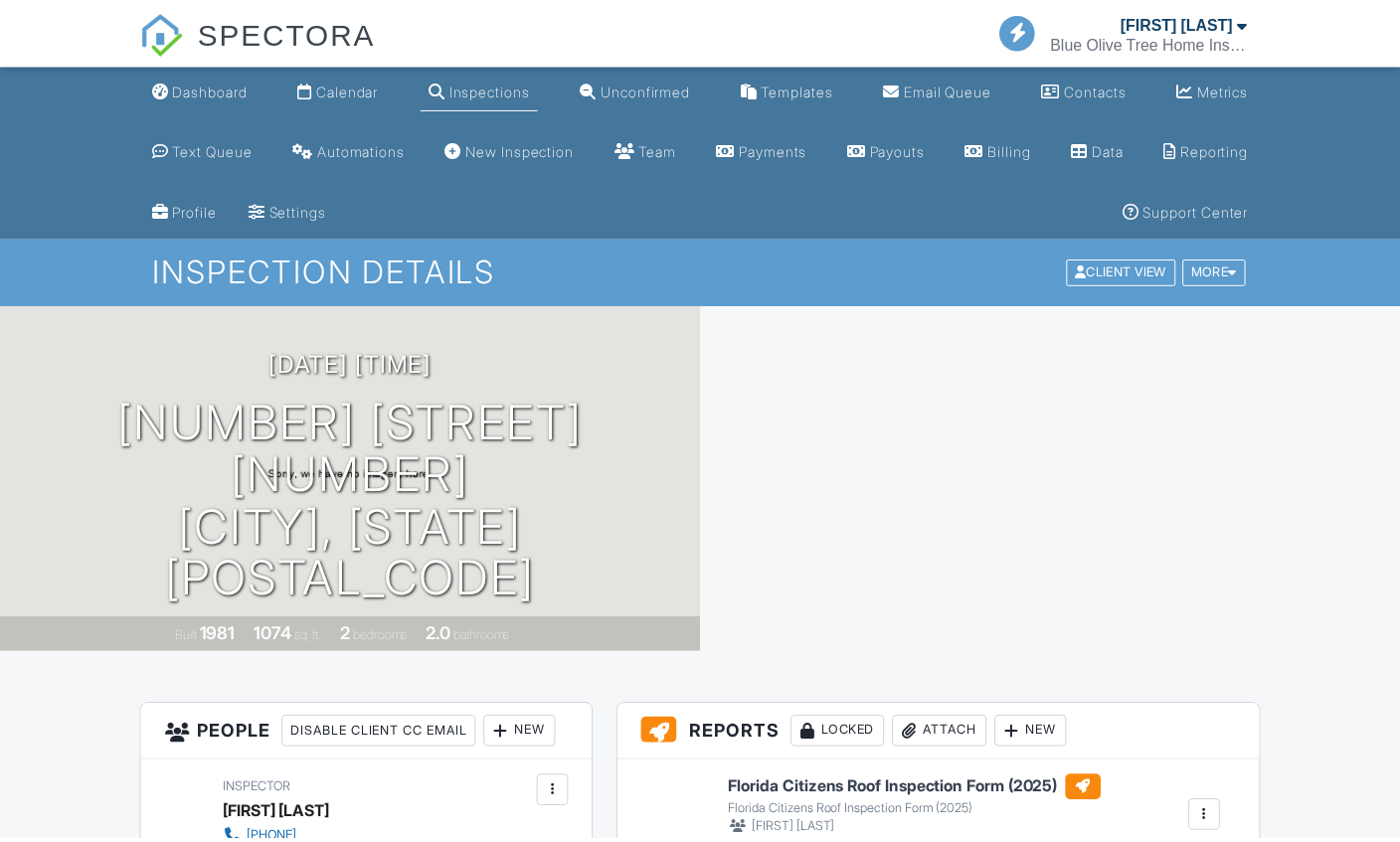 scroll, scrollTop: 0, scrollLeft: 0, axis: both 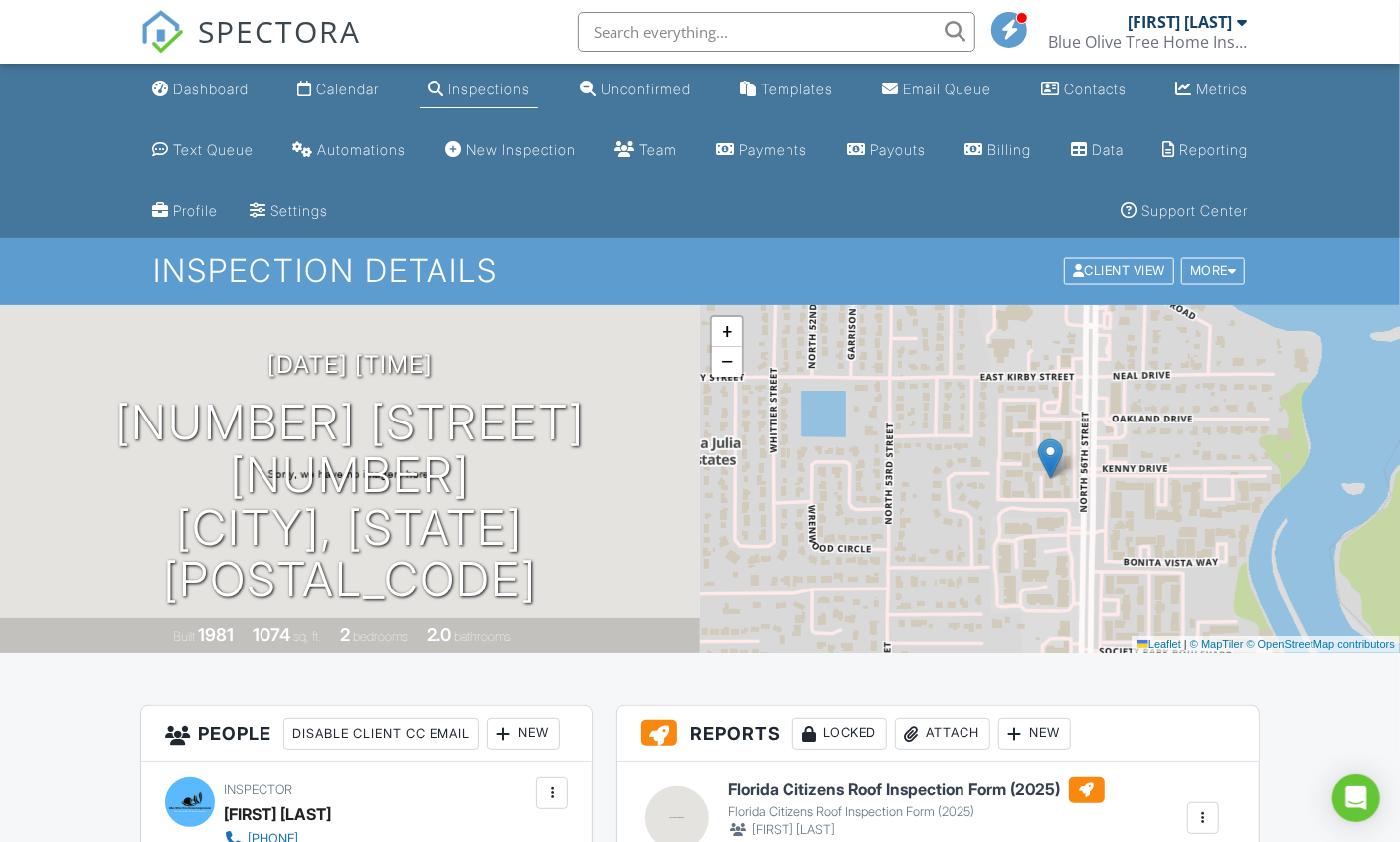 click on "New Inspection" at bounding box center (521, 149) 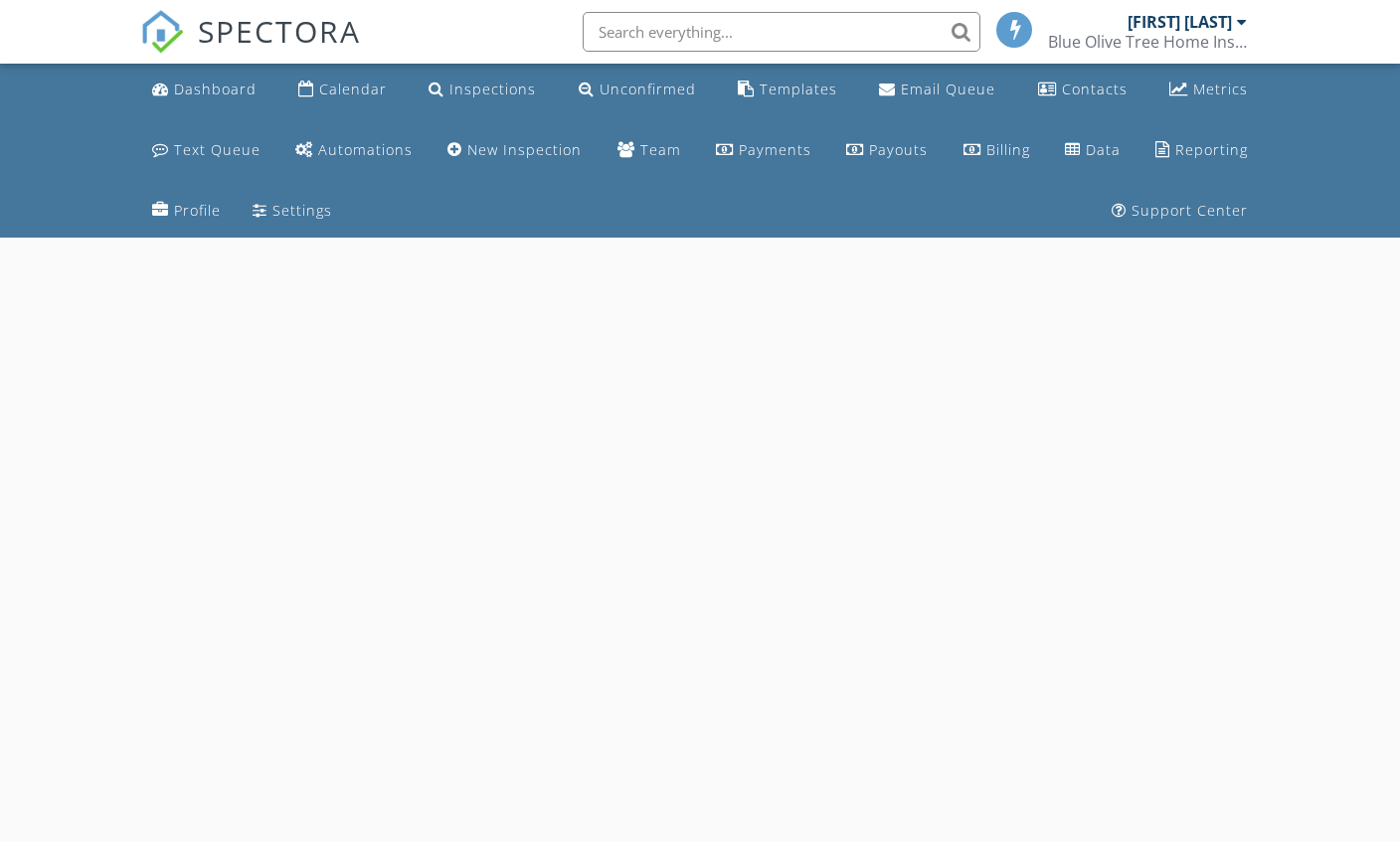 scroll, scrollTop: 0, scrollLeft: 0, axis: both 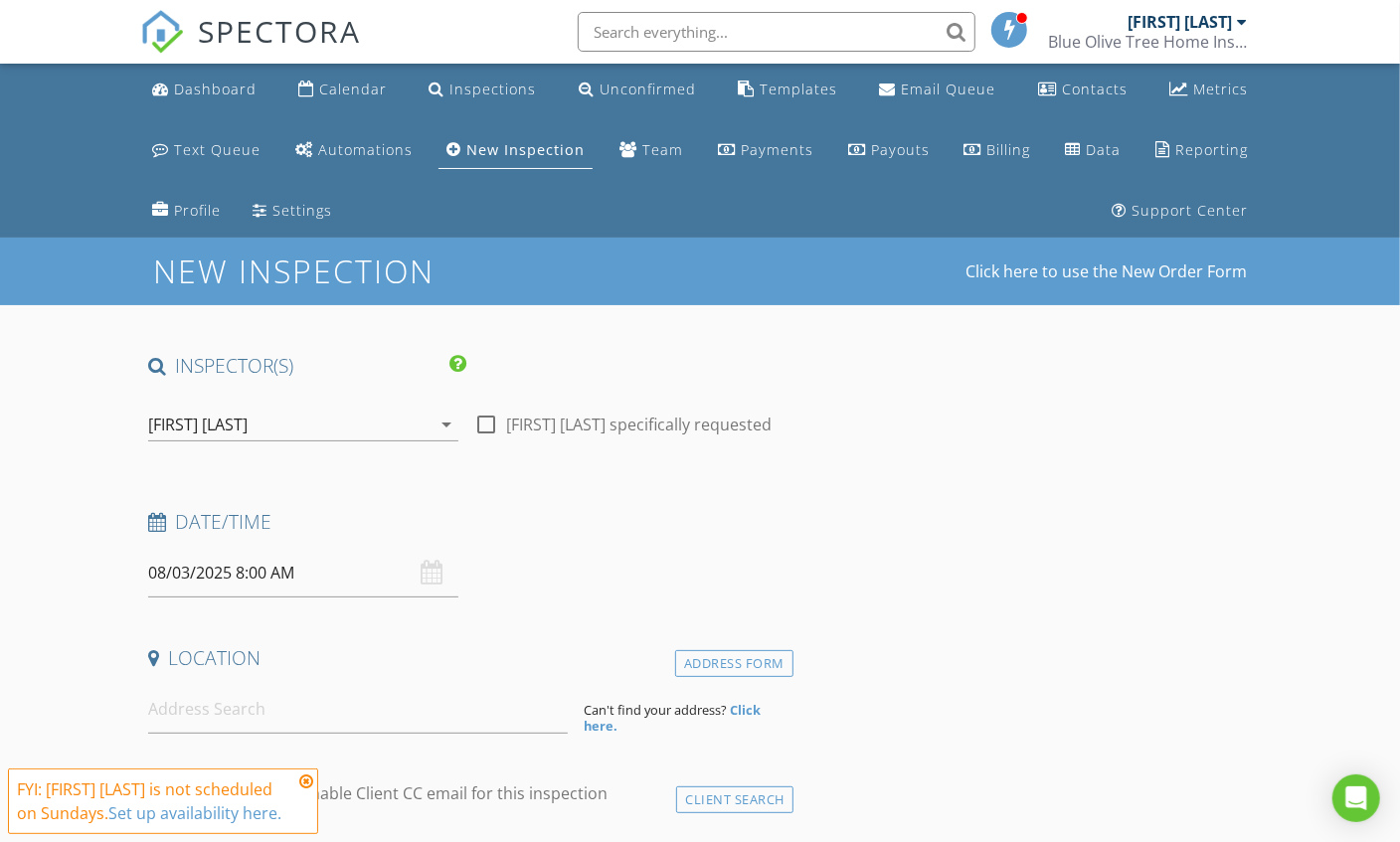 click on "08/03/2025 8:00 AM" at bounding box center (303, 573) 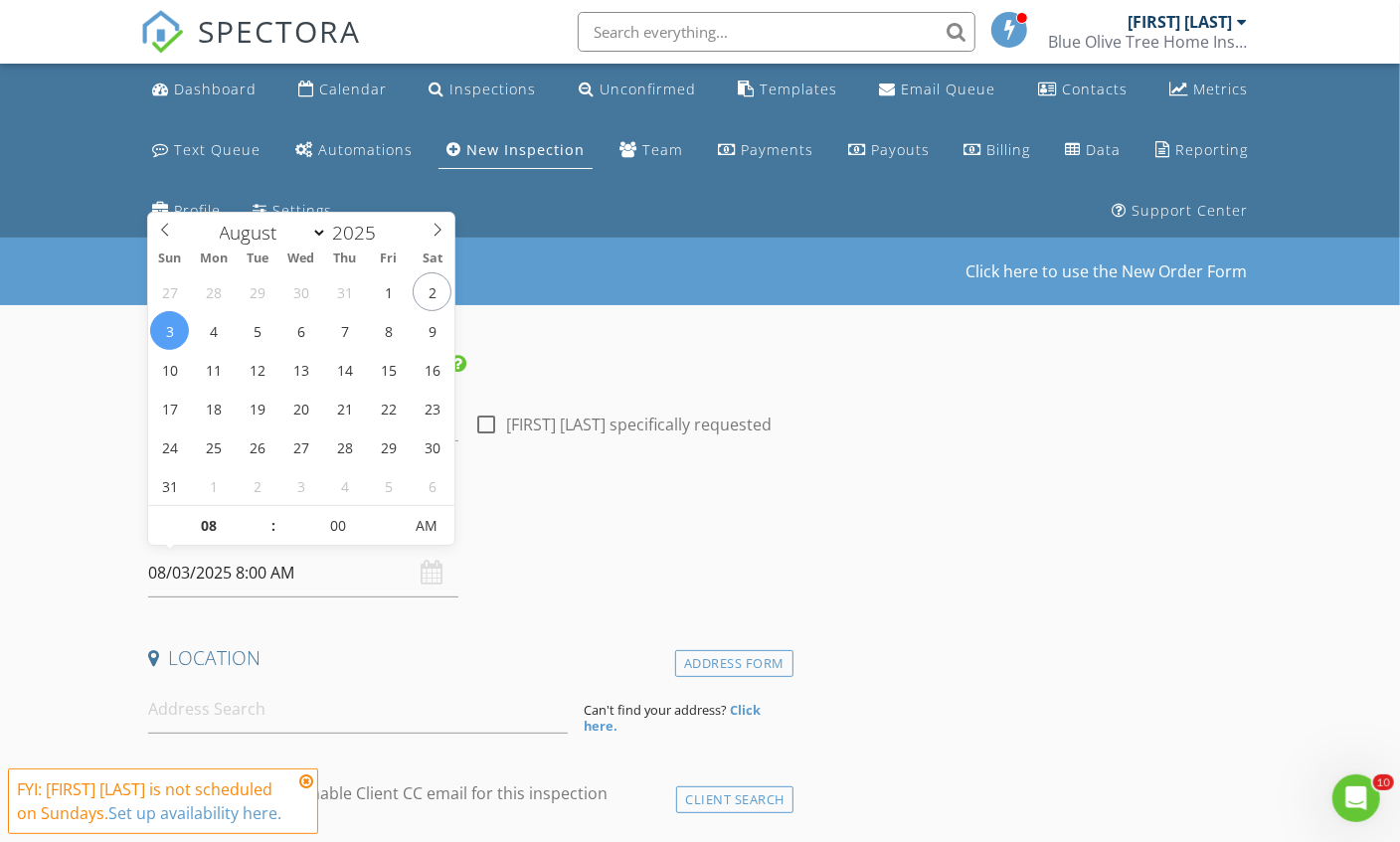 scroll, scrollTop: 0, scrollLeft: 0, axis: both 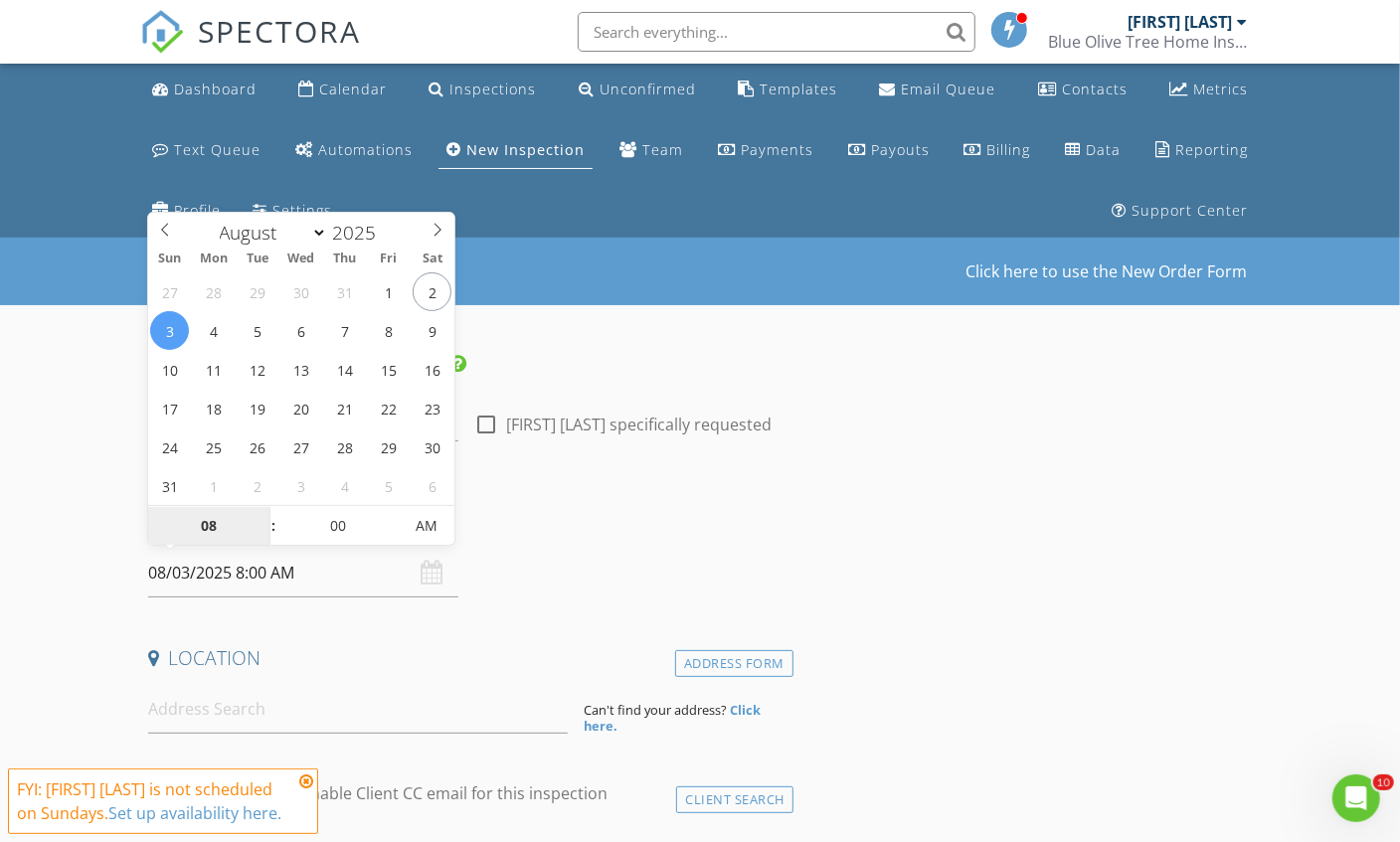 type on "08/02/2025 8:00 AM" 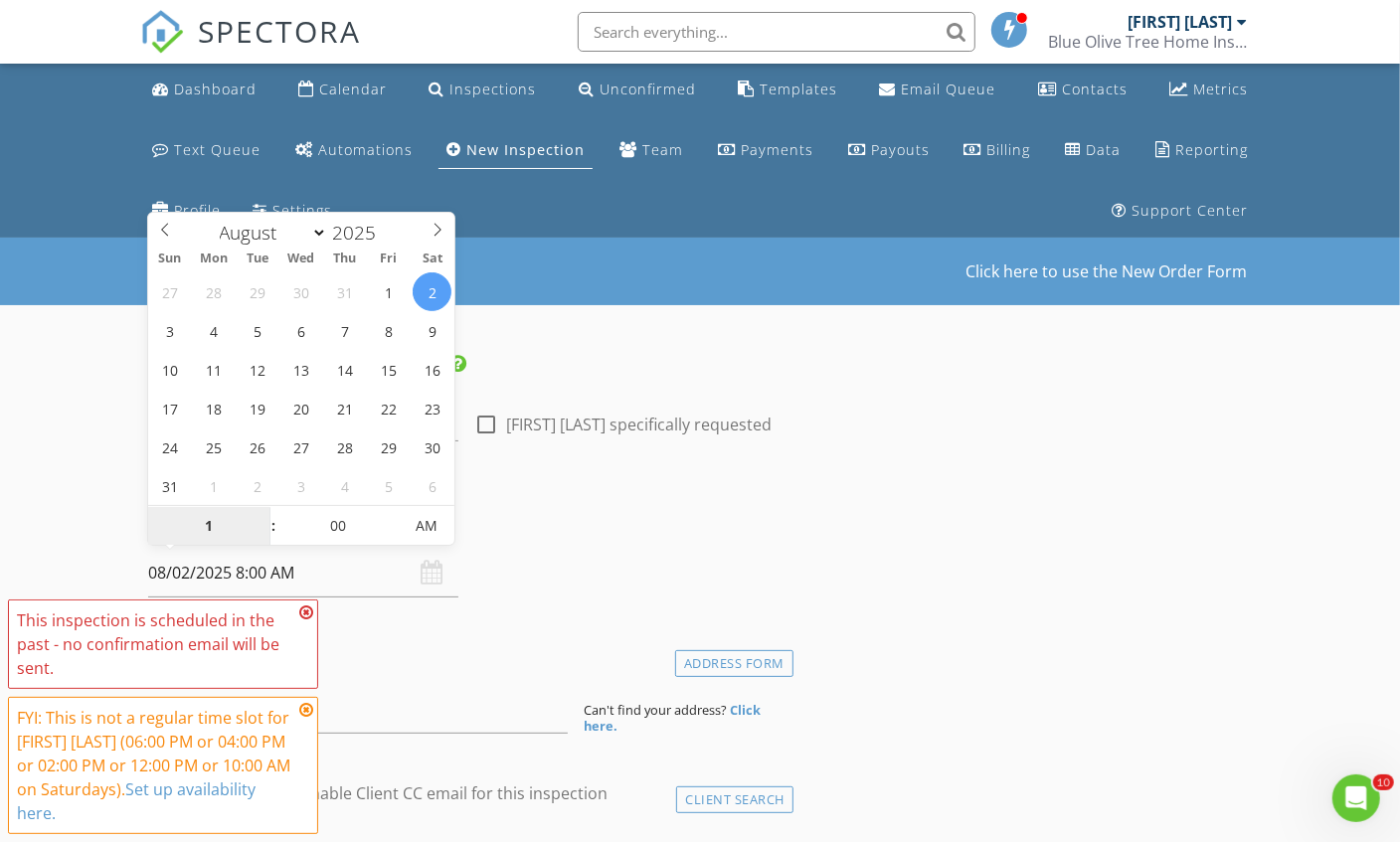 type on "11" 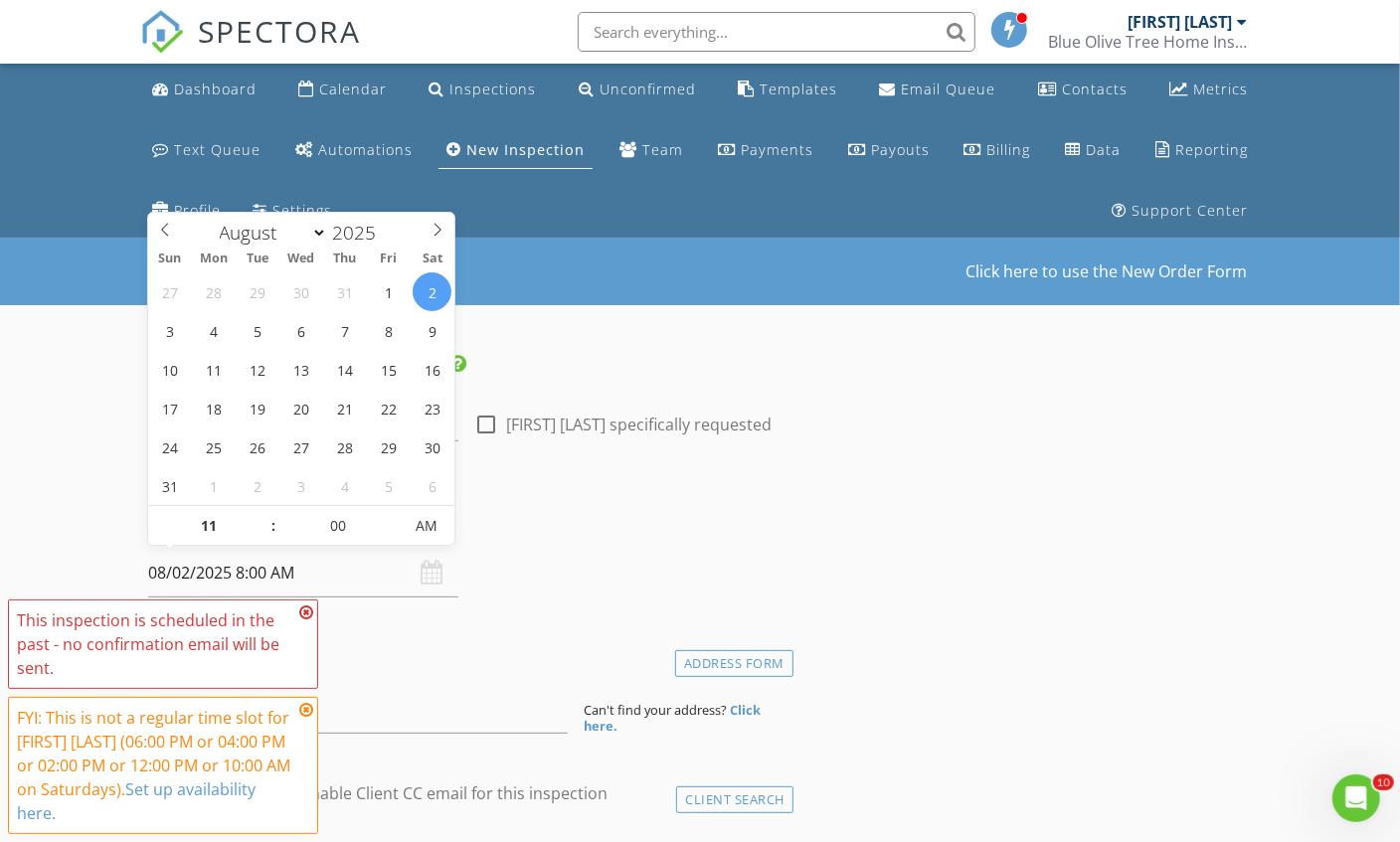 type on "08/02/2025 11:00 AM" 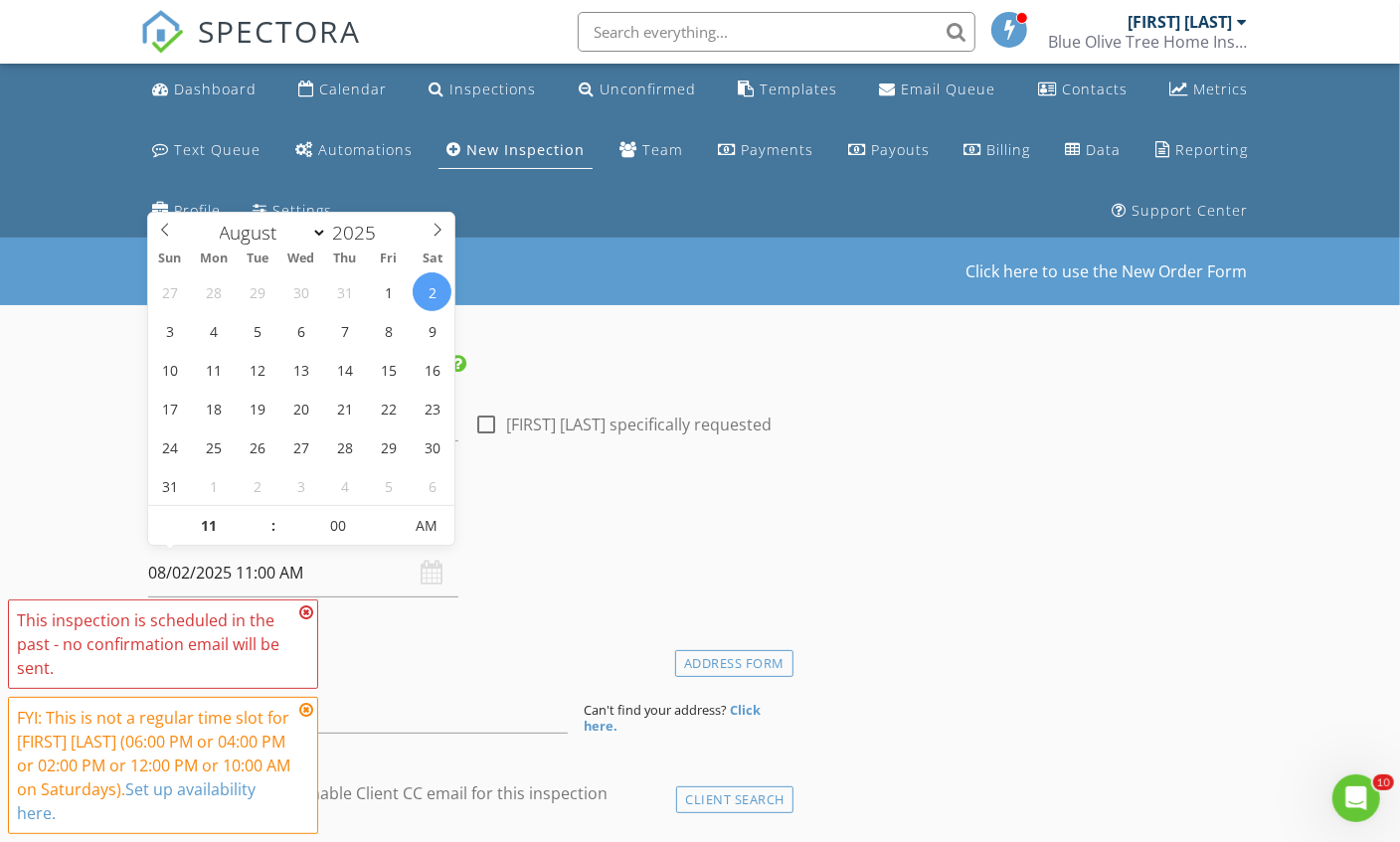 click on "Date/Time
08/02/2025 11:00 AM" at bounding box center [466, 553] 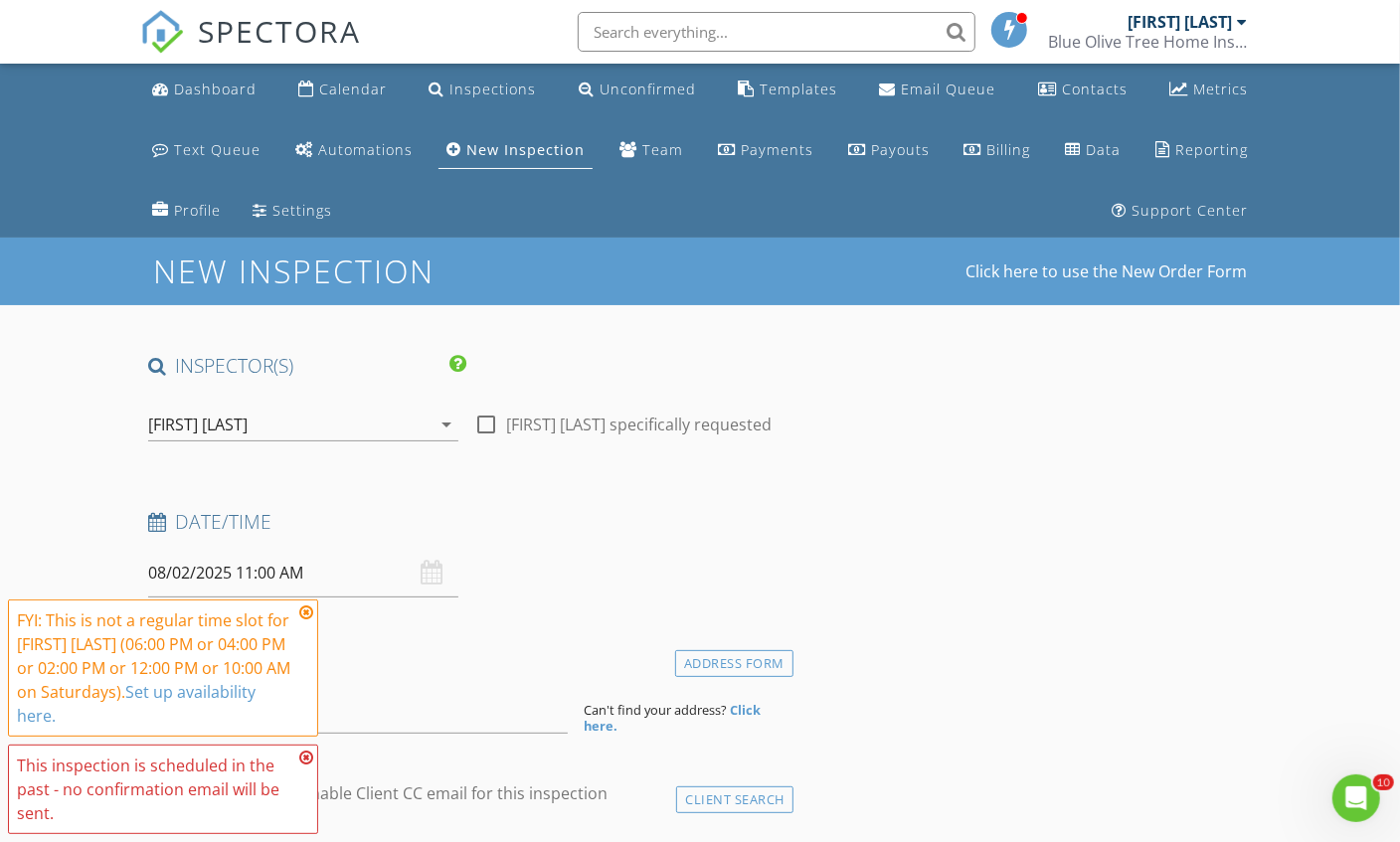 click at bounding box center [306, 612] 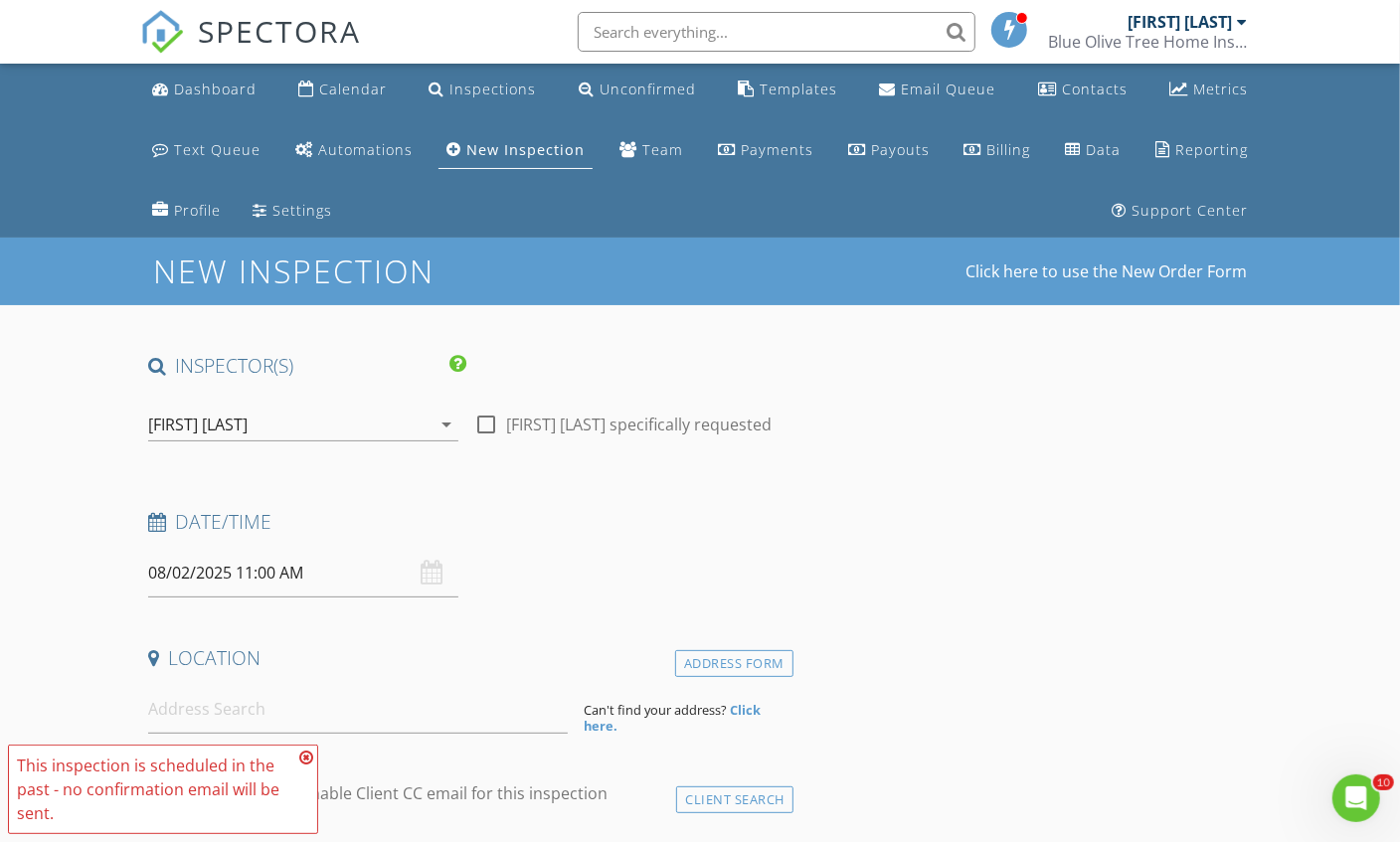 click at bounding box center (306, 758) 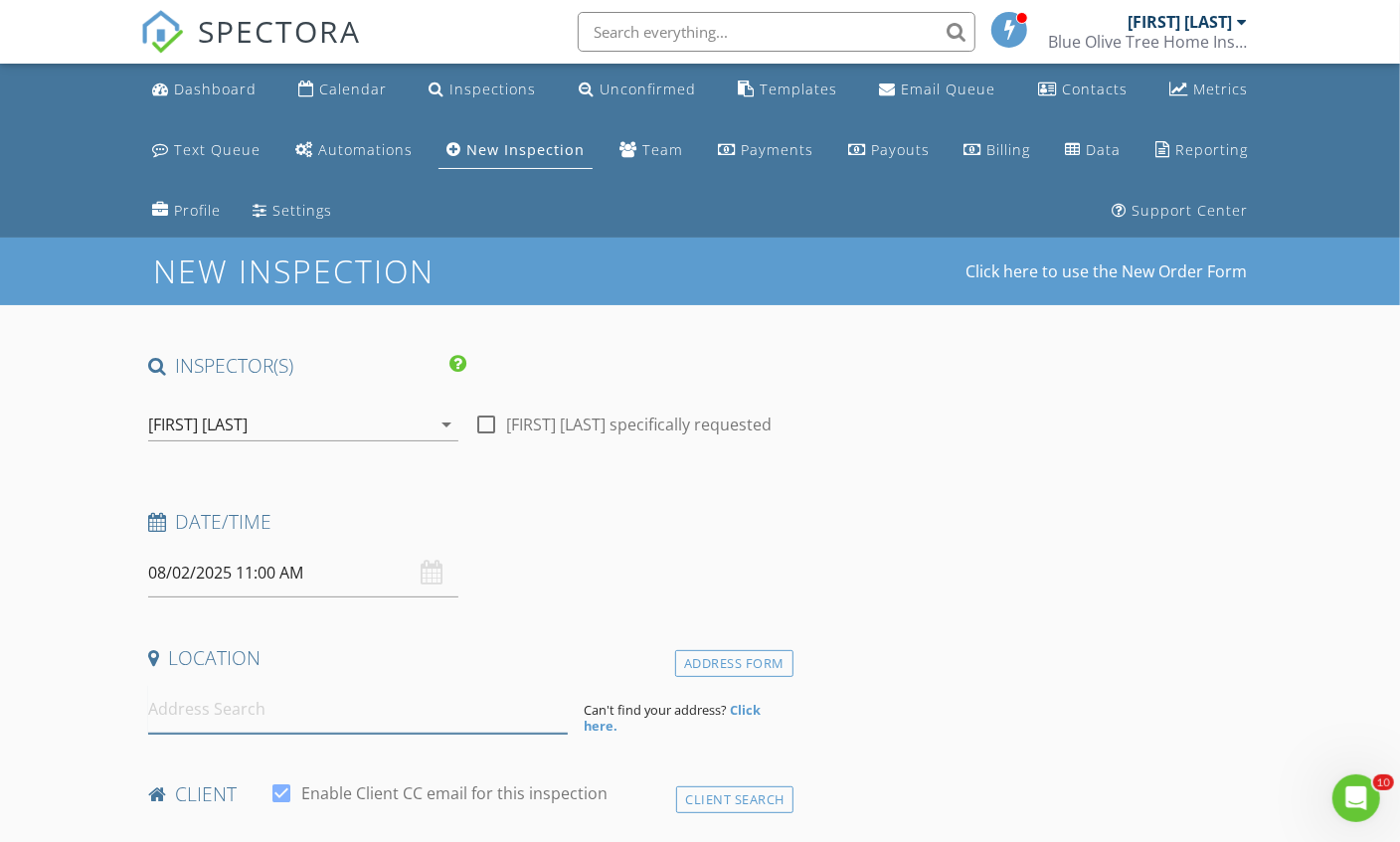 click at bounding box center [358, 709] 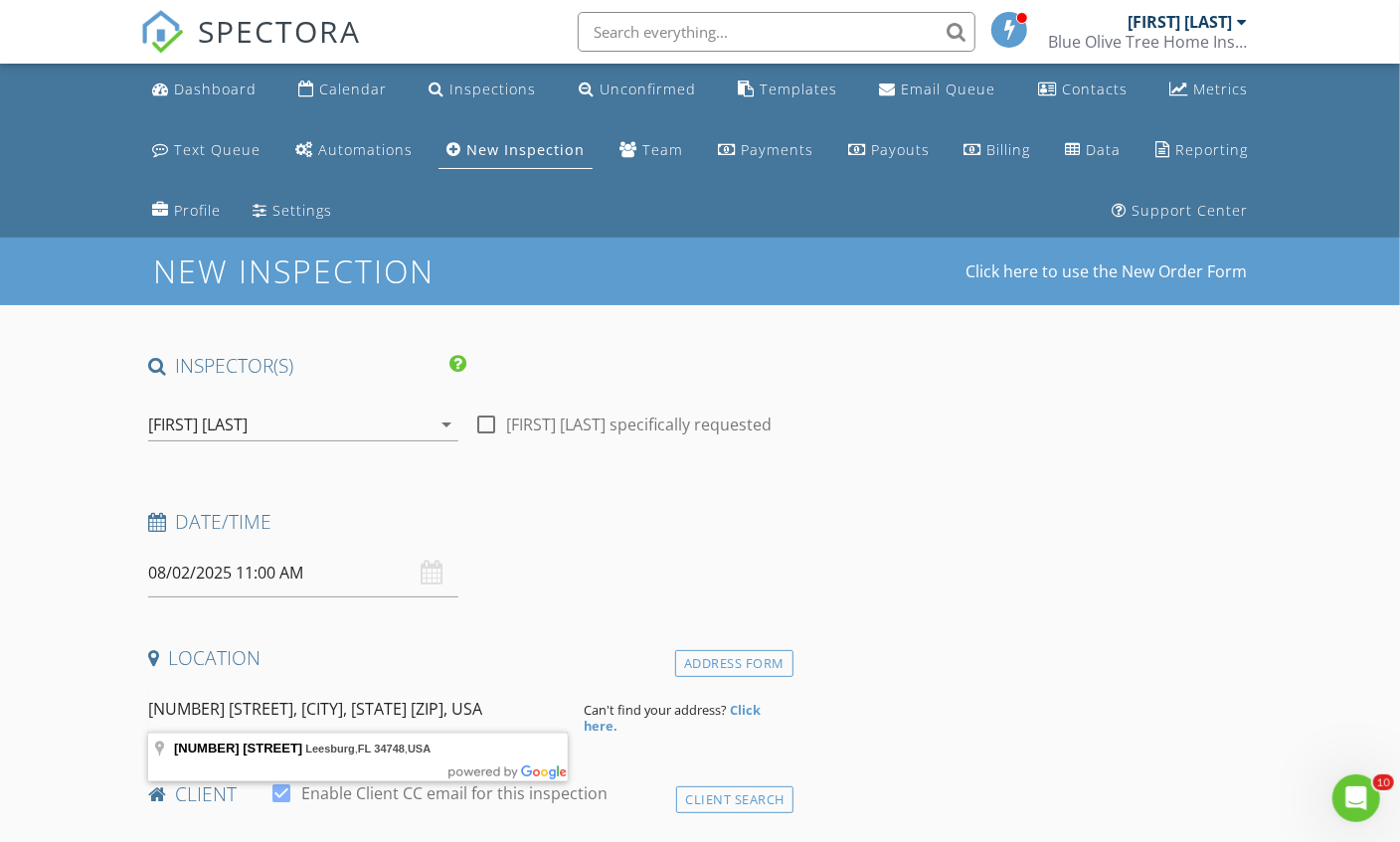 type on "4414 Antietam Creek Trail, Leesburg, FL 34748, USA" 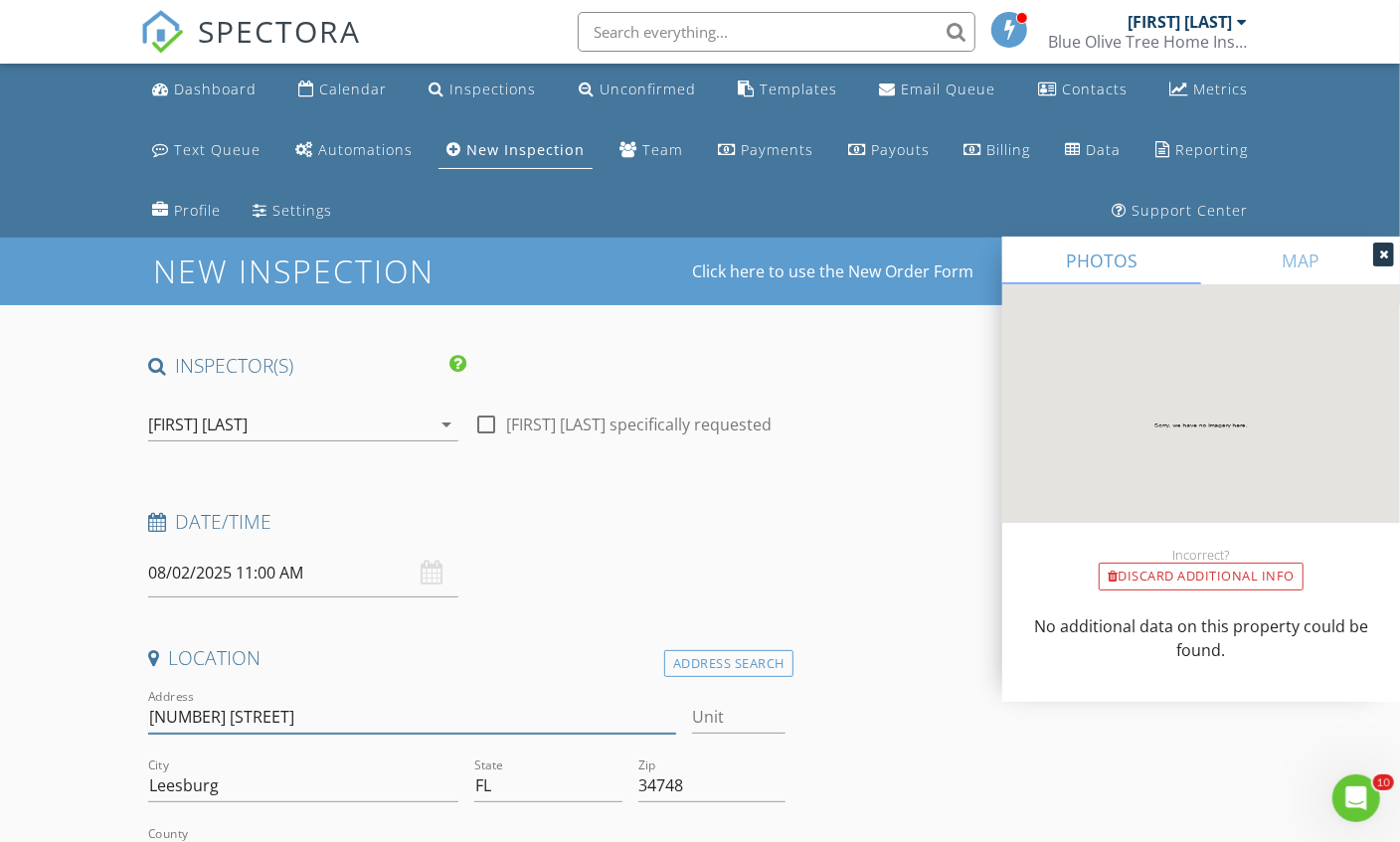 click on "4414 Antietam Creek Trail" at bounding box center (413, 717) 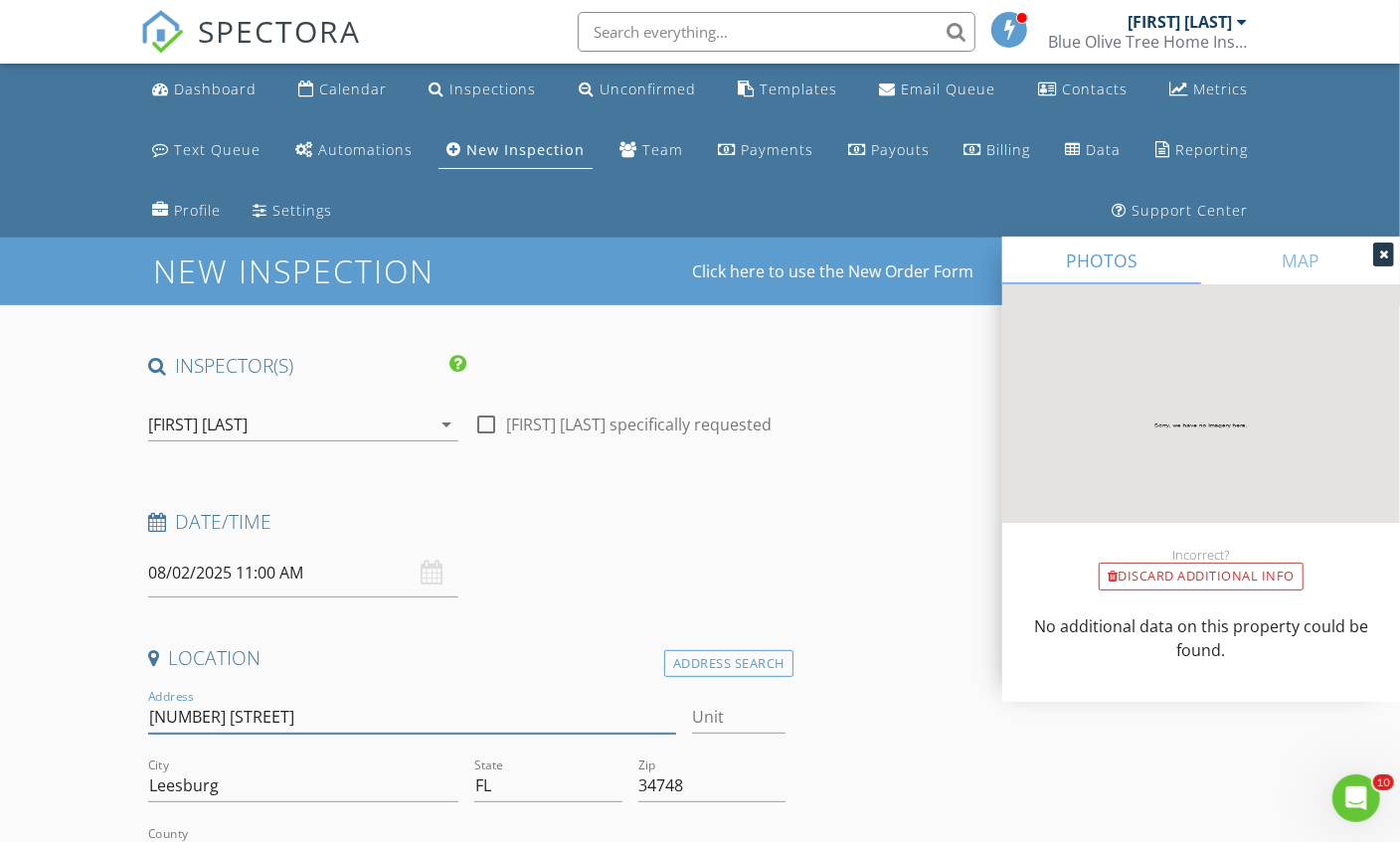 type on "4411 Antietam Creek Trail" 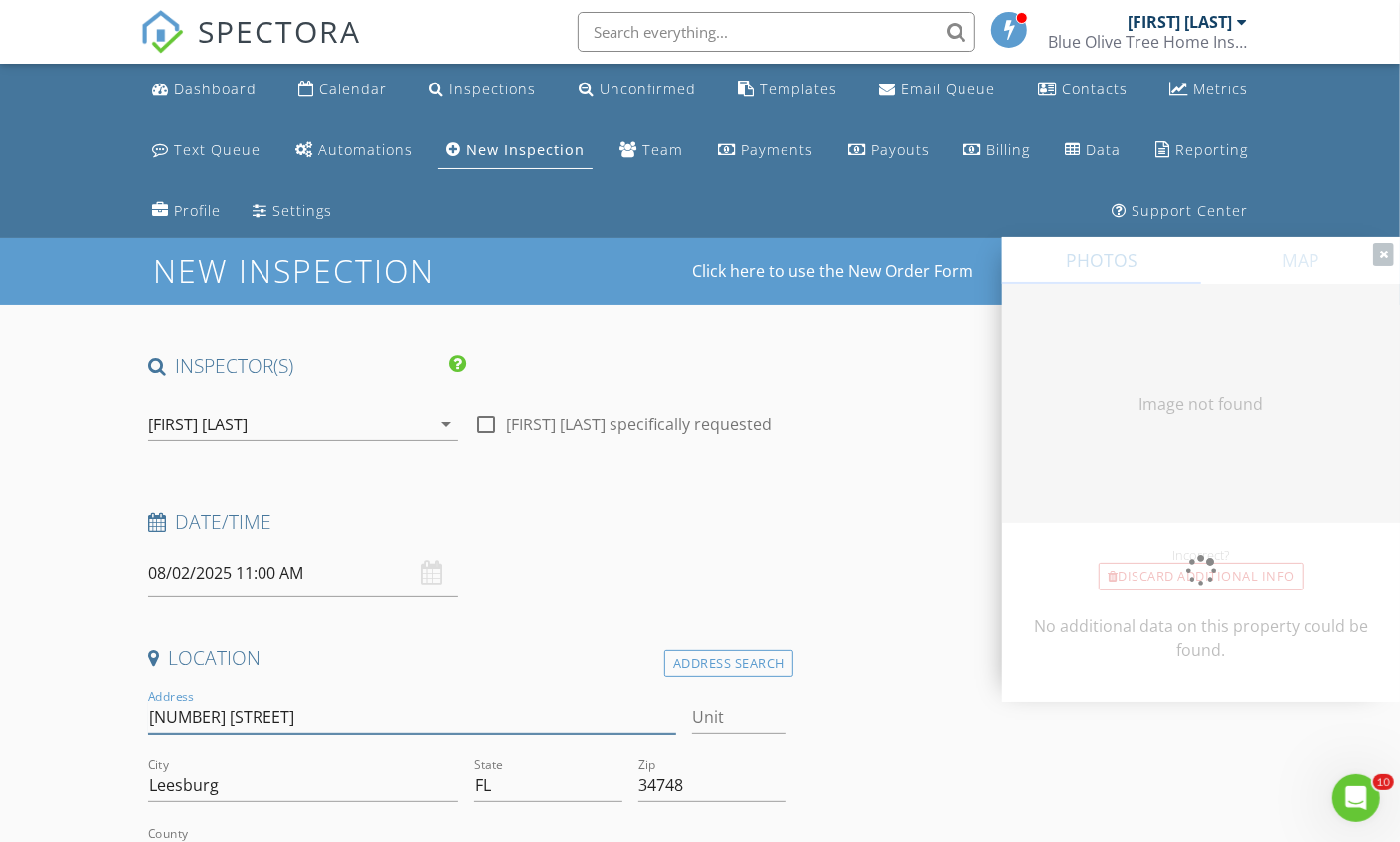 type on "2028" 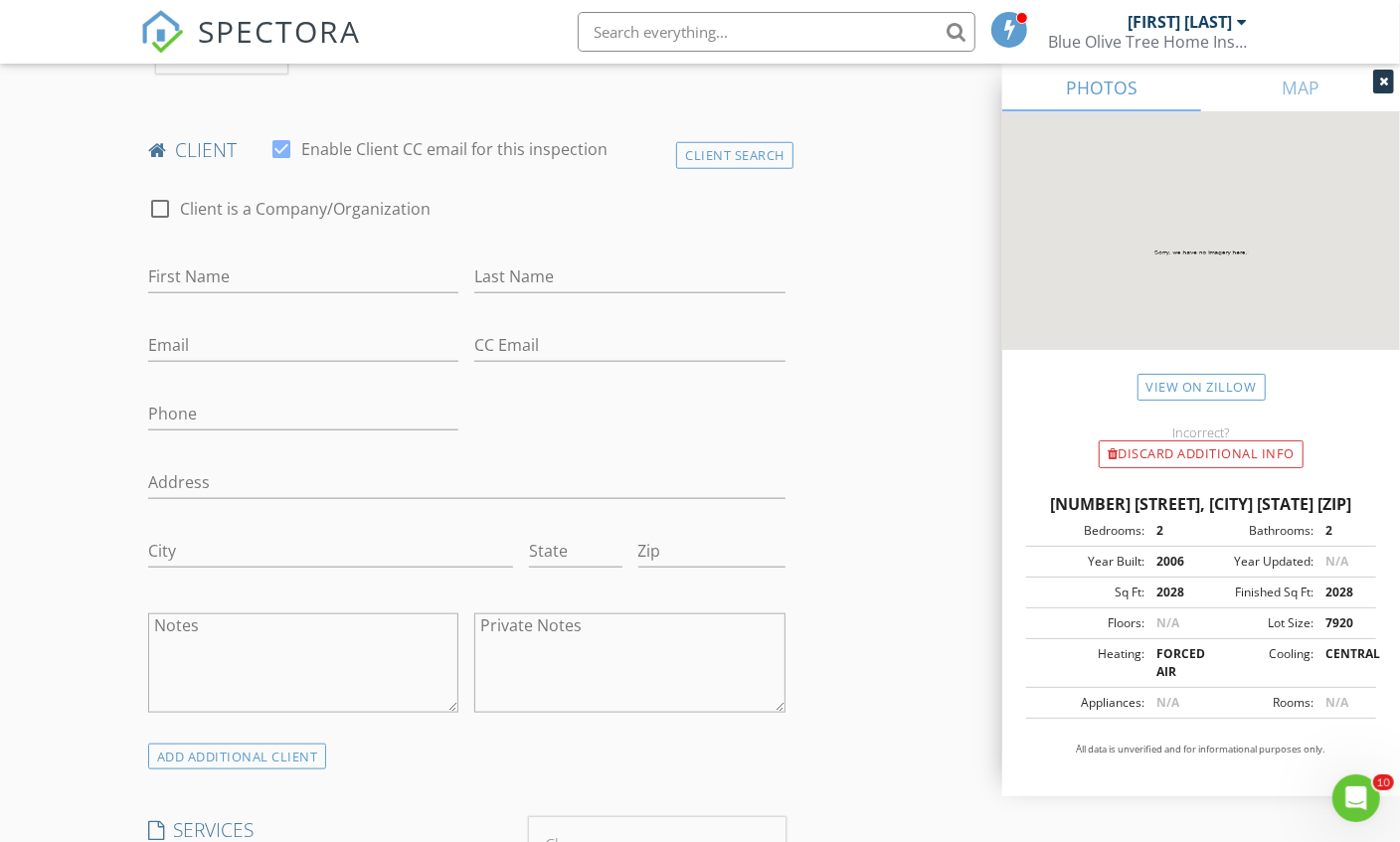 scroll, scrollTop: 1041, scrollLeft: 0, axis: vertical 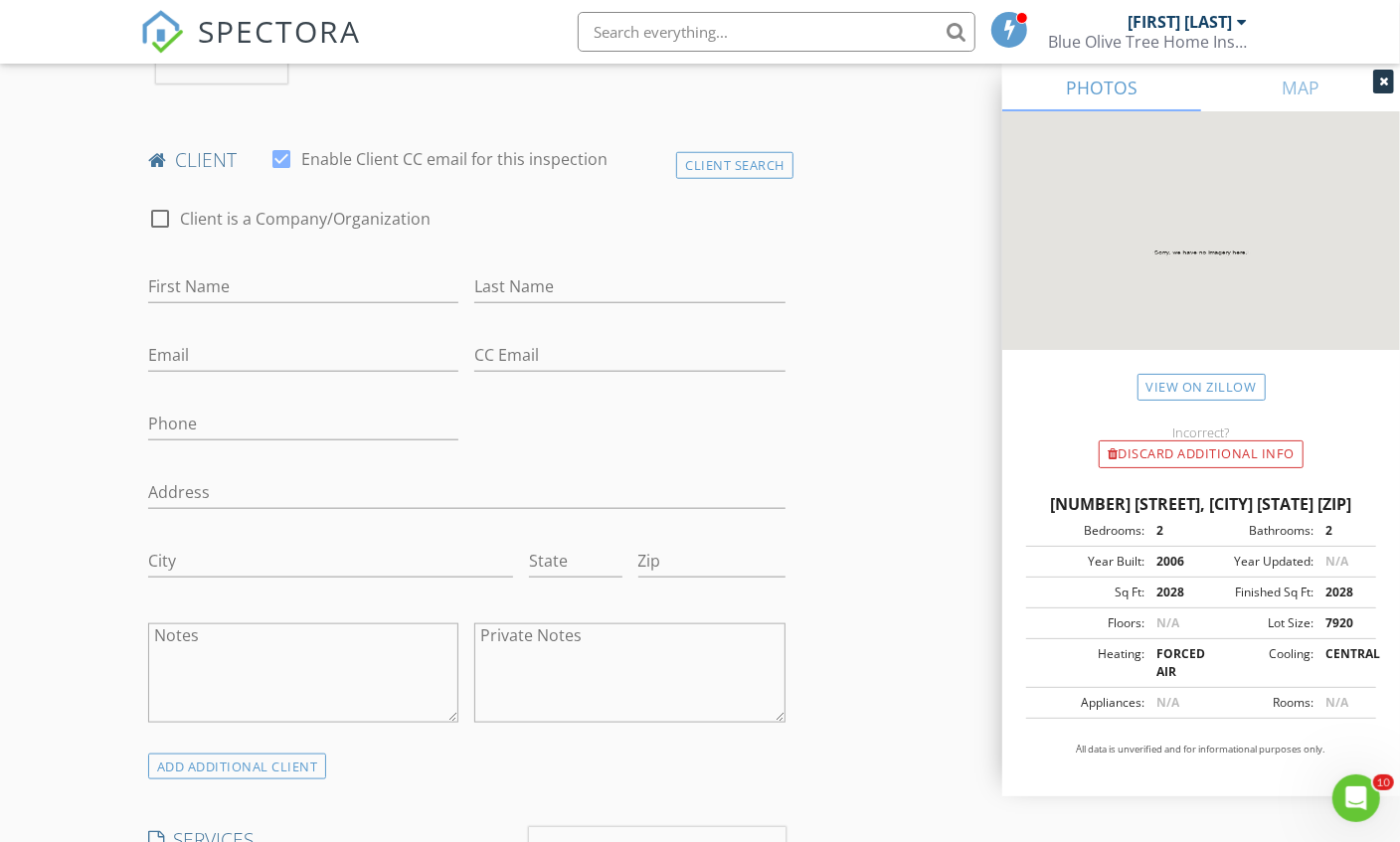 type on "4411 Antietam Creek Trail" 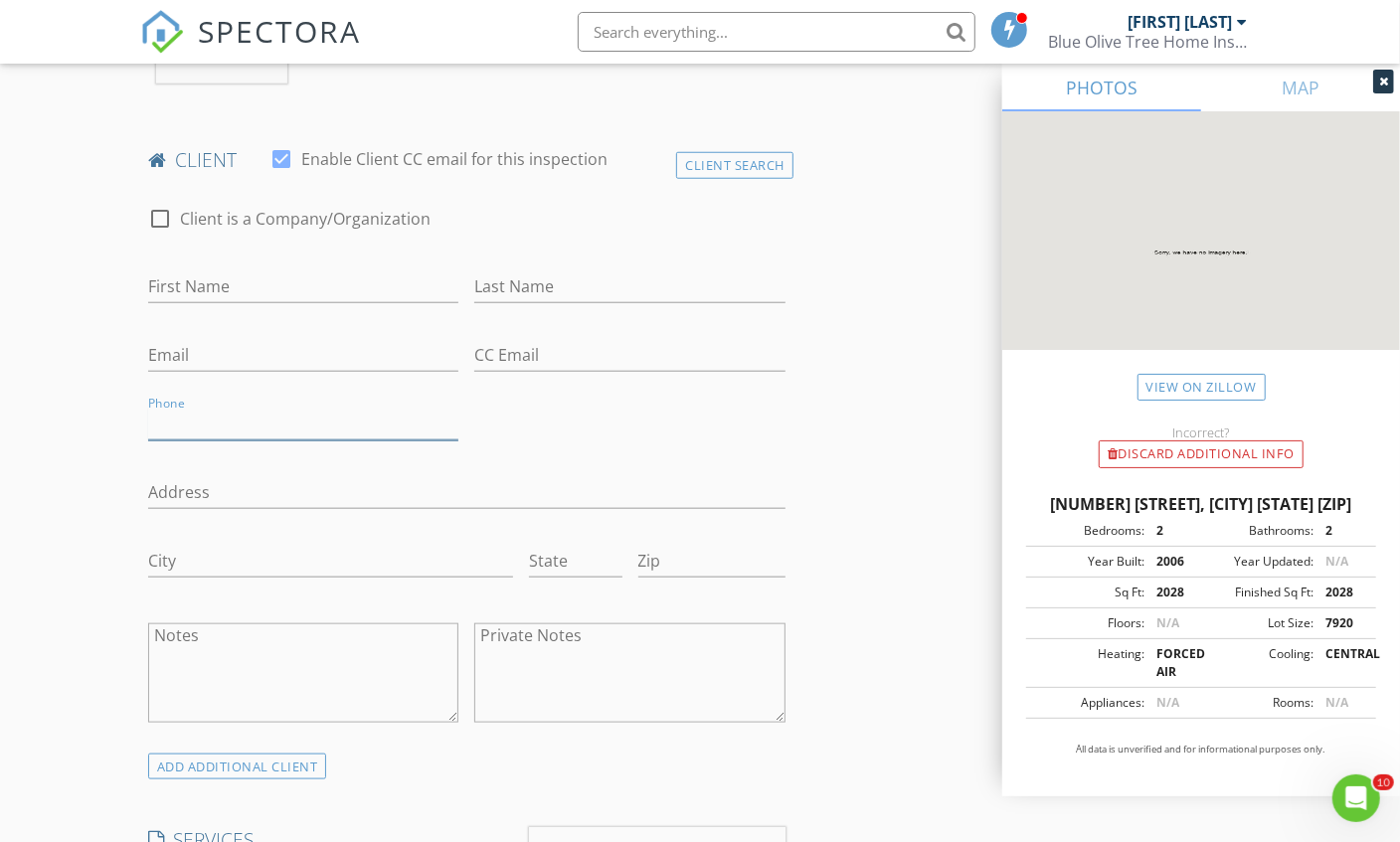 click on "Phone" at bounding box center (303, 423) 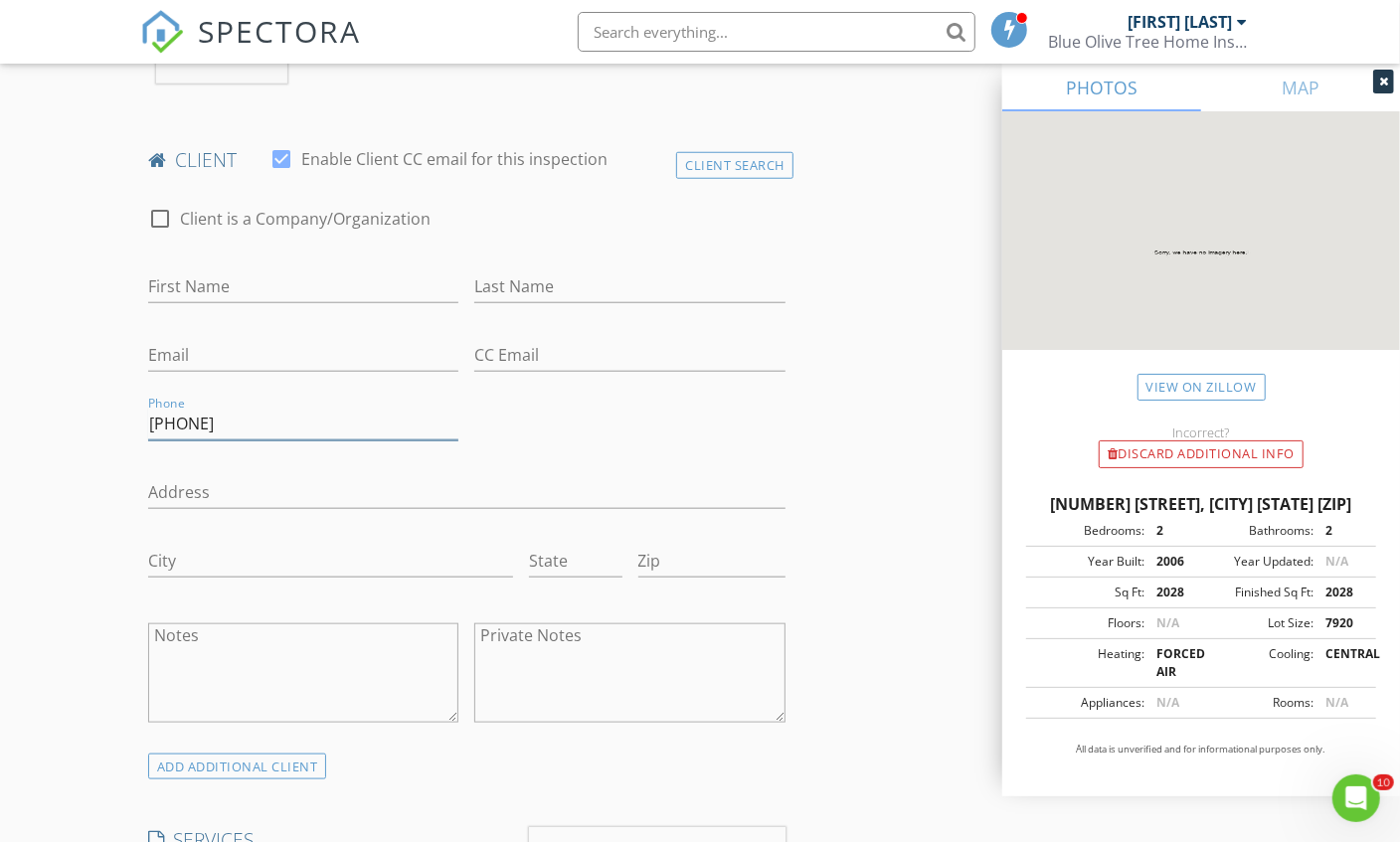 type on "419-306-2781" 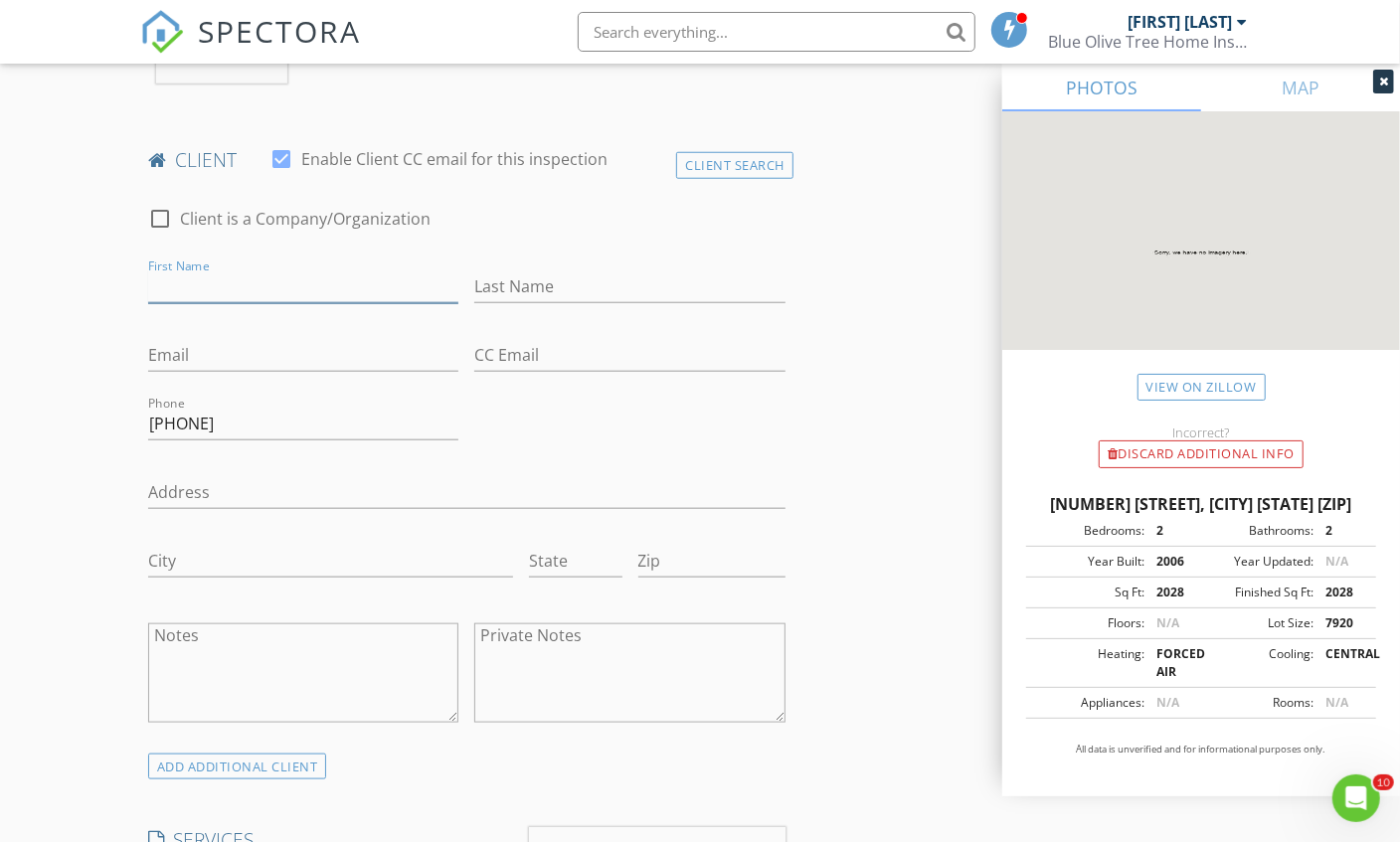 click on "First Name" at bounding box center [303, 286] 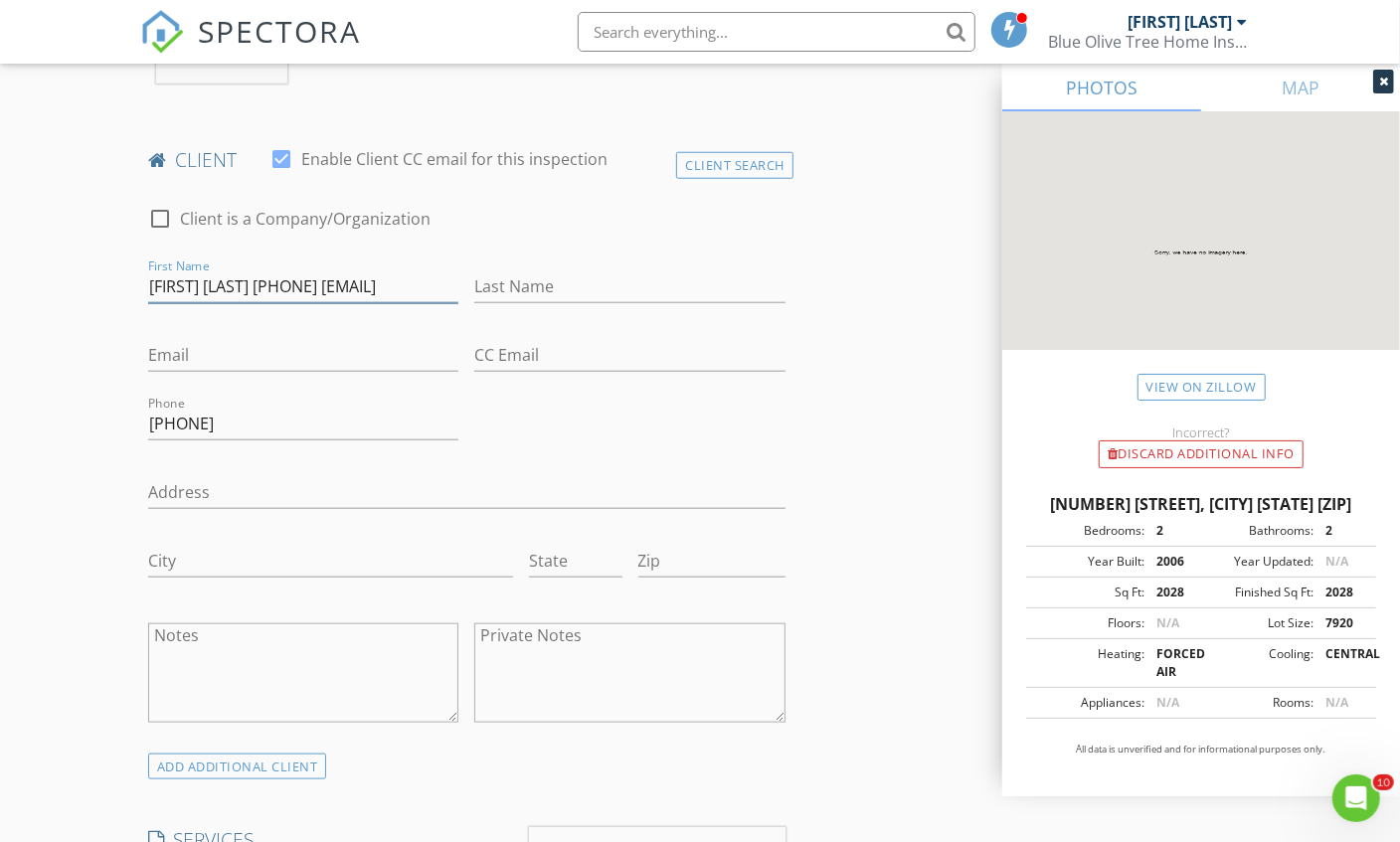scroll, scrollTop: 0, scrollLeft: 103, axis: horizontal 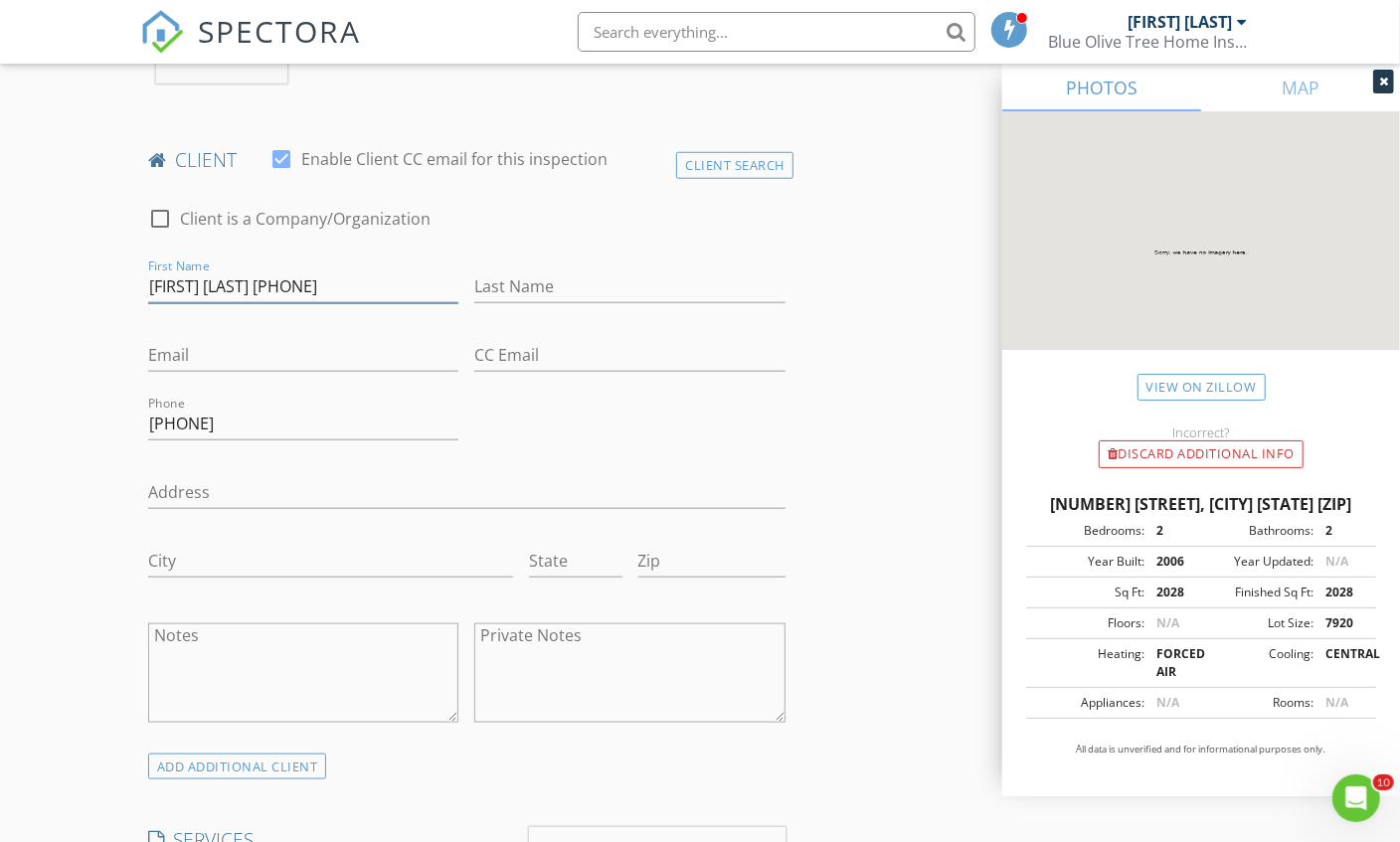 type on "Carolyn Heitmeyer 4193062781" 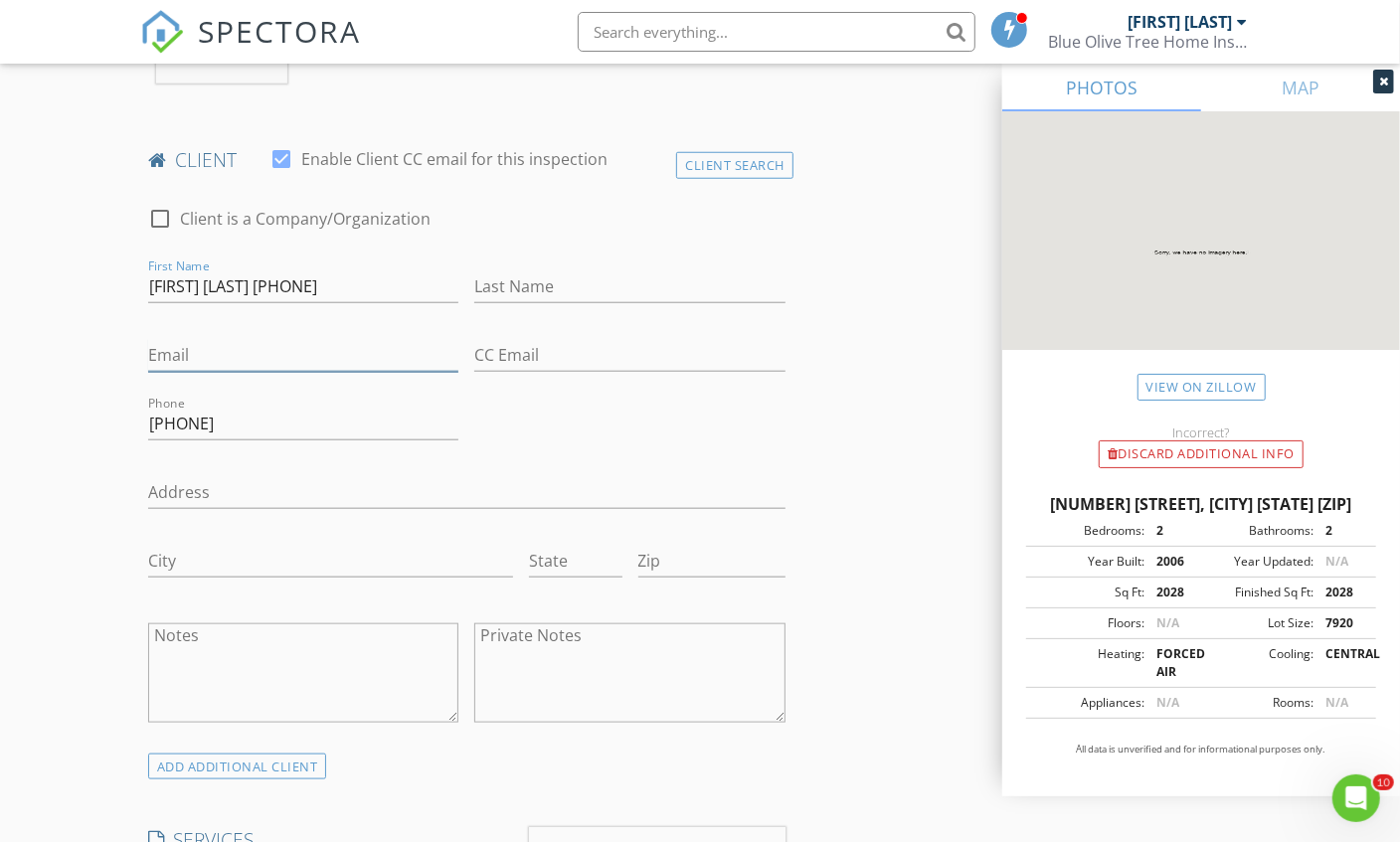 click on "Email" at bounding box center [303, 355] 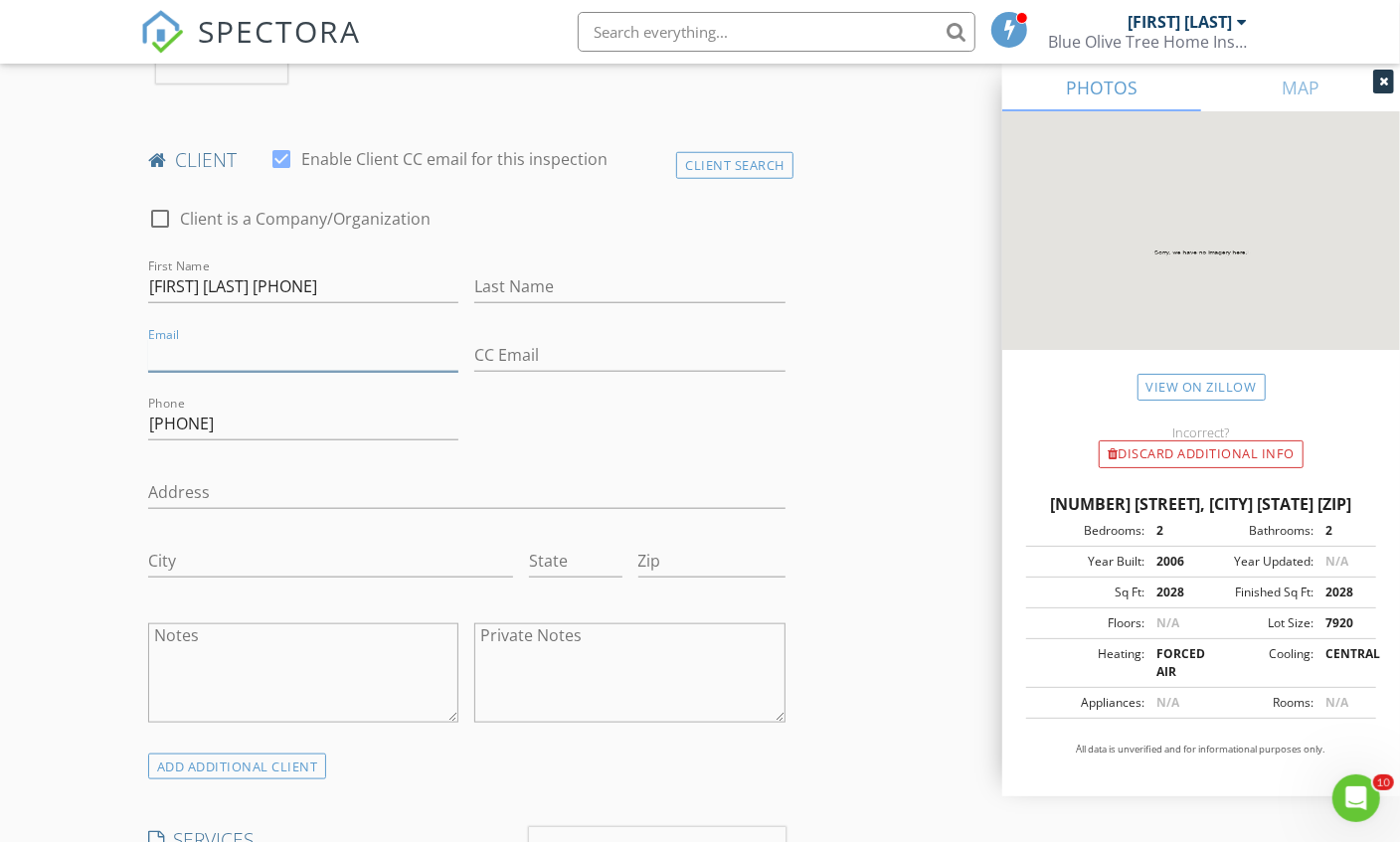 paste on "Cmsshade@prodigy.net" 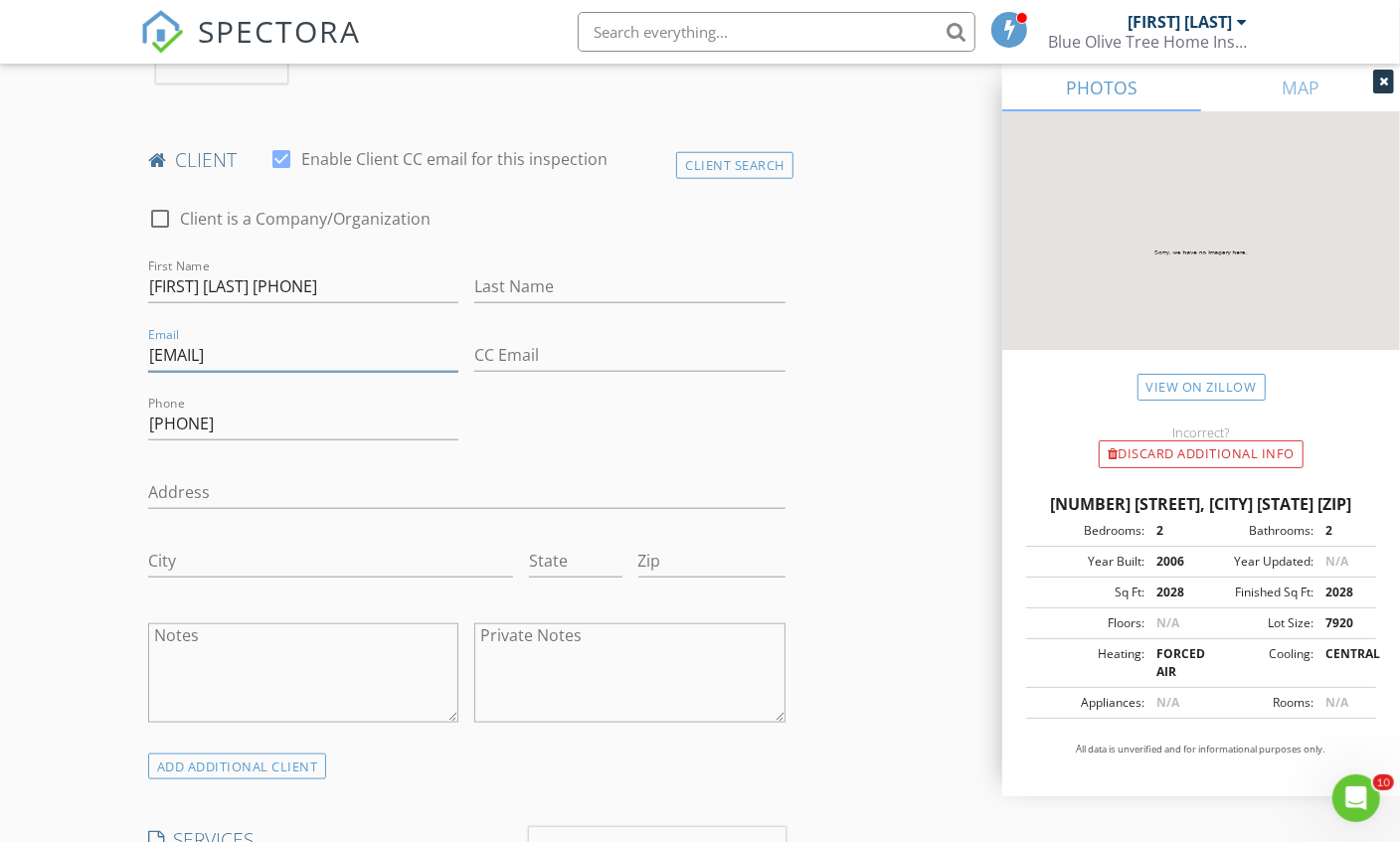 type on "Cmsshade@prodigy.net" 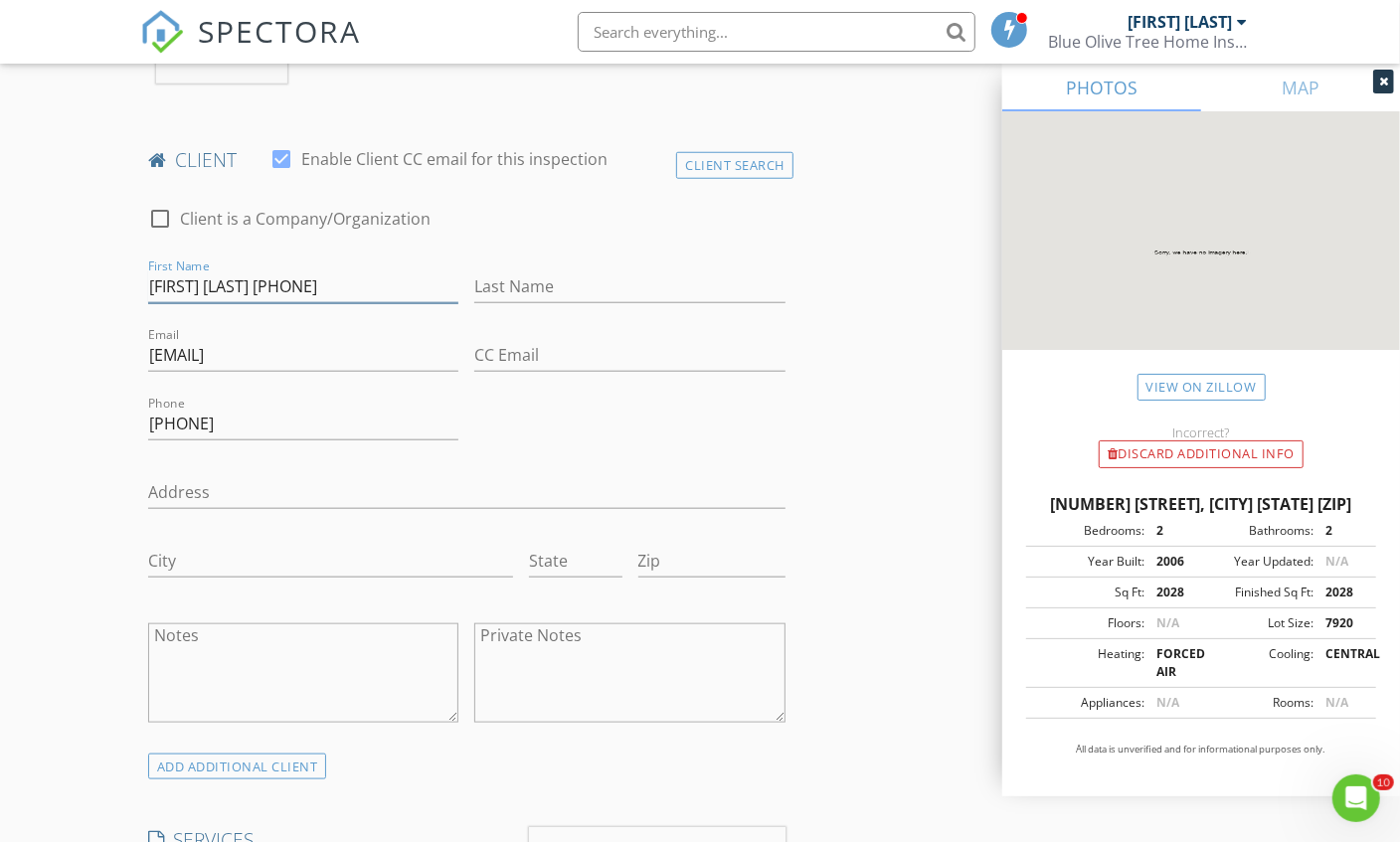 drag, startPoint x: 296, startPoint y: 284, endPoint x: 546, endPoint y: 246, distance: 252.87151 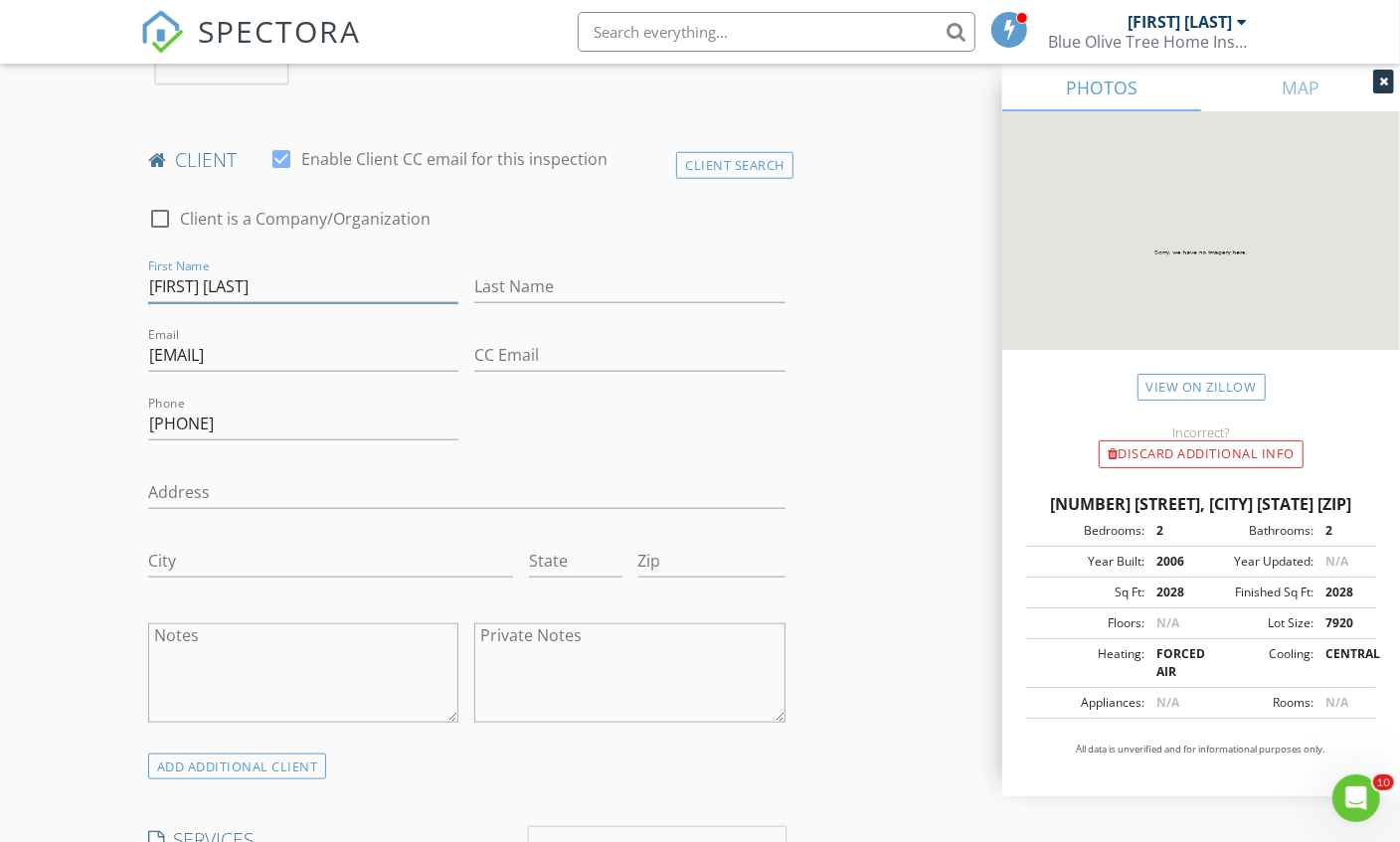 click on "[NAME]" at bounding box center [303, 286] 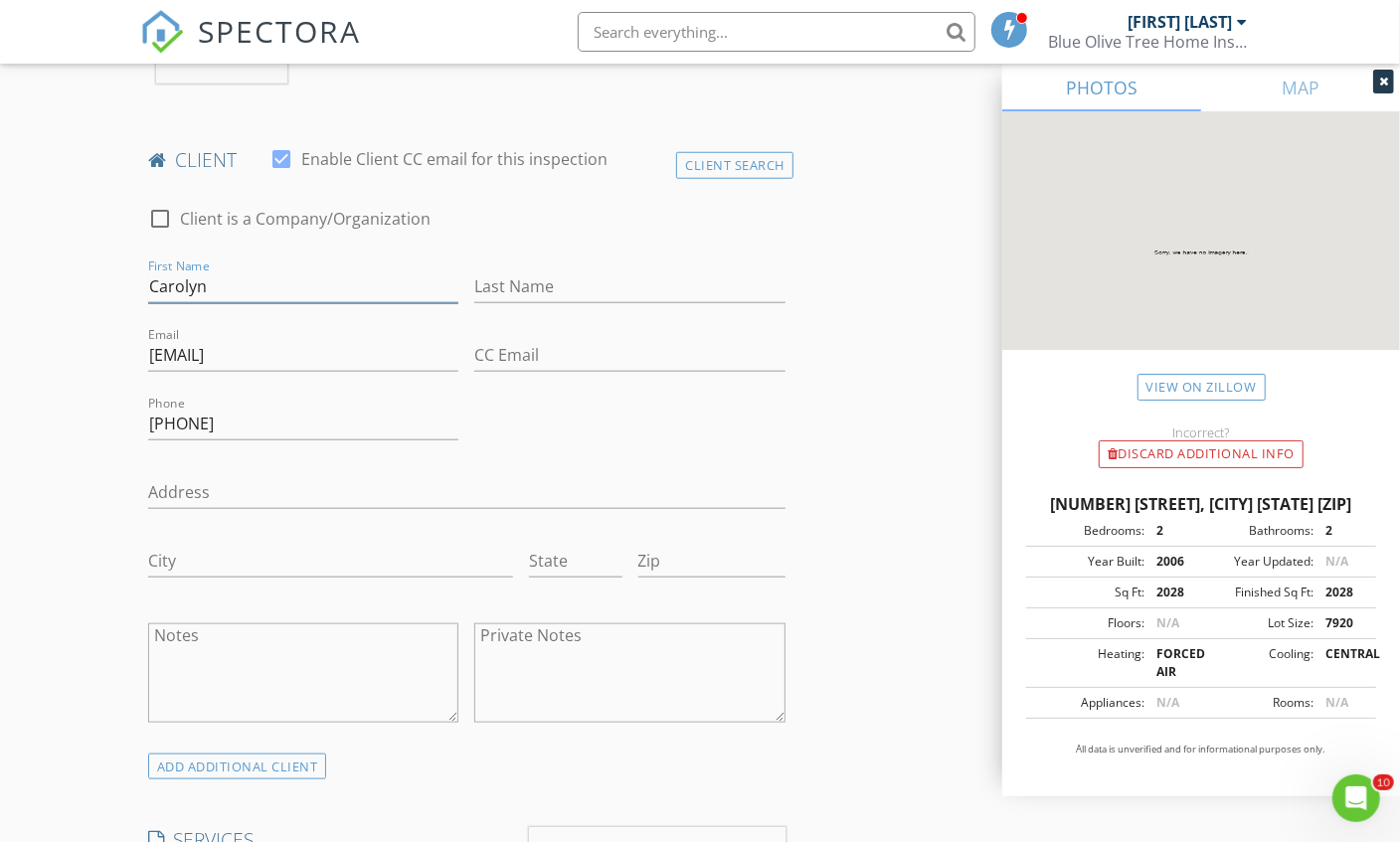 type on "Carolyn" 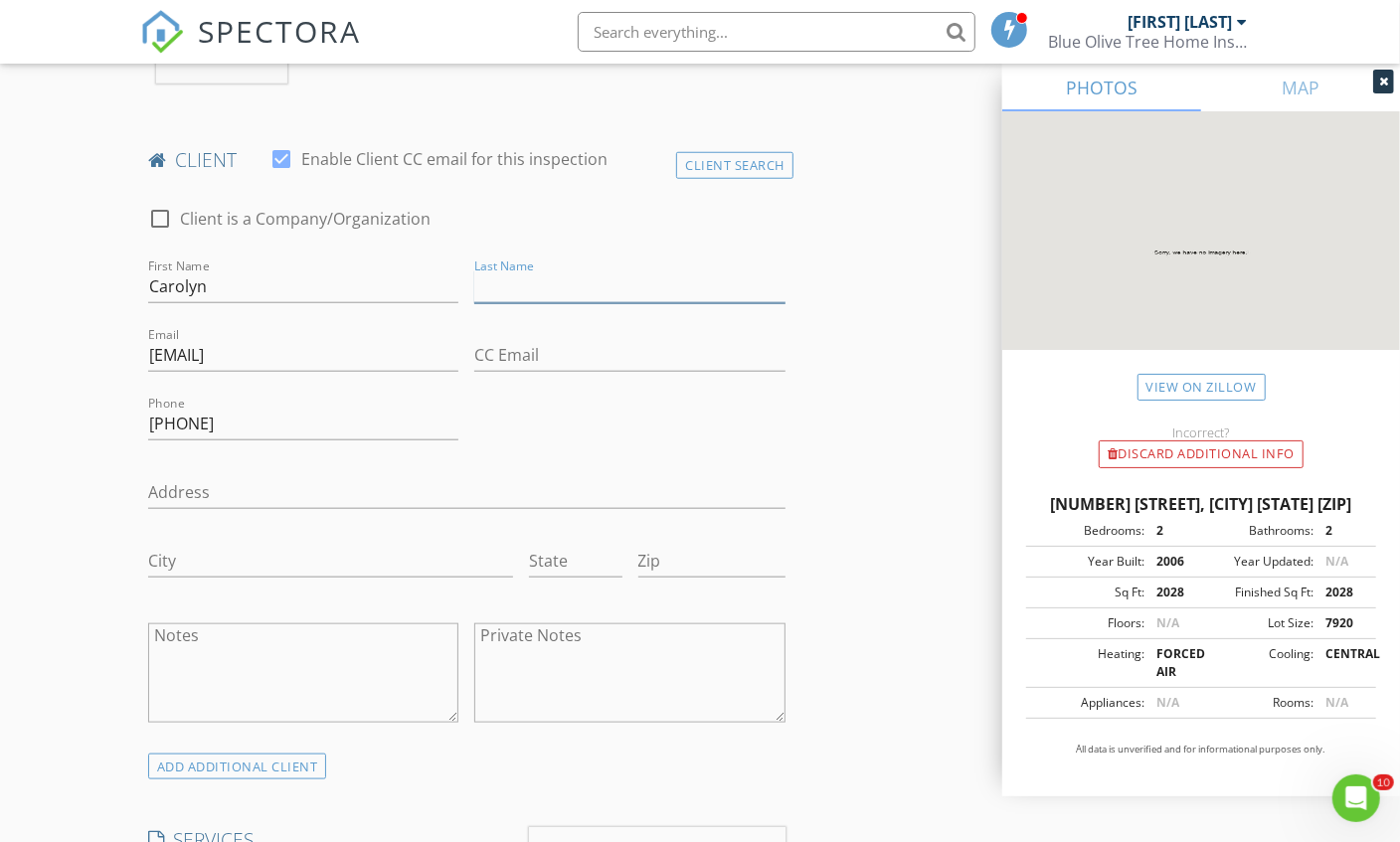 click on "Last Name" at bounding box center [629, 286] 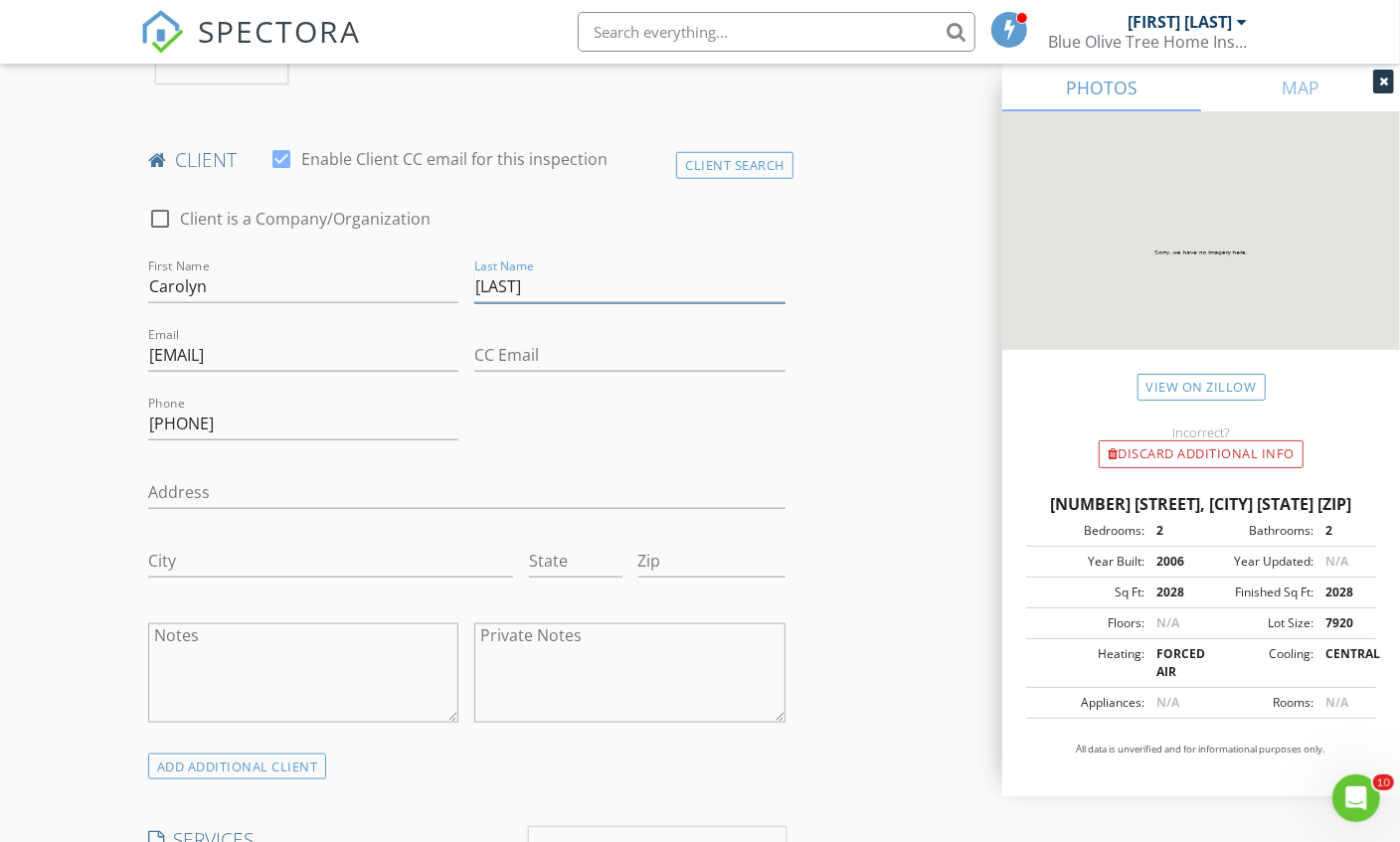 type on "[LAST]" 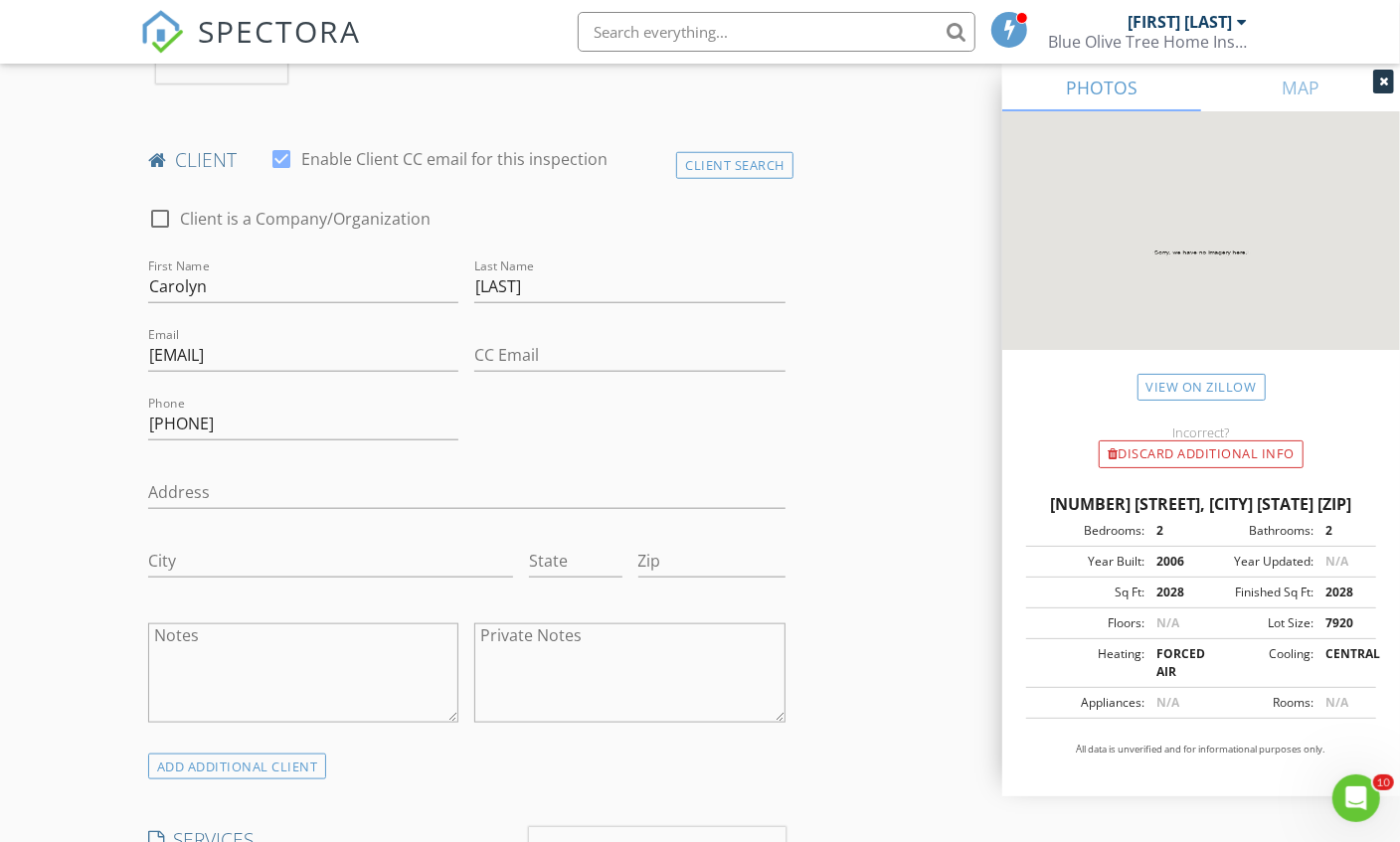 click on "check_box_outline_blank Client is a Company/Organization     First Name Carolyn   Last Name Heitmeyer   Email Cmsshade@prodigy.net   CC Email   Phone 419-306-2781   Address   City   State   Zip       Notes   Private Notes" at bounding box center (466, 469) 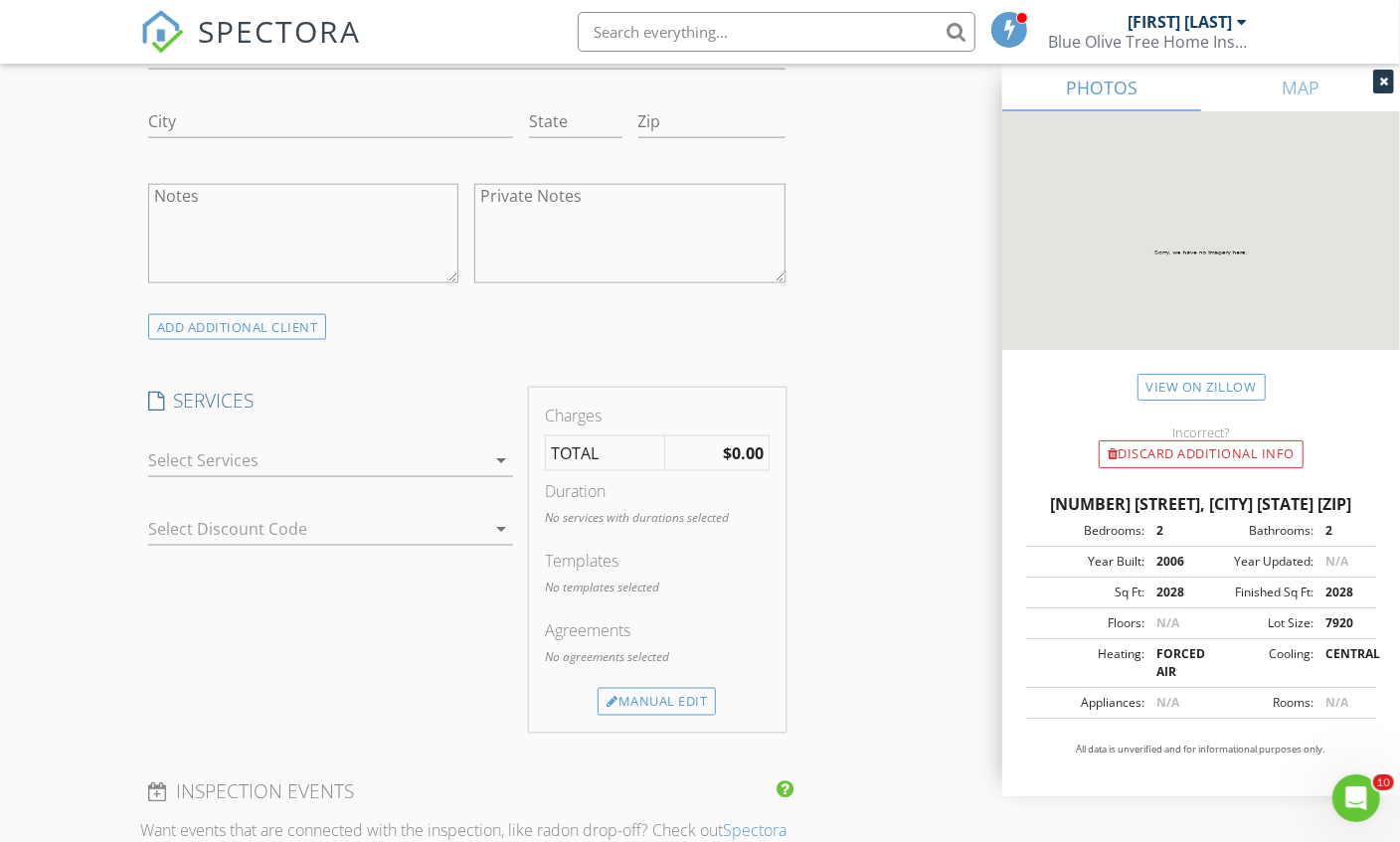 scroll, scrollTop: 1500, scrollLeft: 0, axis: vertical 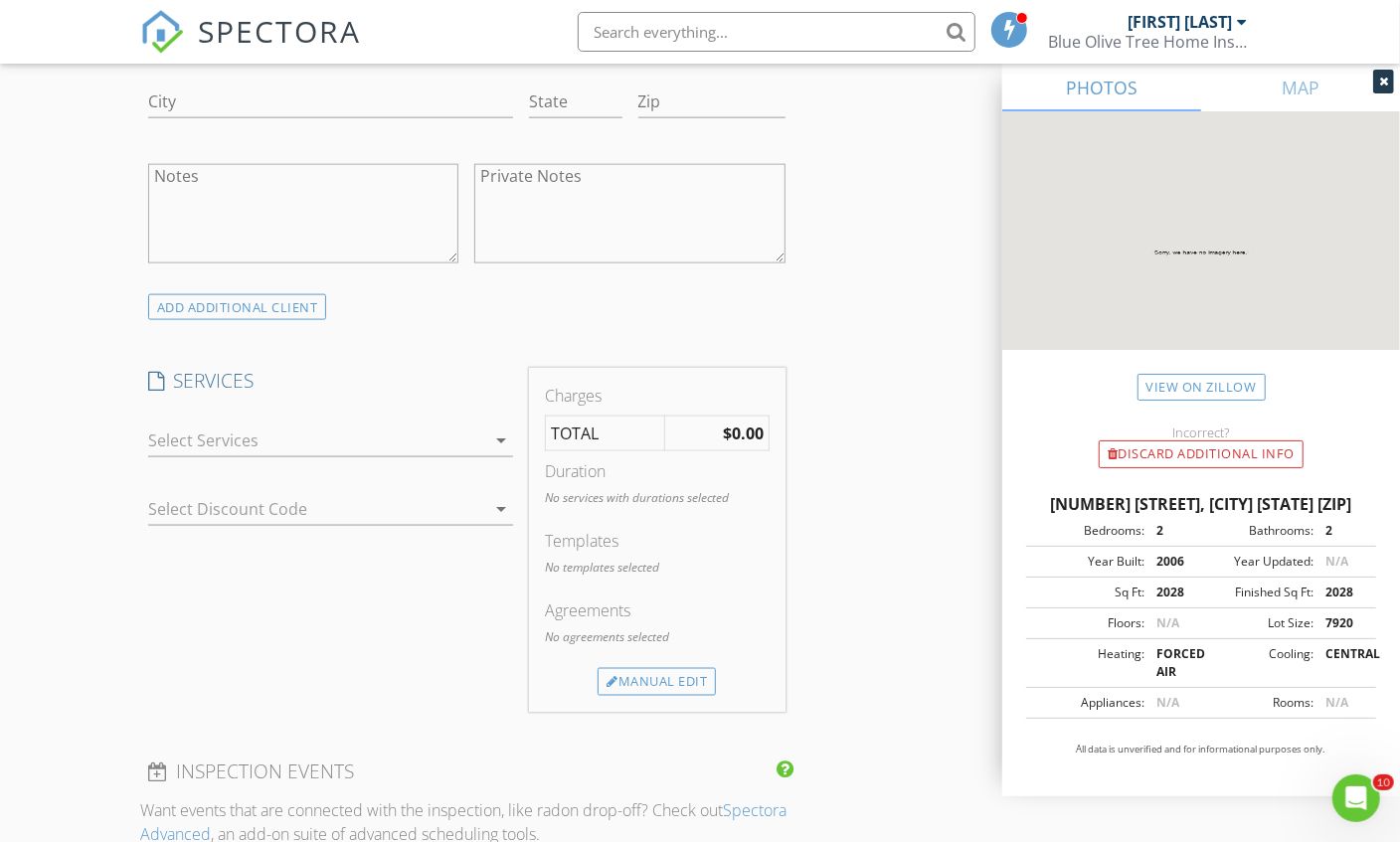 click at bounding box center (316, 440) 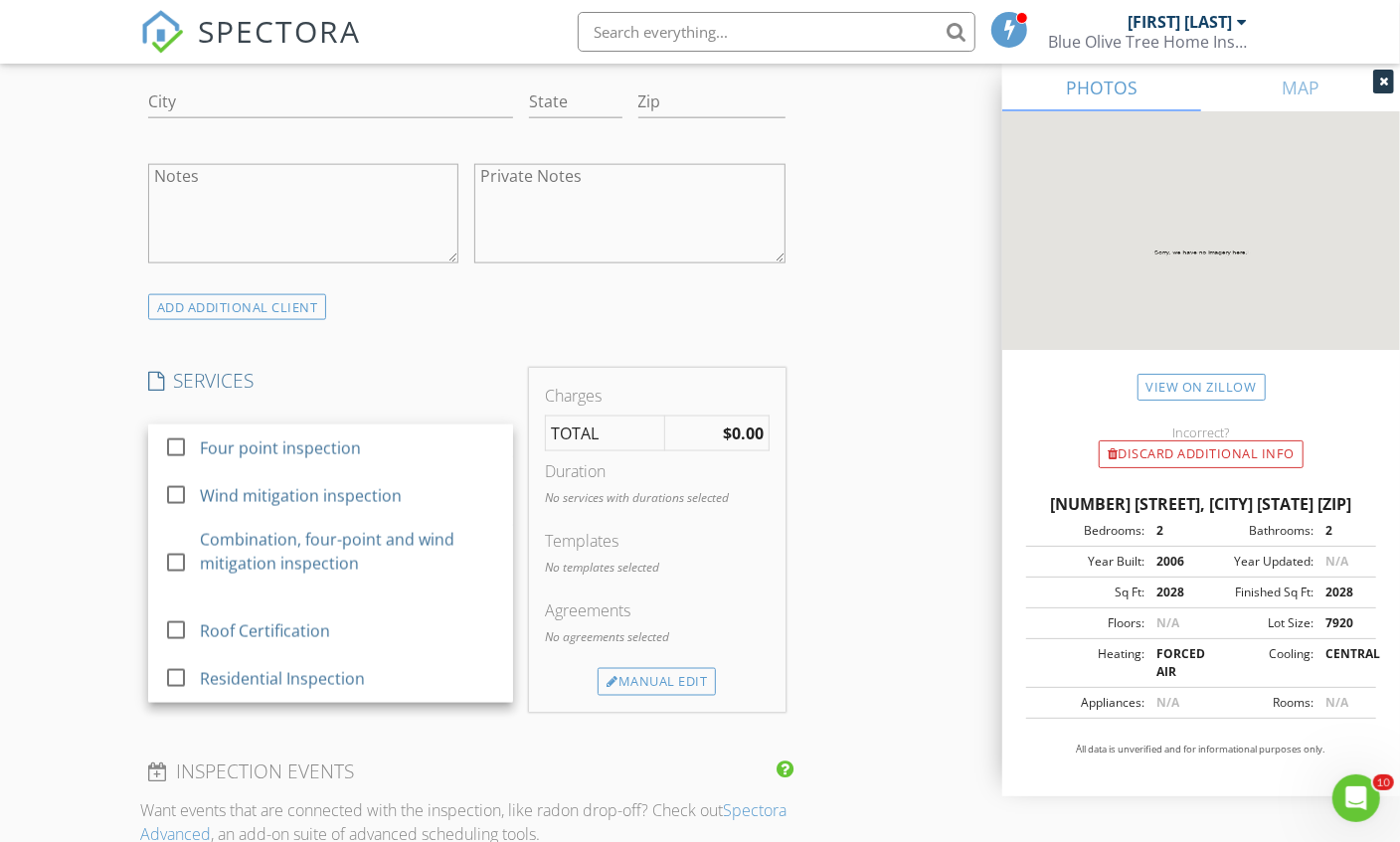 click on "Wind mitigation  inspection" at bounding box center (348, 496) 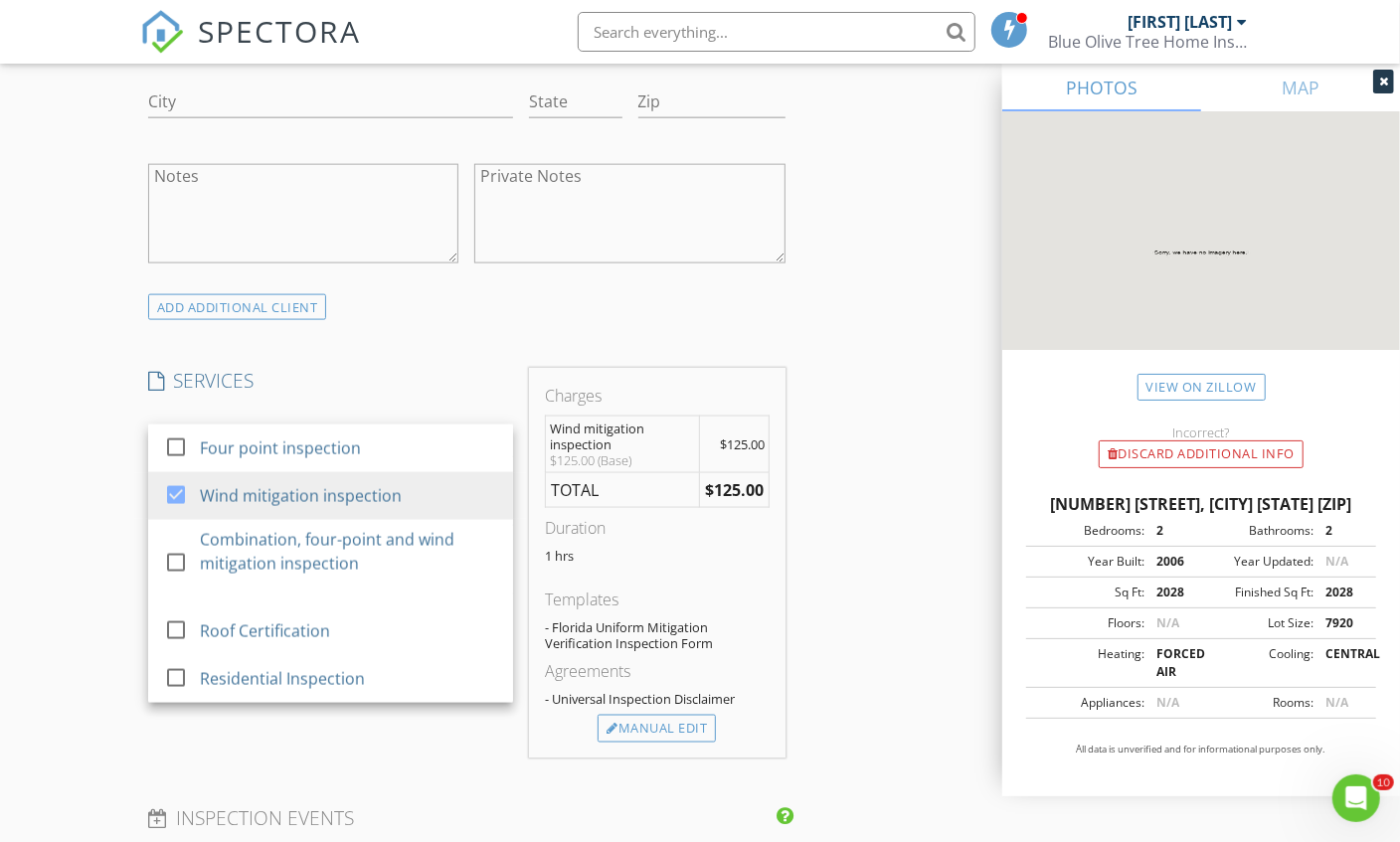 click on "New Inspection
Click here to use the New Order Form
INSPECTOR(S)
check_box   Matthew Kristof   PRIMARY   Matthew Kristof arrow_drop_down   check_box_outline_blank Matthew Kristof specifically requested
Date/Time
08/02/2025 11:00 AM
Location
Address Search       Address 4411 Antietam Creek Trail   Unit   City Leesburg   State FL   Zip 34748   County Lake     Square Feet 2028   Year Built 2006   Foundation arrow_drop_down     Matthew Kristof     83.2 miles     (2 hours)
client
check_box Enable Client CC email for this inspection   Client Search     check_box_outline_blank Client is a Company/Organization     First Name Carolyn   Last Name Heitmeyer   Email Cmsshade@prodigy.net   CC Email   Phone 419-306-2781   Address   City   State   Zip       Notes   Private Notes
ADD ADDITIONAL client" at bounding box center [700, 496] 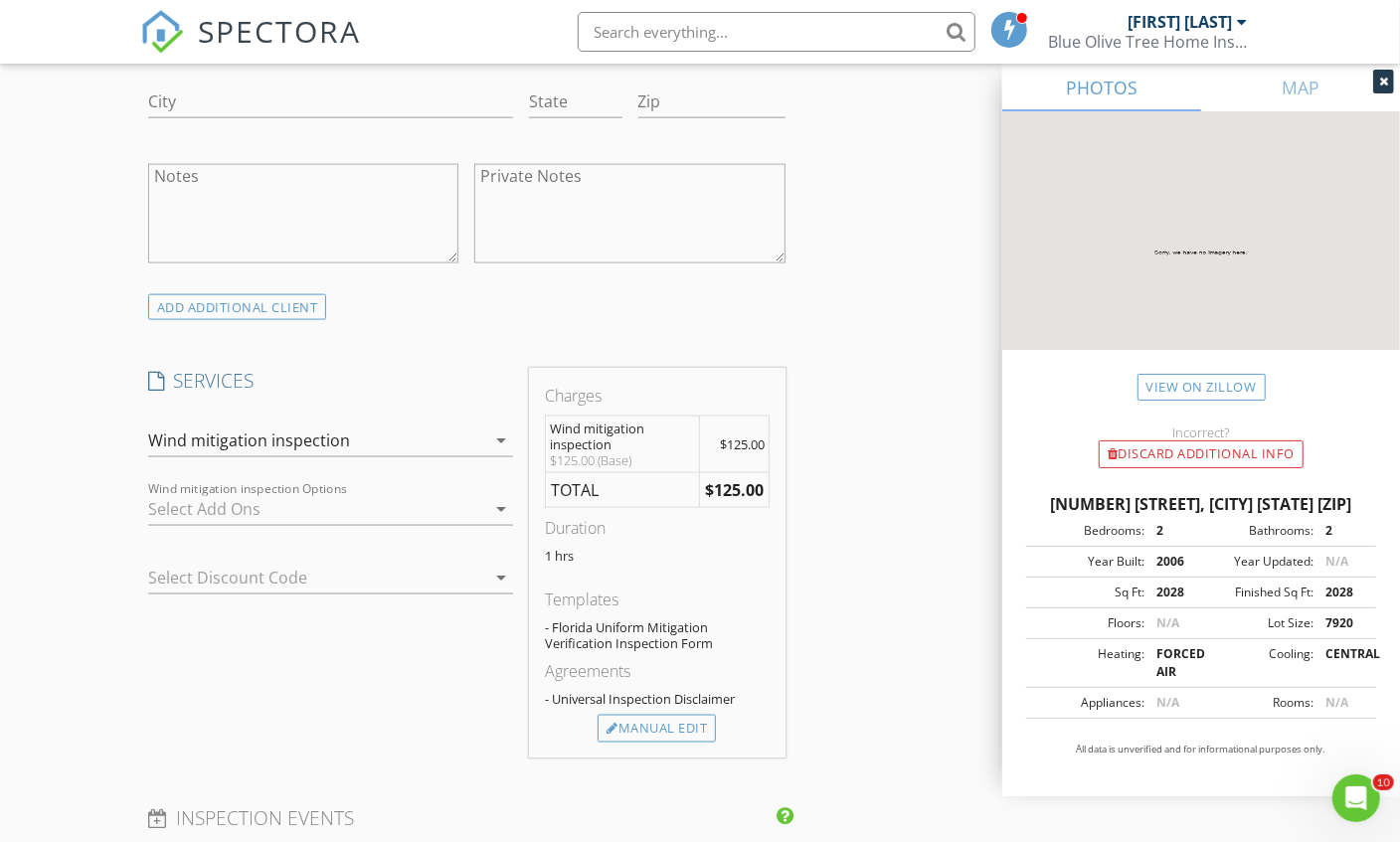 click at bounding box center (316, 509) 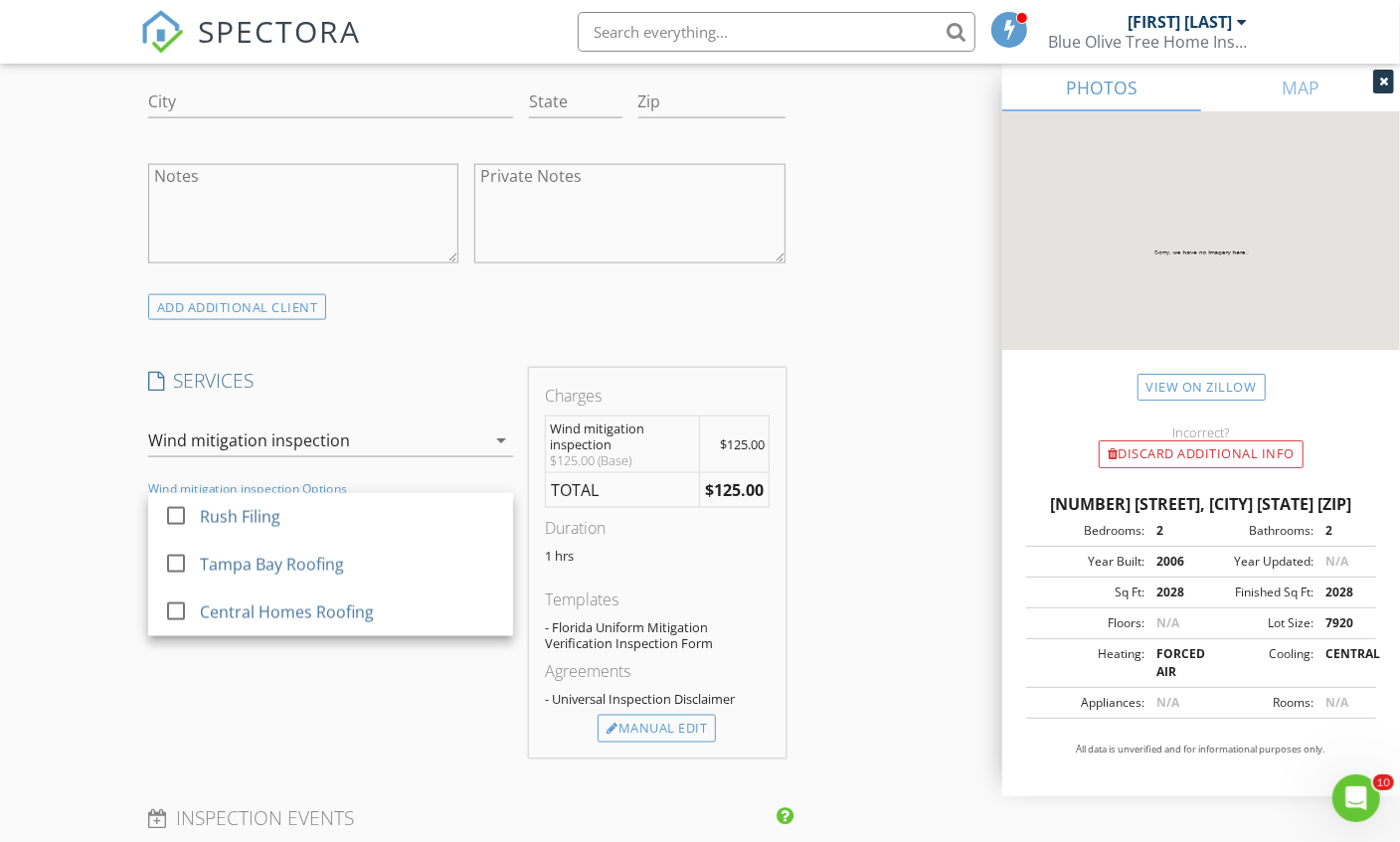 click on "Central Homes Roofing" at bounding box center [286, 612] 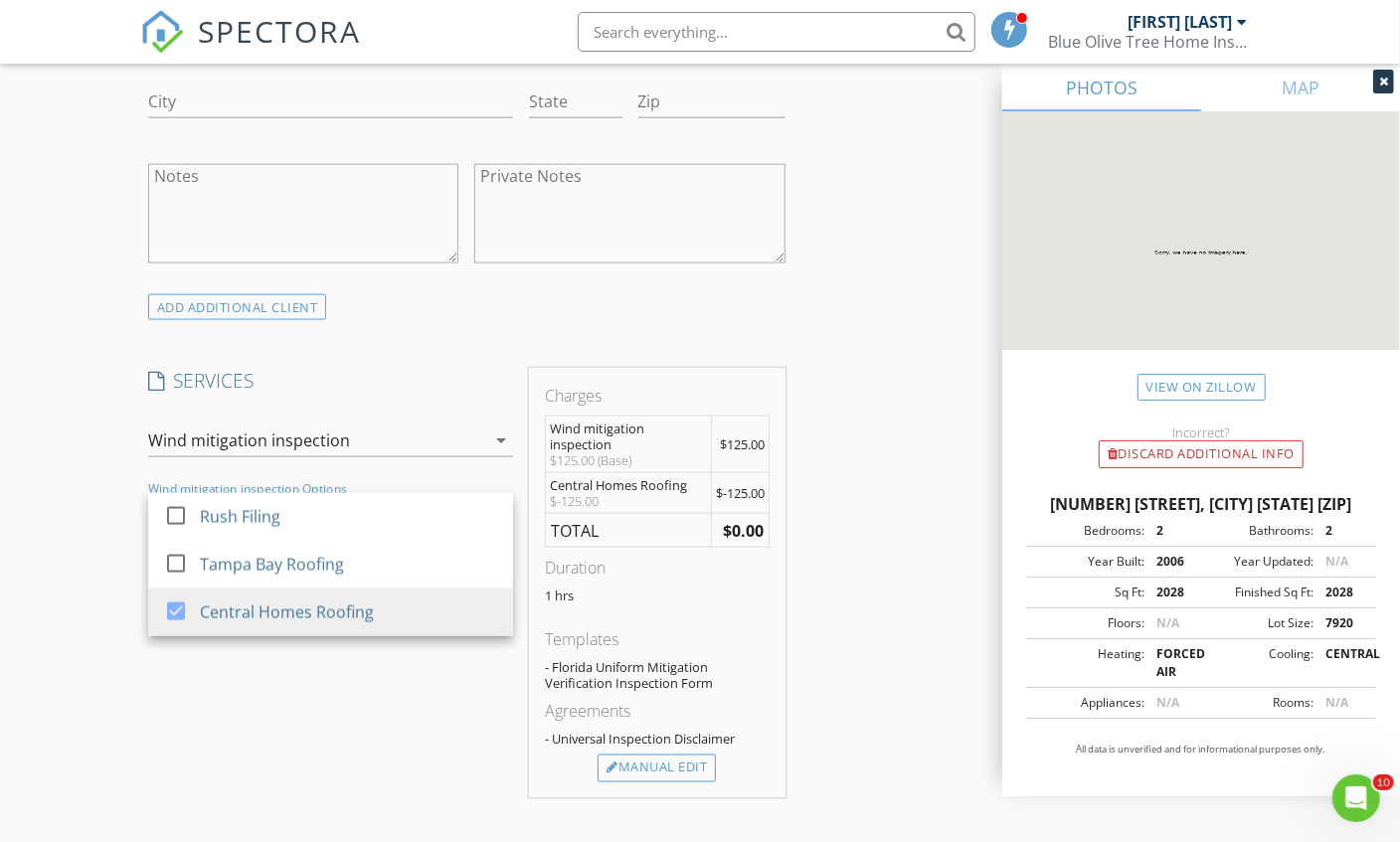 click on "SERVICES
check_box_outline_blank   Four point inspection   check_box   Wind mitigation  inspection   check_box_outline_blank   Combination, four-point and wind mitigation inspection   check_box_outline_blank   Roof Certification    check_box_outline_blank   Residential Inspection   Wind mitigation  inspection arrow_drop_down   check_box_outline_blank   Rush Filing   check_box_outline_blank   Tampa Bay Roofing   check_box   Central Homes Roofing   Wind mitigation  inspection Options Central Homes Roofing arrow_drop_down   Select Discount Code arrow_drop_down" at bounding box center (330, 583) 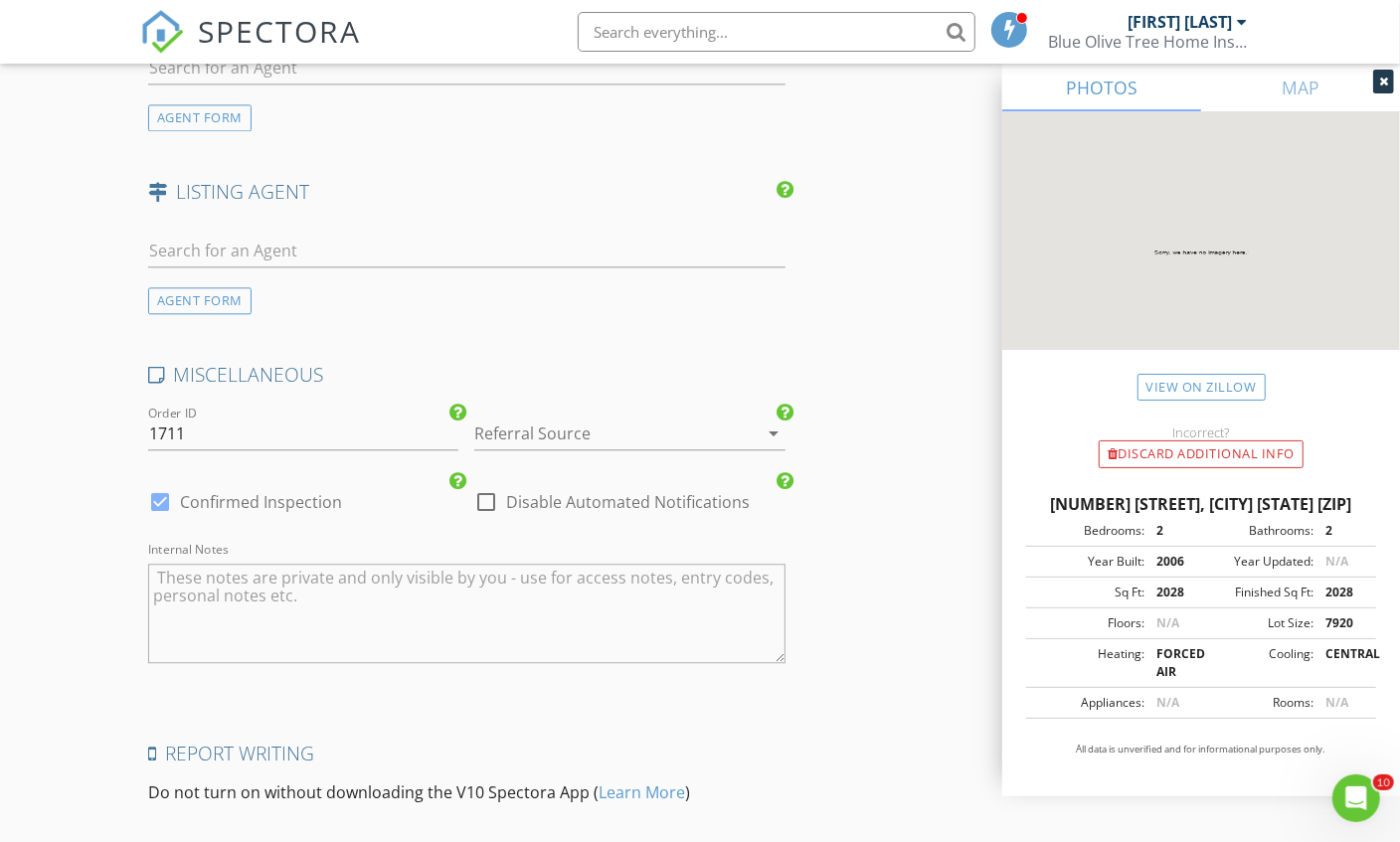 scroll, scrollTop: 2943, scrollLeft: 0, axis: vertical 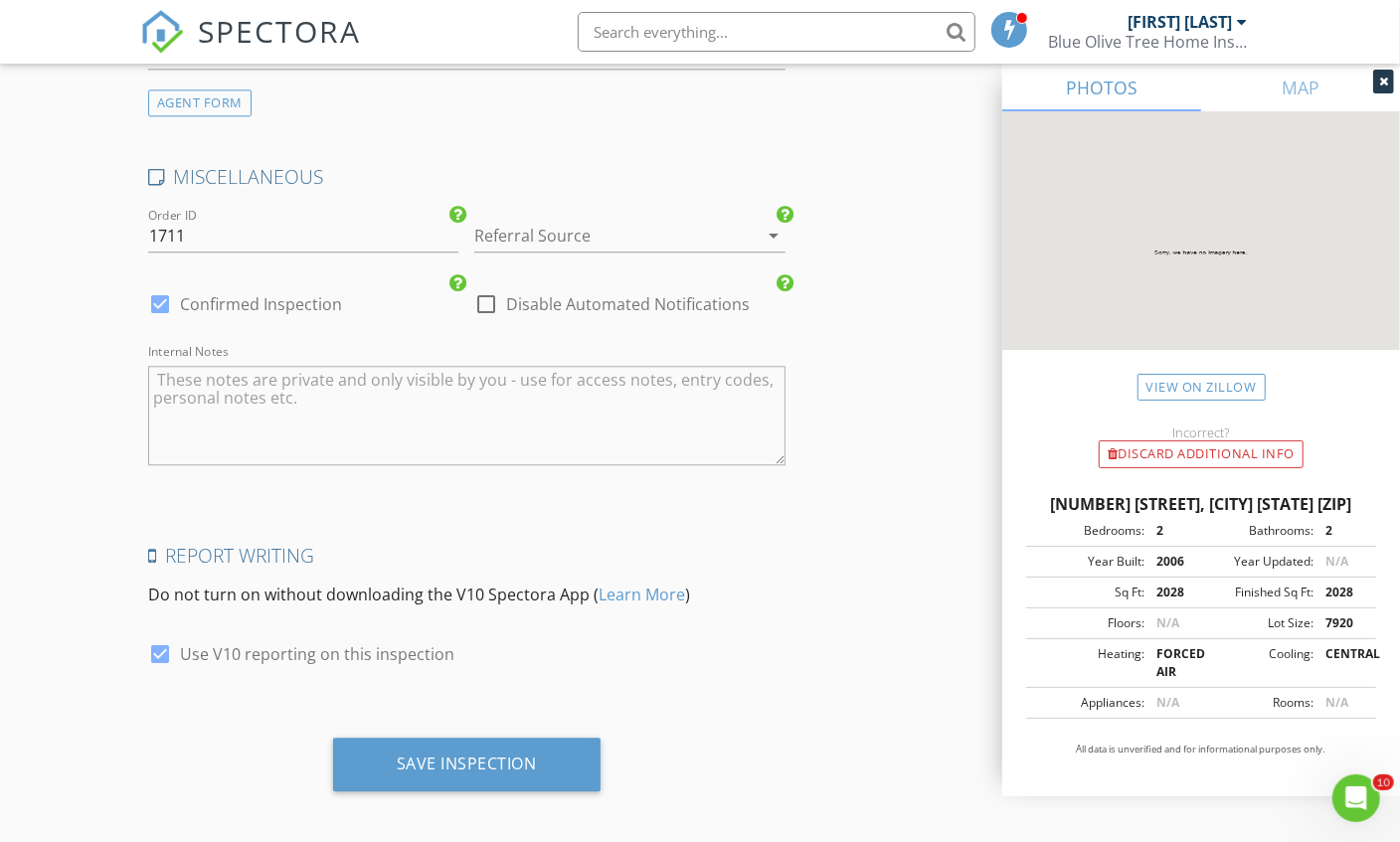 click on "Save Inspection" at bounding box center [466, 763] 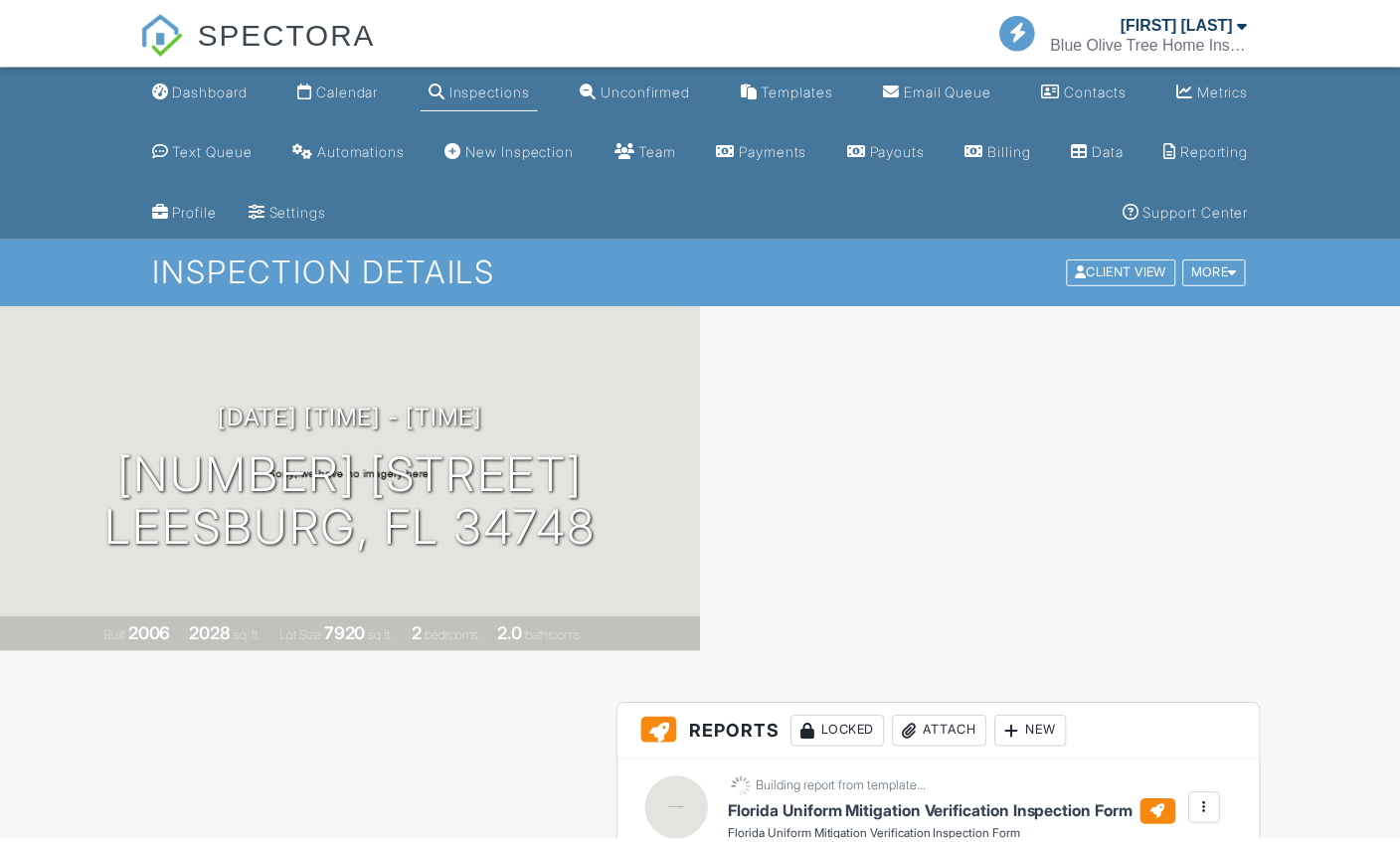 scroll, scrollTop: 0, scrollLeft: 0, axis: both 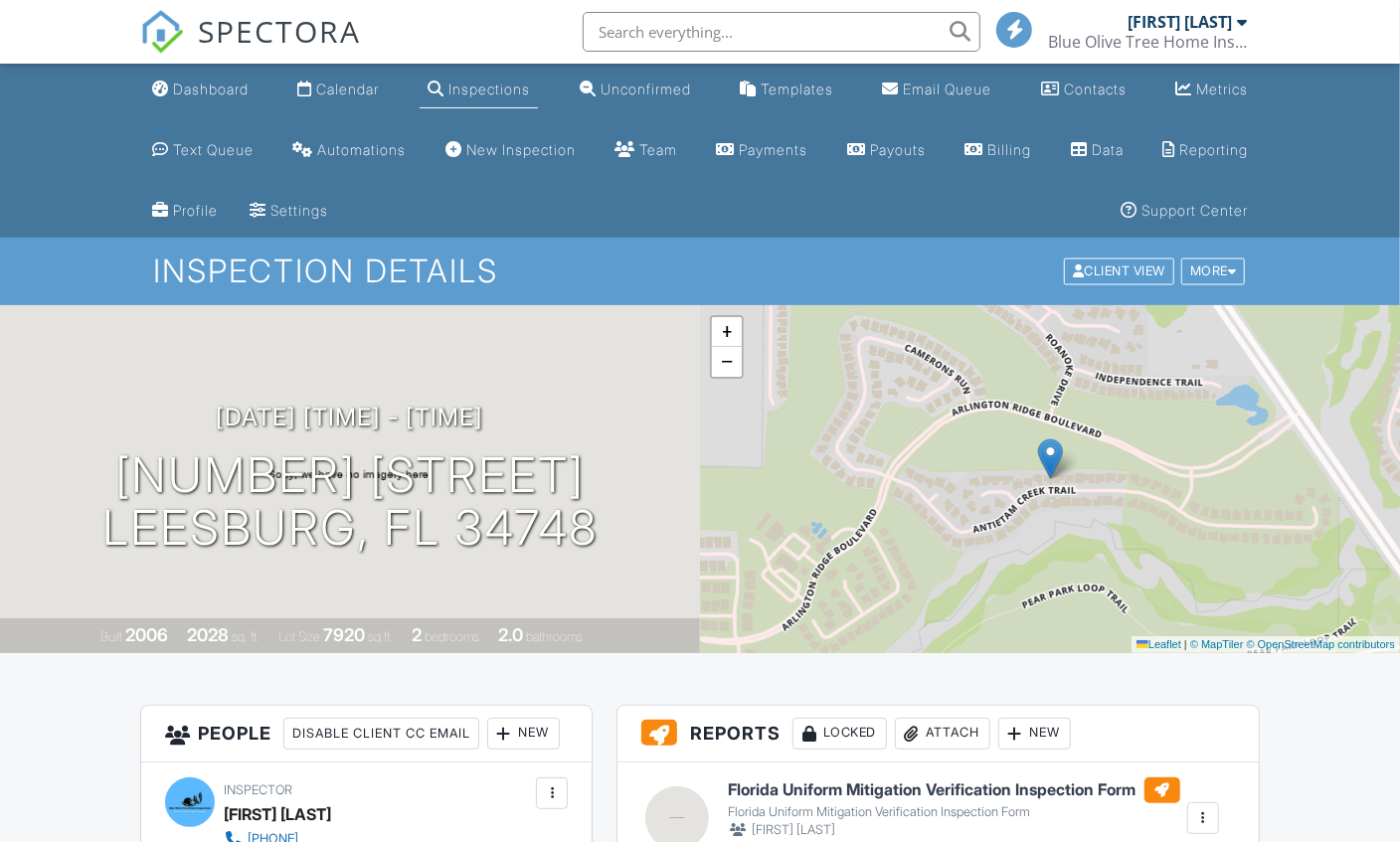 click on "New Inspection" at bounding box center (521, 149) 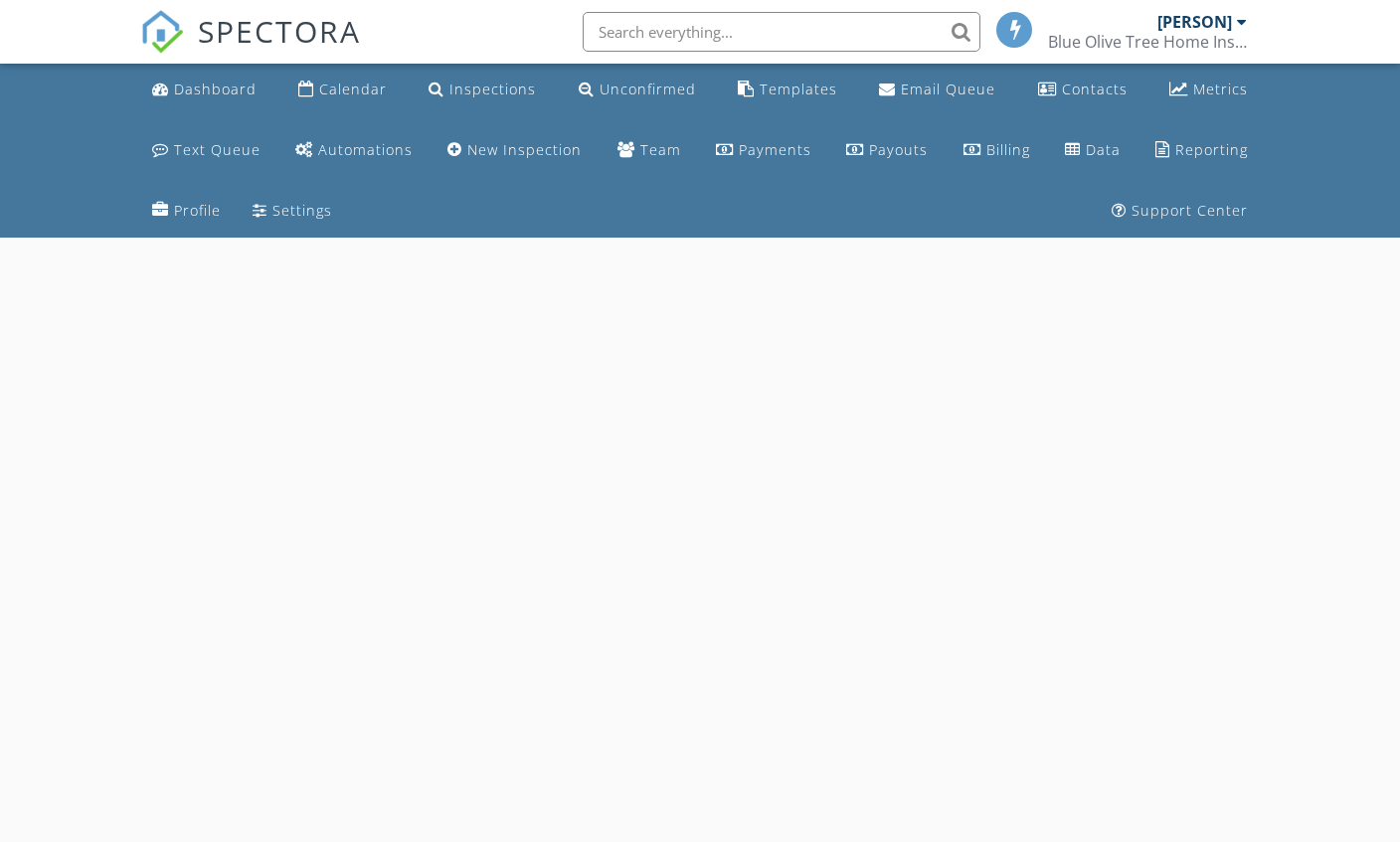 scroll, scrollTop: 0, scrollLeft: 0, axis: both 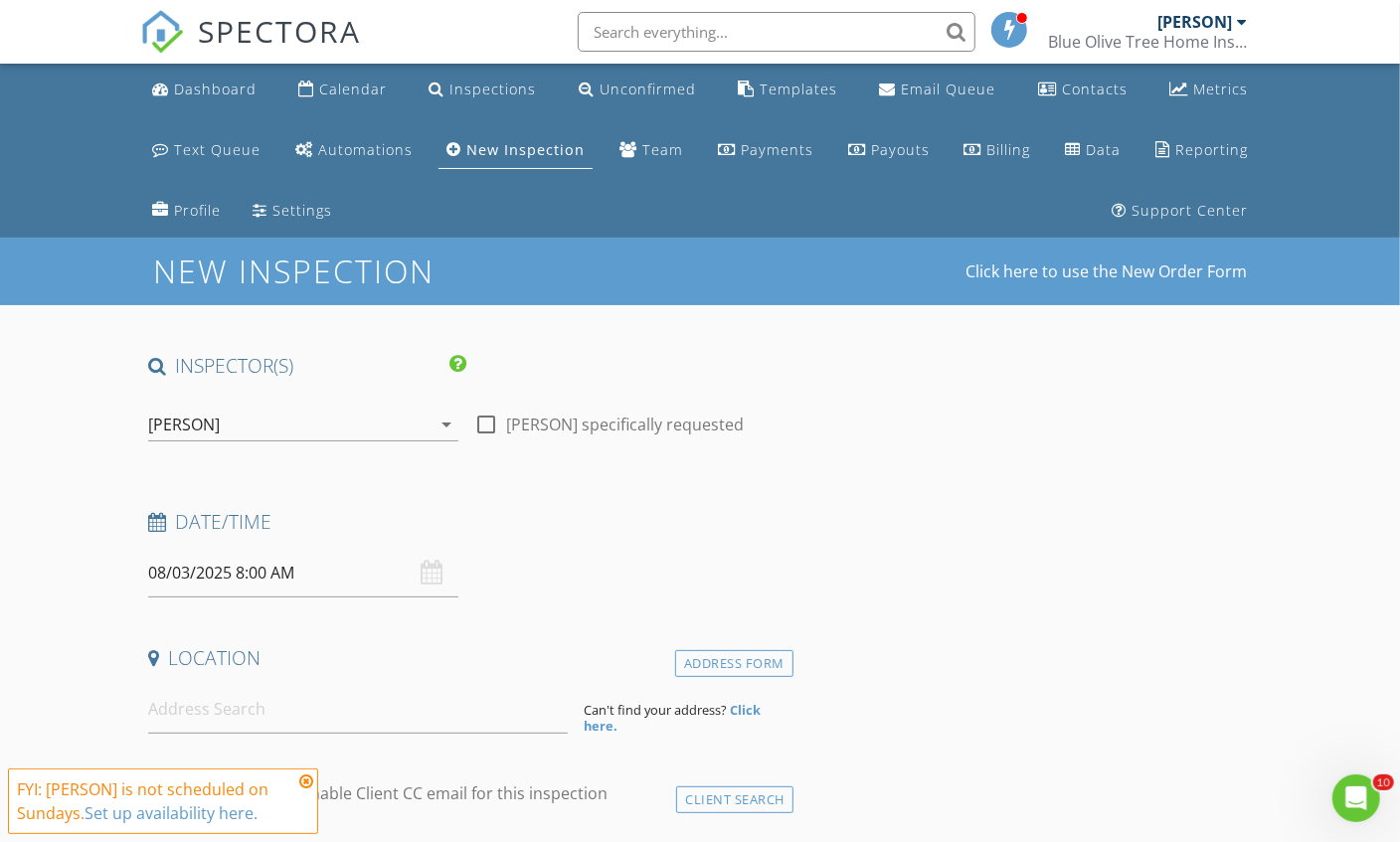 click on "08/03/2025 8:00 AM" at bounding box center (303, 573) 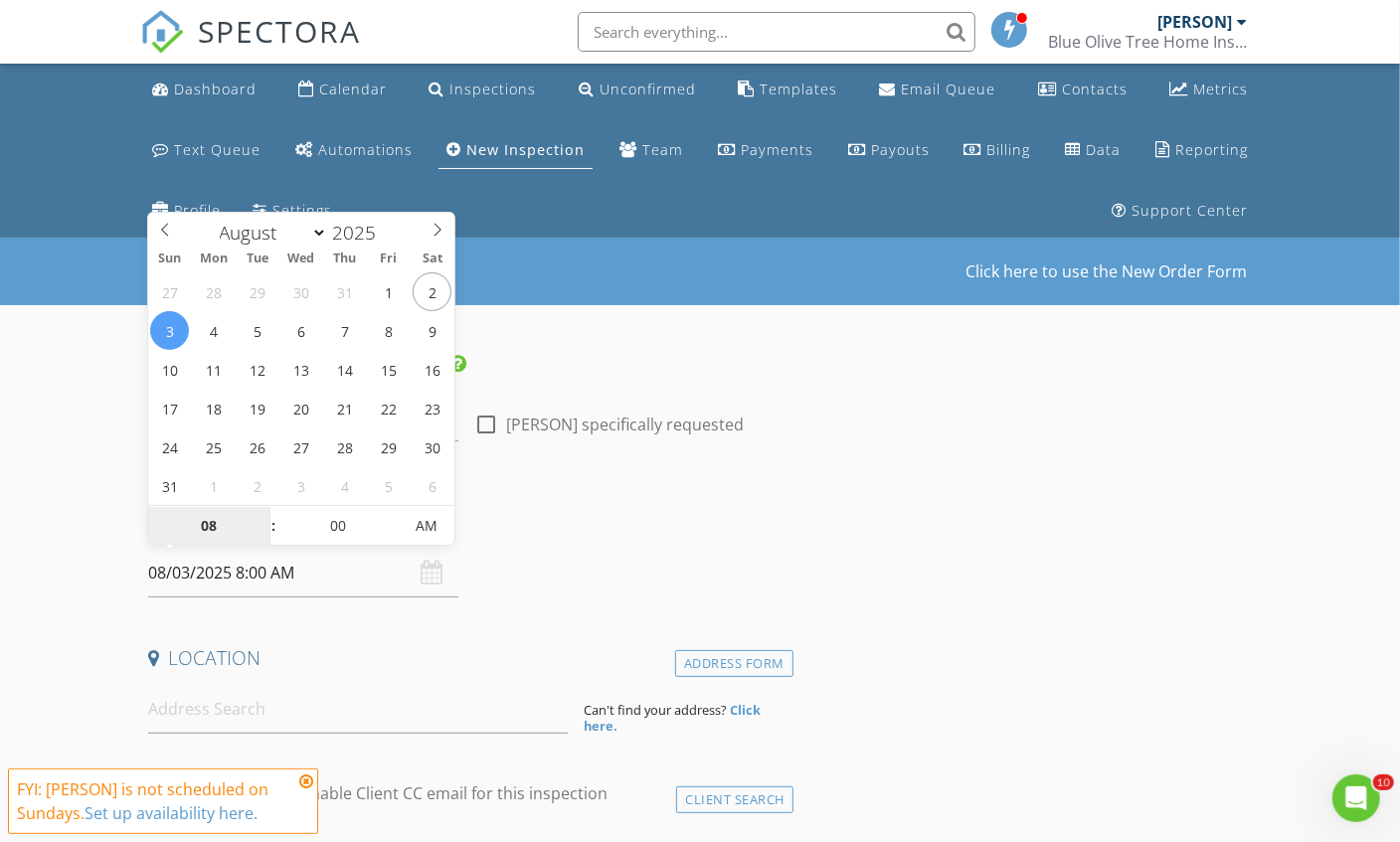 type on "08/02/2025 8:00 AM" 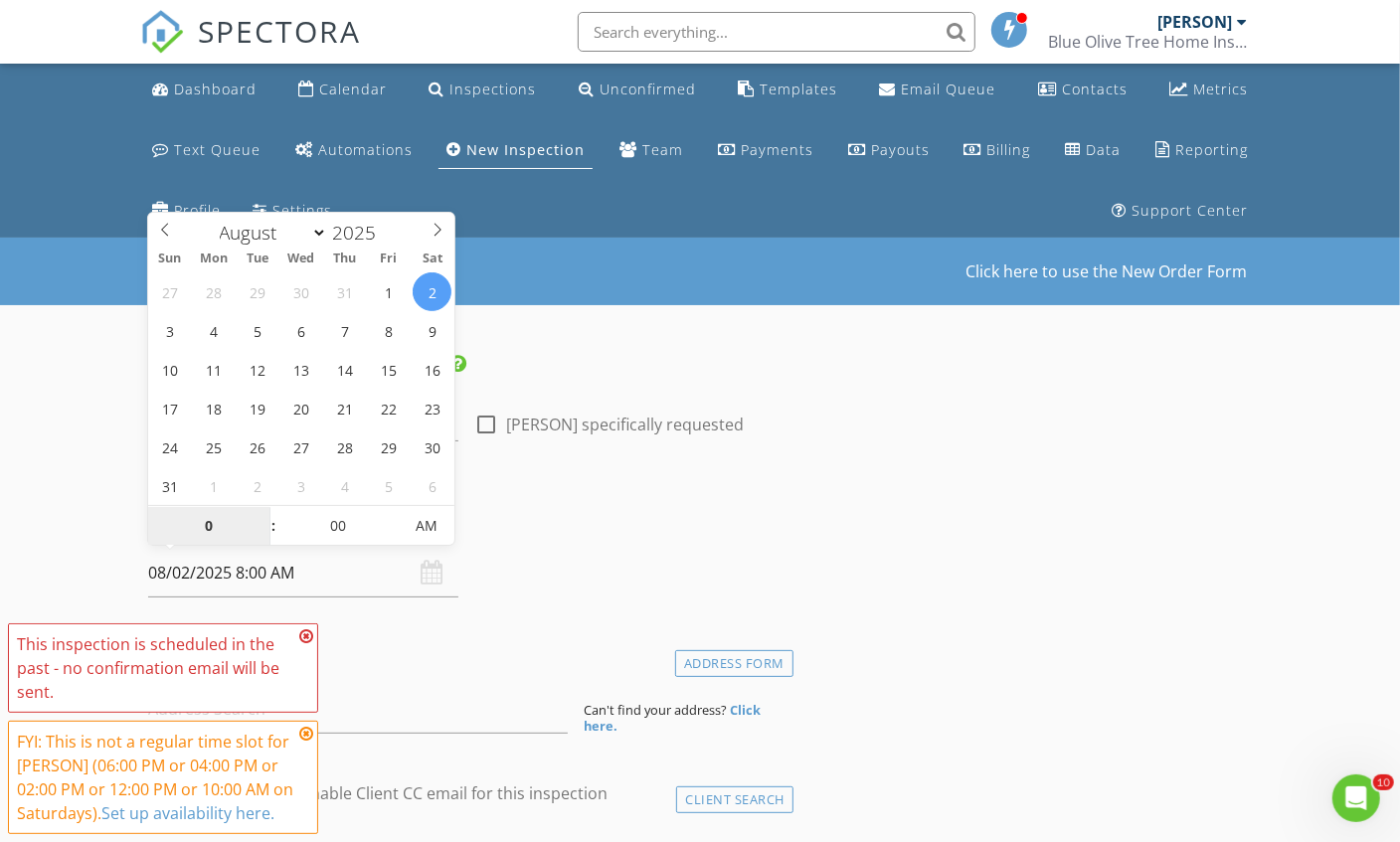 type on "03" 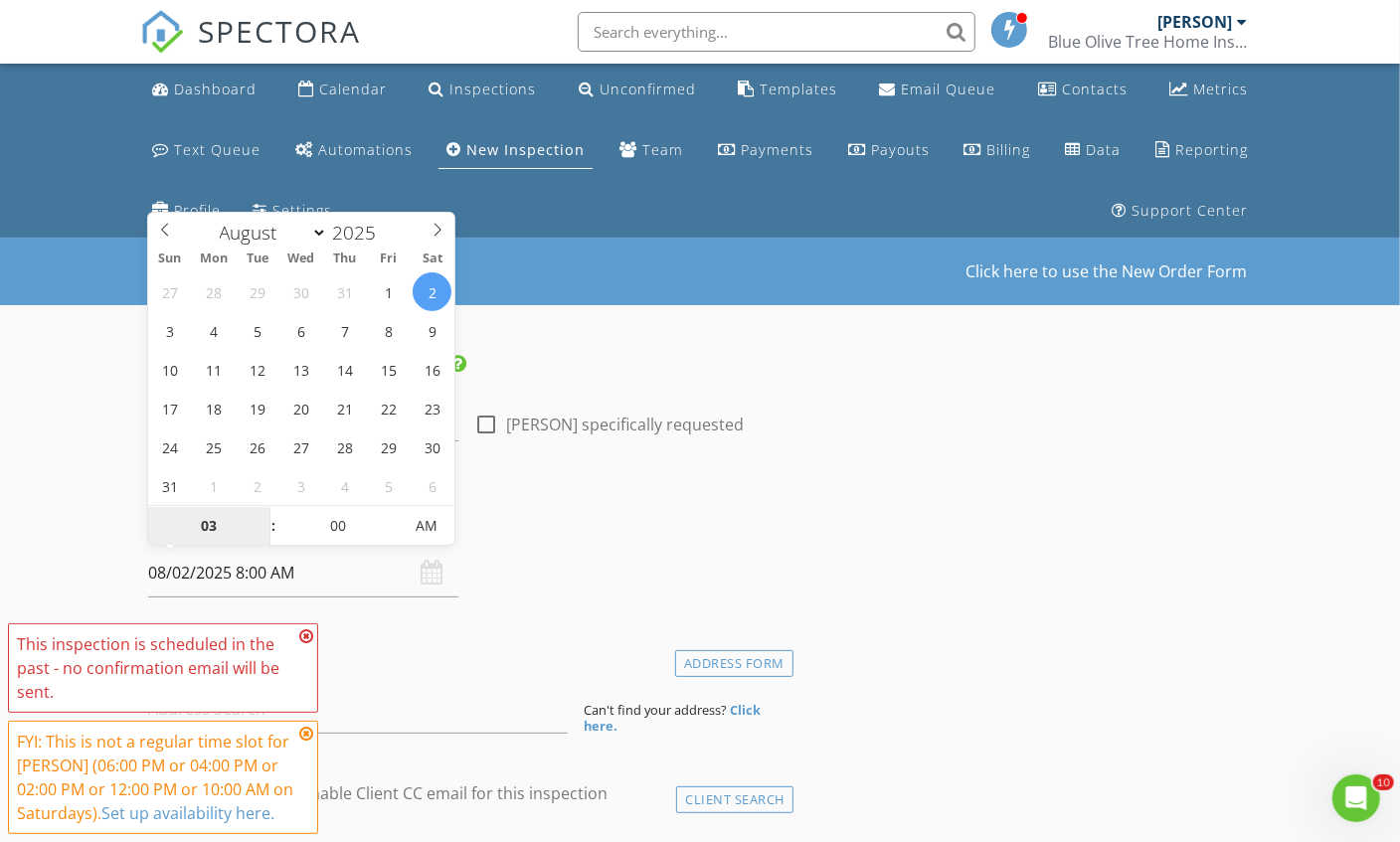 type on "08/02/2025 3:00 PM" 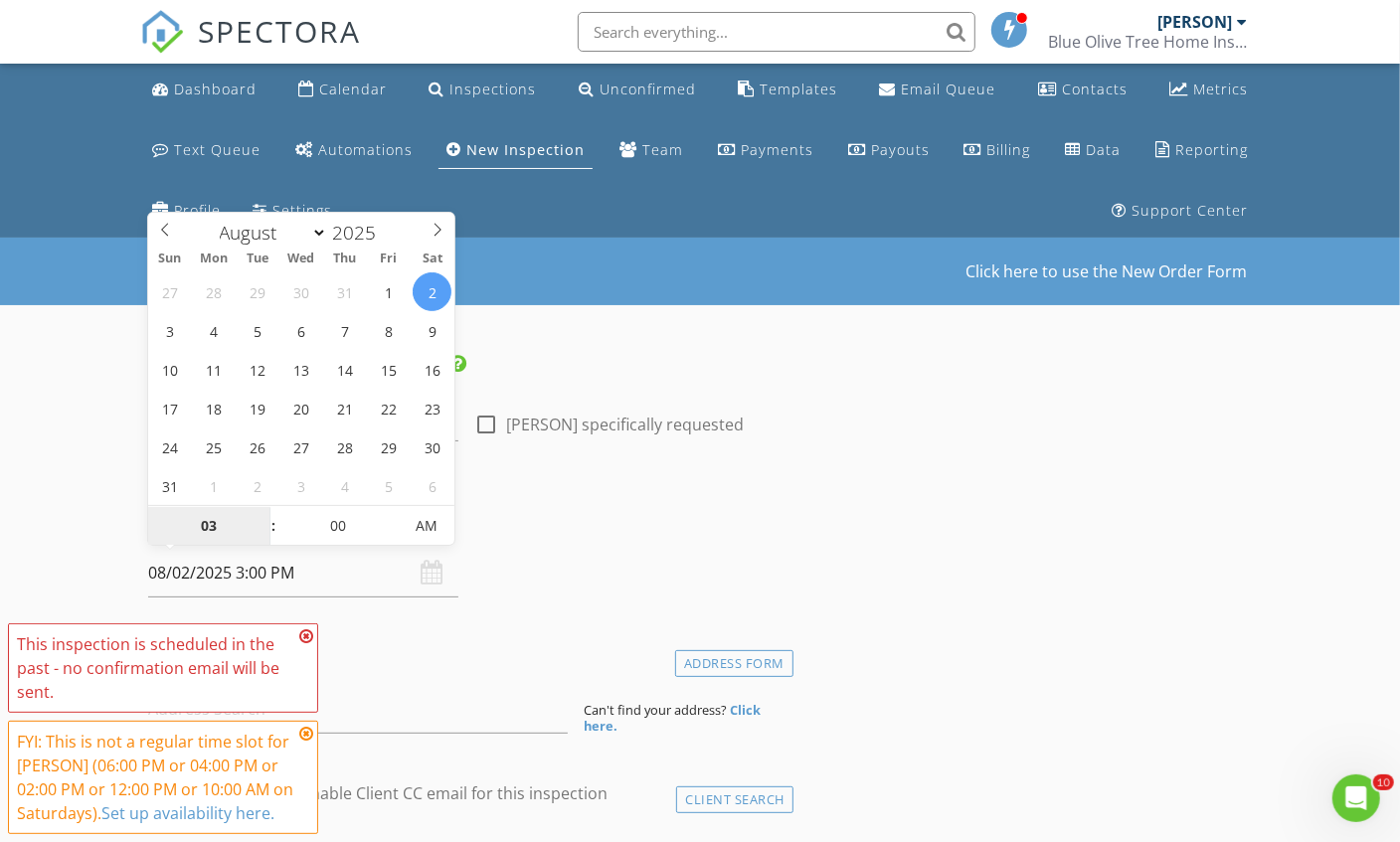 click on "AM" at bounding box center (426, 526) 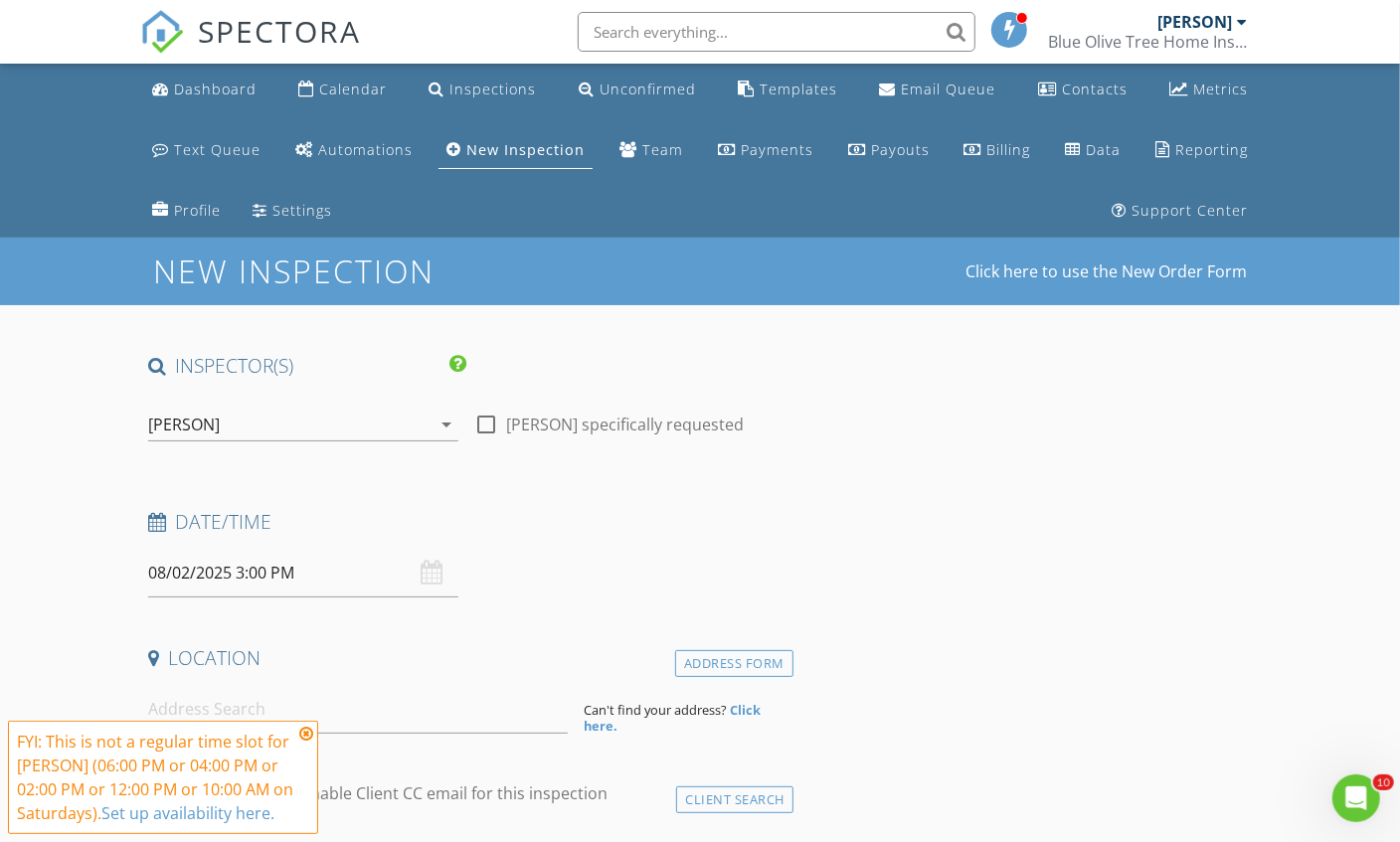 click on "INSPECTOR(S)
check_box   Matthew Kristof   PRIMARY   Matthew Kristof arrow_drop_down   check_box_outline_blank Matthew Kristof specifically requested
Date/Time
08/02/2025 3:00 PM
Location
Address Form       Can't find your address?   Click here.
client
check_box Enable Client CC email for this inspection   Client Search     check_box_outline_blank Client is a Company/Organization     First Name   Last Name   Email   CC Email   Phone   Address   City   State   Zip       Notes   Private Notes
ADD ADDITIONAL client
SERVICES
check_box_outline_blank   Four point inspection   check_box_outline_blank   Wind mitigation  inspection   check_box_outline_blank   Combination, four-point and wind mitigation inspection   check_box_outline_blank   Roof Certification    check_box_outline_blank" at bounding box center (700, 1804) 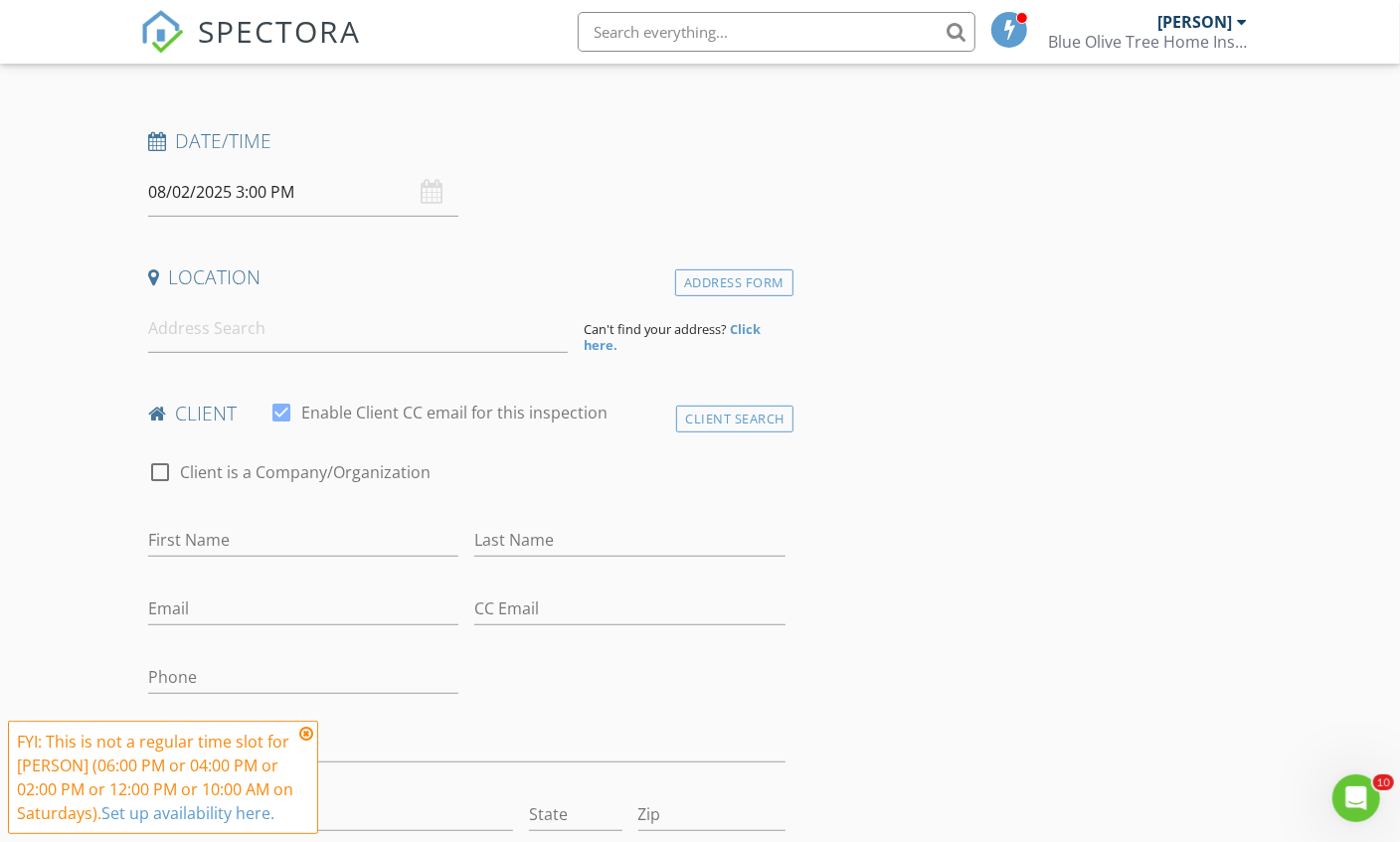 scroll, scrollTop: 437, scrollLeft: 0, axis: vertical 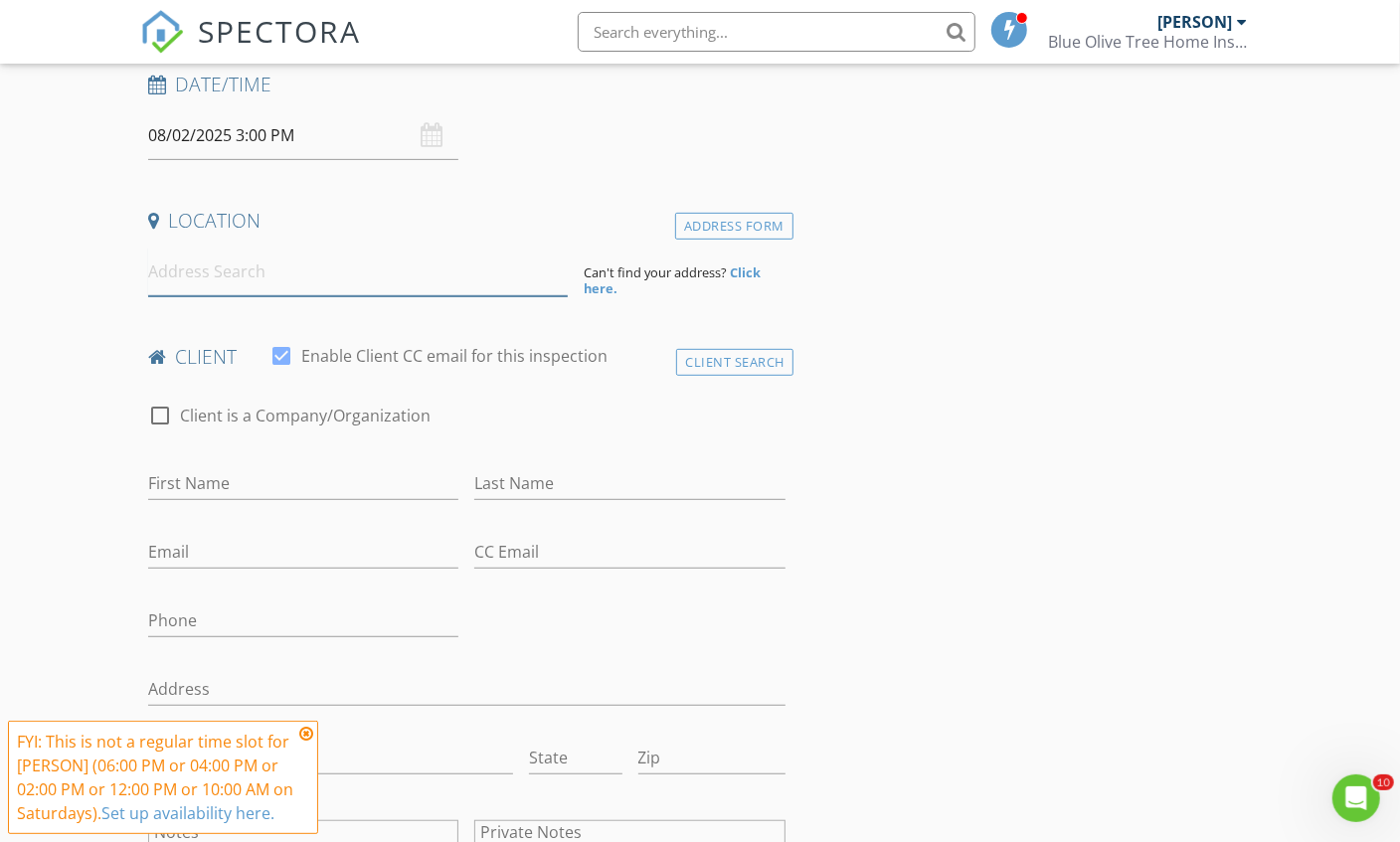 click at bounding box center [358, 271] 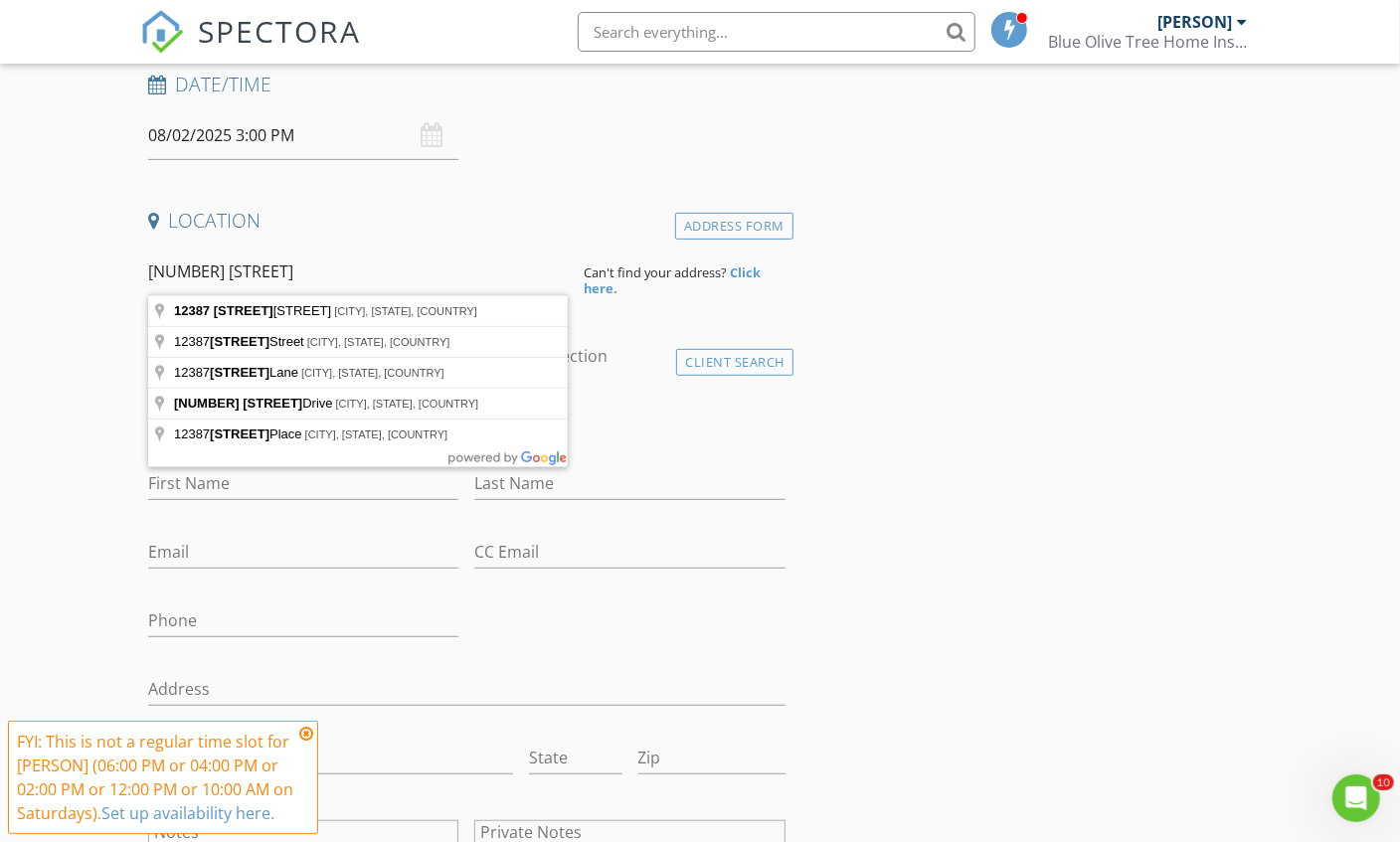 type on "12387 Foxmoor Peak Drive, Riverview, FL, USA" 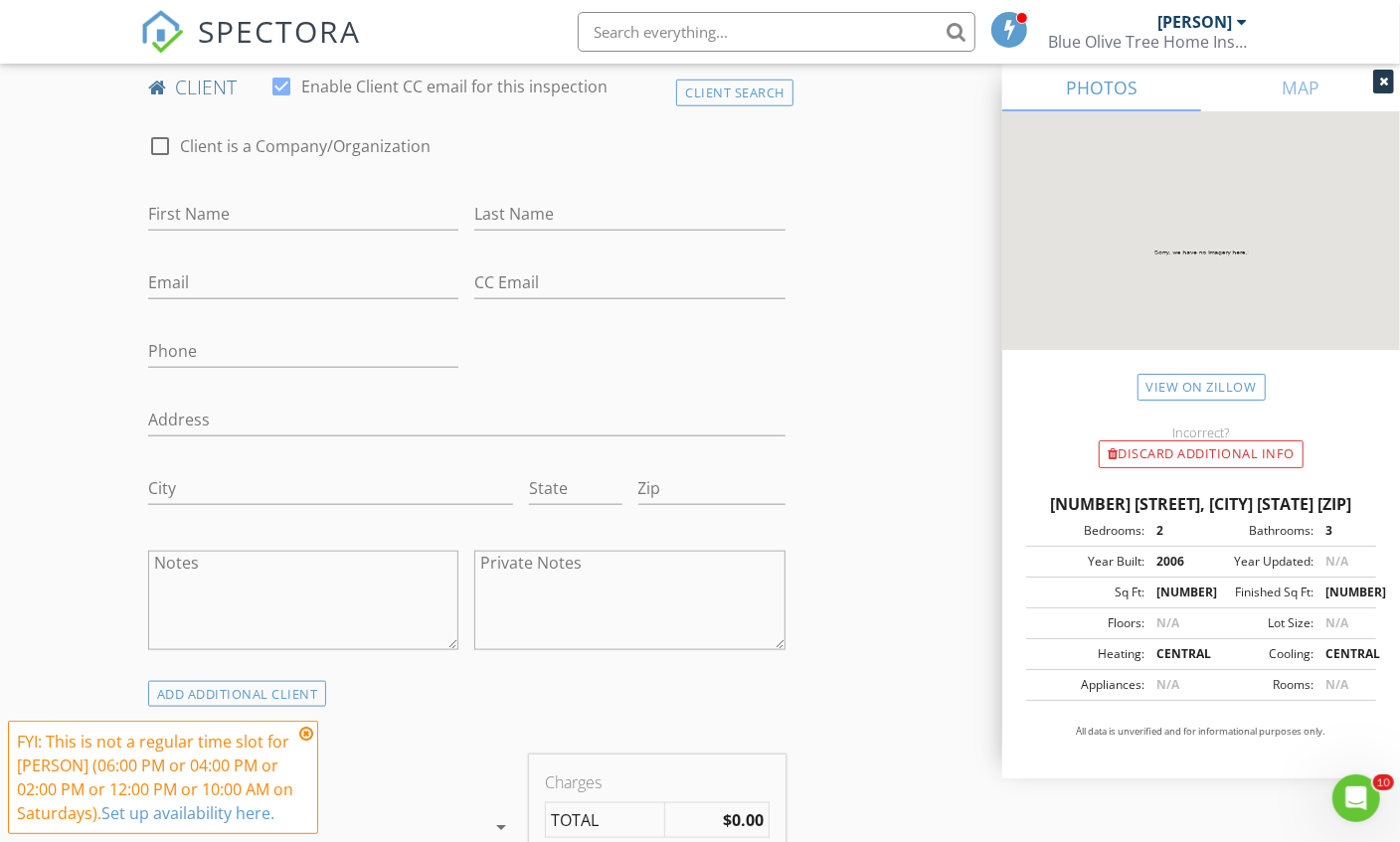scroll, scrollTop: 1108, scrollLeft: 0, axis: vertical 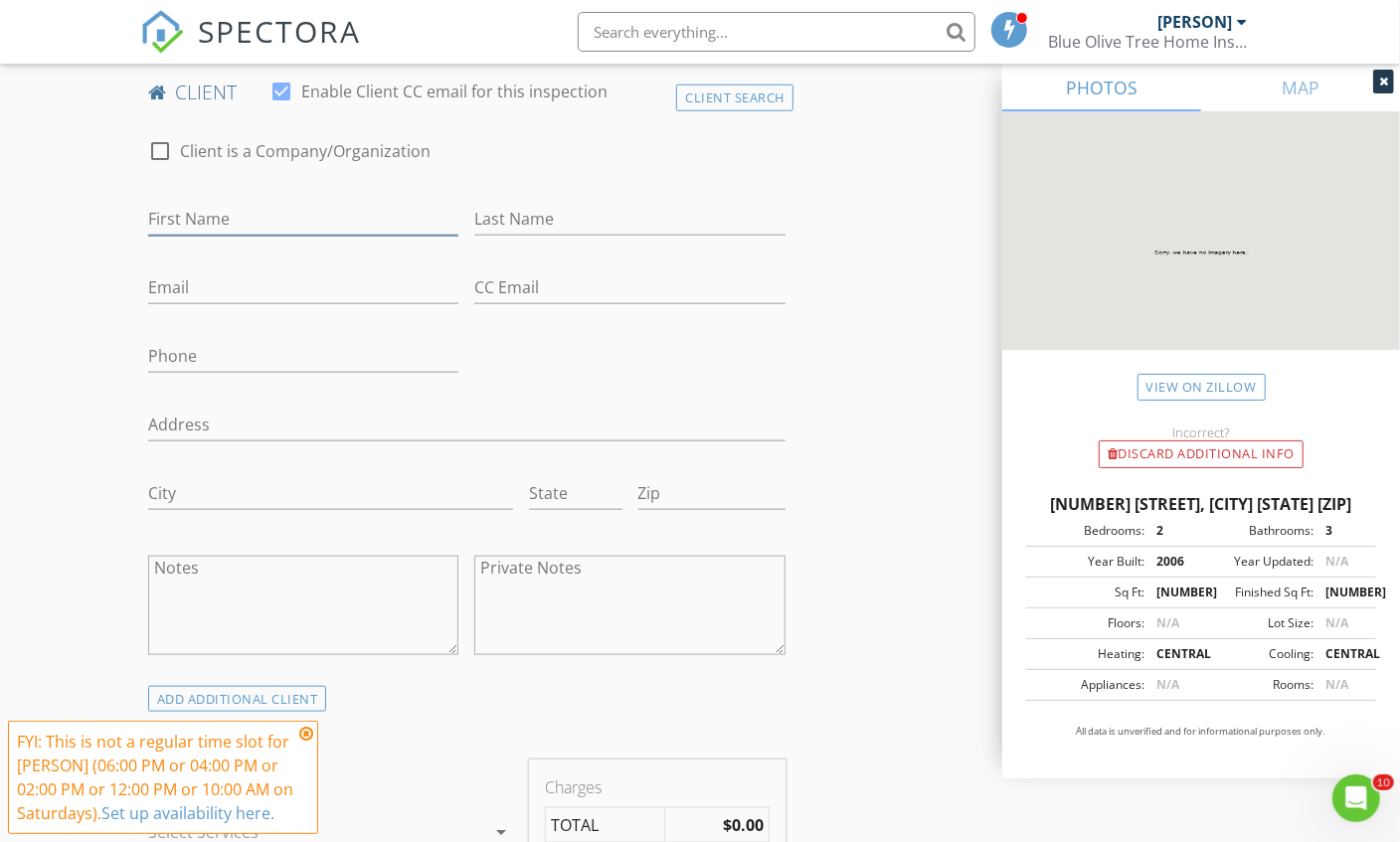 click on "First Name" at bounding box center (303, 219) 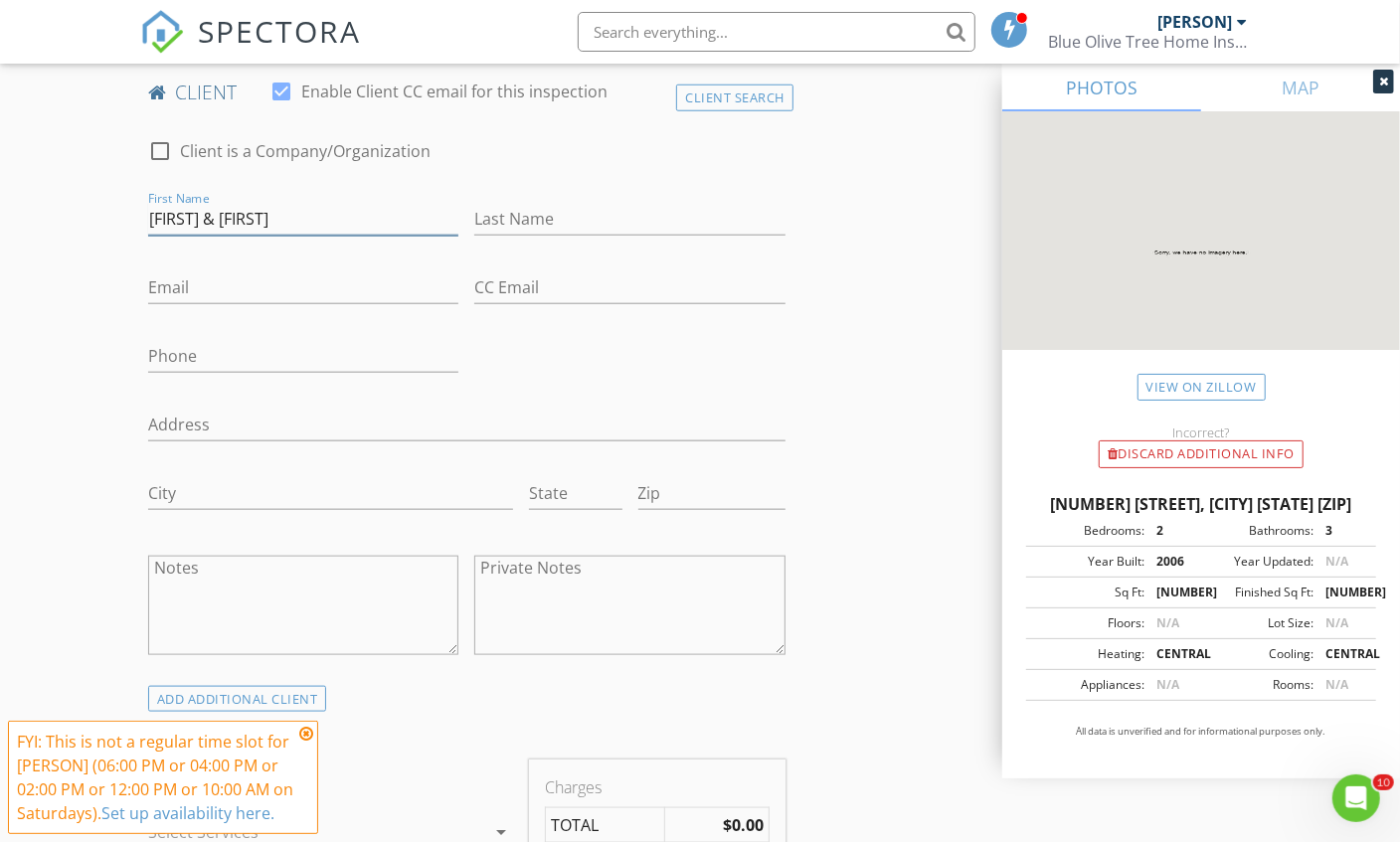 type on "Hi [NAME] [LAST]," 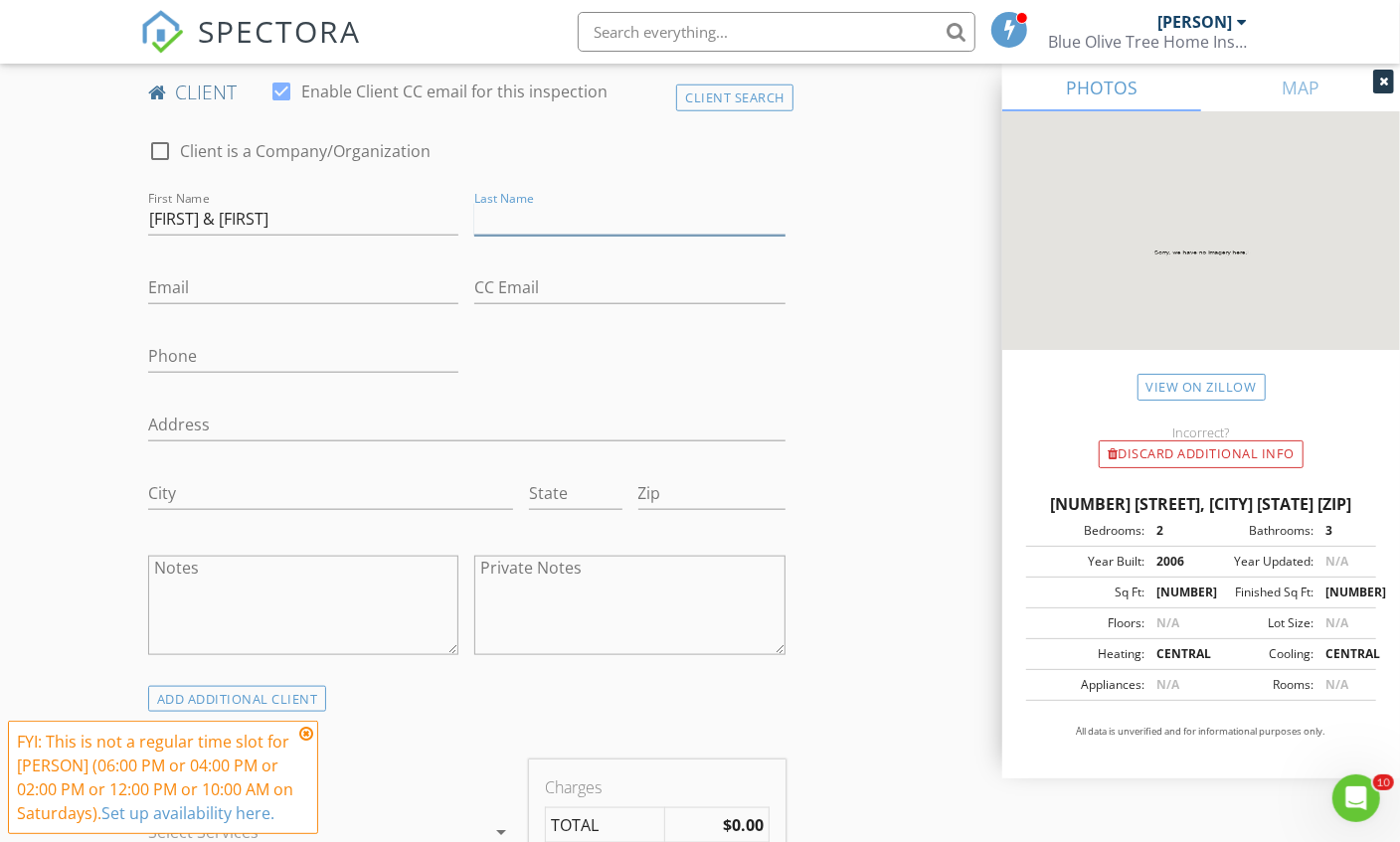 click on "Last Name" at bounding box center (629, 219) 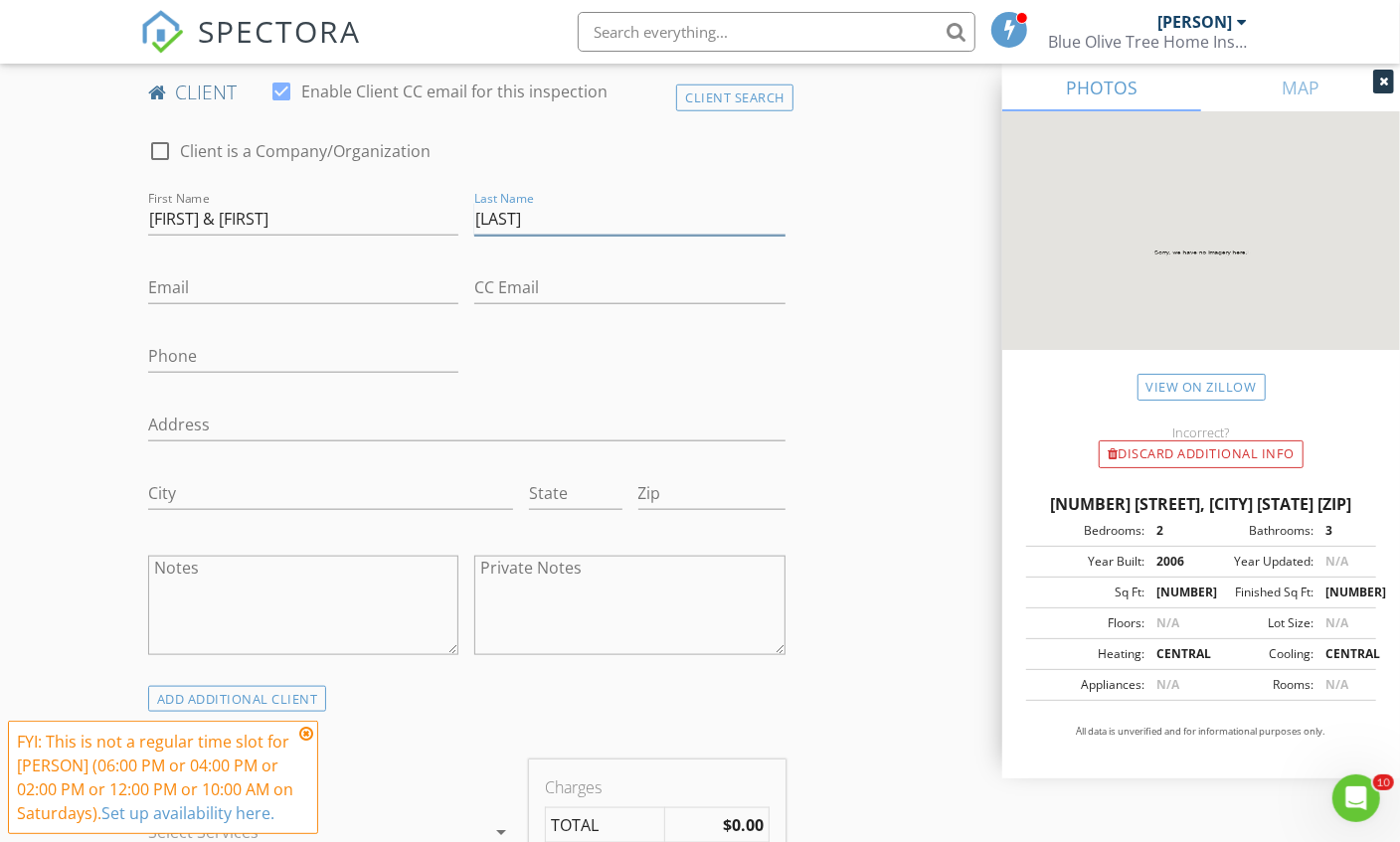 type on "[LAST]" 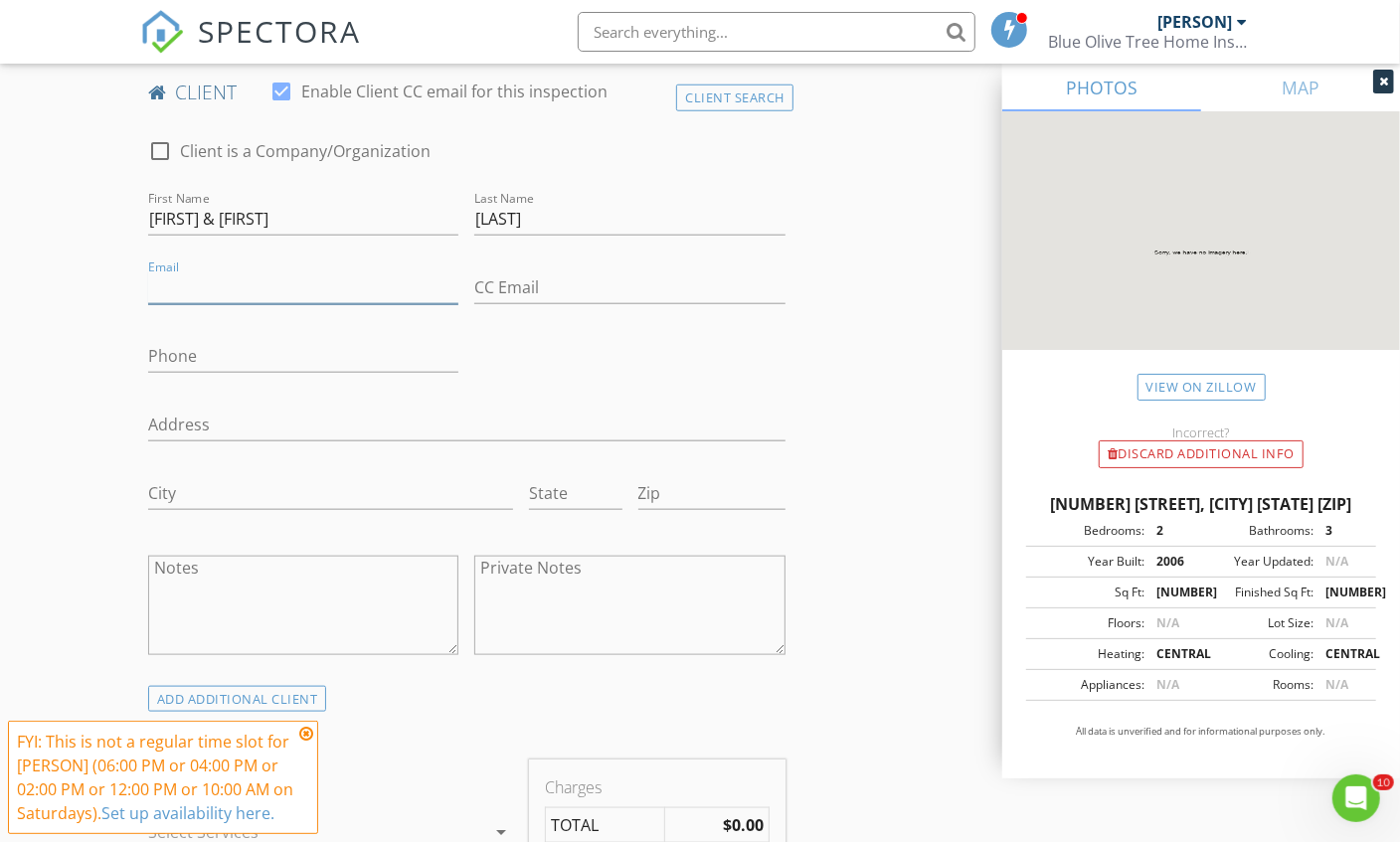 click on "Email" at bounding box center (303, 287) 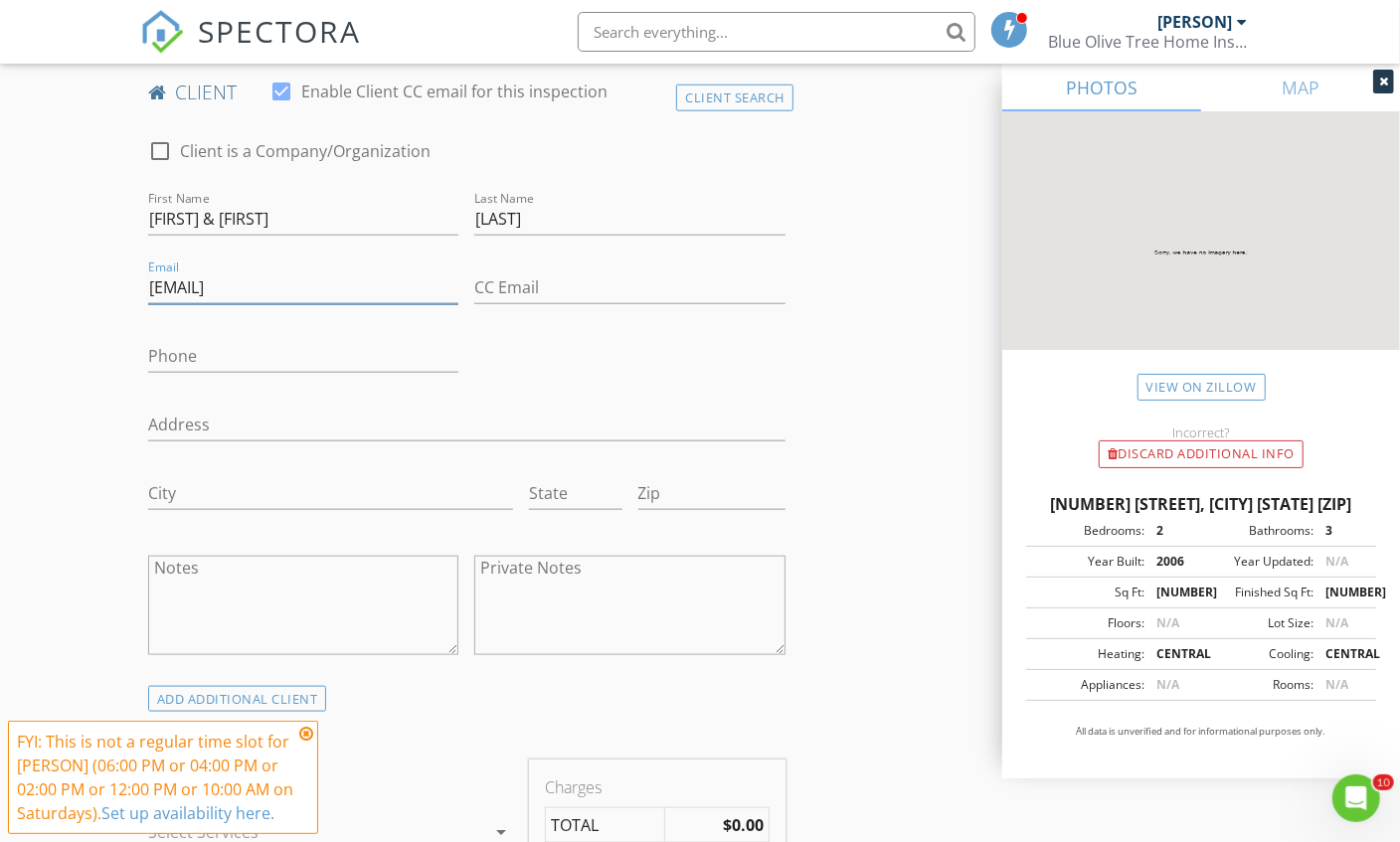 type on "[EMAIL]" 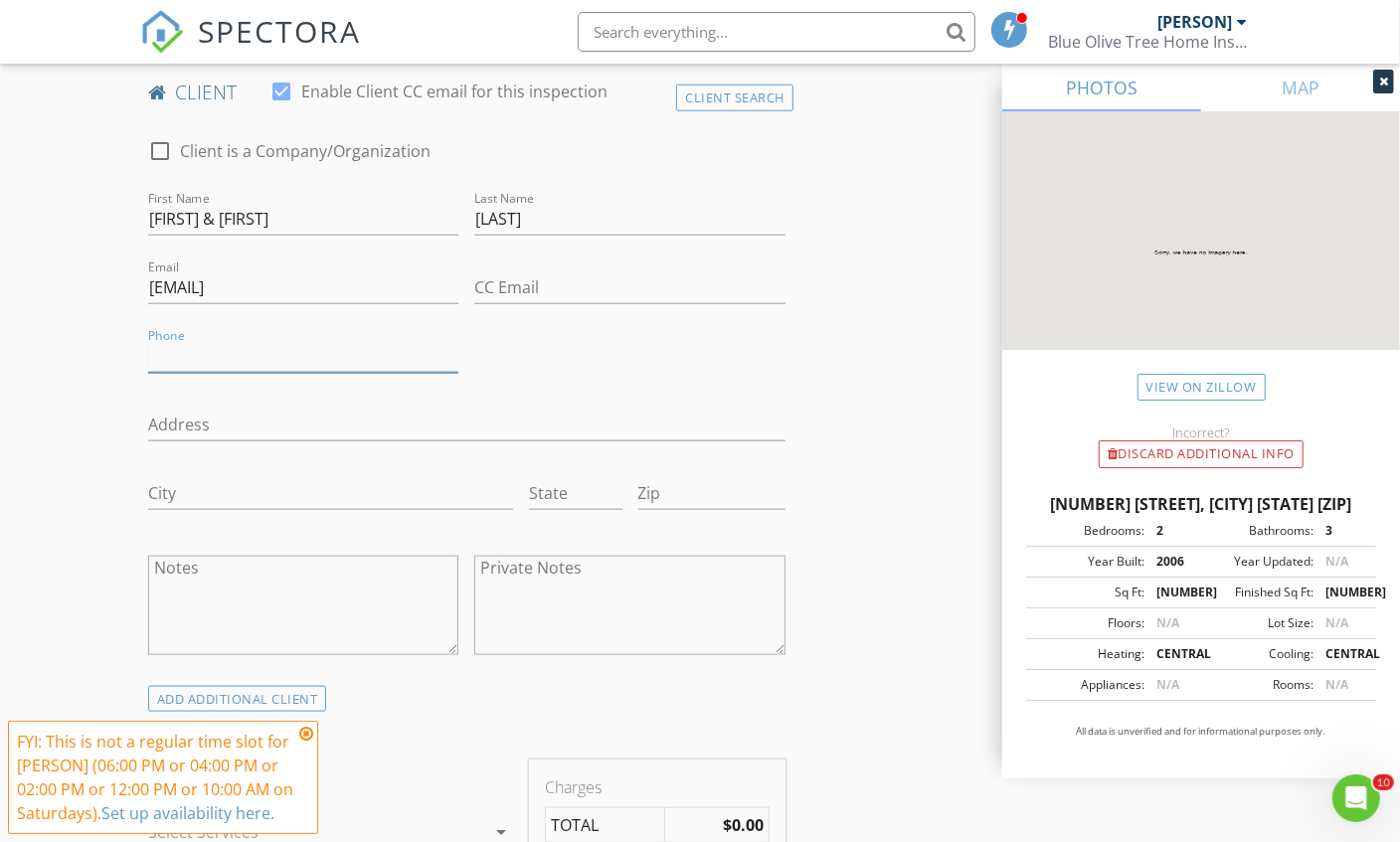 click on "Phone" at bounding box center (303, 356) 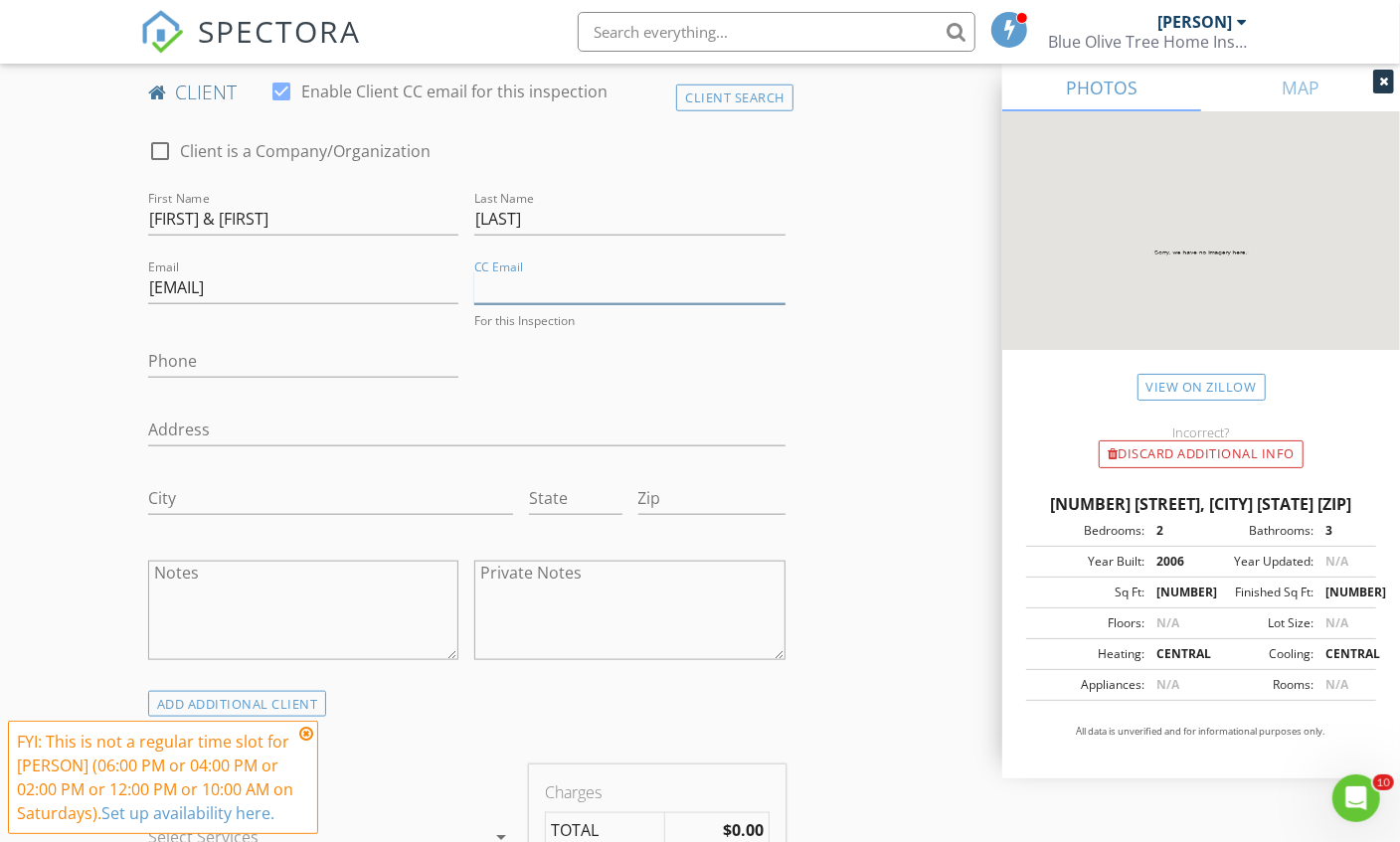 click on "CC Email" at bounding box center [629, 287] 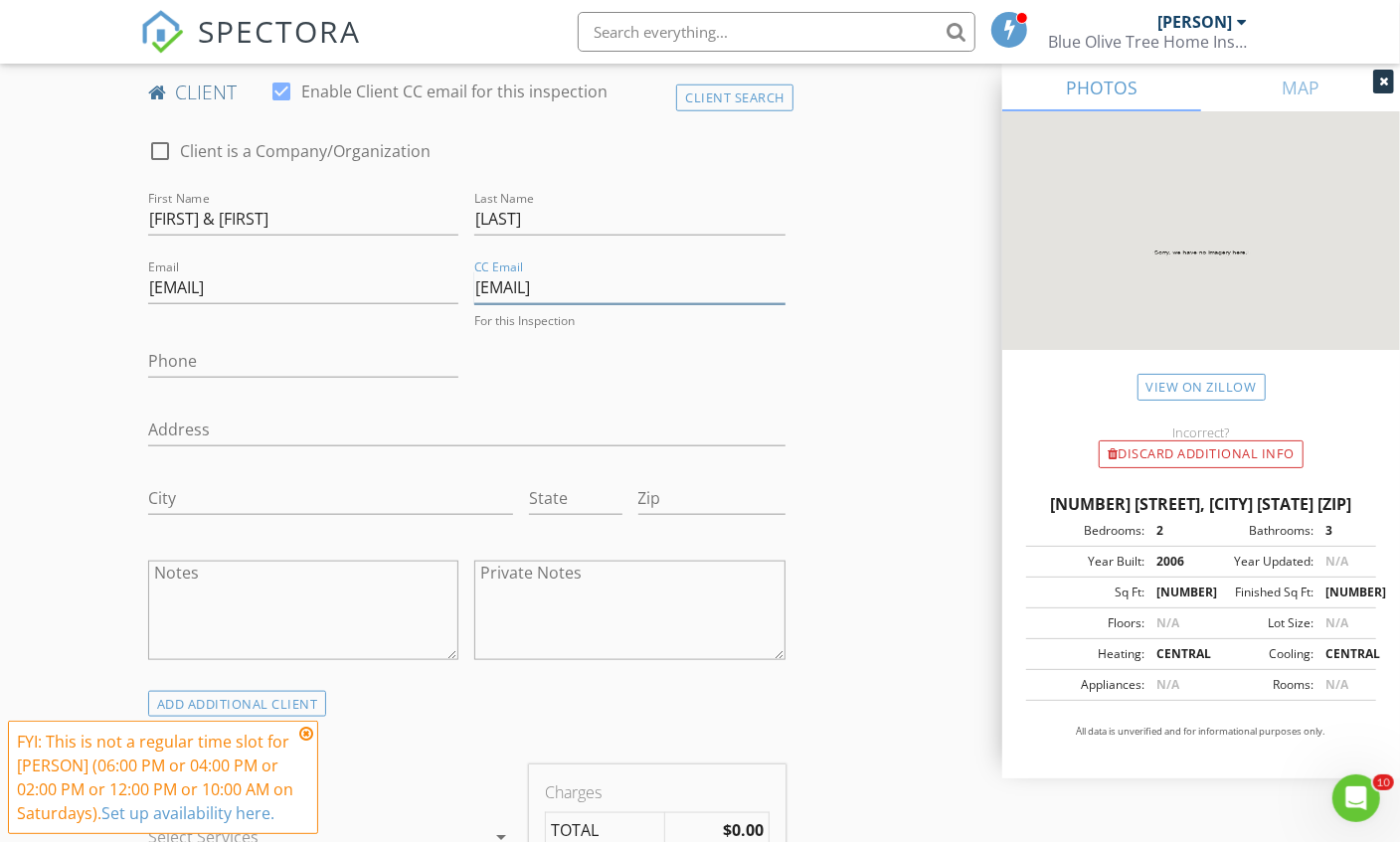 type on "[EMAIL]" 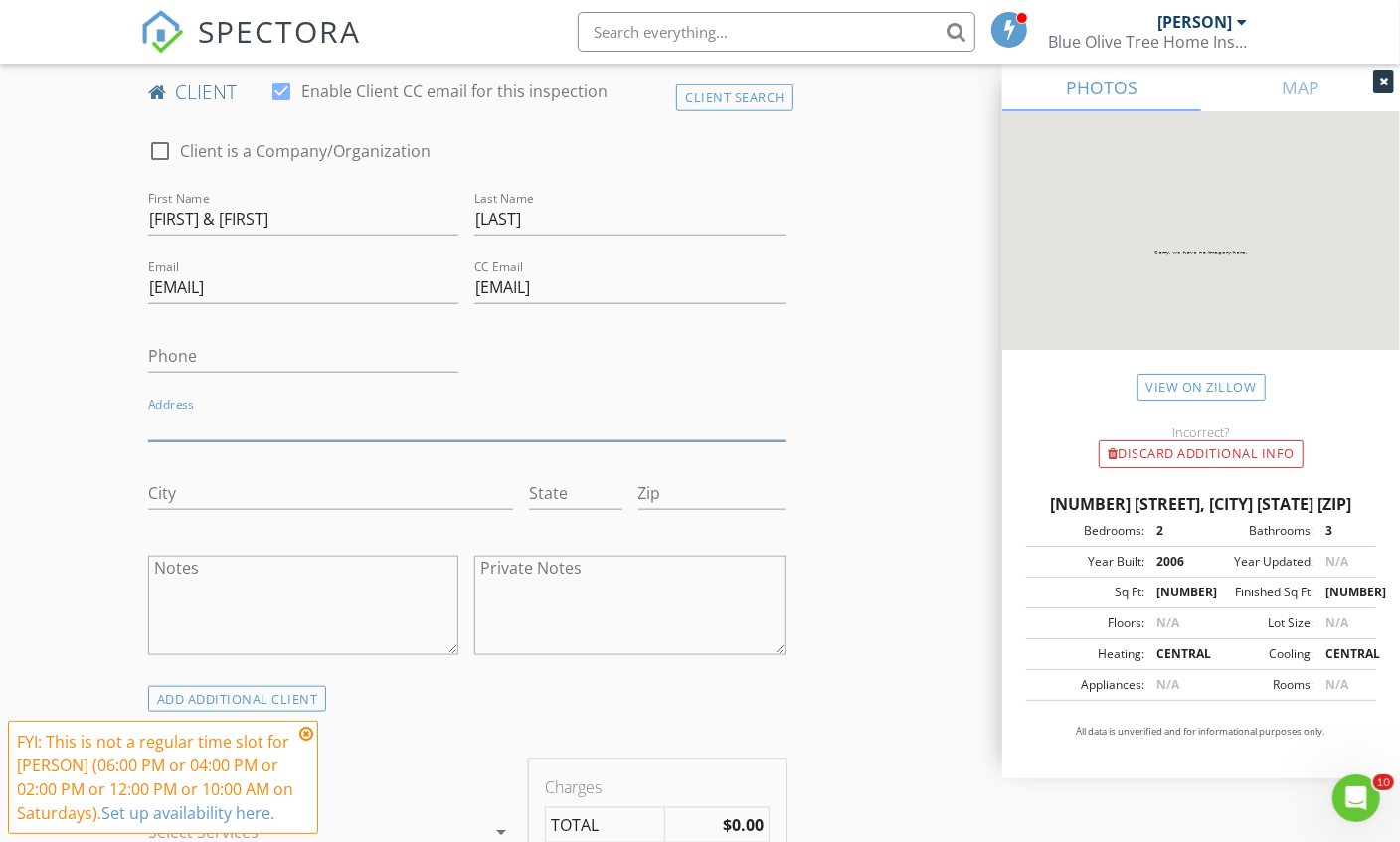 click on "Address" at bounding box center (466, 424) 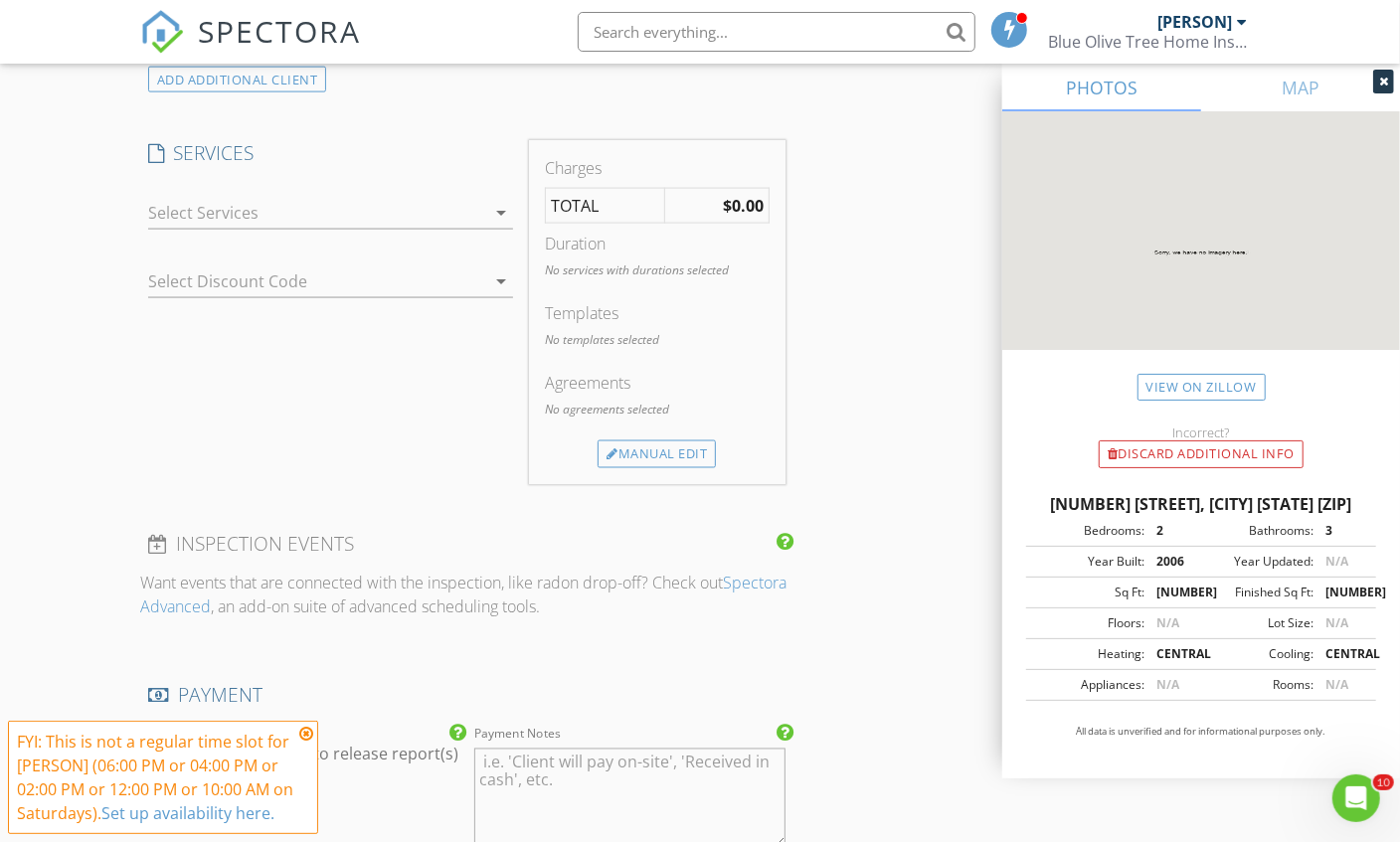 scroll, scrollTop: 1716, scrollLeft: 0, axis: vertical 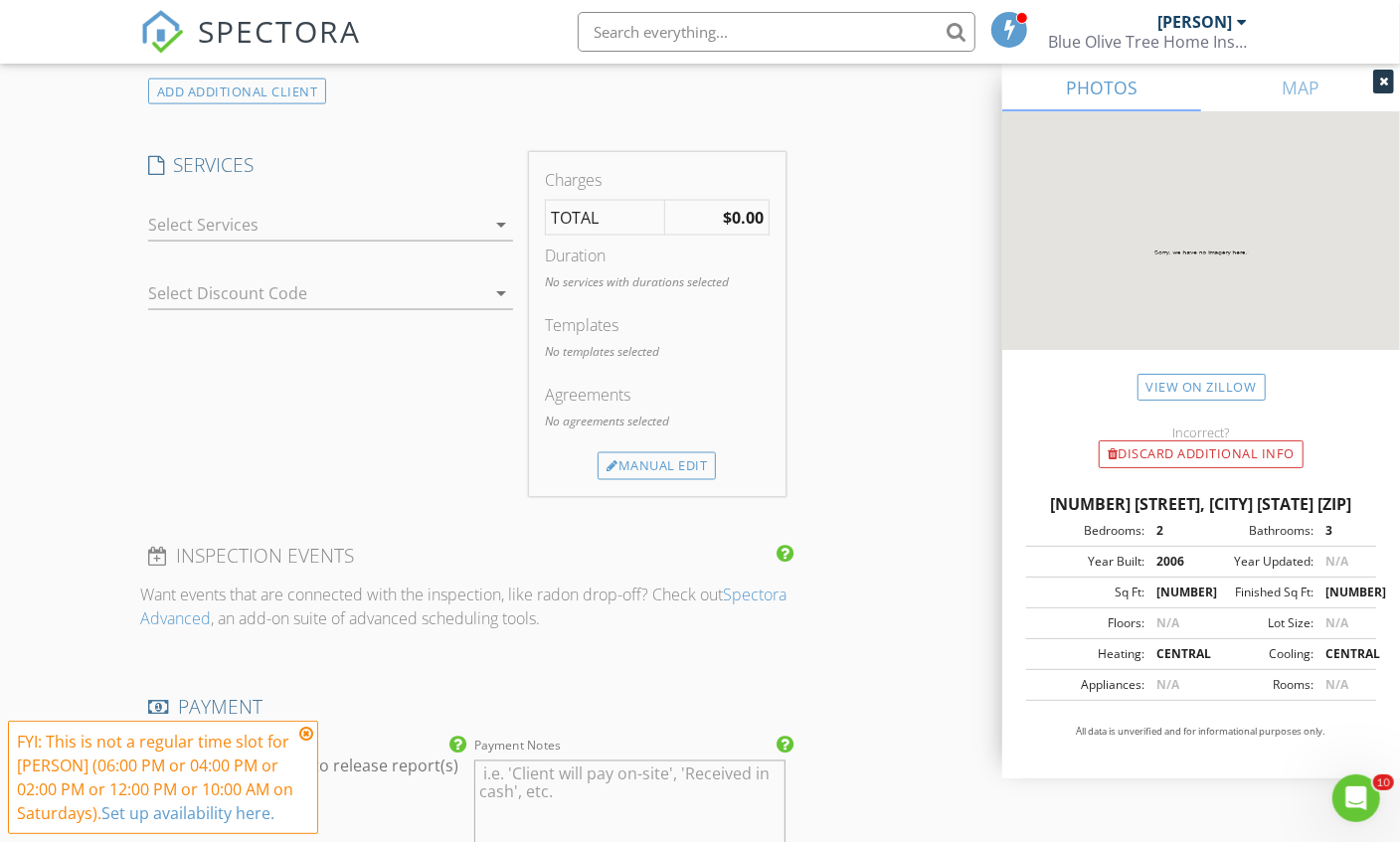 click at bounding box center (316, 225) 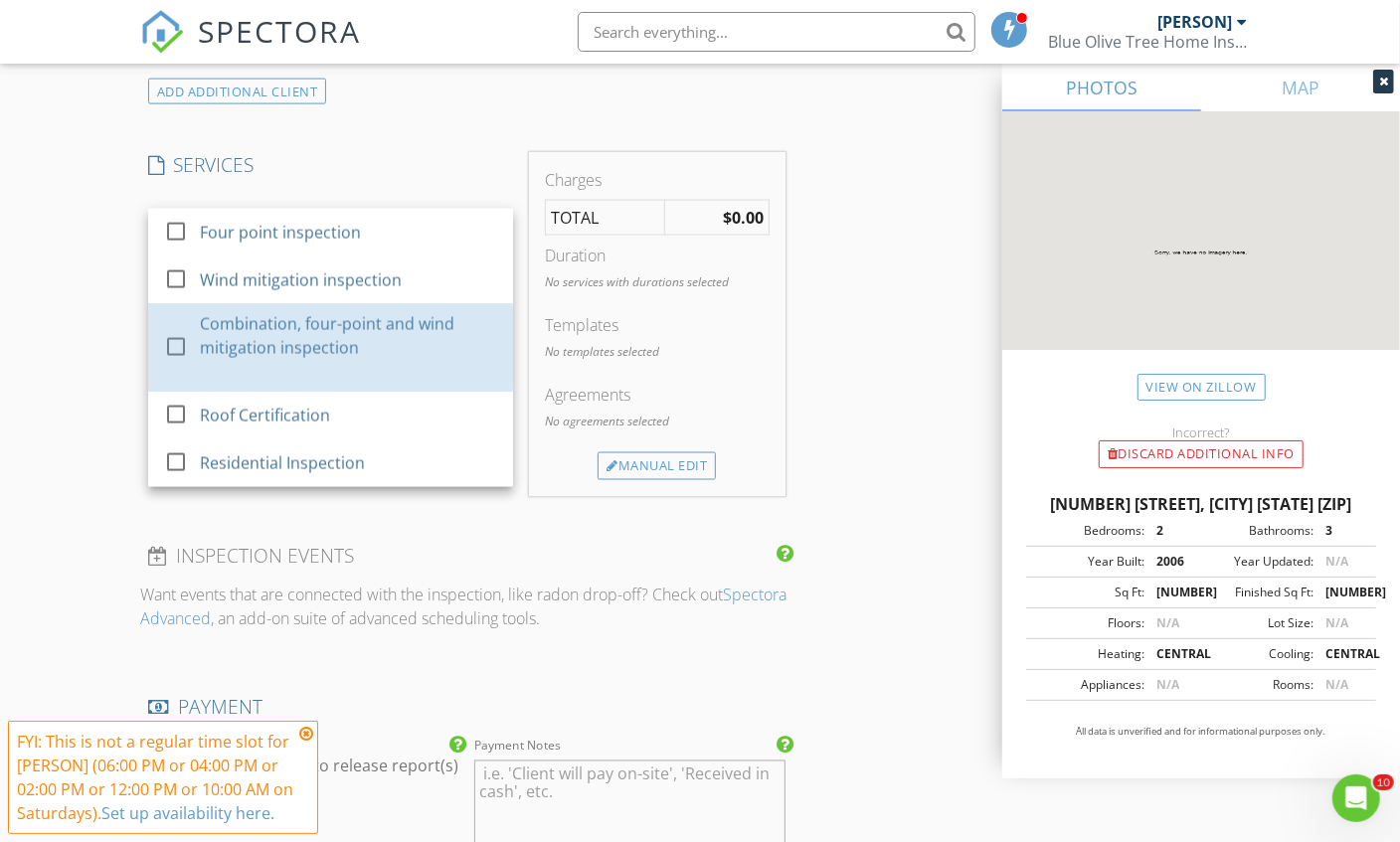 click on "Combination, four-point and wind mitigation inspection" at bounding box center (348, 336) 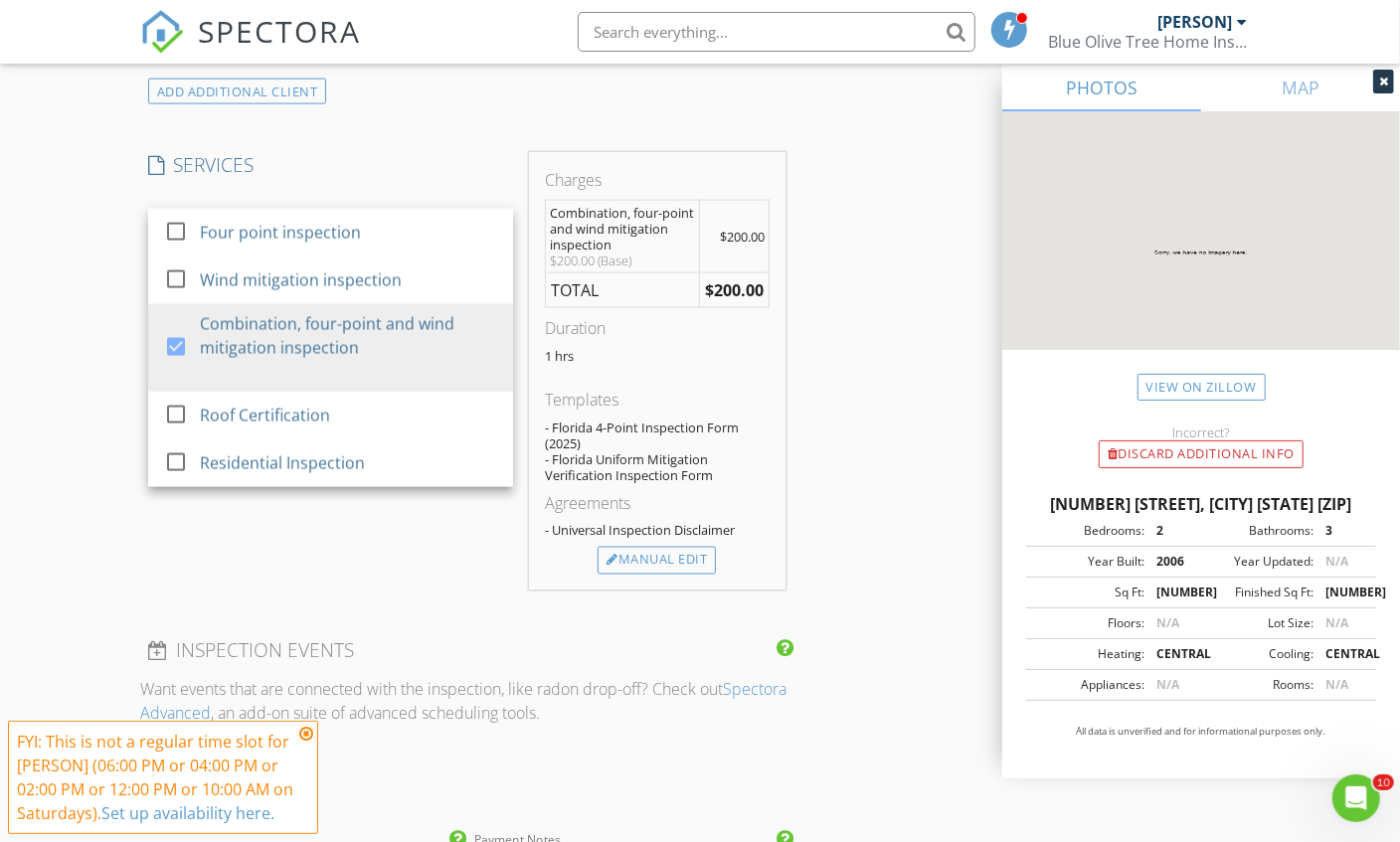 click on "New Inspection
Click here to use the New Order Form
INSPECTOR(S)
check_box   Matthew Kristof   PRIMARY   Matthew Kristof arrow_drop_down   check_box_outline_blank Matthew Kristof specifically requested
Date/Time
08/02/2025 3:00 PM
Location
Address Search       Address 12387 Foxmoor Peak Dr   Unit   City Riverview   State FL   Zip 33579   County Hillsborough     Square Feet 1255   Year Built 2006   Foundation arrow_drop_down     Matthew Kristof     90.3 miles     (2 hours)
client
check_box Enable Client CC email for this inspection   Client Search     check_box_outline_blank Client is a Company/Organization     First Name Atul & Anju   Last Name Datta   Email mereliye19@gmail.com   CC Email preluderealty@gmail.com   Phone   Address   City   State   Zip       Notes   Private Notes
ADD ADDITIONAL client" at bounding box center (700, 304) 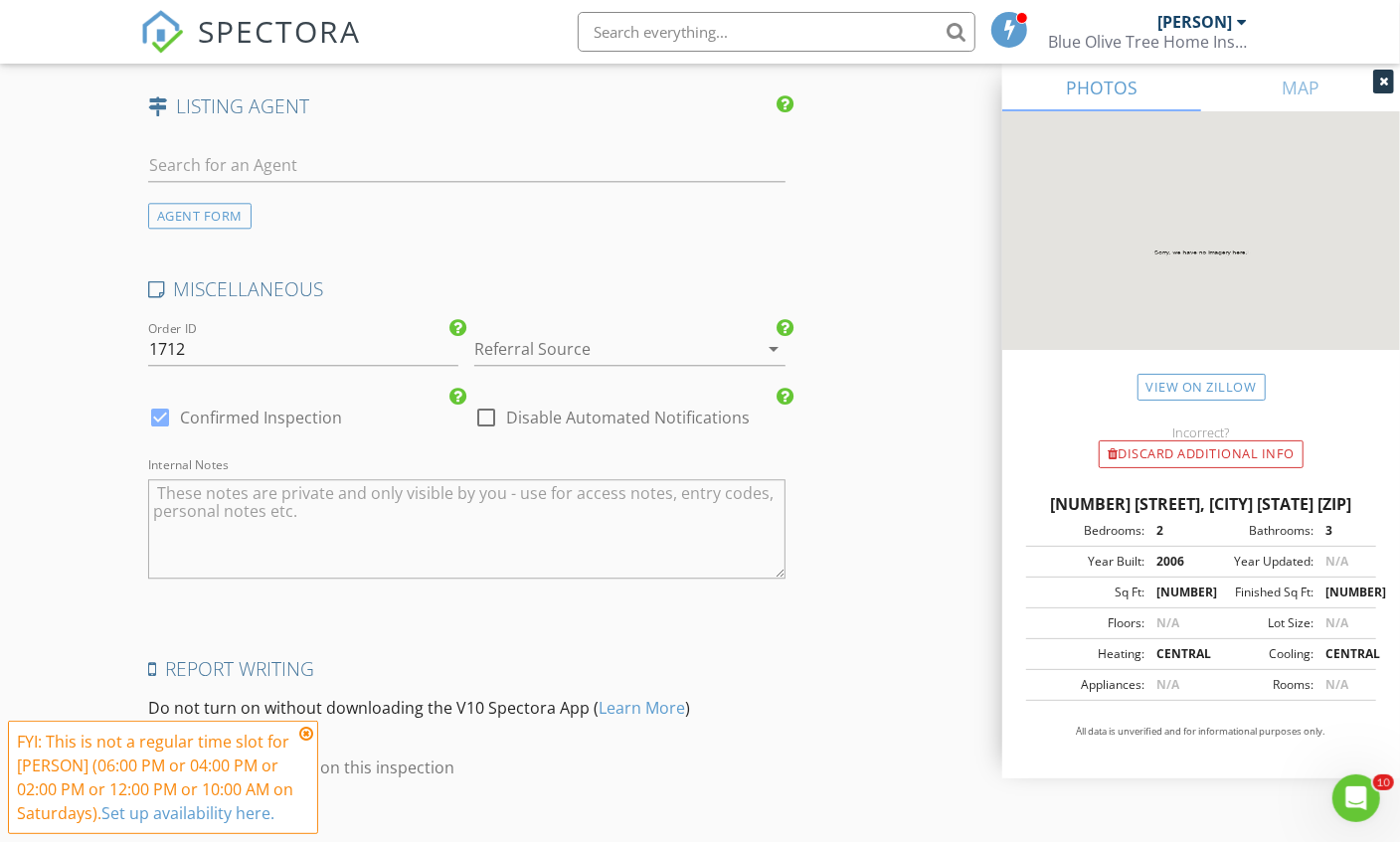 scroll, scrollTop: 2949, scrollLeft: 0, axis: vertical 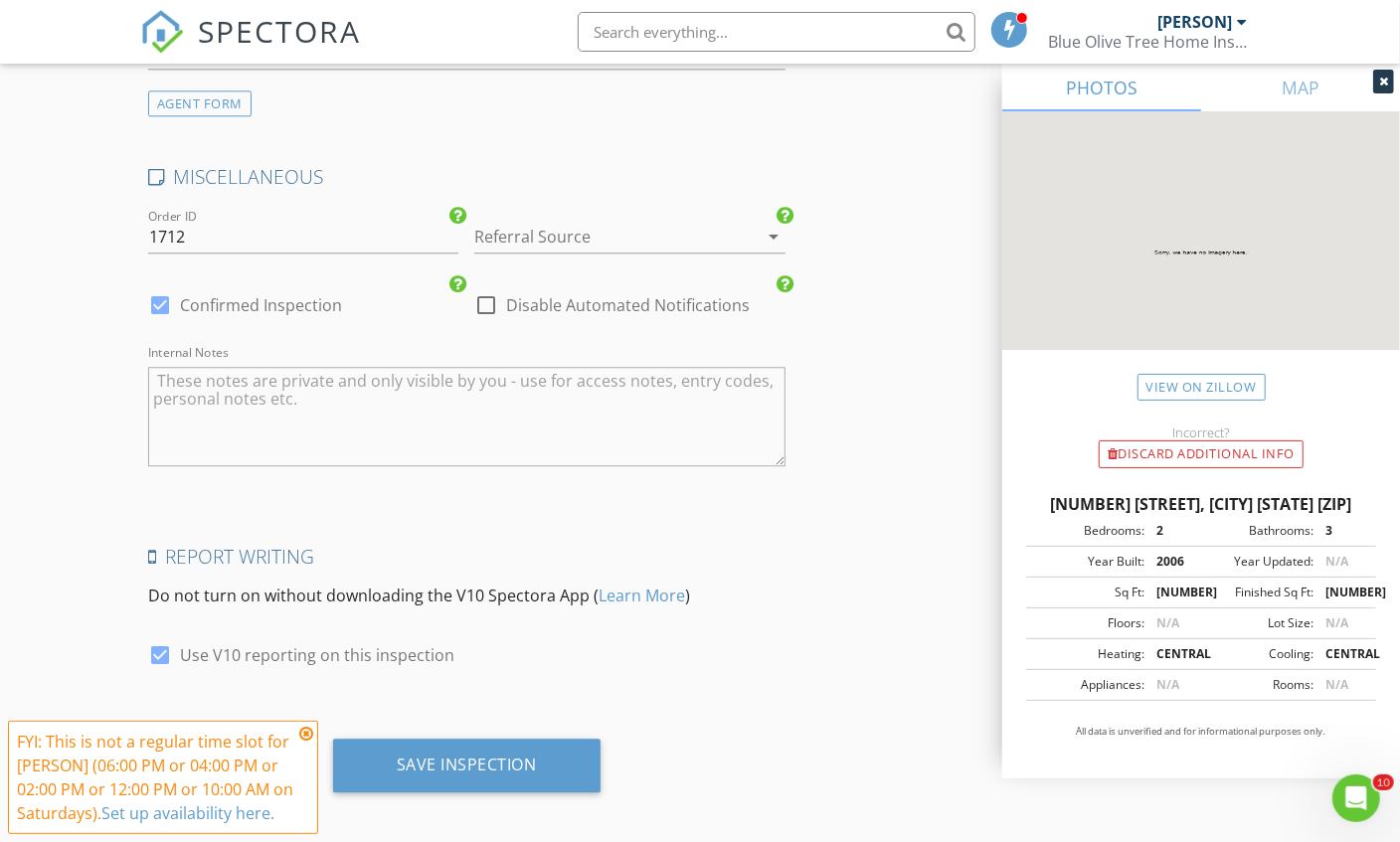 click on "Save Inspection" at bounding box center (466, 764) 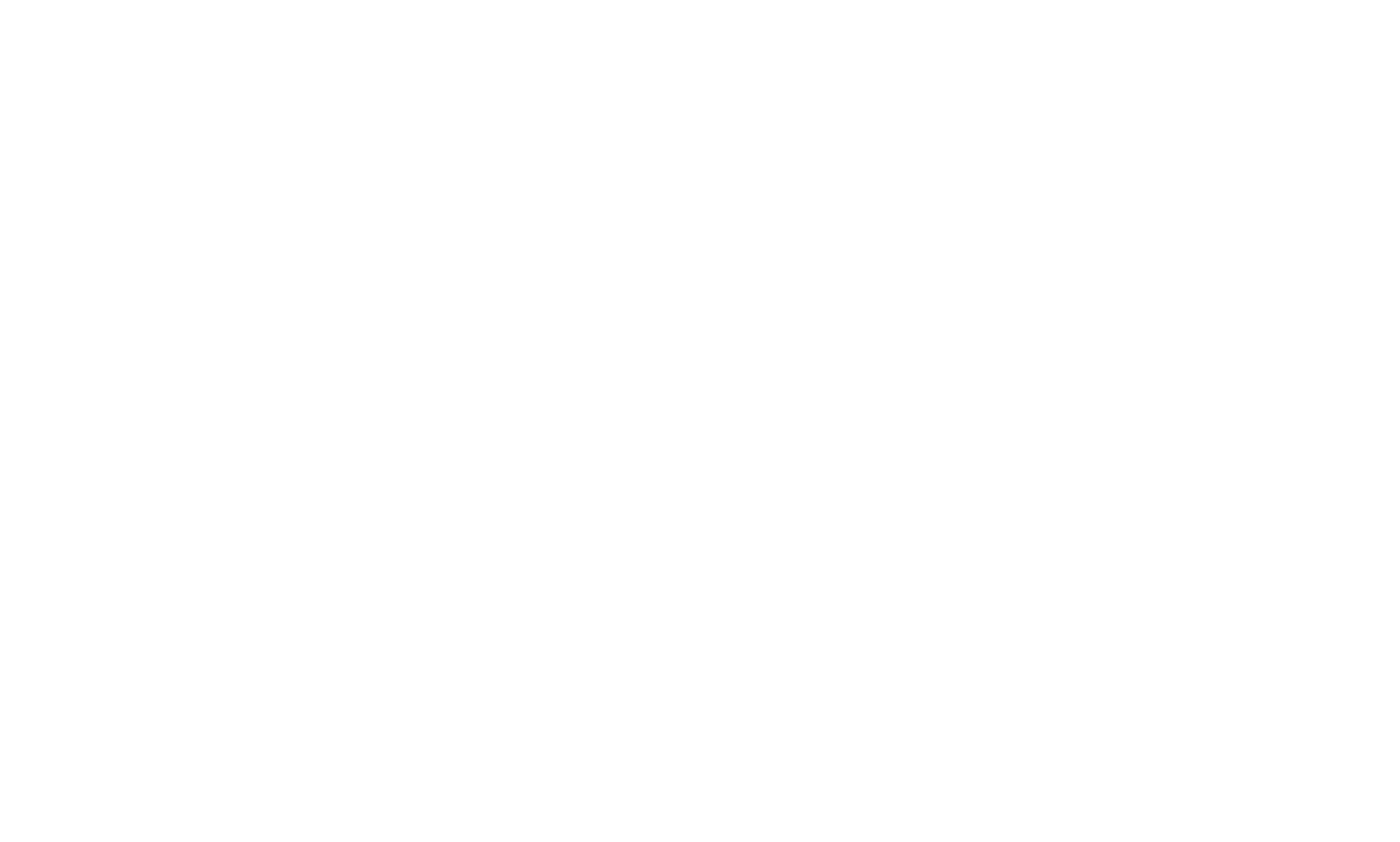 scroll, scrollTop: 0, scrollLeft: 0, axis: both 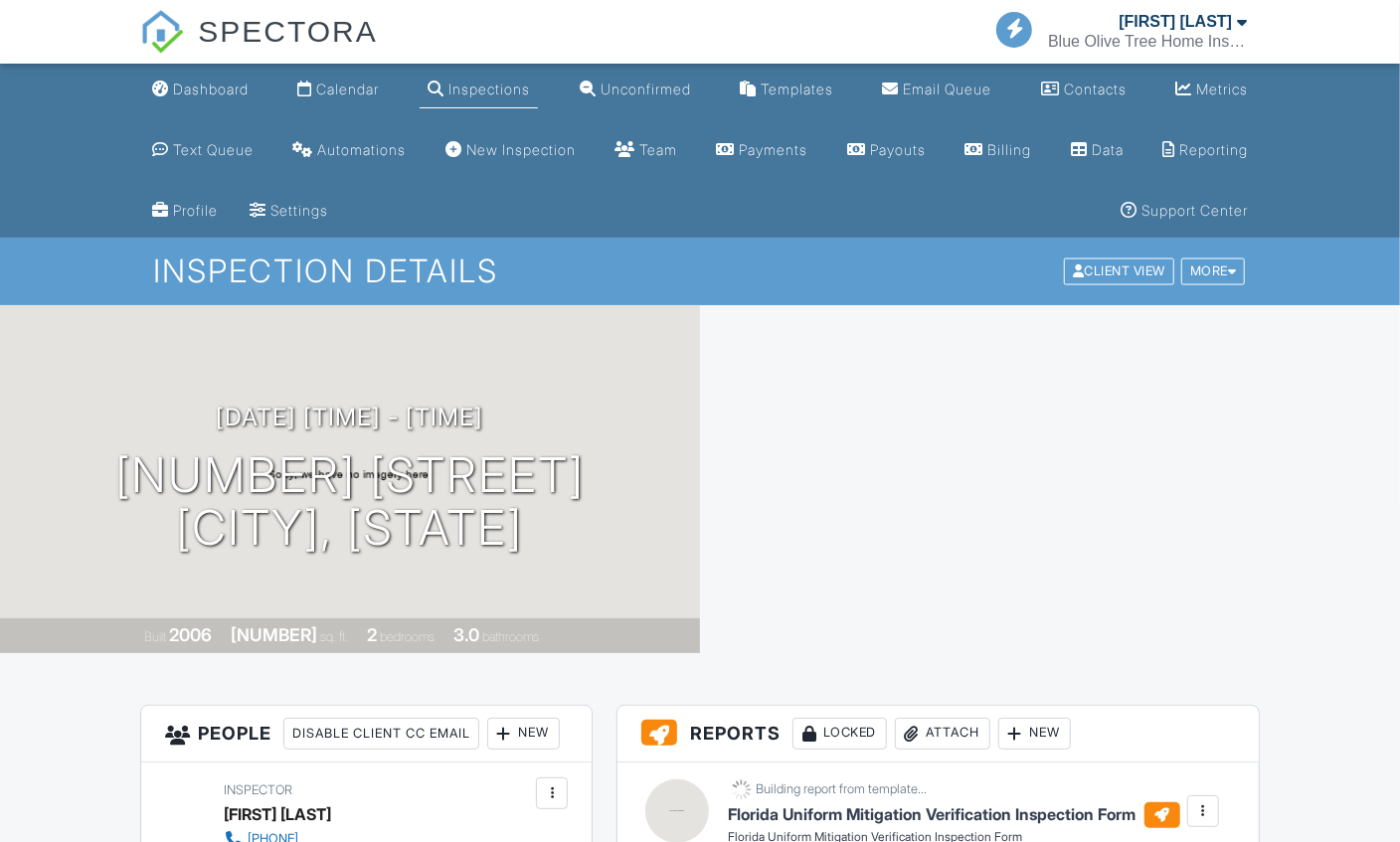 click on "New Inspection" at bounding box center [521, 149] 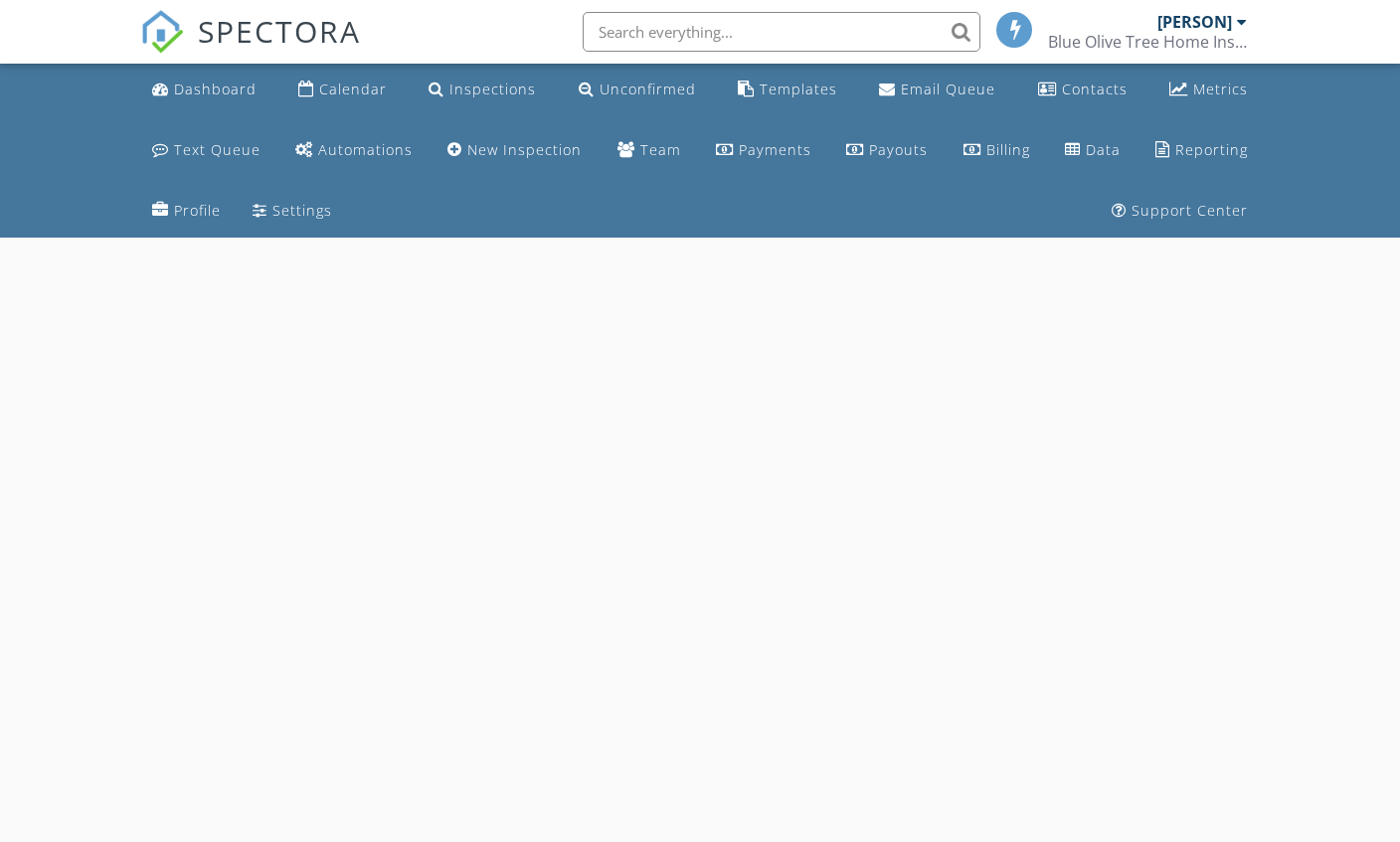 scroll, scrollTop: 0, scrollLeft: 0, axis: both 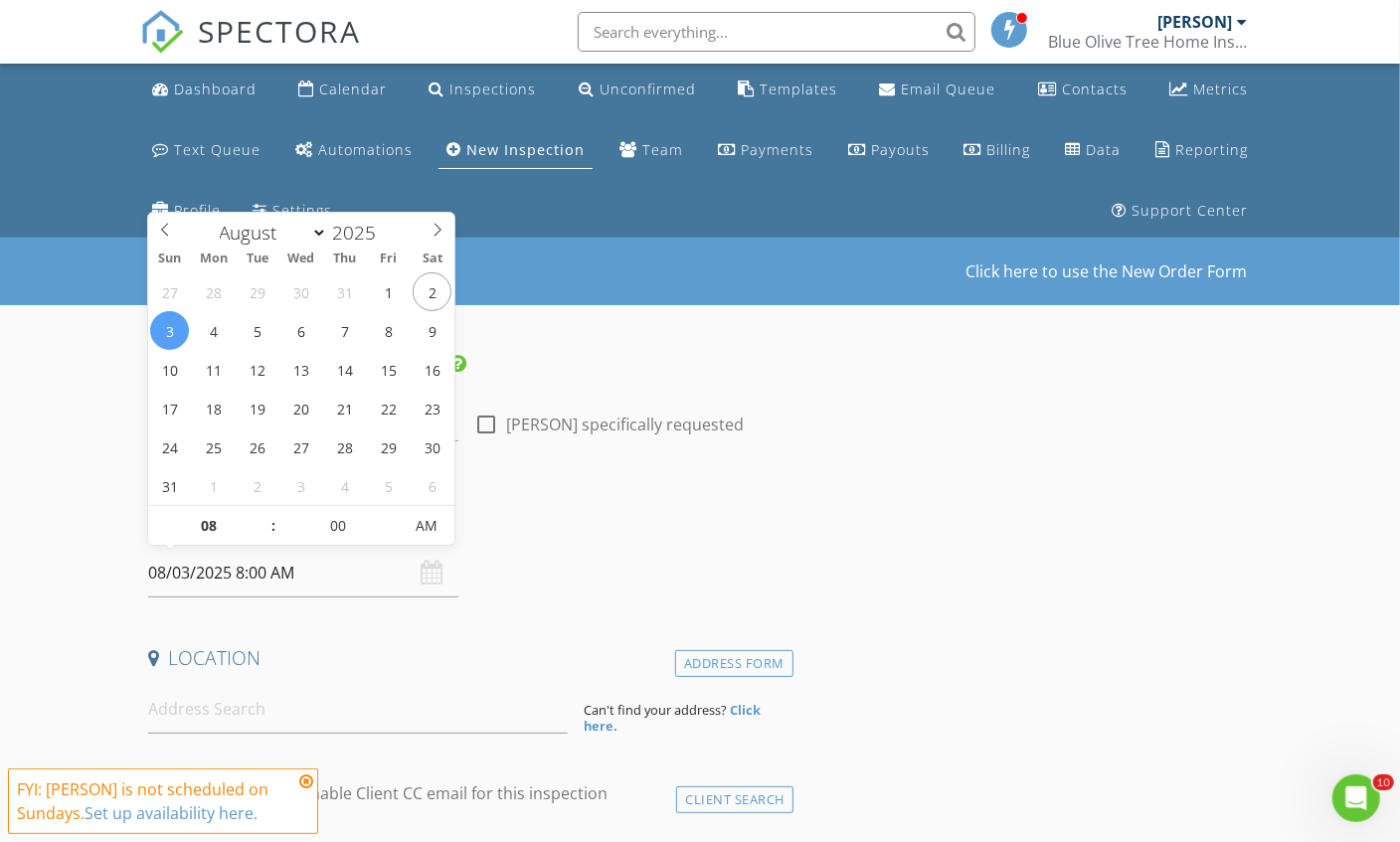 click on "08/03/2025 8:00 AM" at bounding box center (303, 573) 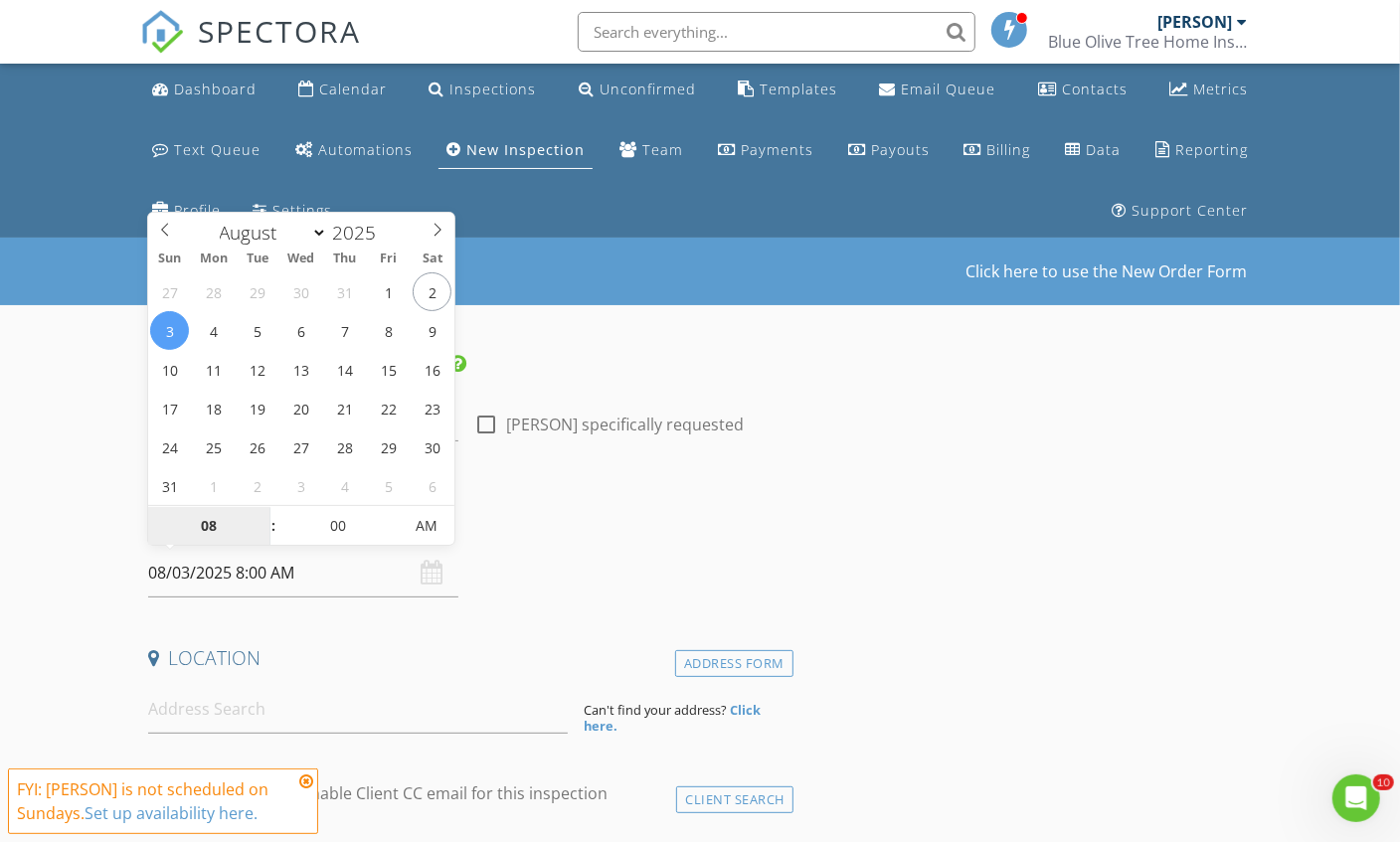 type on "08/01/2025 8:00 AM" 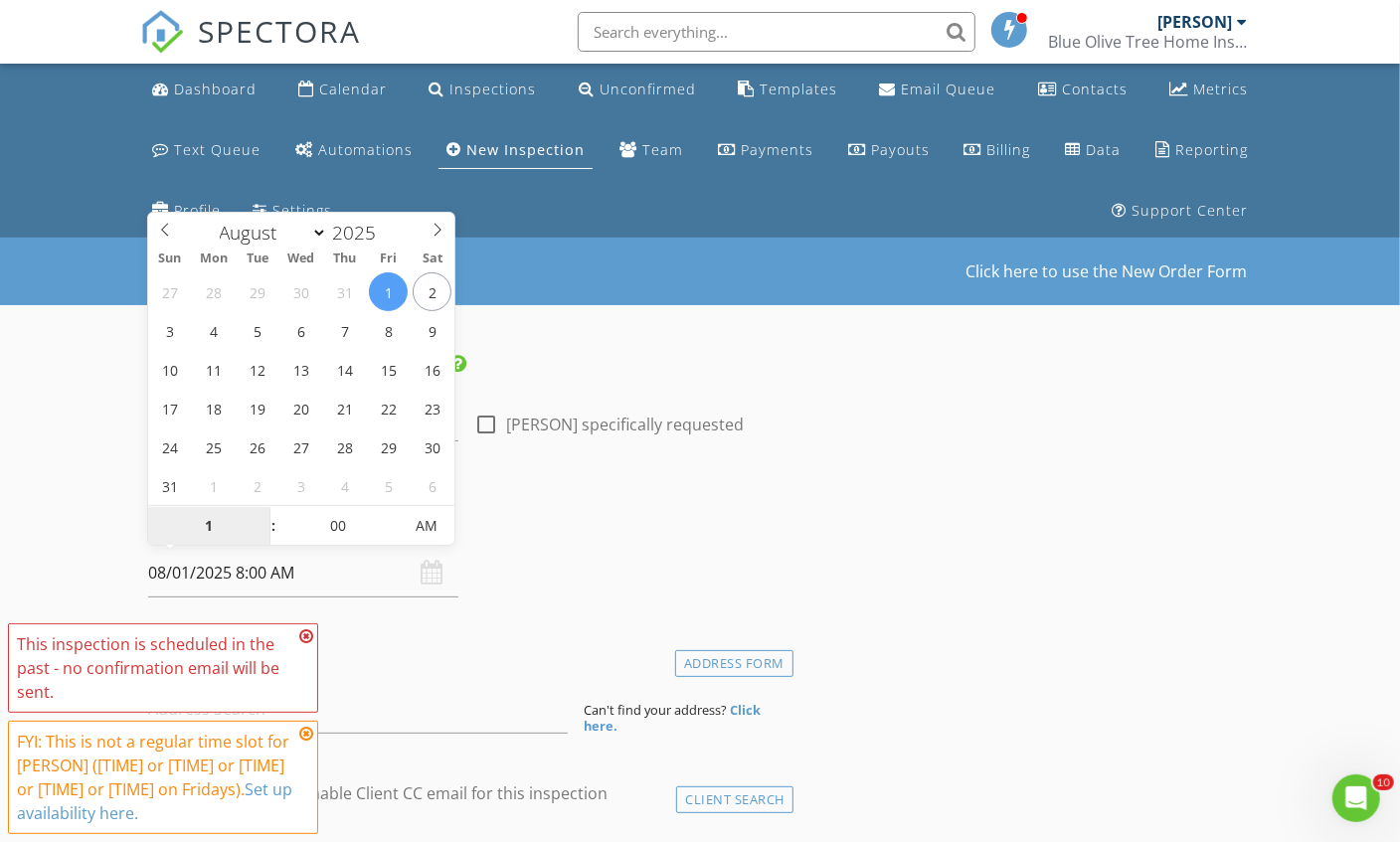 type on "10" 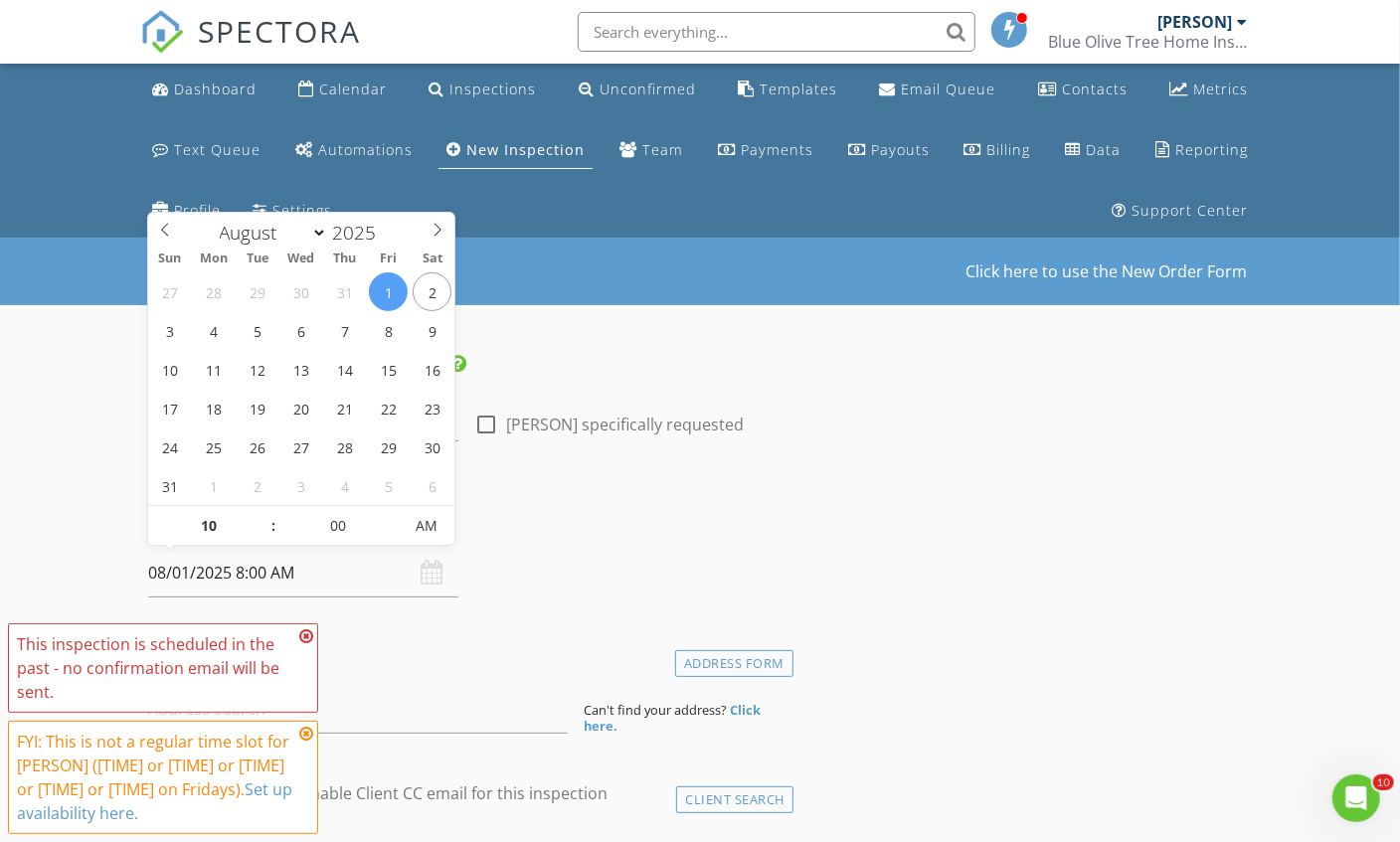 type on "08/01/2025 10:00 AM" 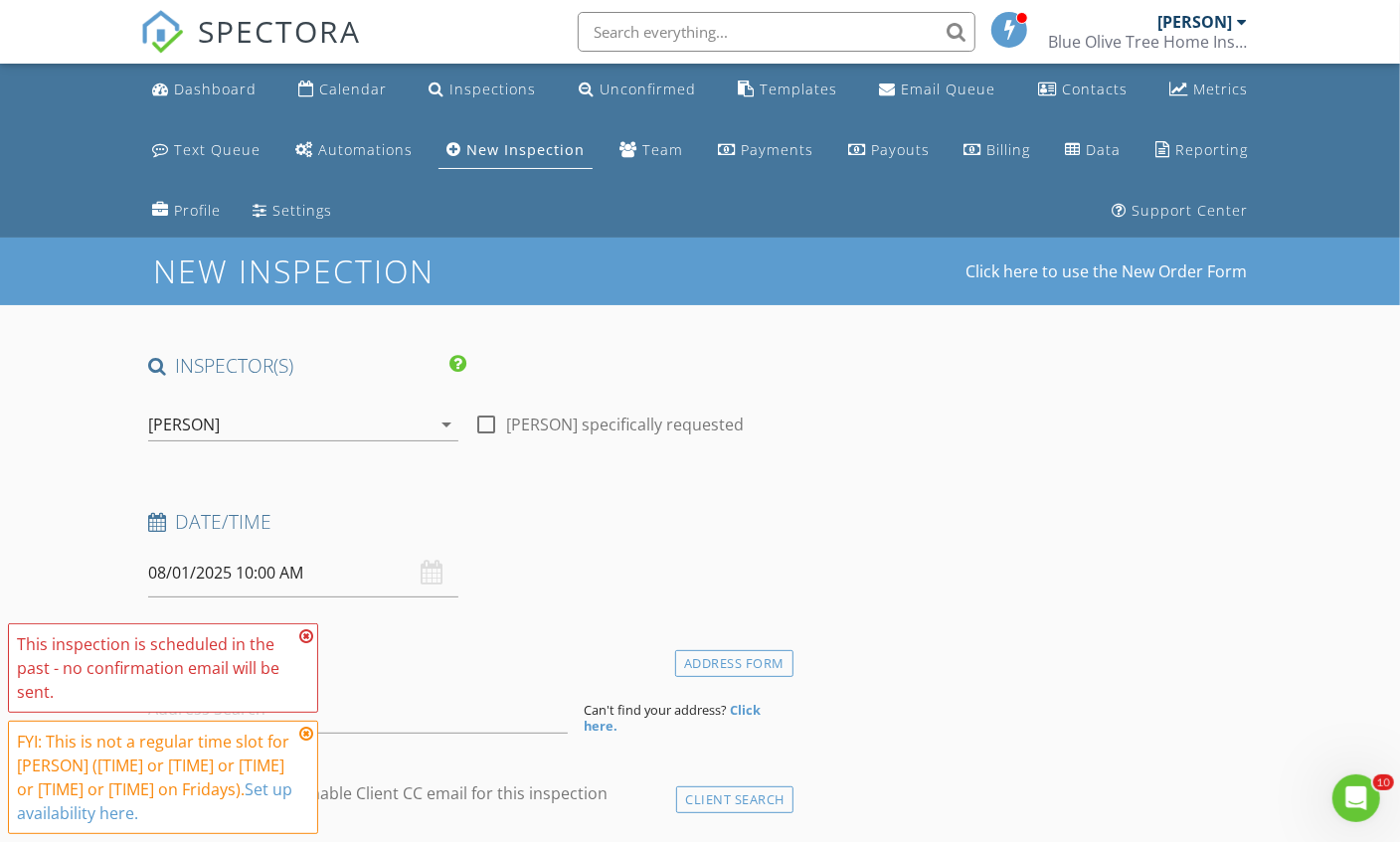 click on "Date/Time
08/01/2025 10:00 AM" at bounding box center (466, 553) 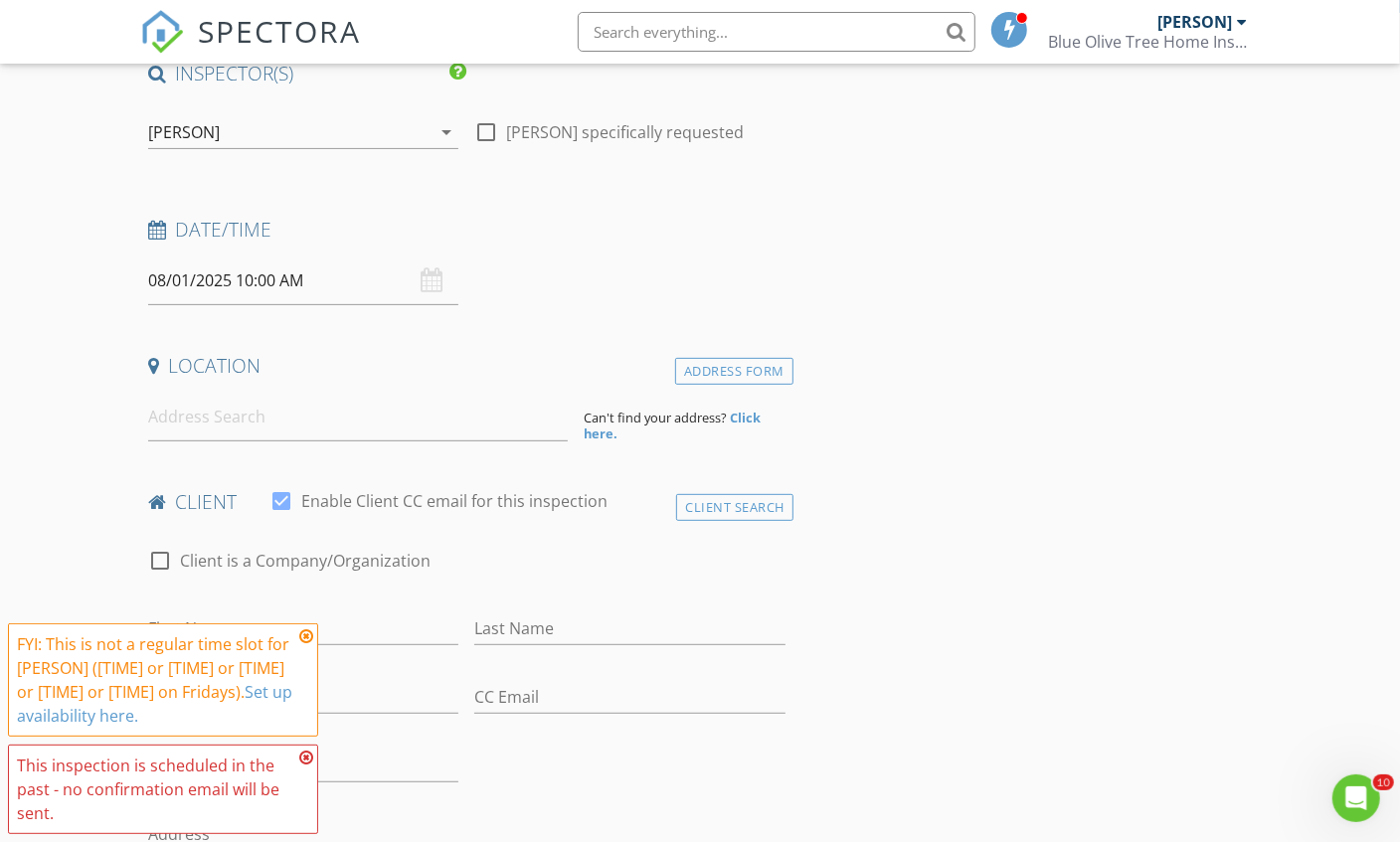 scroll, scrollTop: 330, scrollLeft: 0, axis: vertical 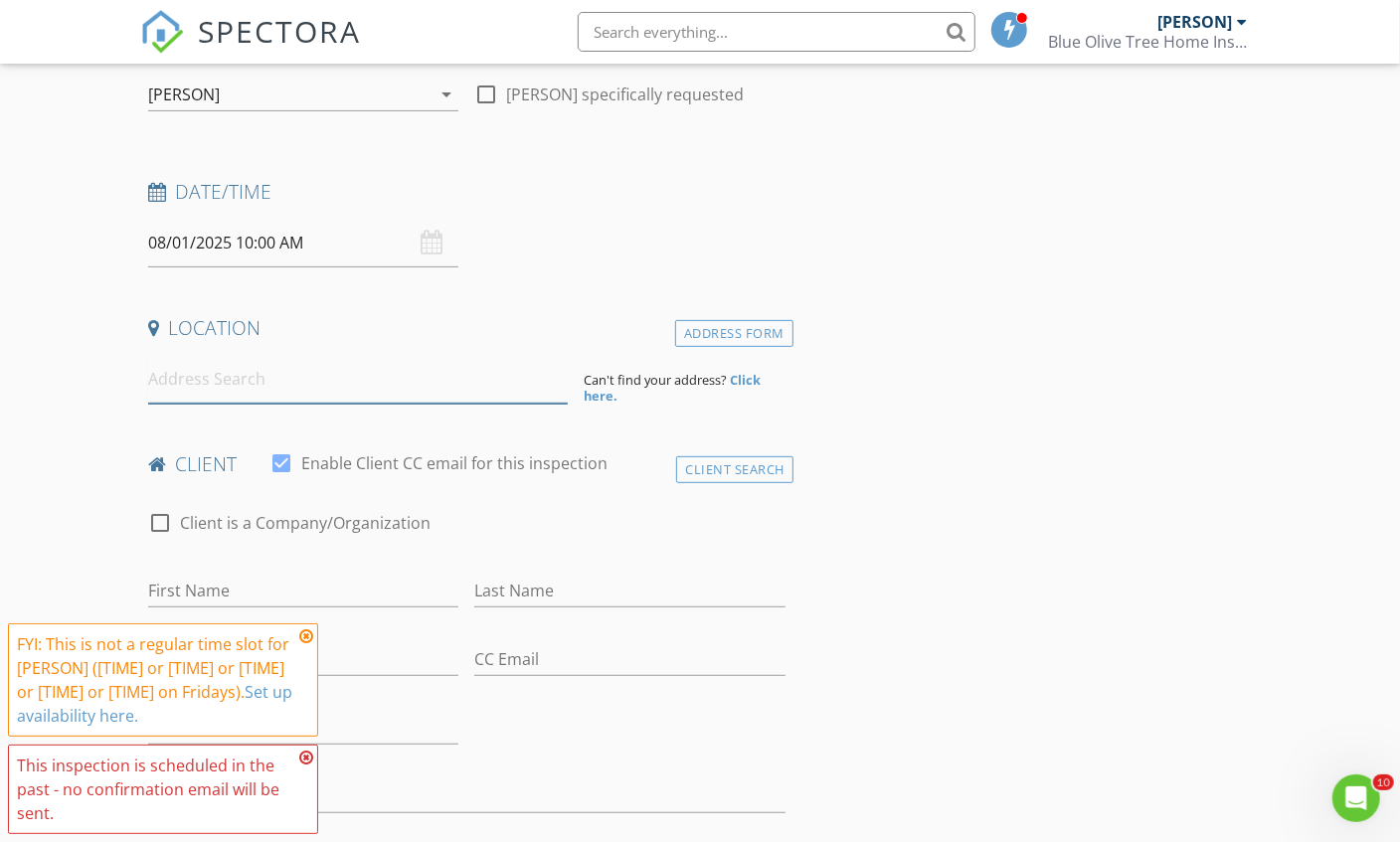 click at bounding box center (358, 379) 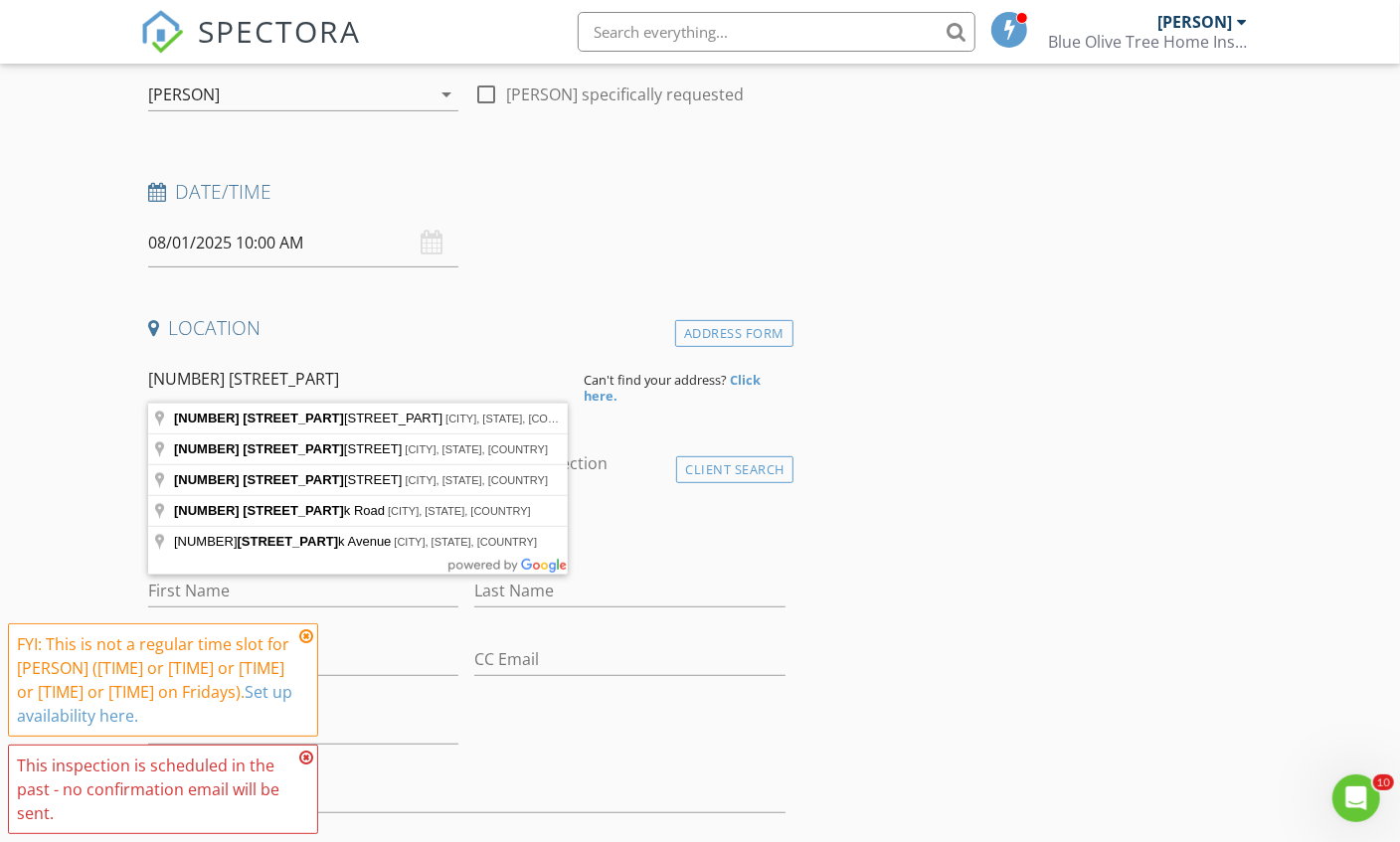 type on "4116 Warwick Hills Drive, Wesley Chapel, FL, USA" 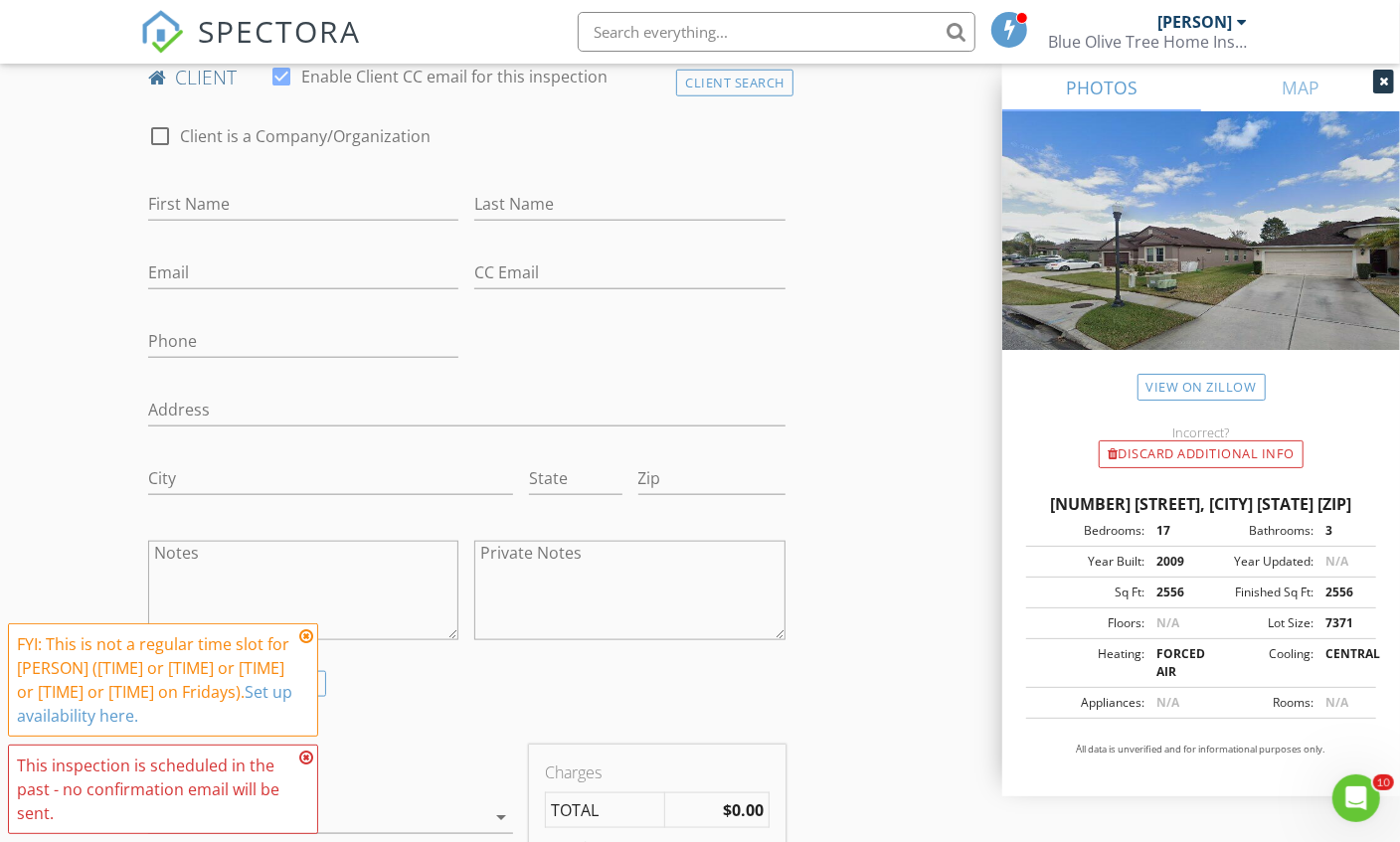 scroll, scrollTop: 1169, scrollLeft: 0, axis: vertical 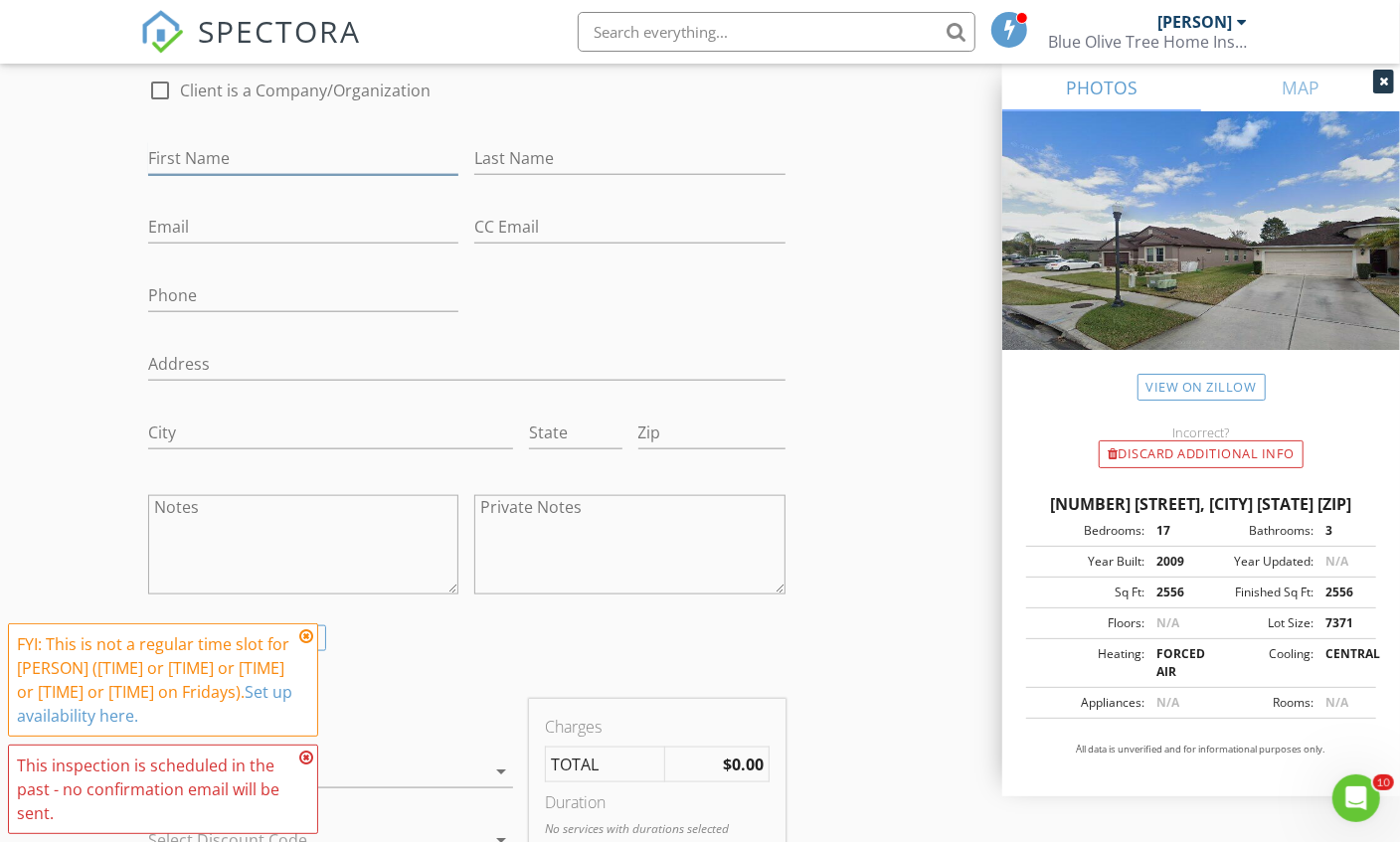 click on "First Name" at bounding box center (303, 158) 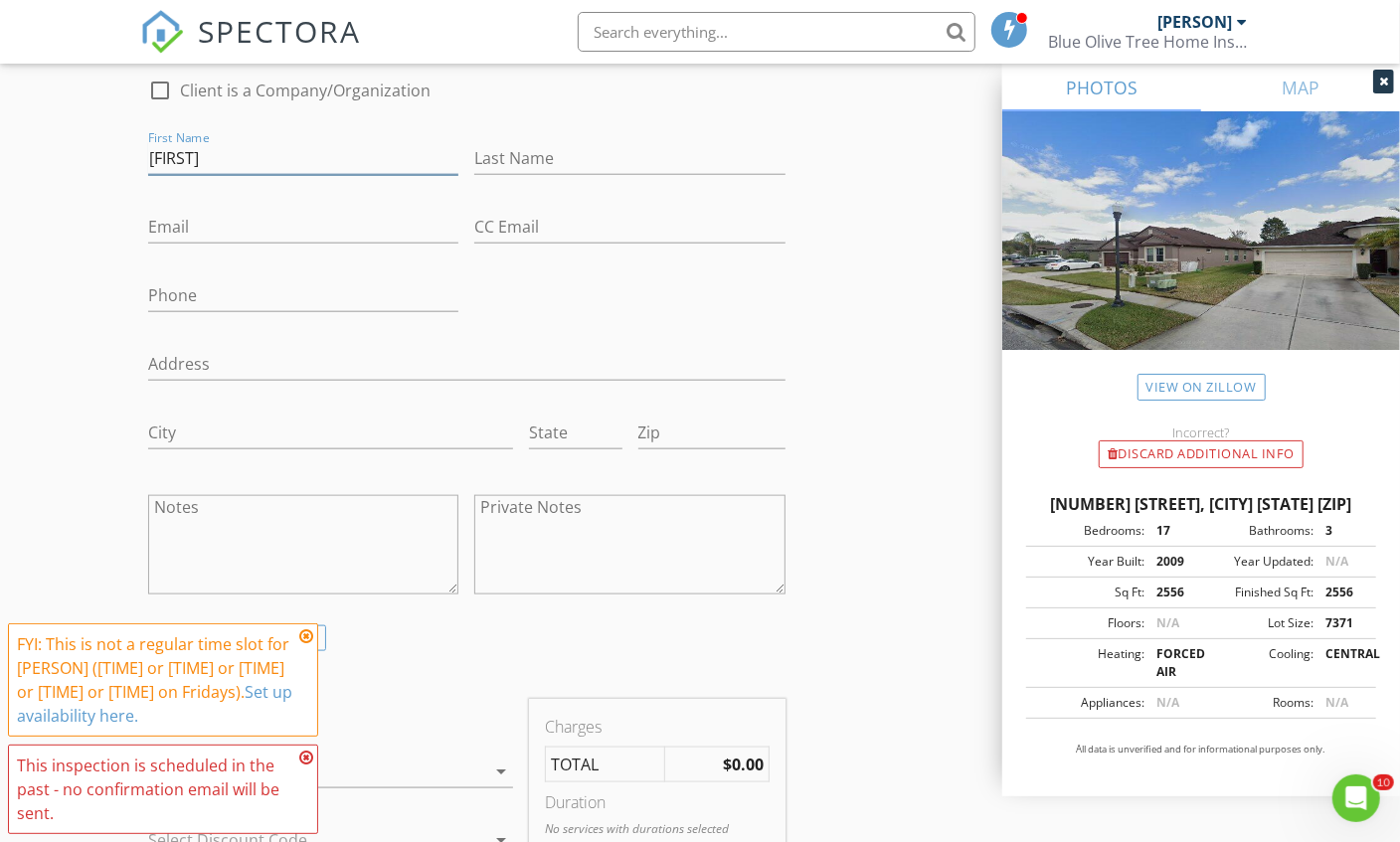 type on "carlos" 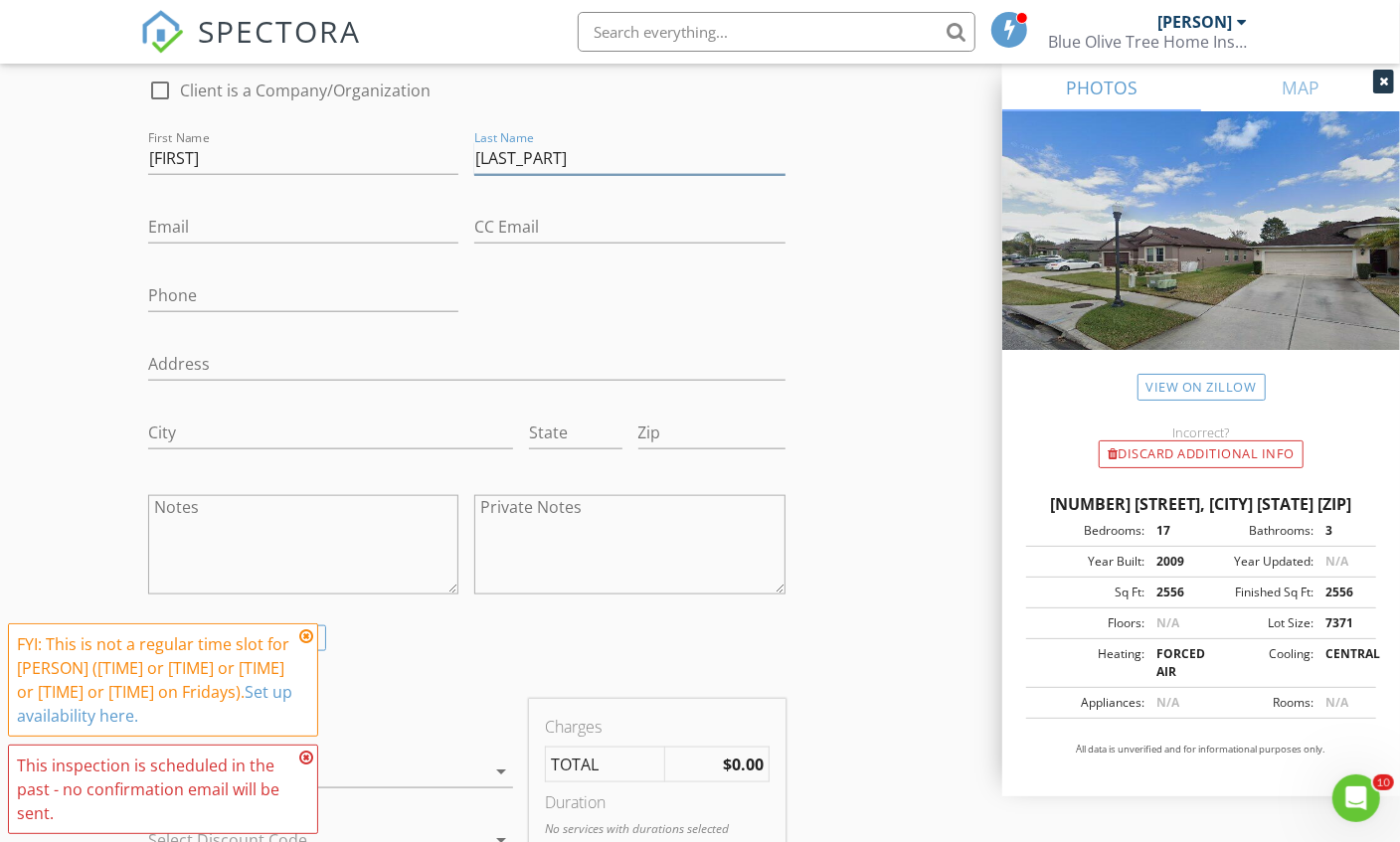 type on "beltran" 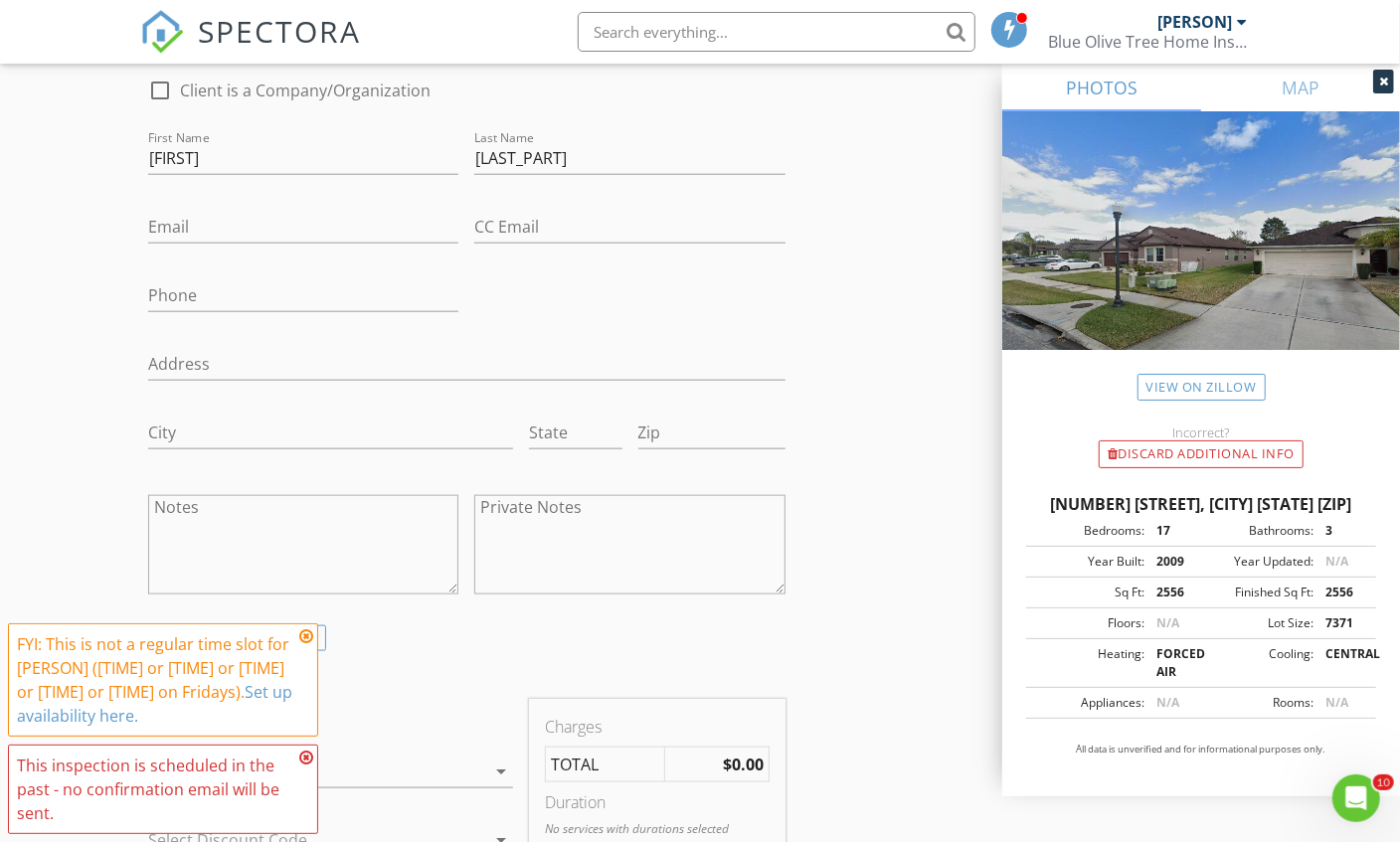 click on "Email" at bounding box center [303, 237] 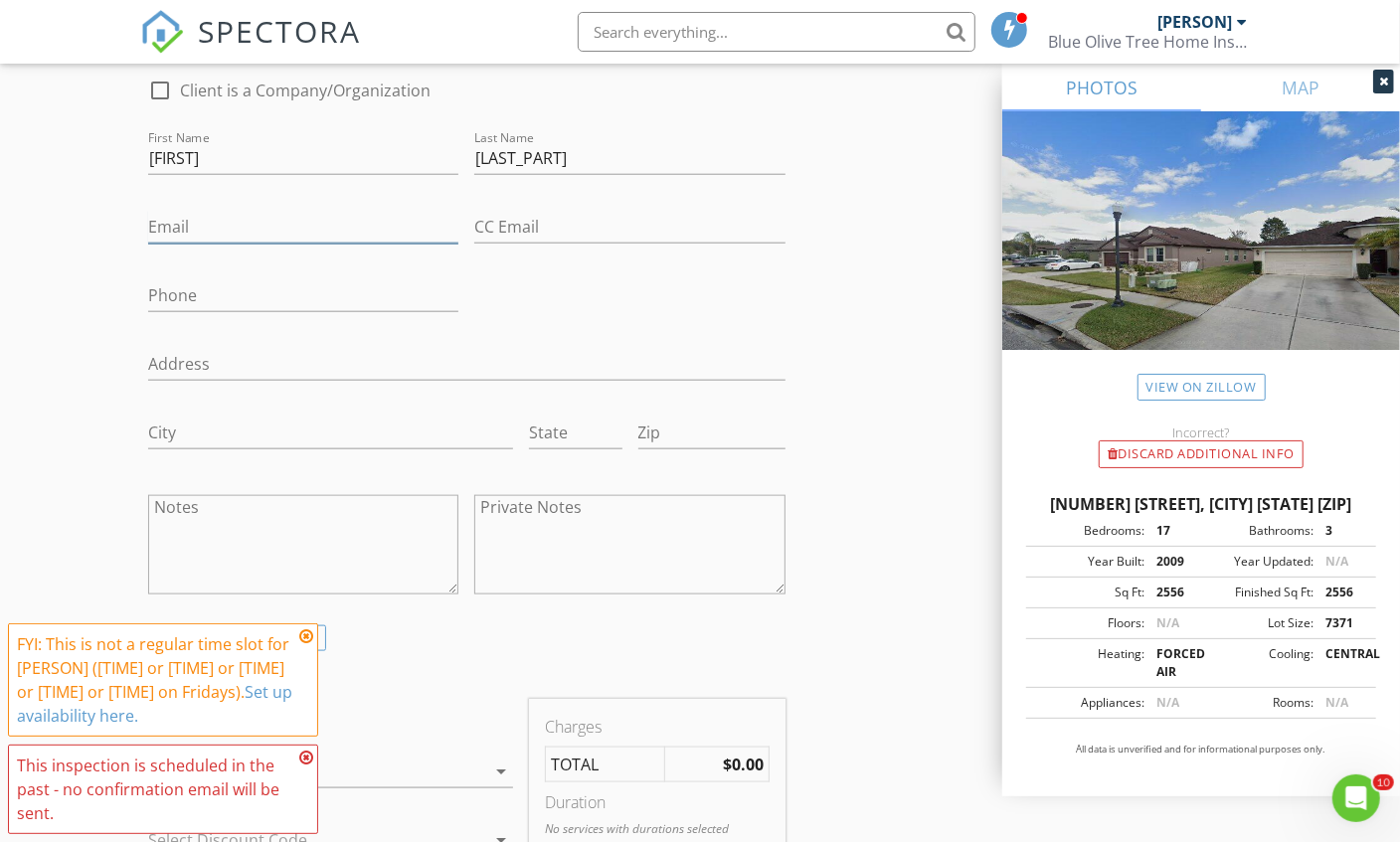 click on "Email" at bounding box center [303, 227] 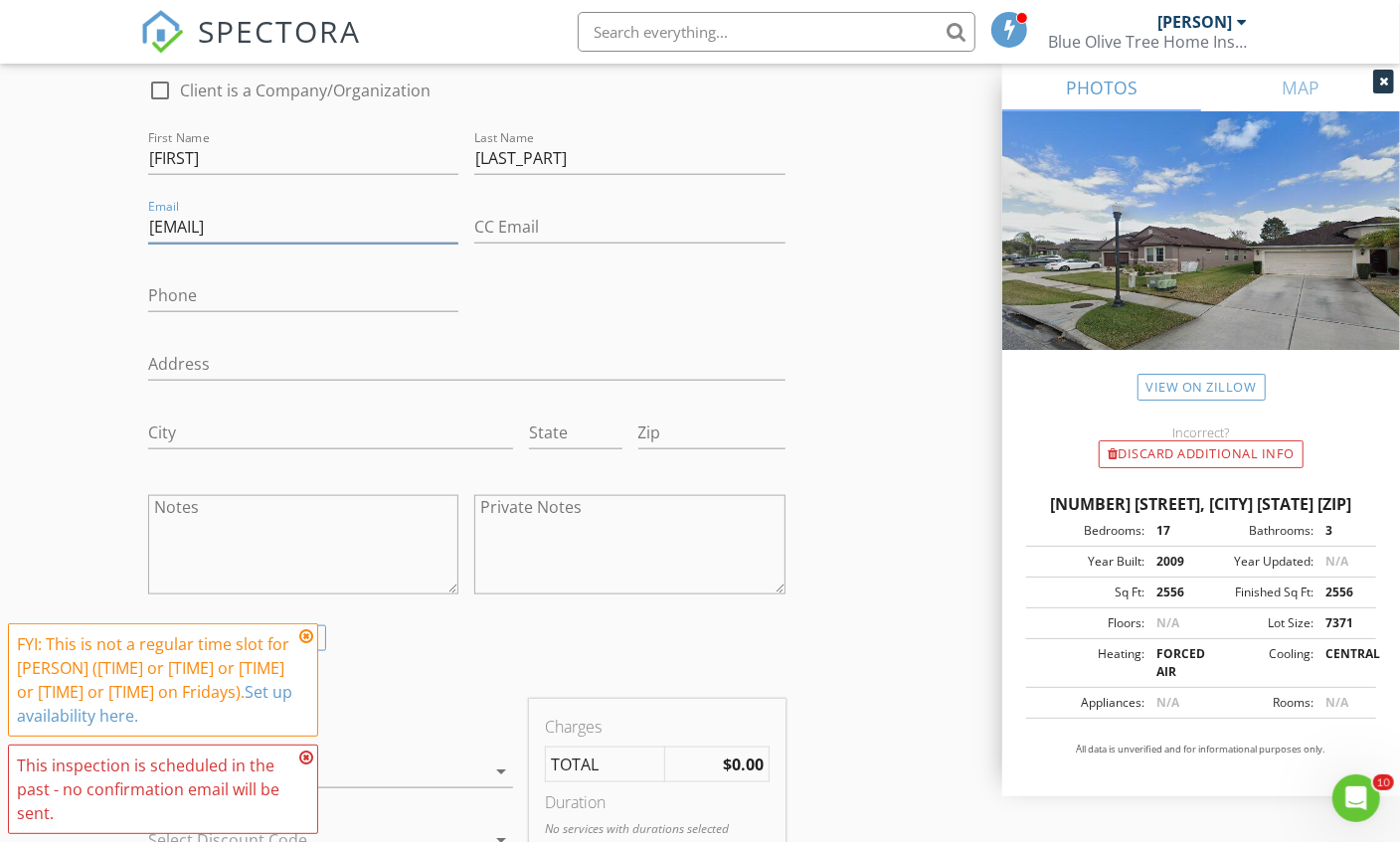 type on "camabe@hotmail.com" 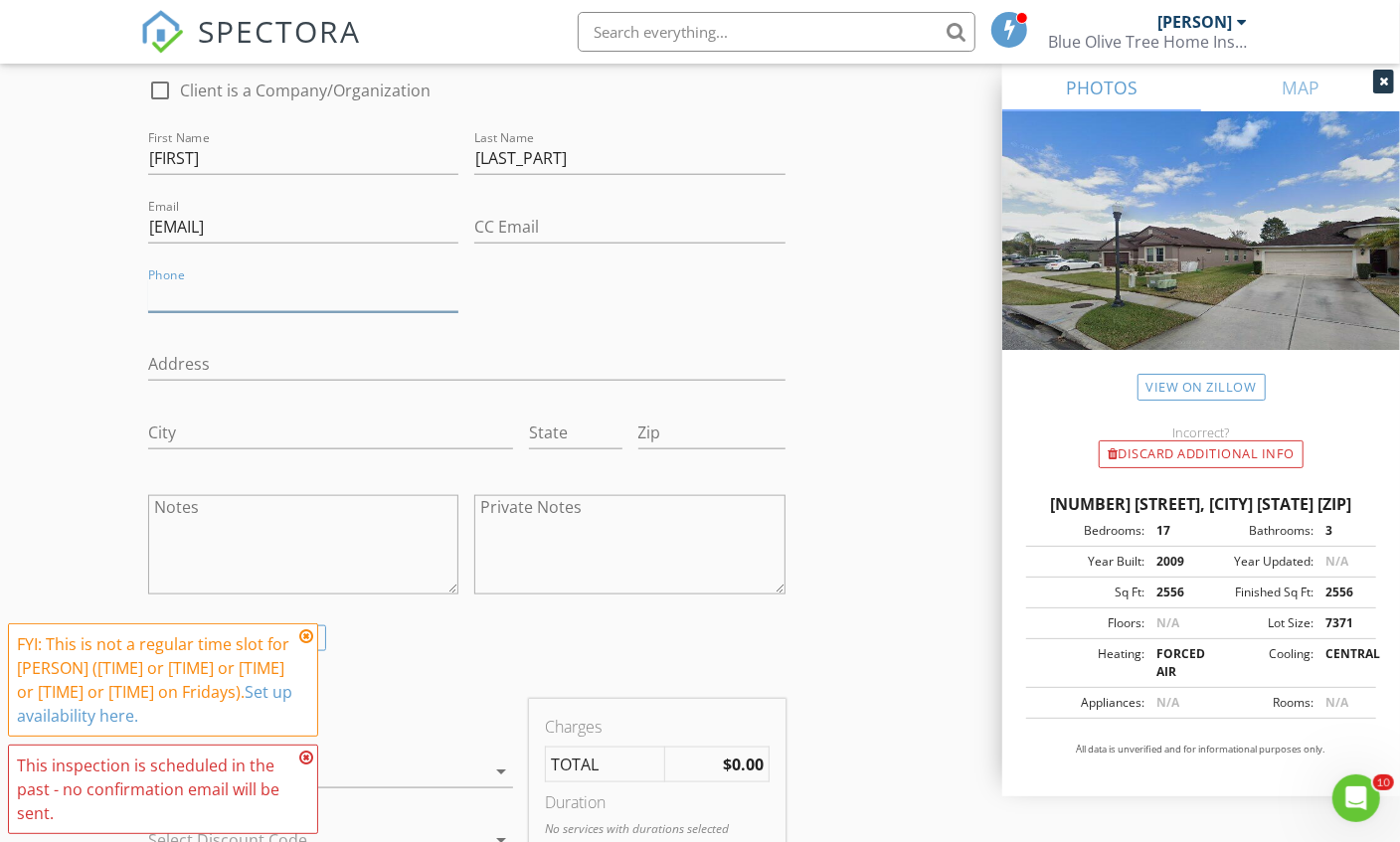 click on "Phone" at bounding box center [303, 295] 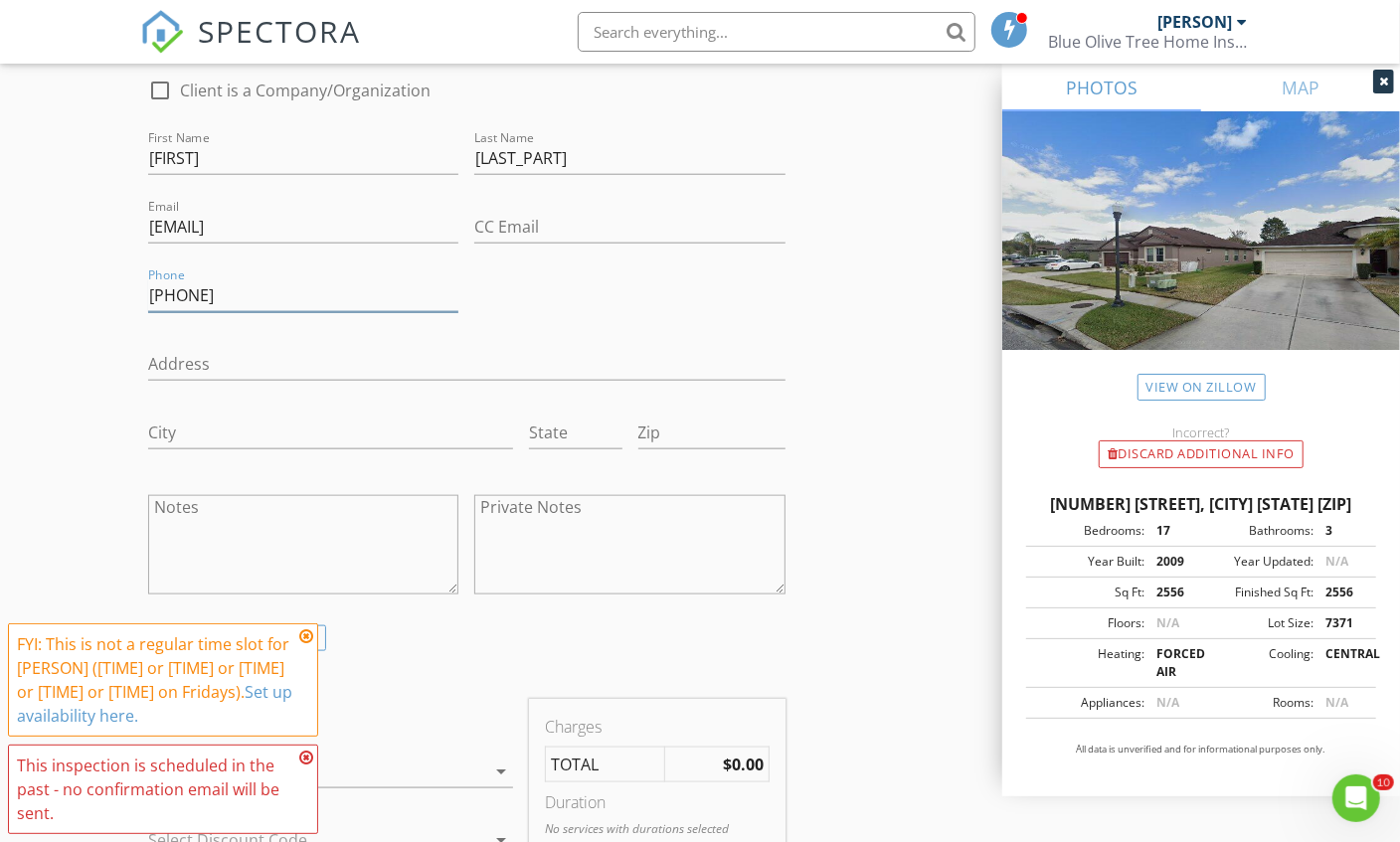 click on "813-340-6143" at bounding box center (303, 295) 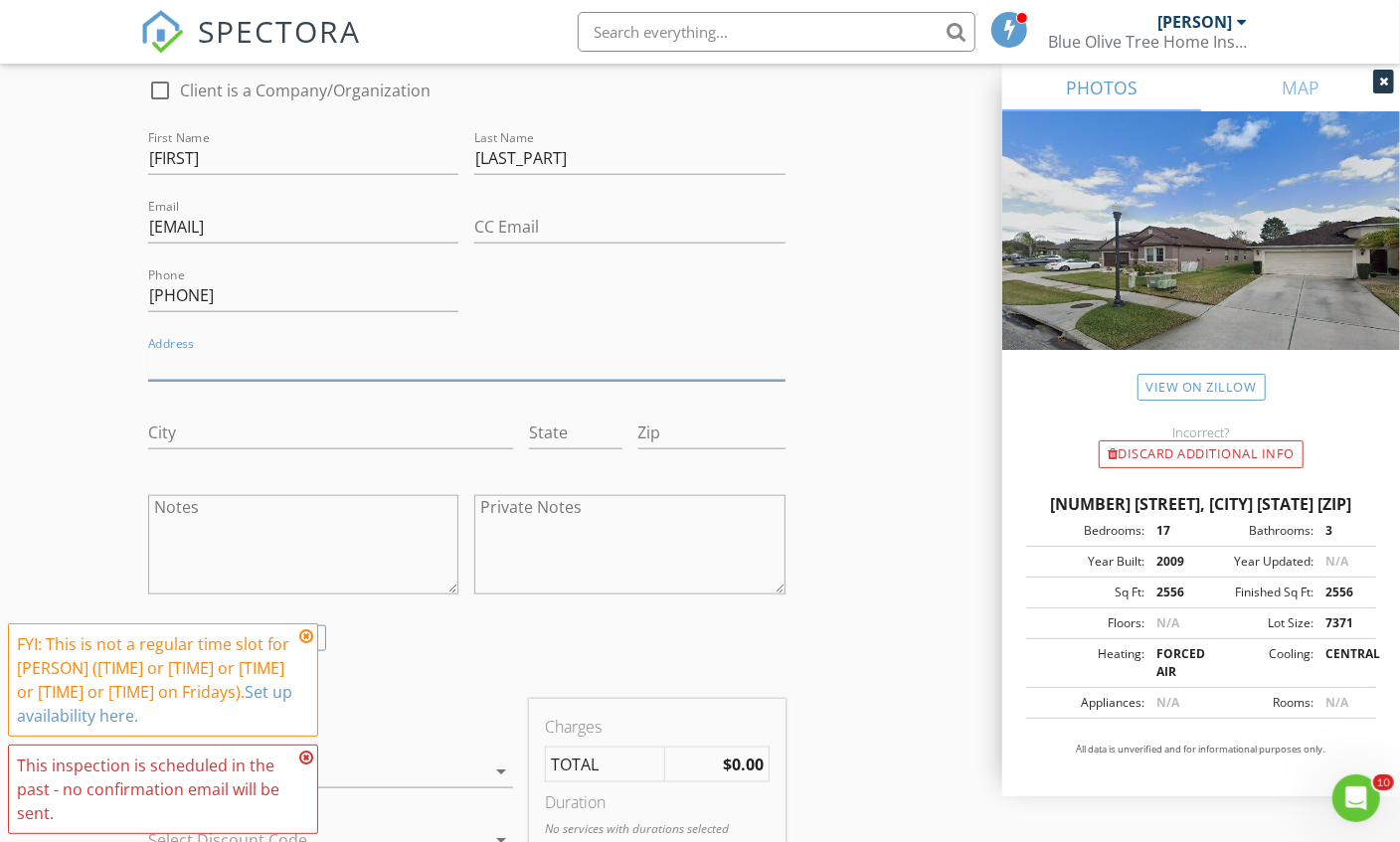 click on "Address" at bounding box center (466, 364) 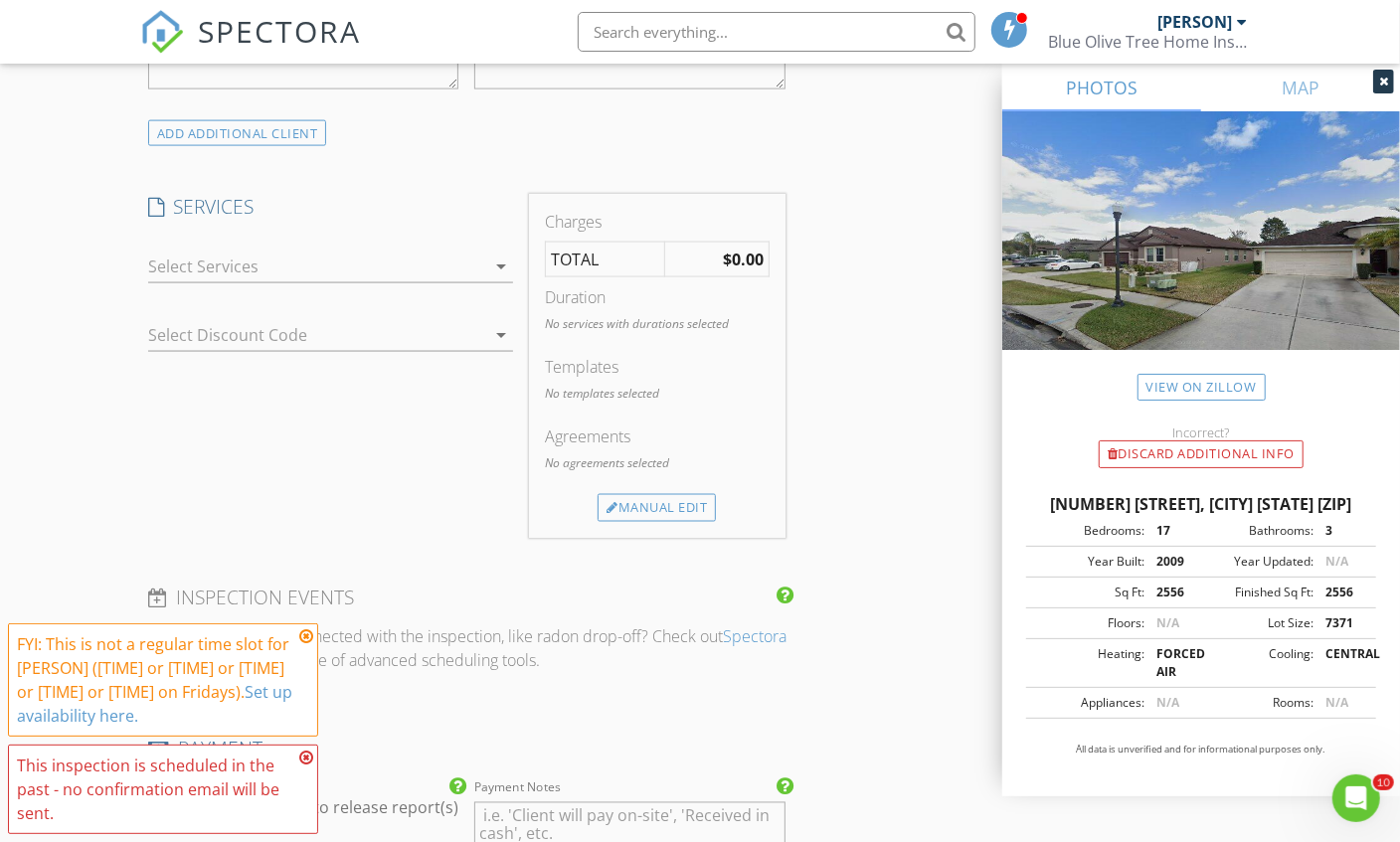scroll, scrollTop: 1719, scrollLeft: 0, axis: vertical 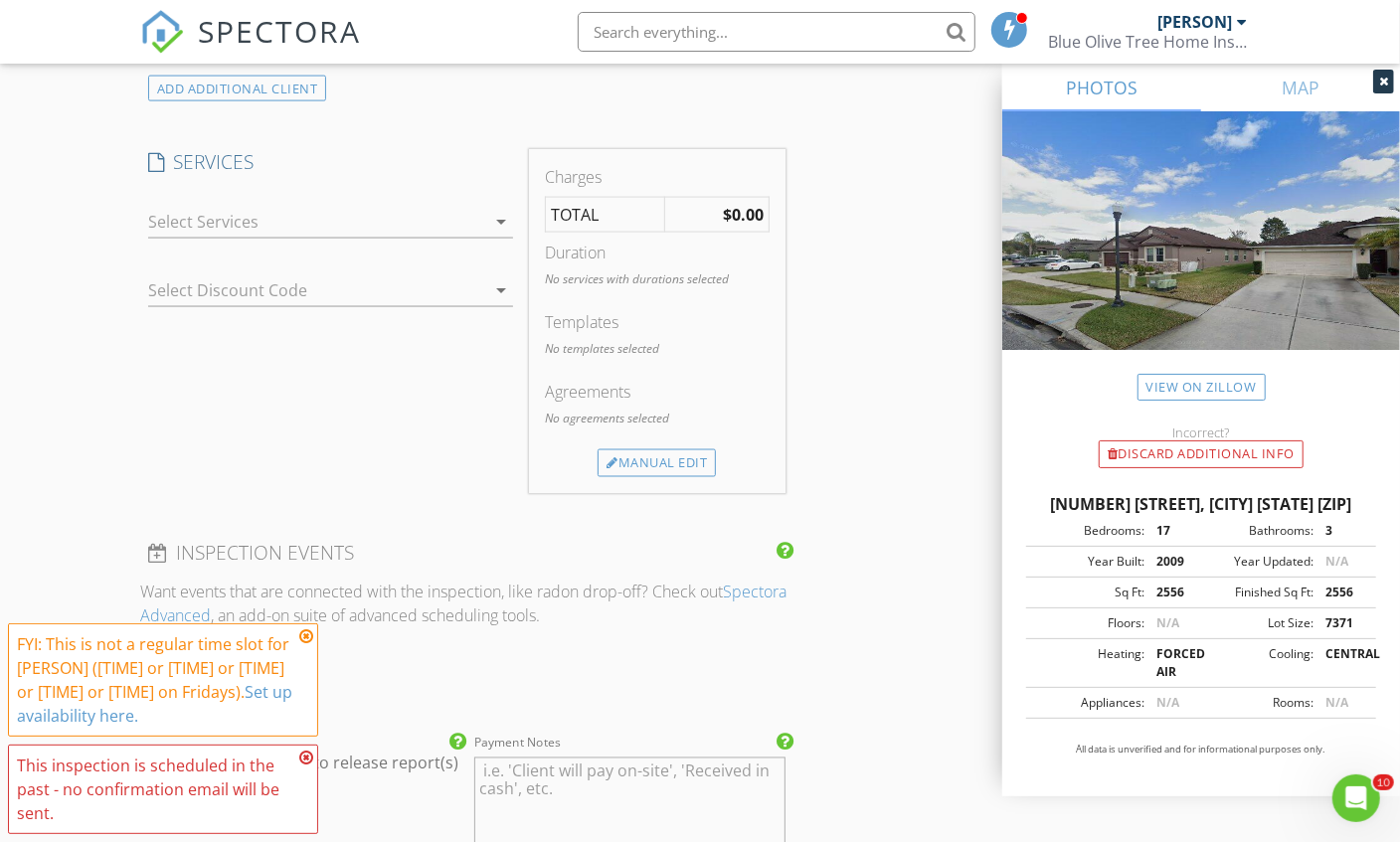 click at bounding box center [316, 222] 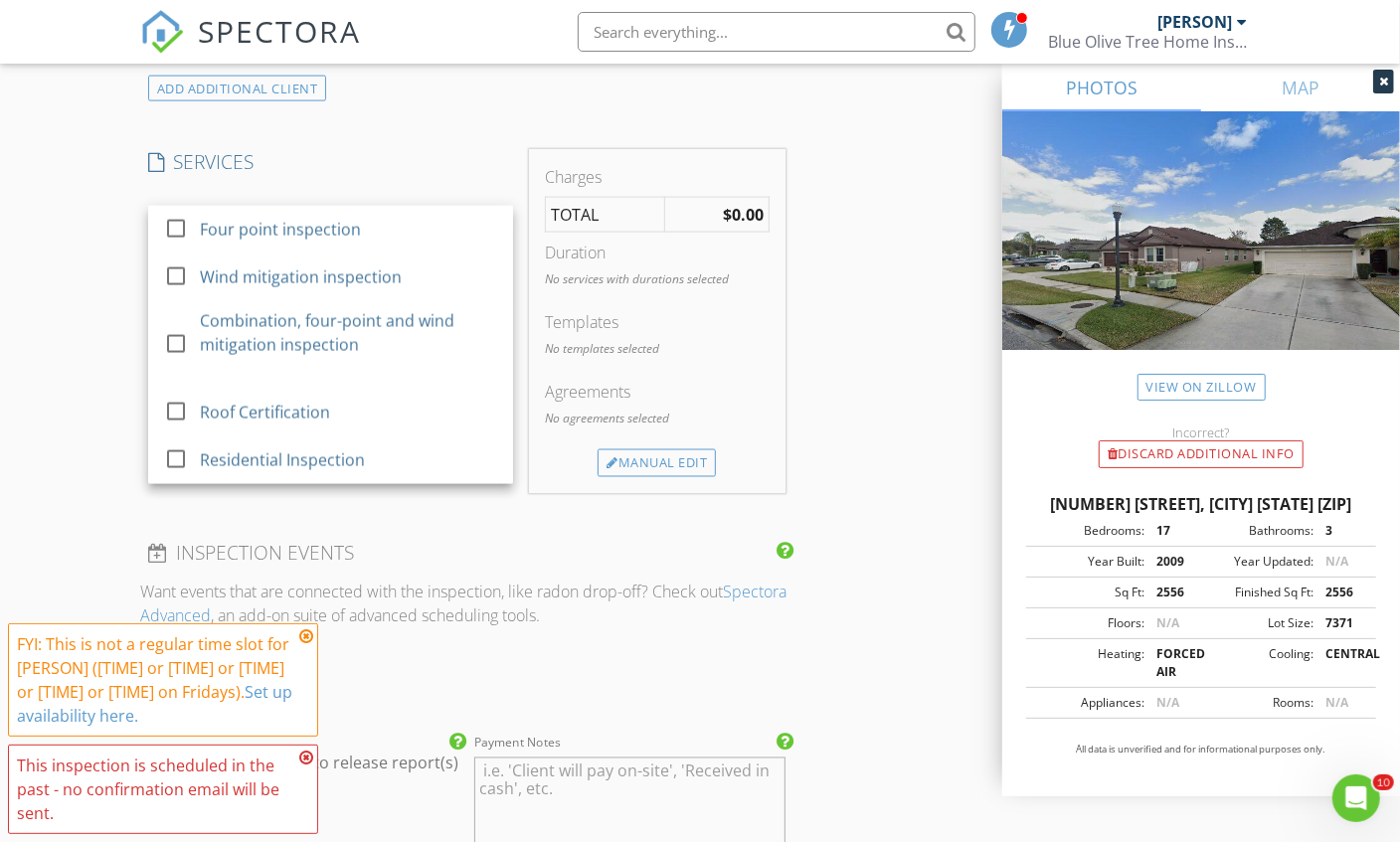 click on "Wind mitigation  inspection" at bounding box center [300, 277] 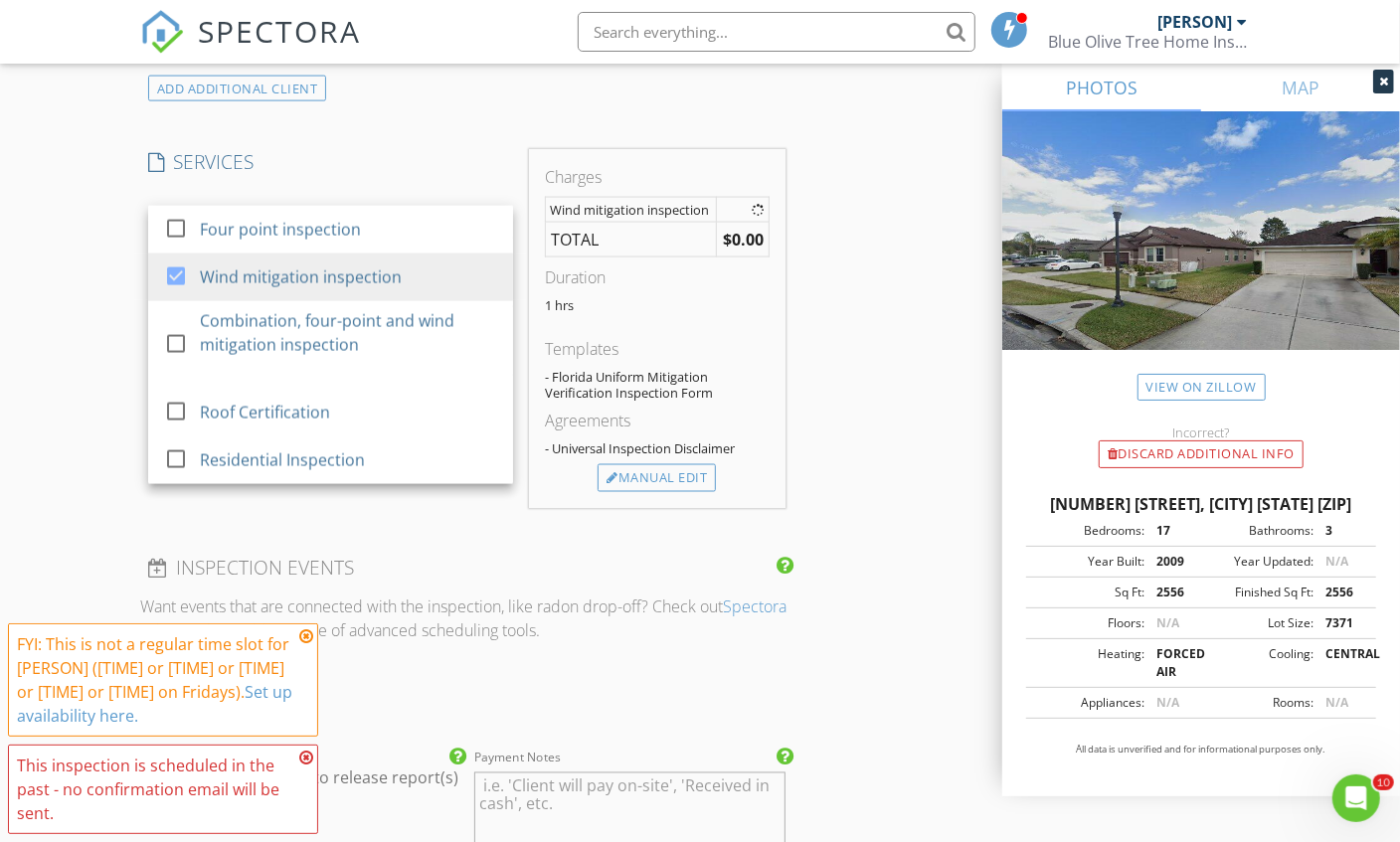 click on "New Inspection
Click here to use the New Order Form
INSPECTOR(S)
check_box   Matthew Kristof   PRIMARY   Matthew Kristof arrow_drop_down   check_box_outline_blank Matthew Kristof specifically requested
Date/Time
08/01/2025 10:00 AM
Location
Address Search       Address 4116 Warwick Hills Dr   Unit   City Wesley Chapel   State FL   Zip 33543   County Pasco     Square Feet 2556   Year Built 2009   Foundation arrow_drop_down     Matthew Kristof     31.8 miles     (an hour)
client
check_box Enable Client CC email for this inspection   Client Search     check_box_outline_blank Client is a Company/Organization     First Name carlos   Last Name beltran   Email camabe@hotmail.com   CC Email   Phone 813-340-6143   Address   City   State   Zip       Notes   Private Notes
ADD ADDITIONAL client" at bounding box center [700, 261] 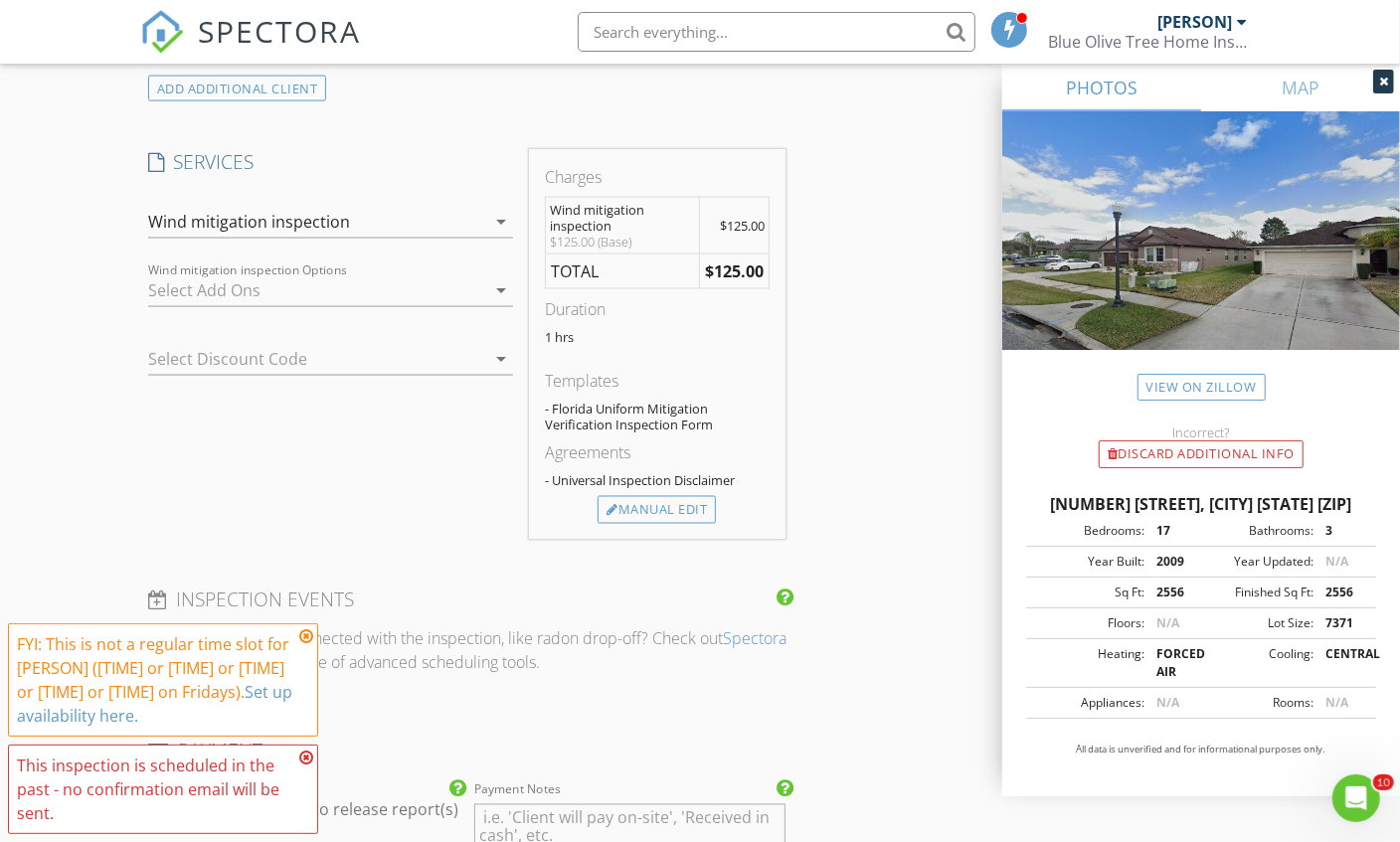click at bounding box center [316, 290] 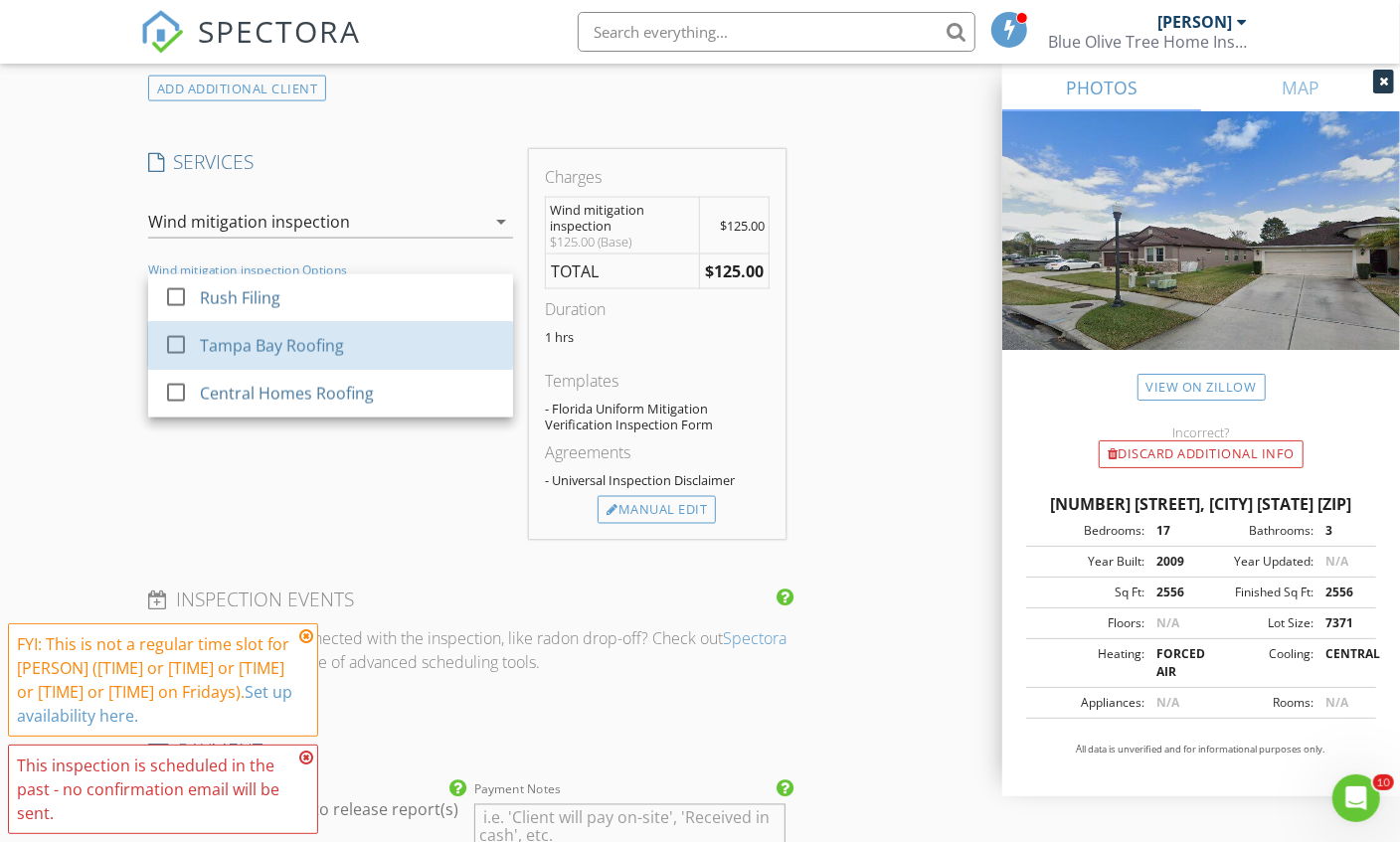 click on "Tampa Bay Roofing" at bounding box center [271, 346] 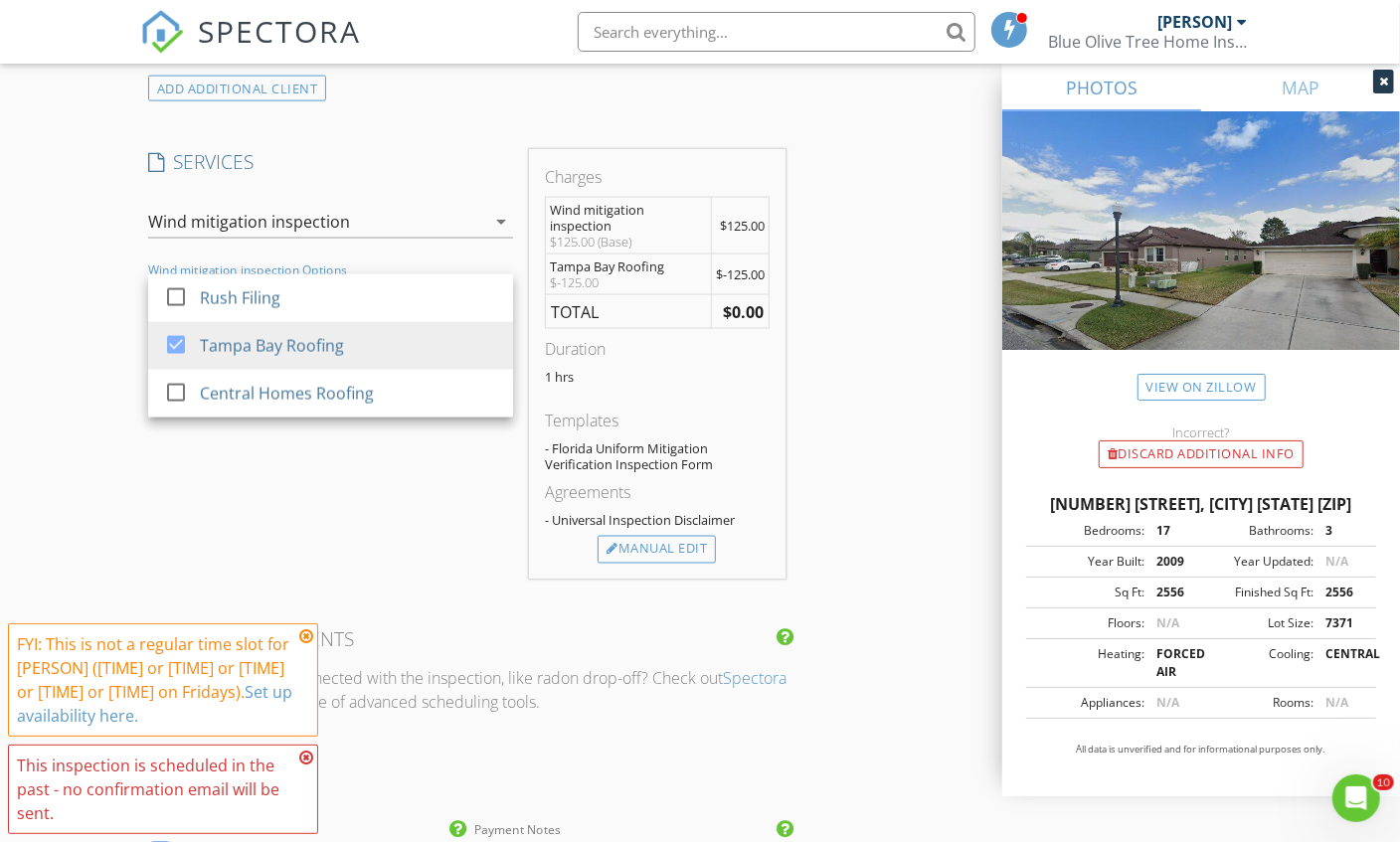 click on "New Inspection
Click here to use the New Order Form
INSPECTOR(S)
check_box   Matthew Kristof   PRIMARY   Matthew Kristof arrow_drop_down   check_box_outline_blank Matthew Kristof specifically requested
Date/Time
08/01/2025 10:00 AM
Location
Address Search       Address 4116 Warwick Hills Dr   Unit   City Wesley Chapel   State FL   Zip 33543   County Pasco     Square Feet 2556   Year Built 2009   Foundation arrow_drop_down     Matthew Kristof     31.8 miles     (an hour)
client
check_box Enable Client CC email for this inspection   Client Search     check_box_outline_blank Client is a Company/Organization     First Name carlos   Last Name beltran   Email camabe@hotmail.com   CC Email   Phone 813-340-6143   Address   City   State   Zip       Notes   Private Notes
ADD ADDITIONAL client" at bounding box center [700, 298] 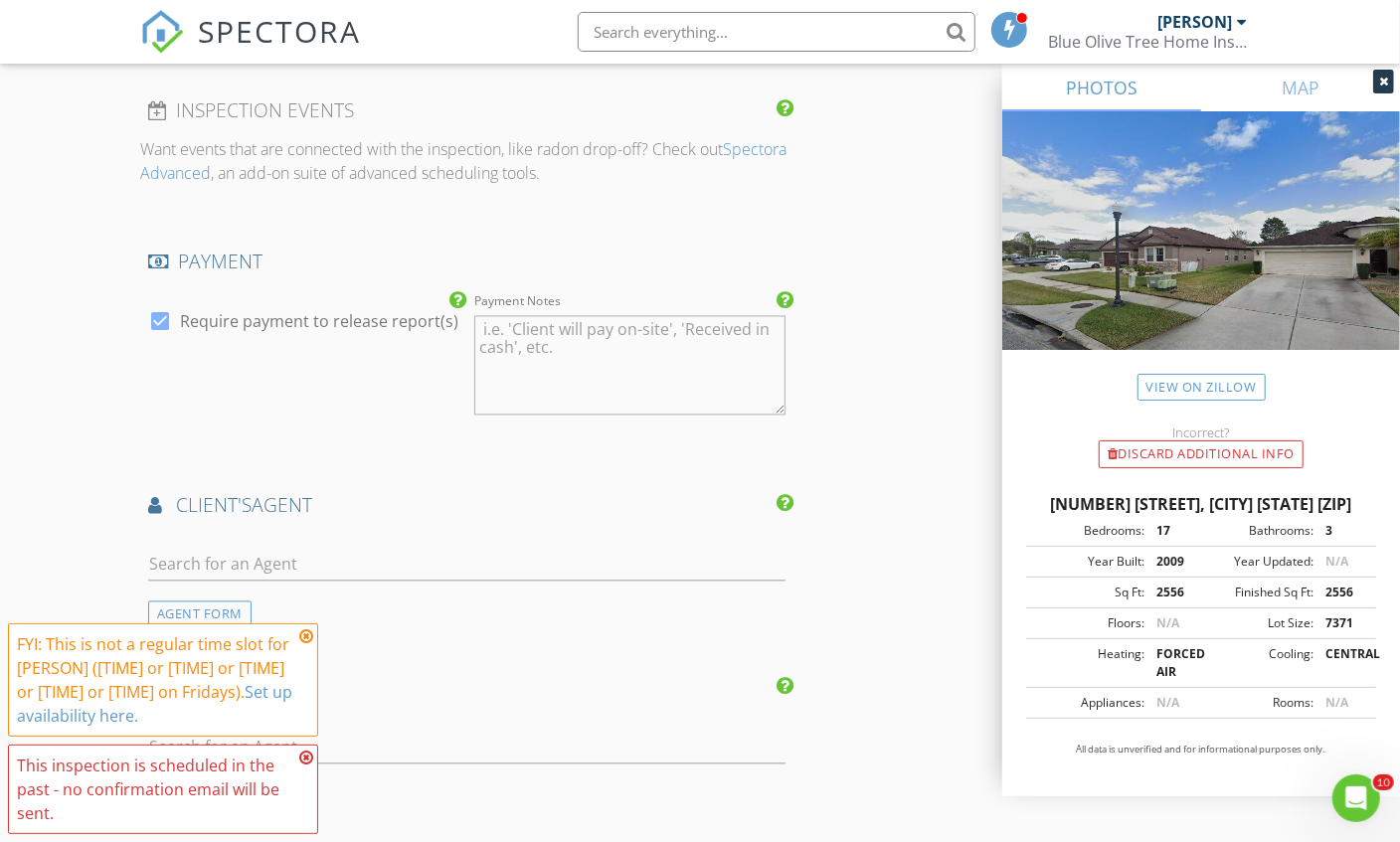 scroll, scrollTop: 2235, scrollLeft: 0, axis: vertical 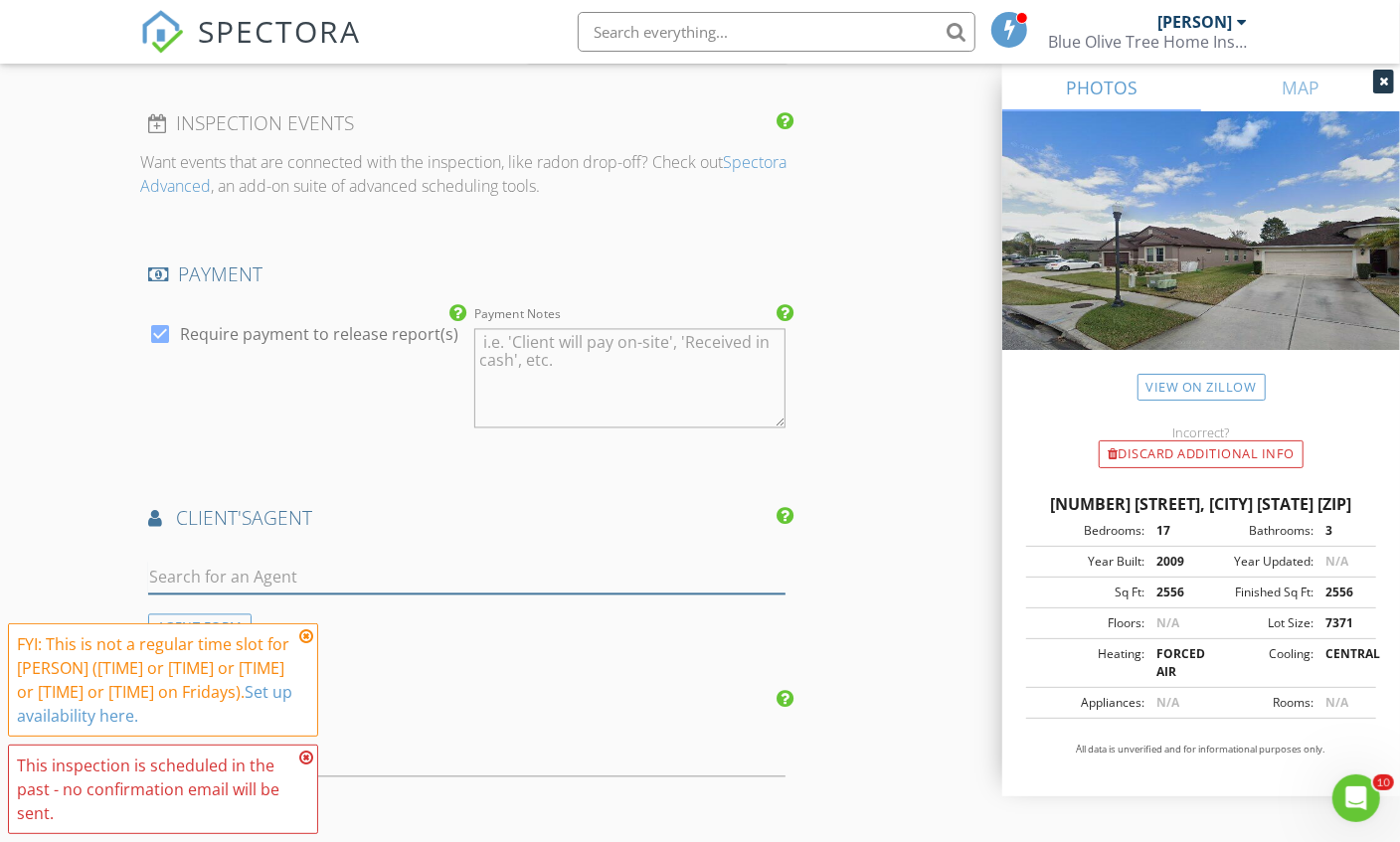 click at bounding box center (466, 578) 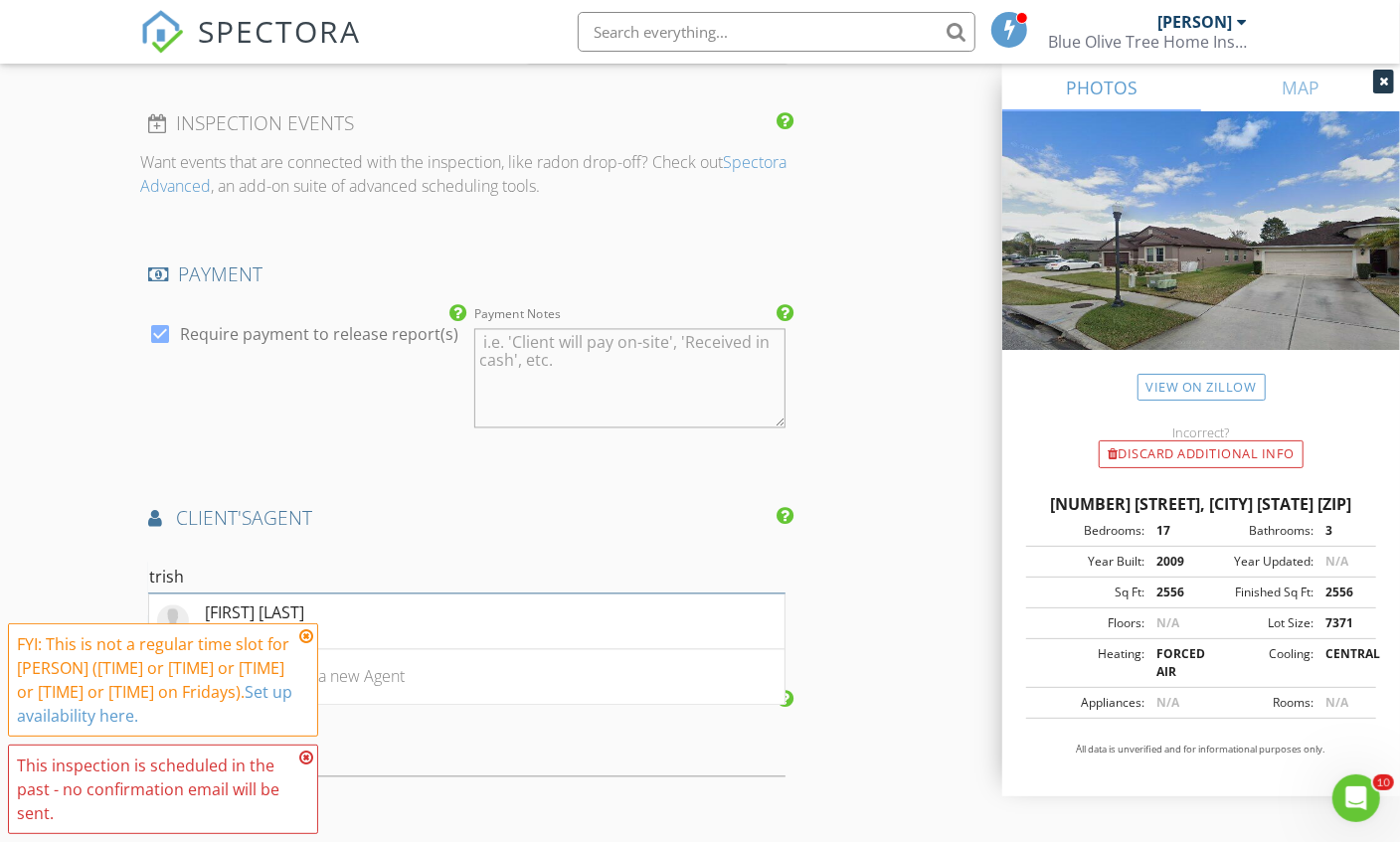 type on "trish" 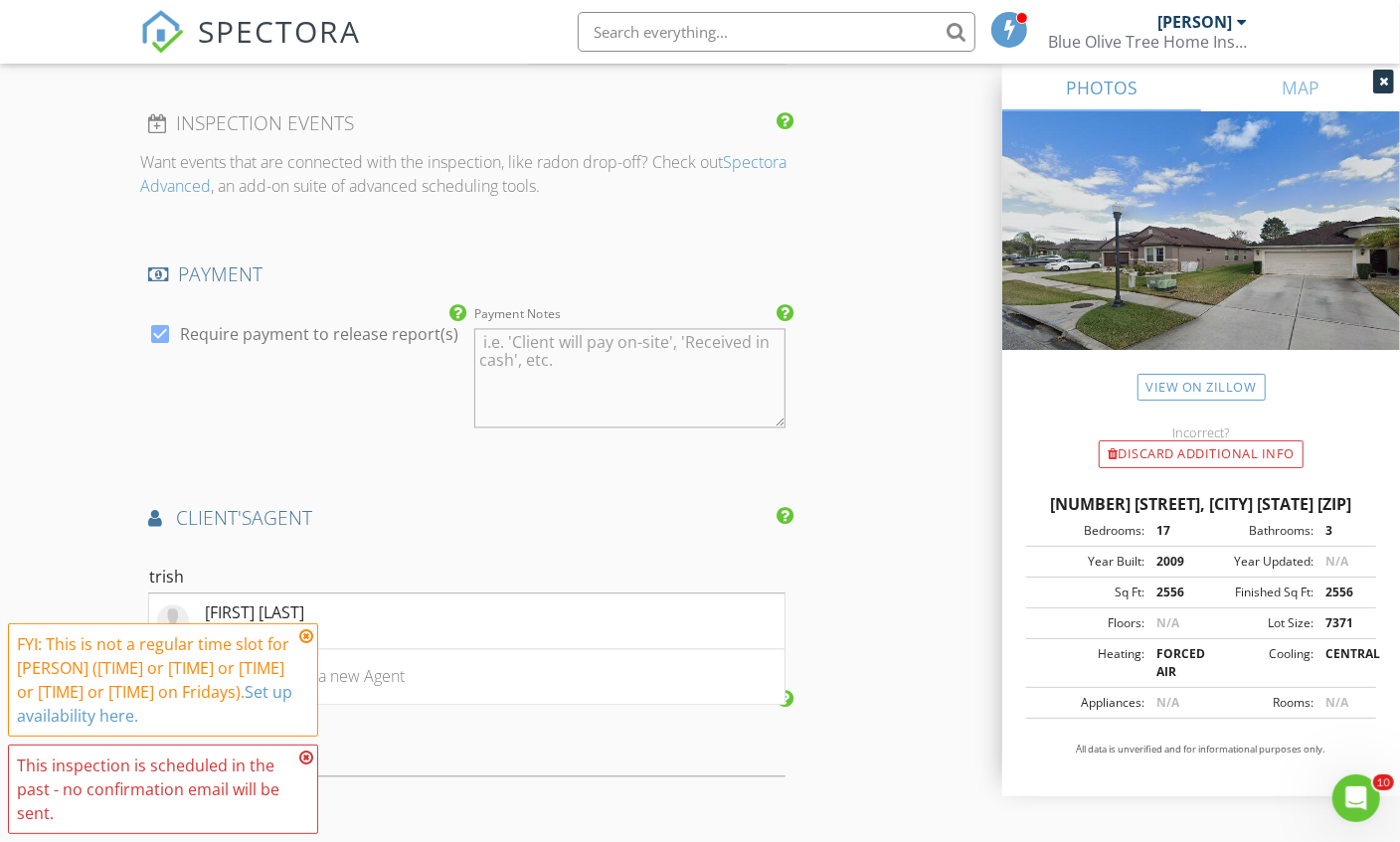 click on "Trish Lomonica
tampabay roofing" at bounding box center (466, 622) 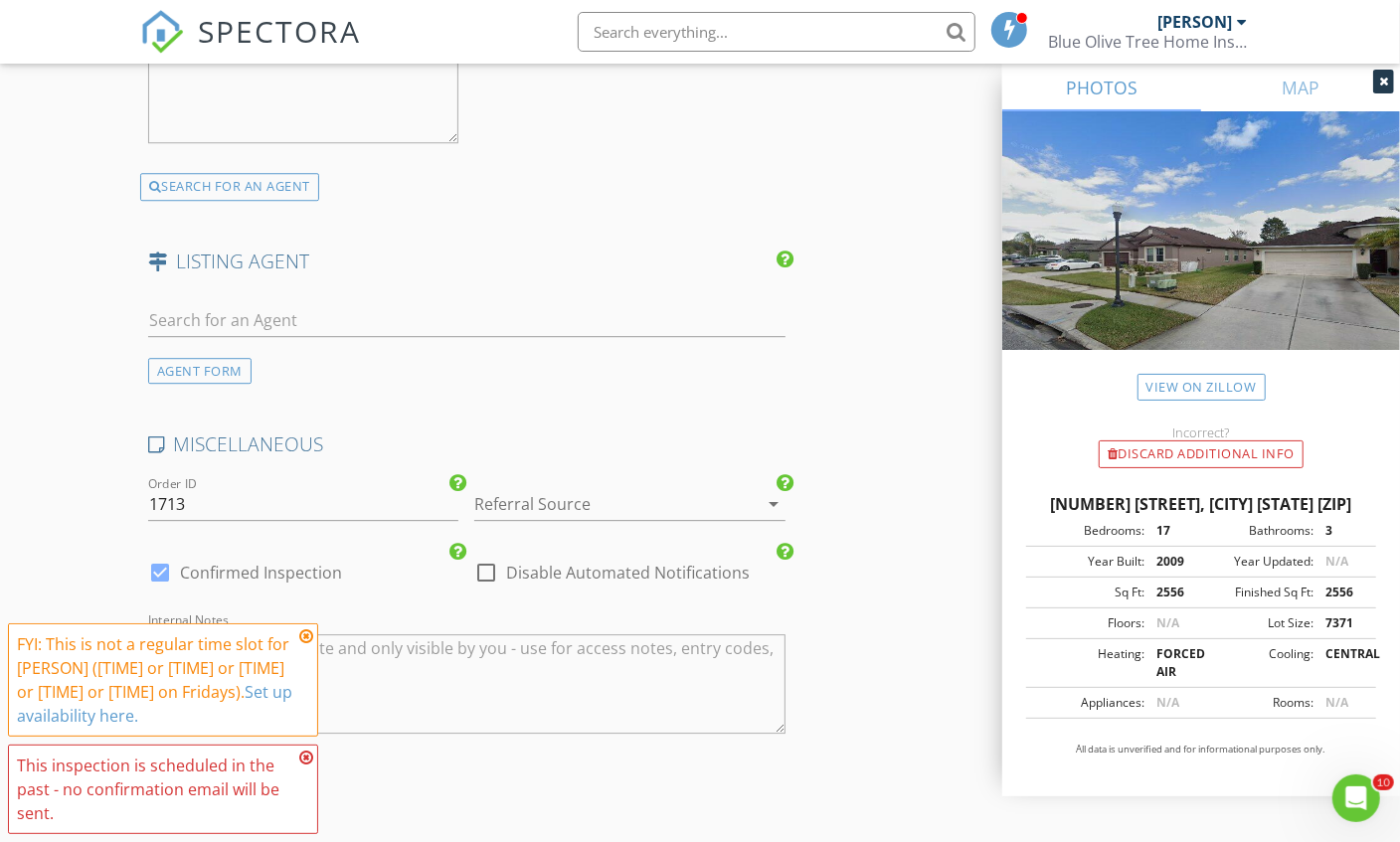 scroll, scrollTop: 3529, scrollLeft: 0, axis: vertical 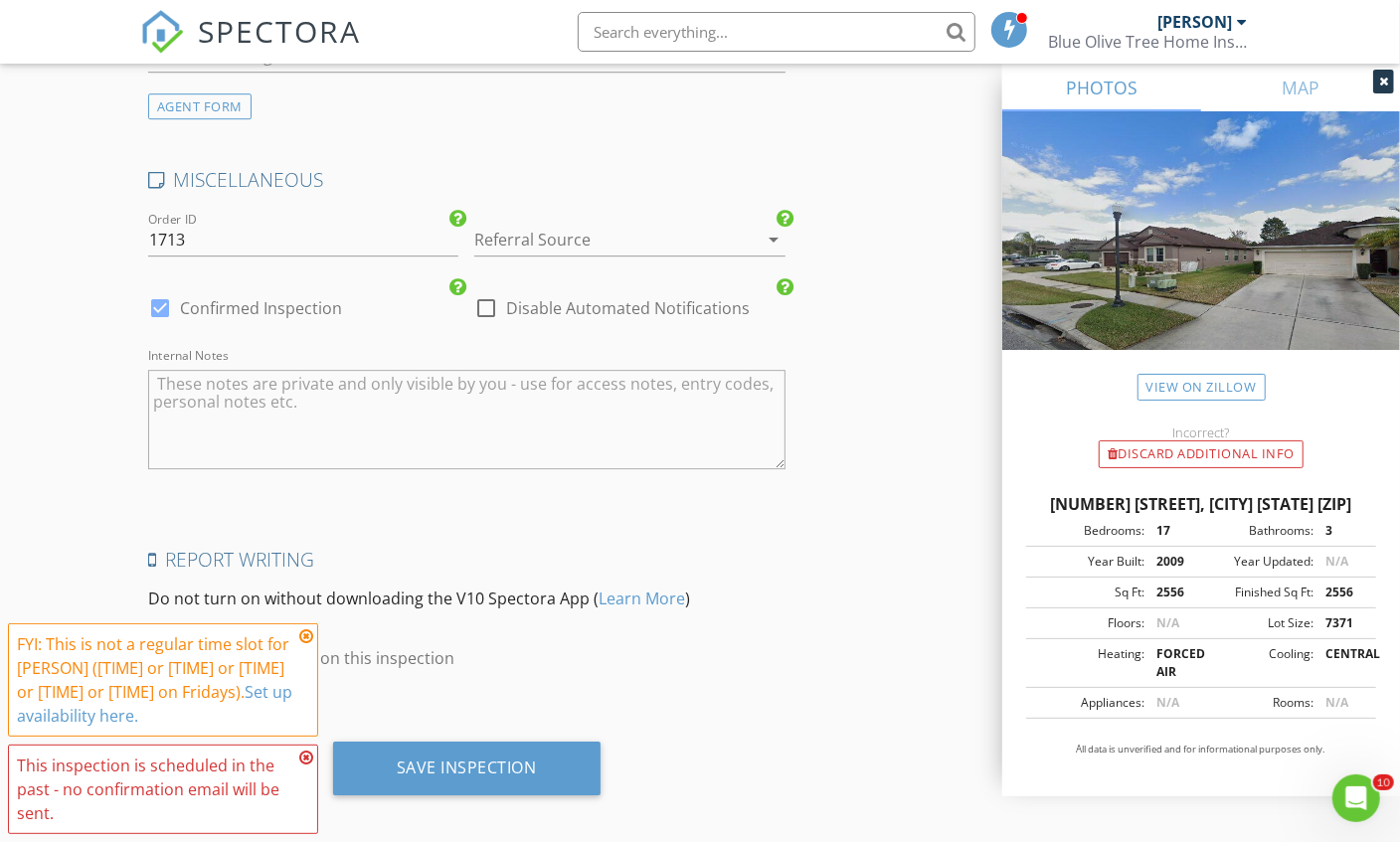 click on "Save Inspection" at bounding box center [466, 767] 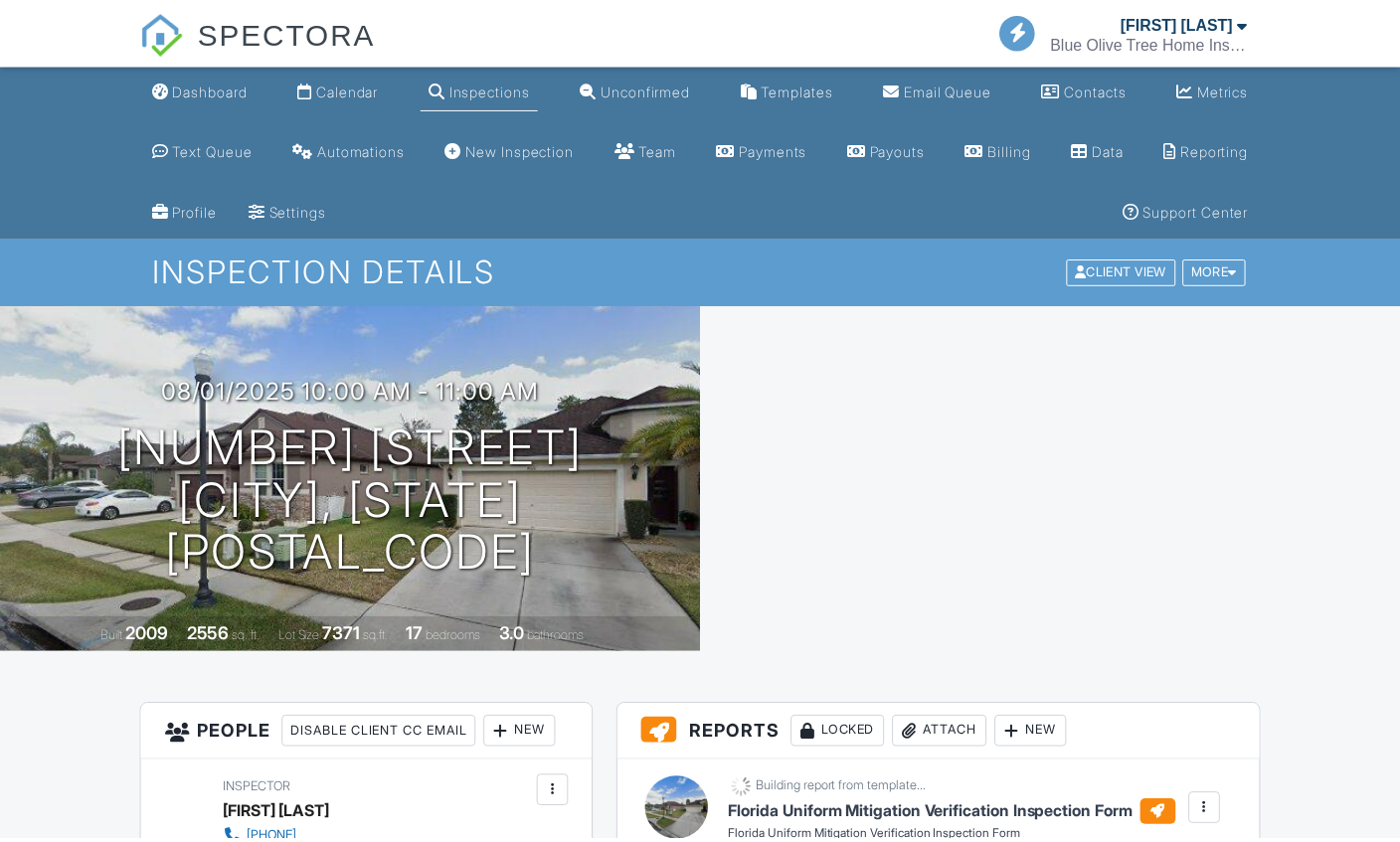 scroll, scrollTop: 0, scrollLeft: 0, axis: both 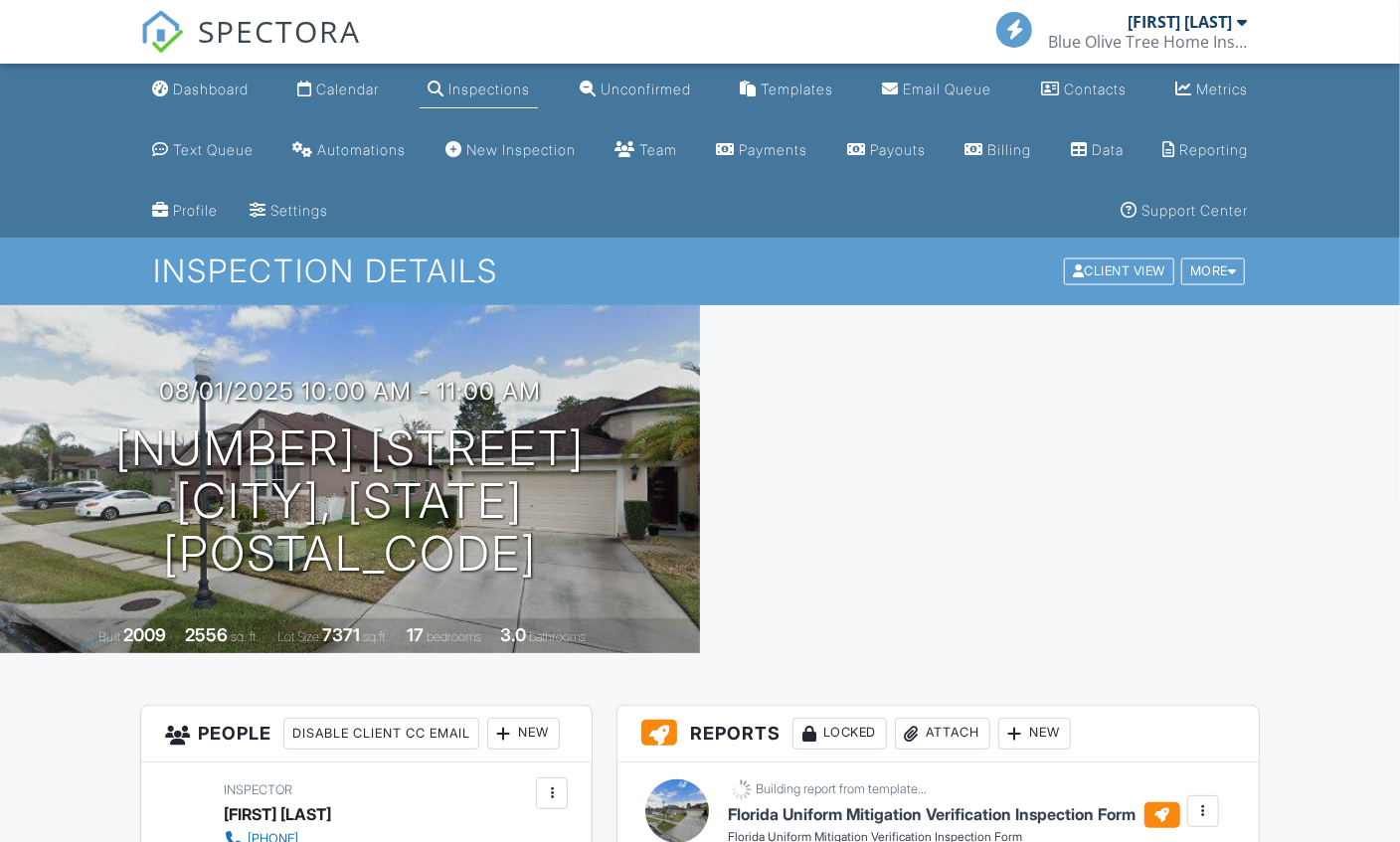 click on "Dashboard" at bounding box center (200, 89) 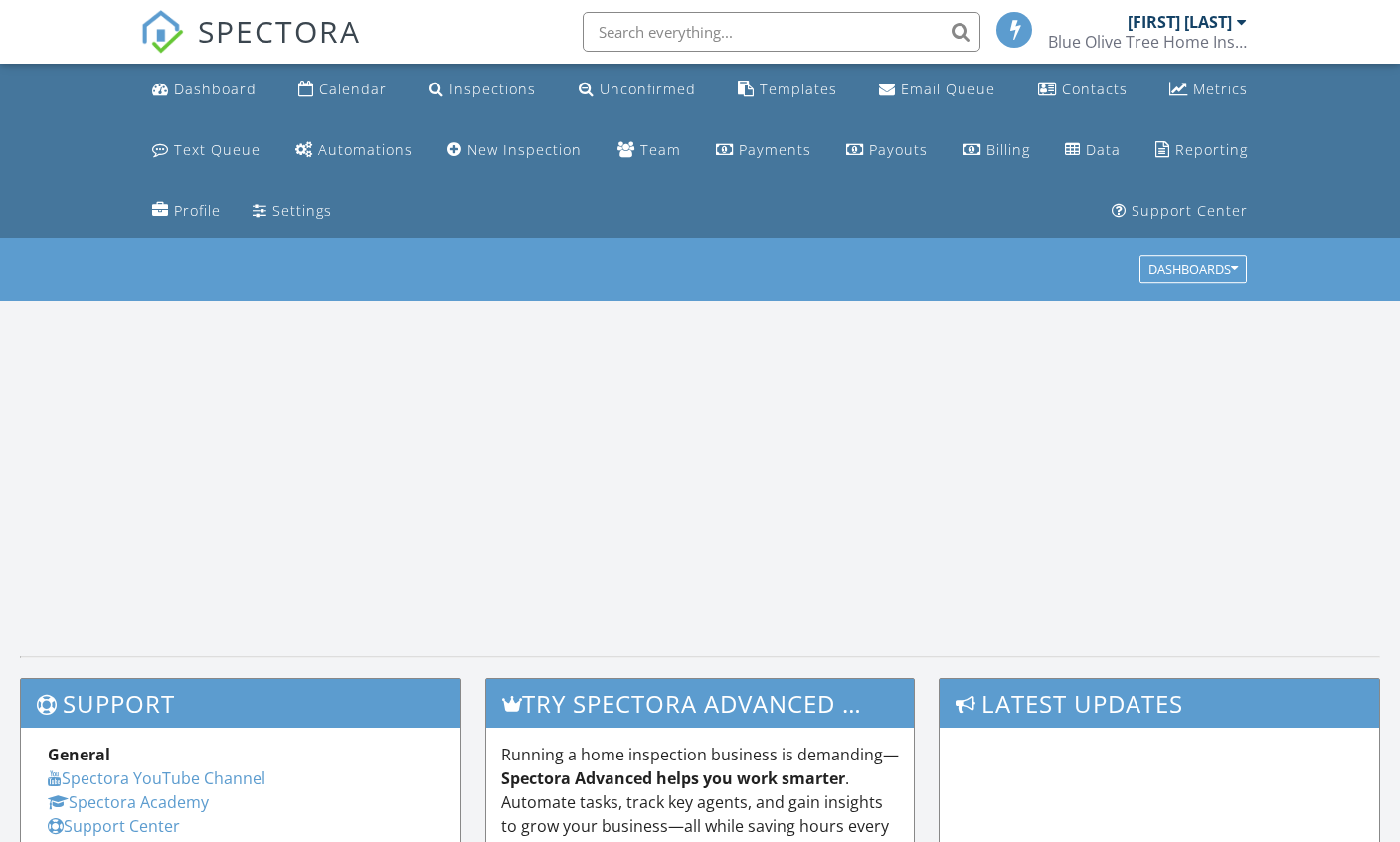 scroll, scrollTop: 0, scrollLeft: 0, axis: both 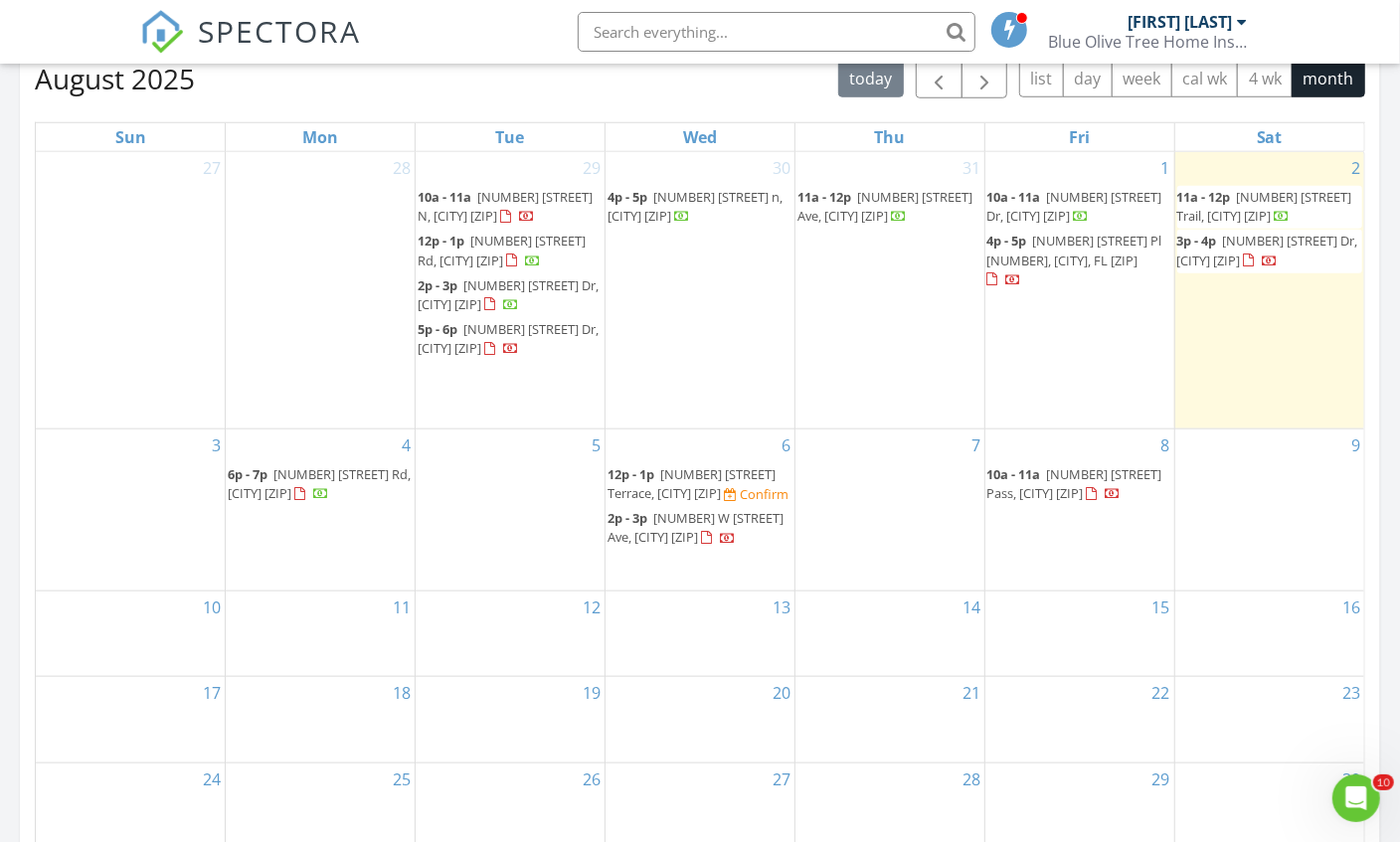 click on "12387 Foxmoor Peak Dr, Riverview 33579" at bounding box center [1268, 250] 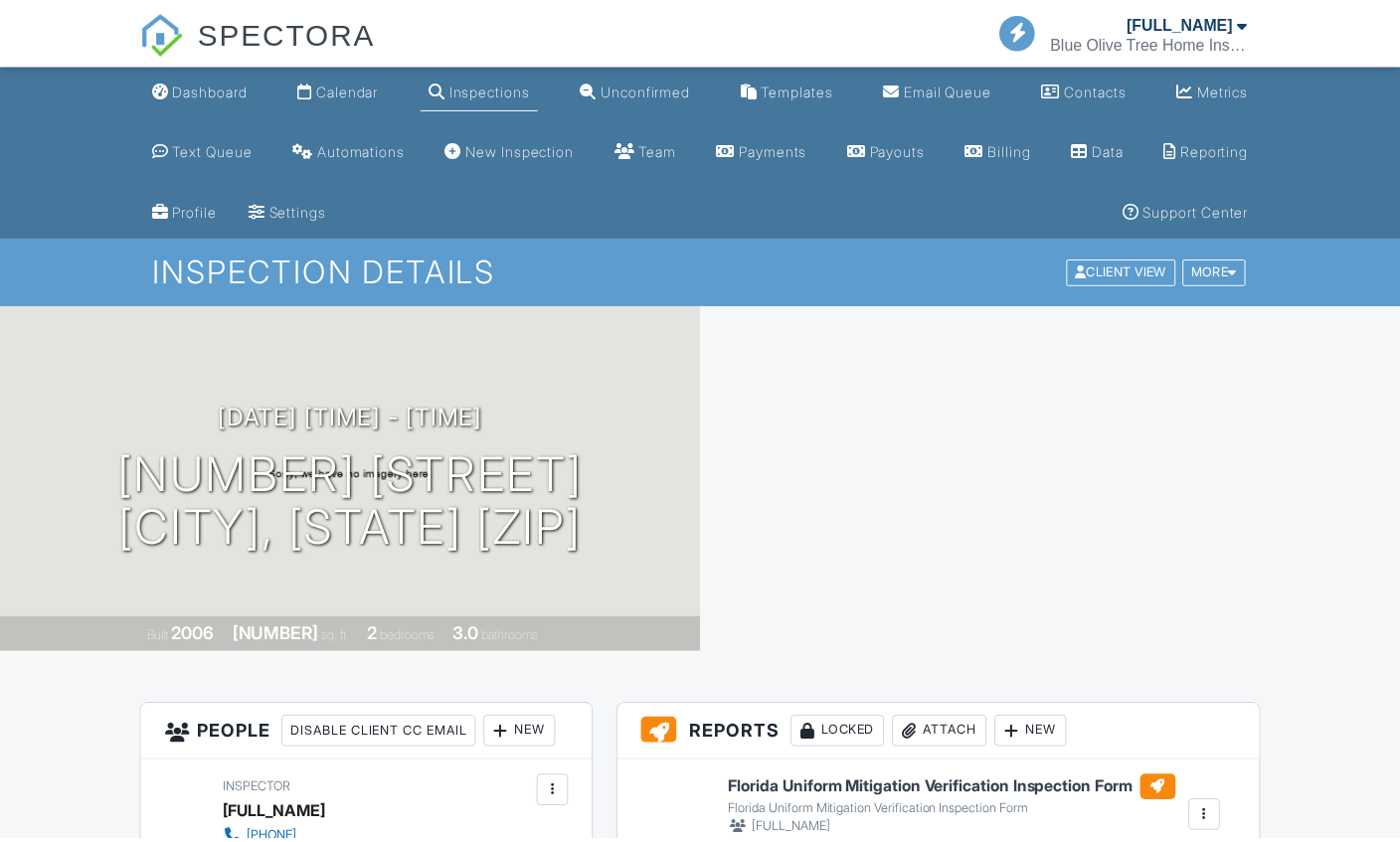scroll, scrollTop: 0, scrollLeft: 0, axis: both 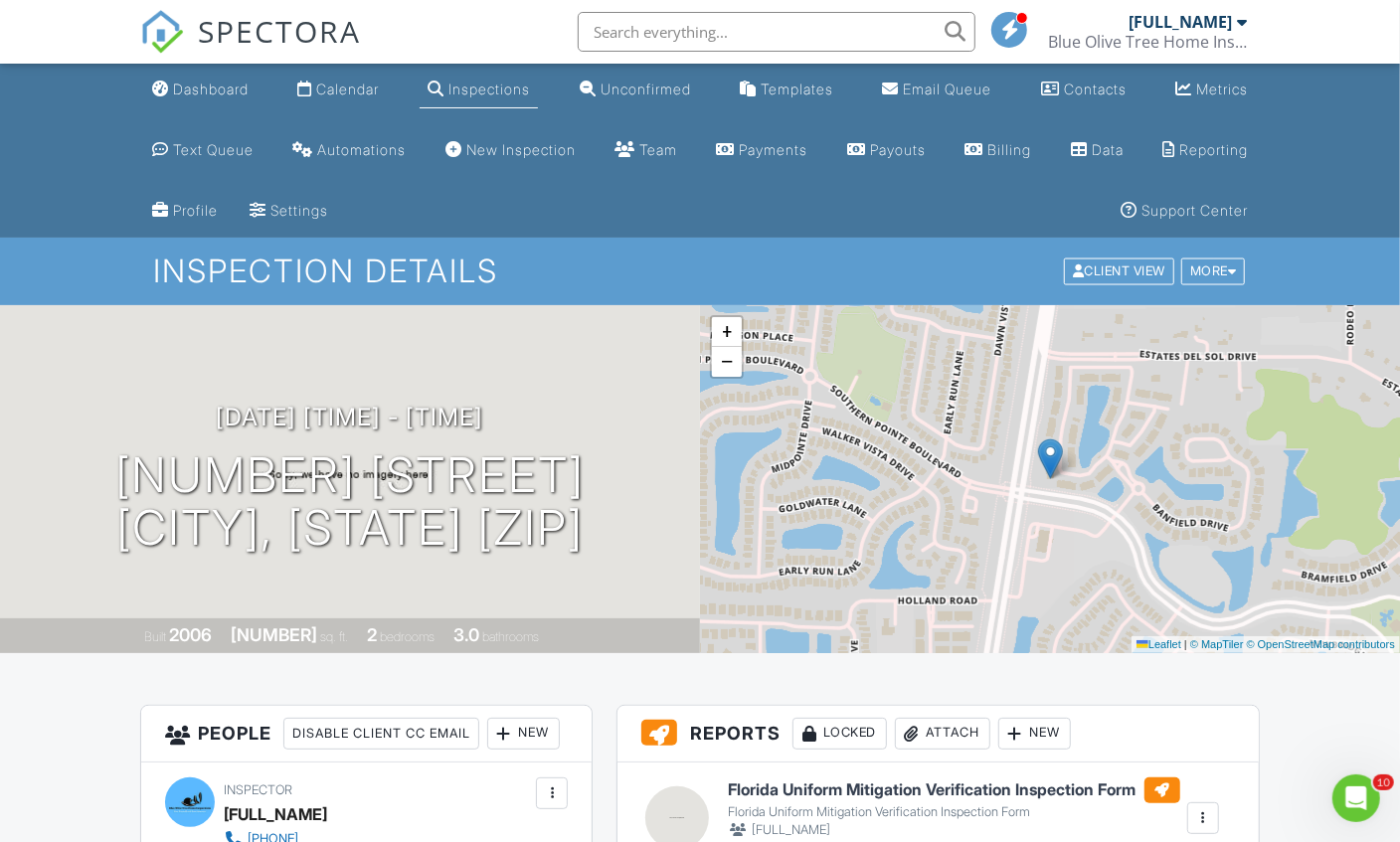 click on "Dashboard" at bounding box center [211, 88] 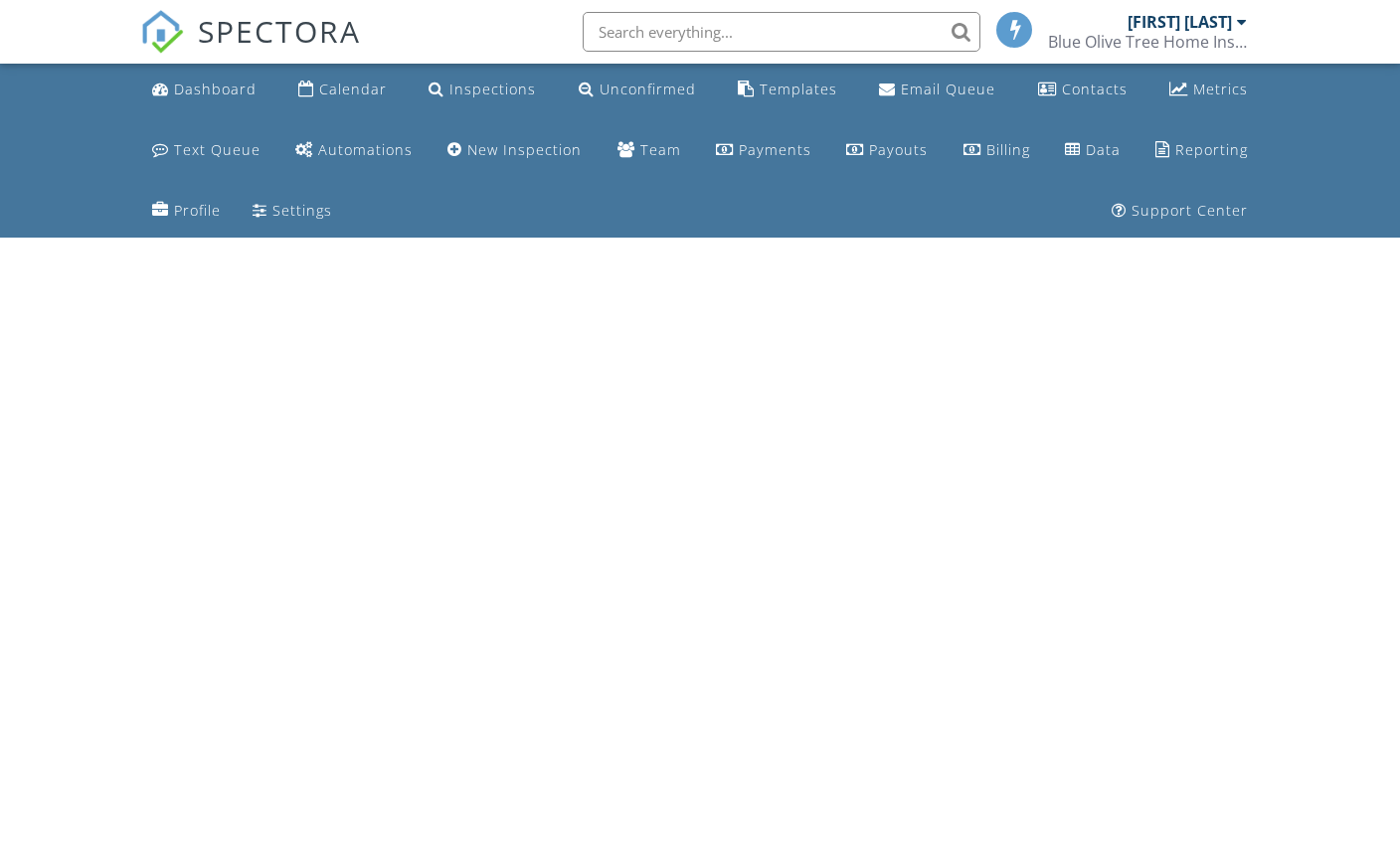 scroll, scrollTop: 0, scrollLeft: 0, axis: both 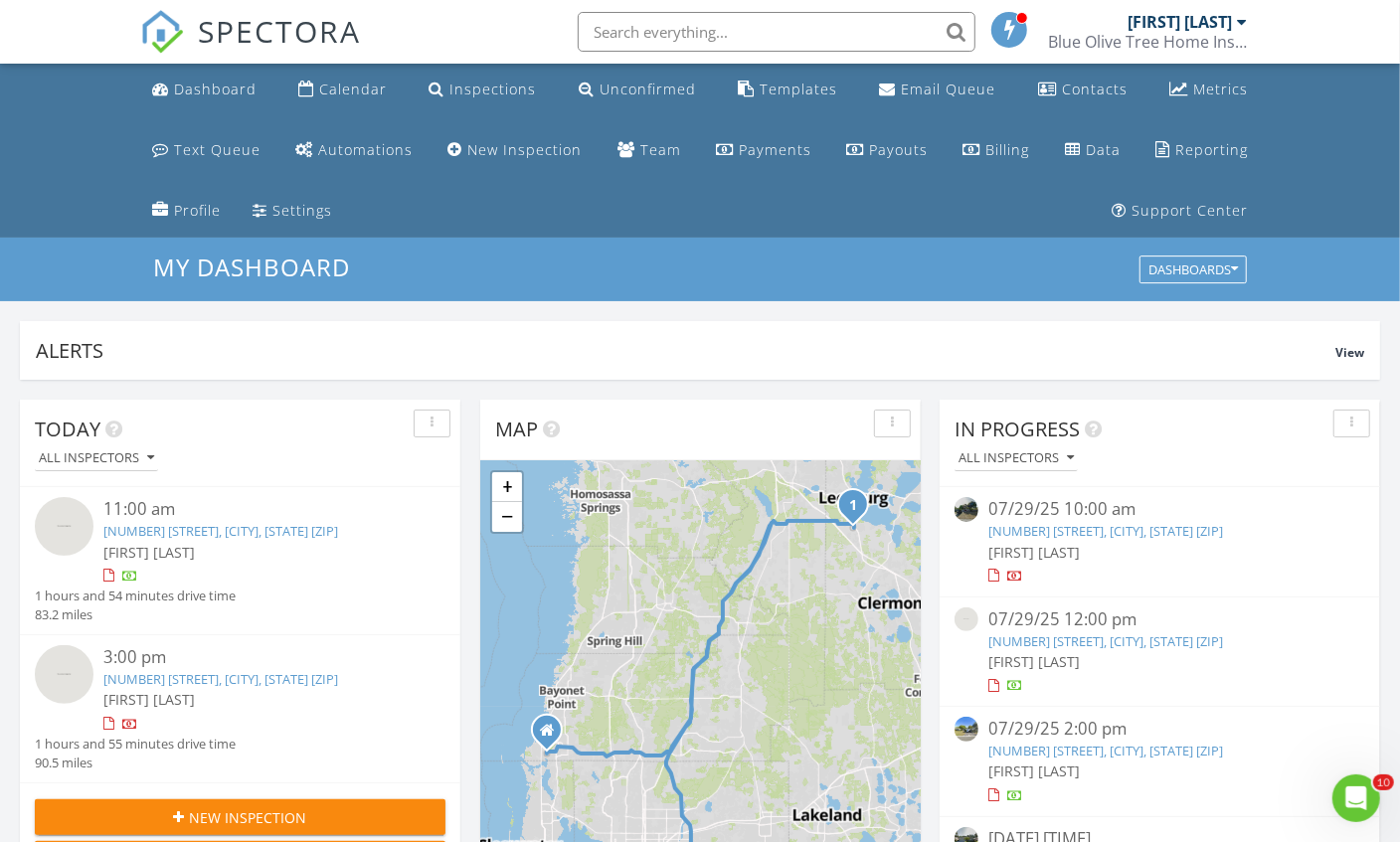 click on "[NUMBER] [STREET], [CITY], [STATE] [ZIP]" at bounding box center [221, 679] 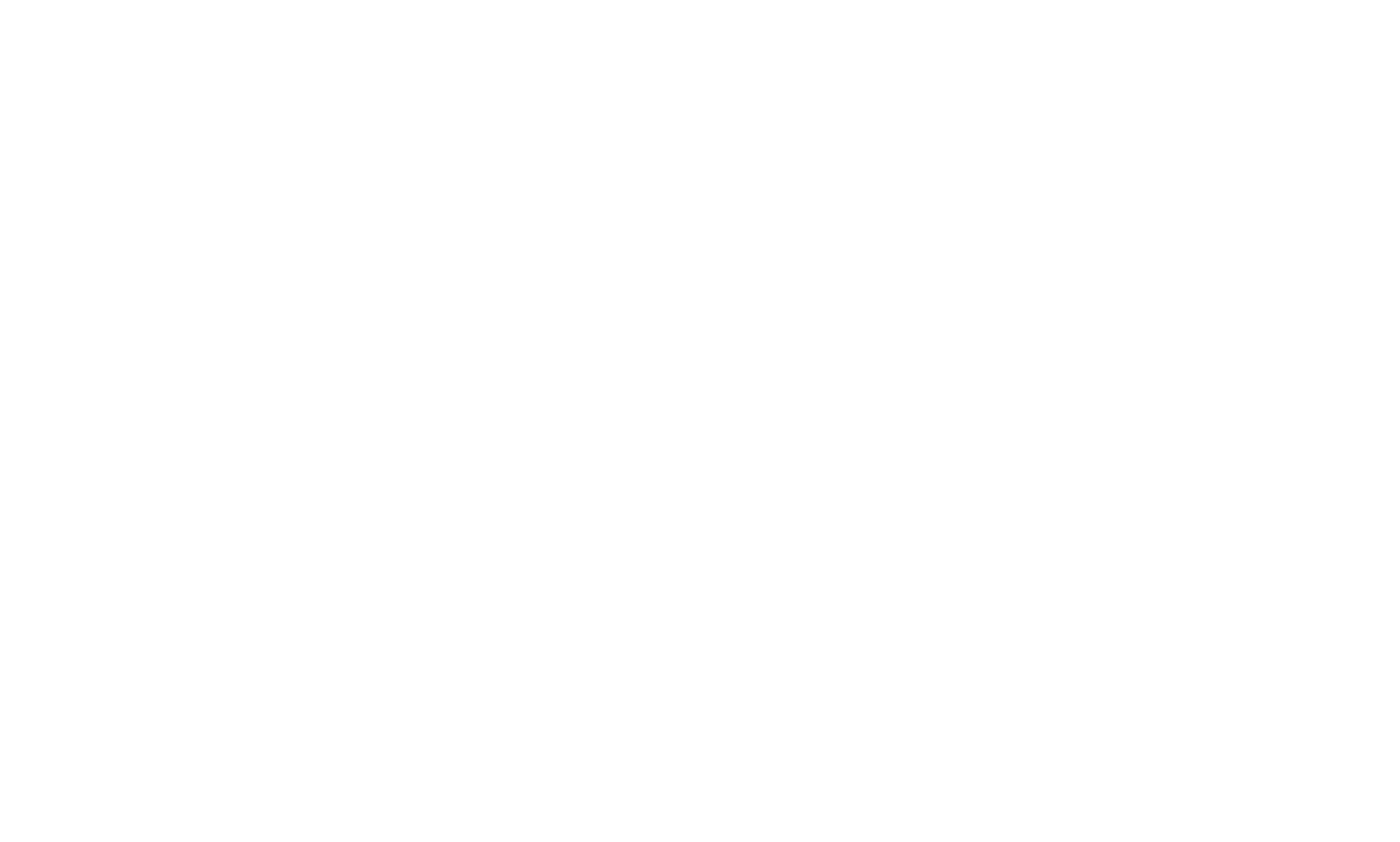 scroll, scrollTop: 0, scrollLeft: 0, axis: both 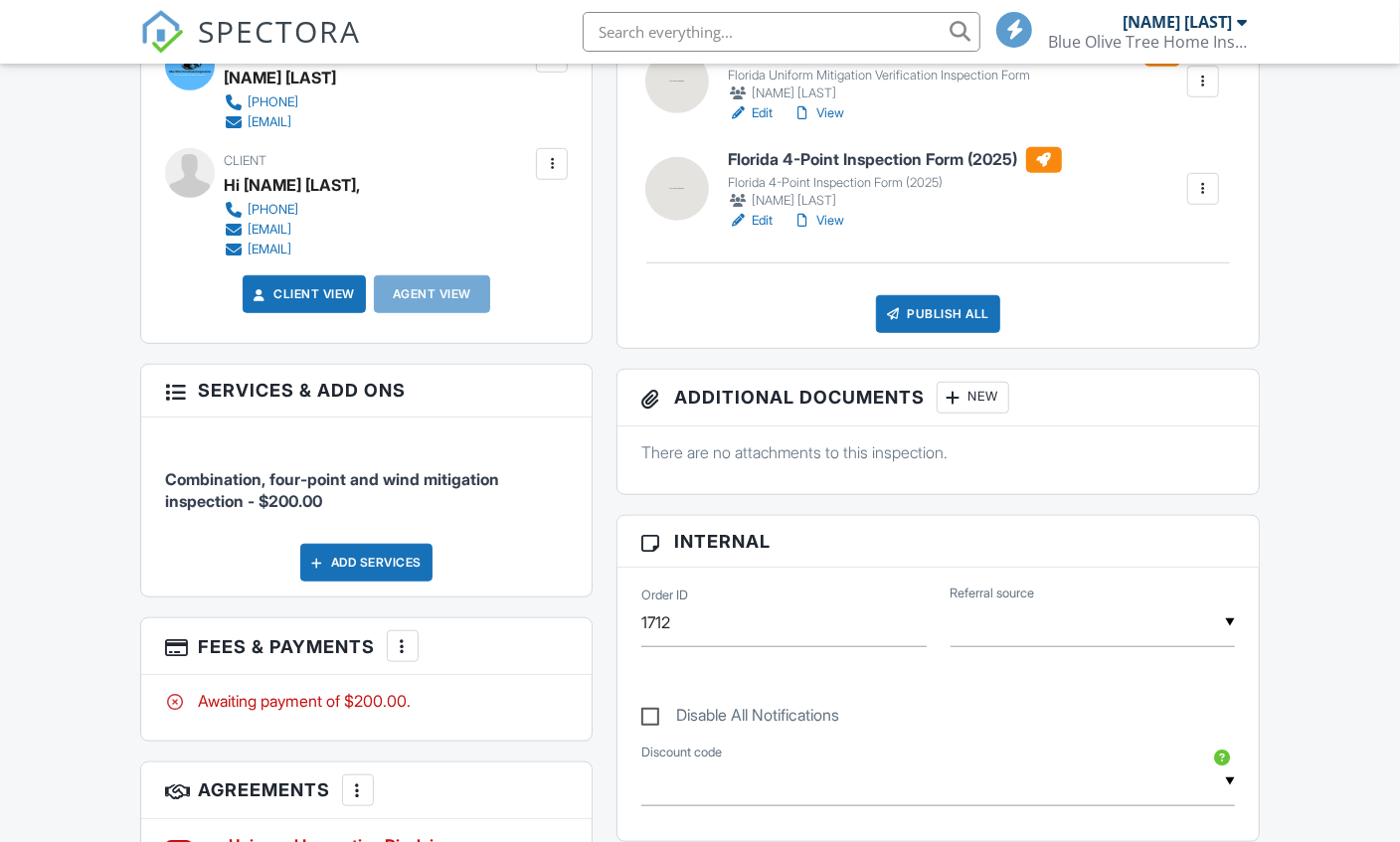 click at bounding box center (403, 646) 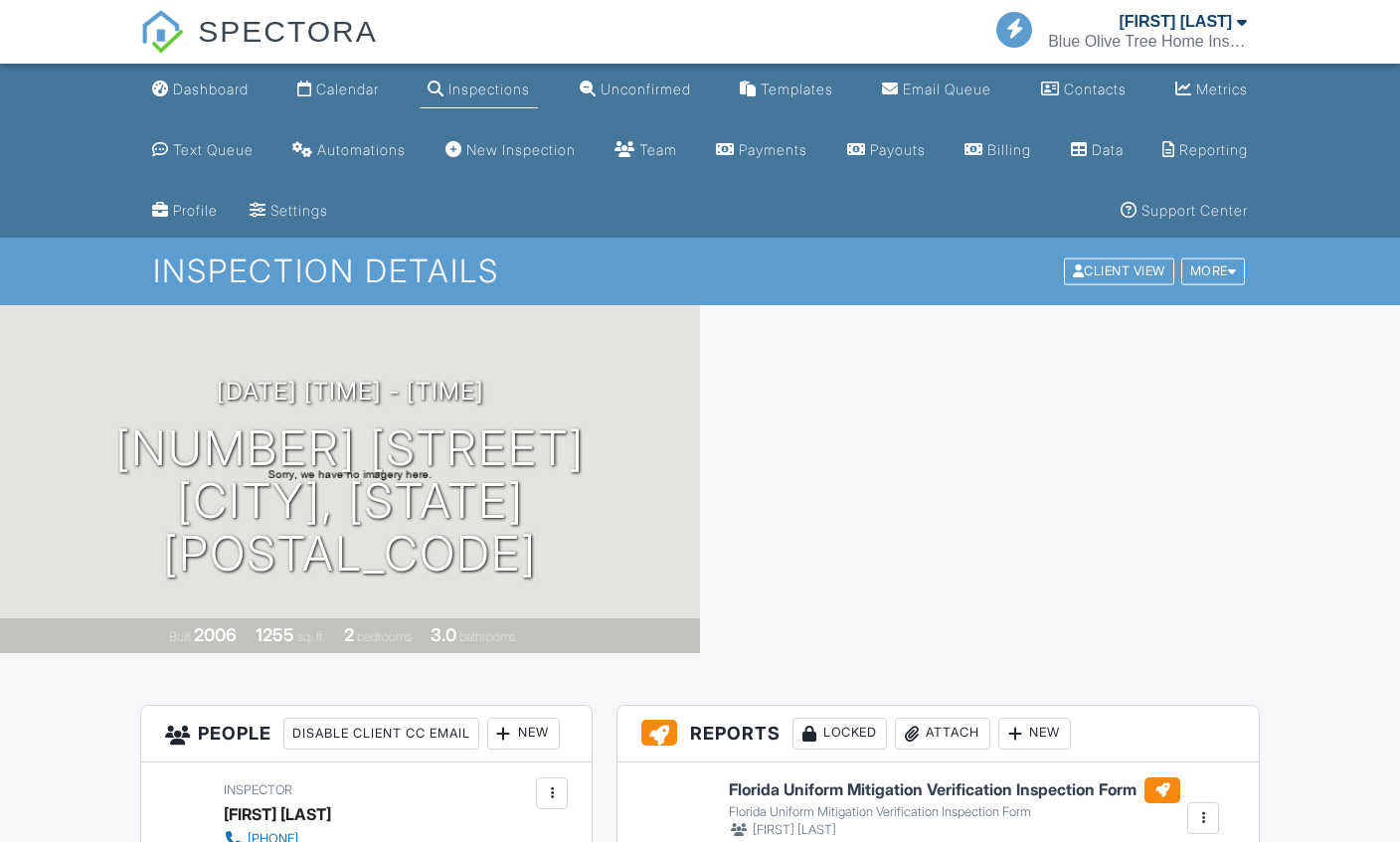 scroll, scrollTop: 0, scrollLeft: 0, axis: both 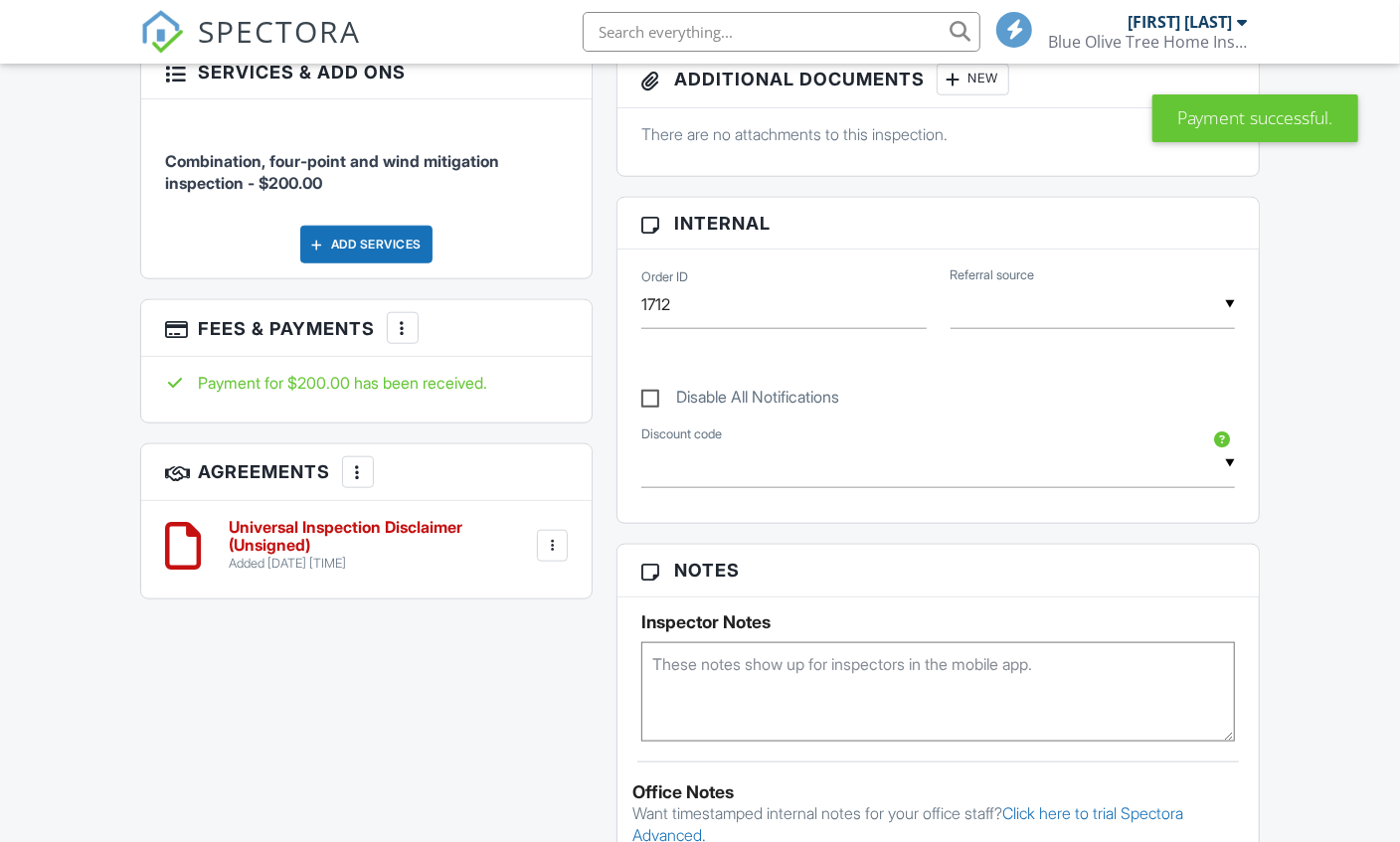click on "Dashboard" at bounding box center [211, -966] 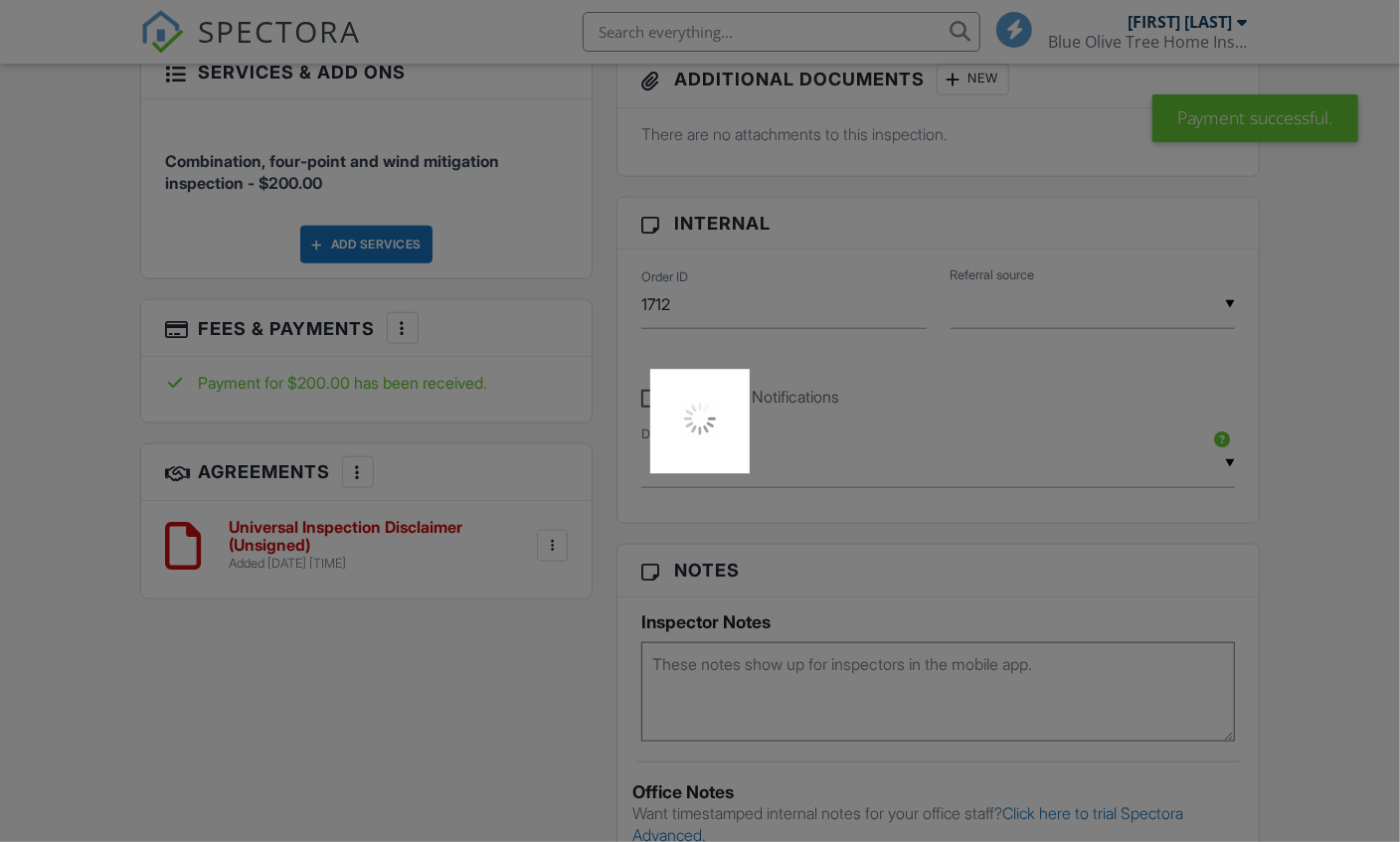 scroll, scrollTop: 0, scrollLeft: 0, axis: both 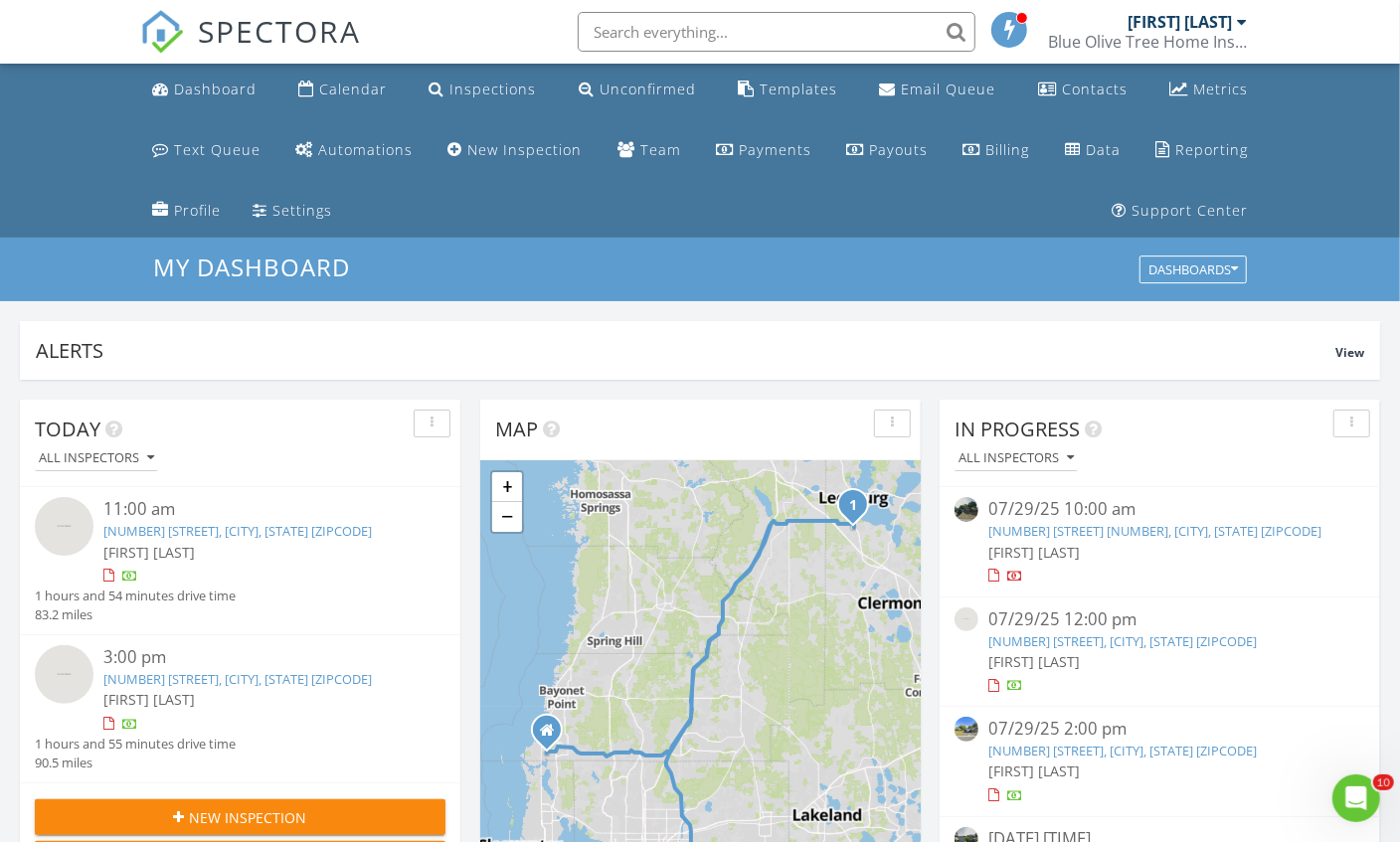 click on "7226 10th St N, St. Petersburg, FL 33702" at bounding box center (1154, 531) 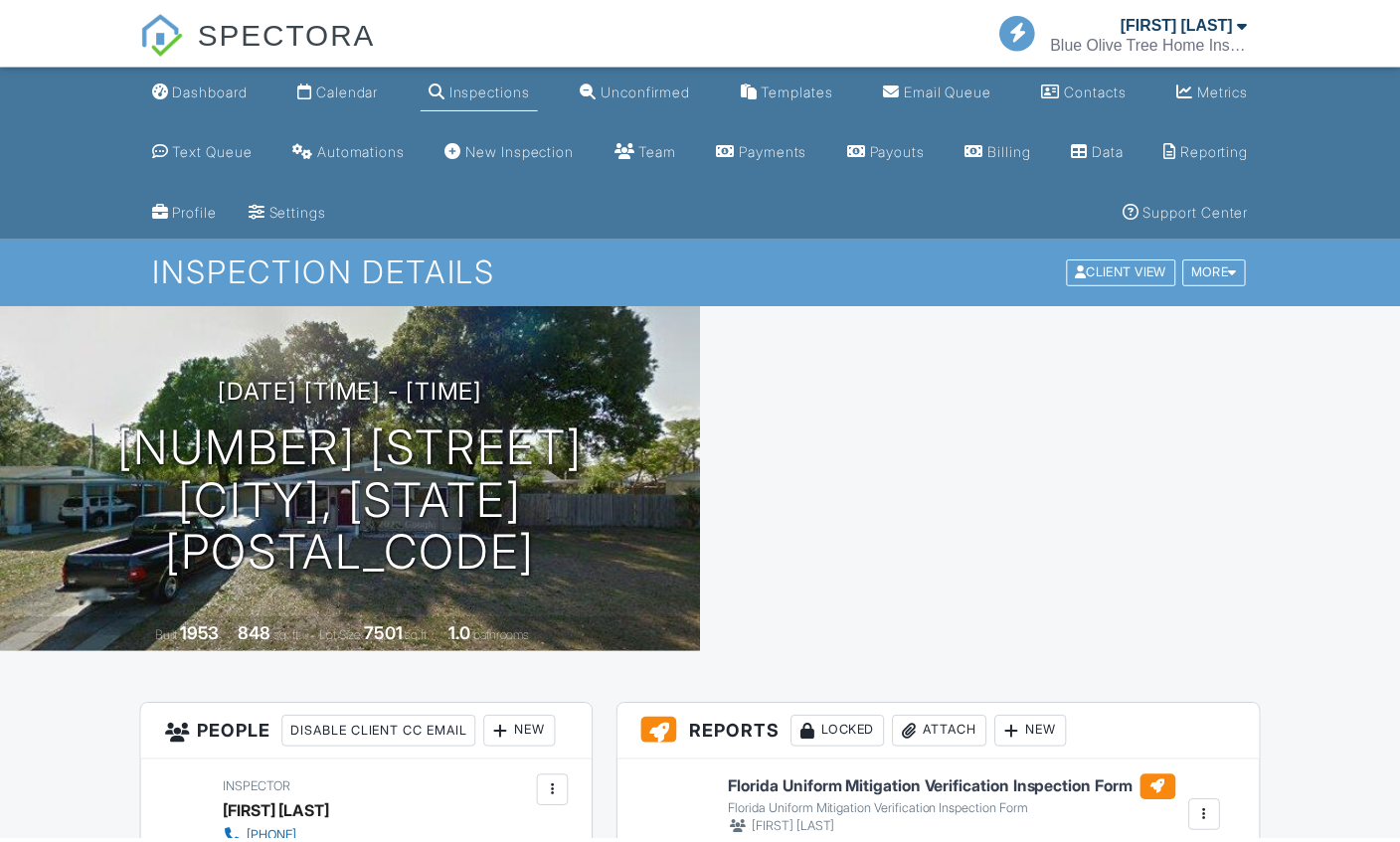 scroll, scrollTop: 0, scrollLeft: 0, axis: both 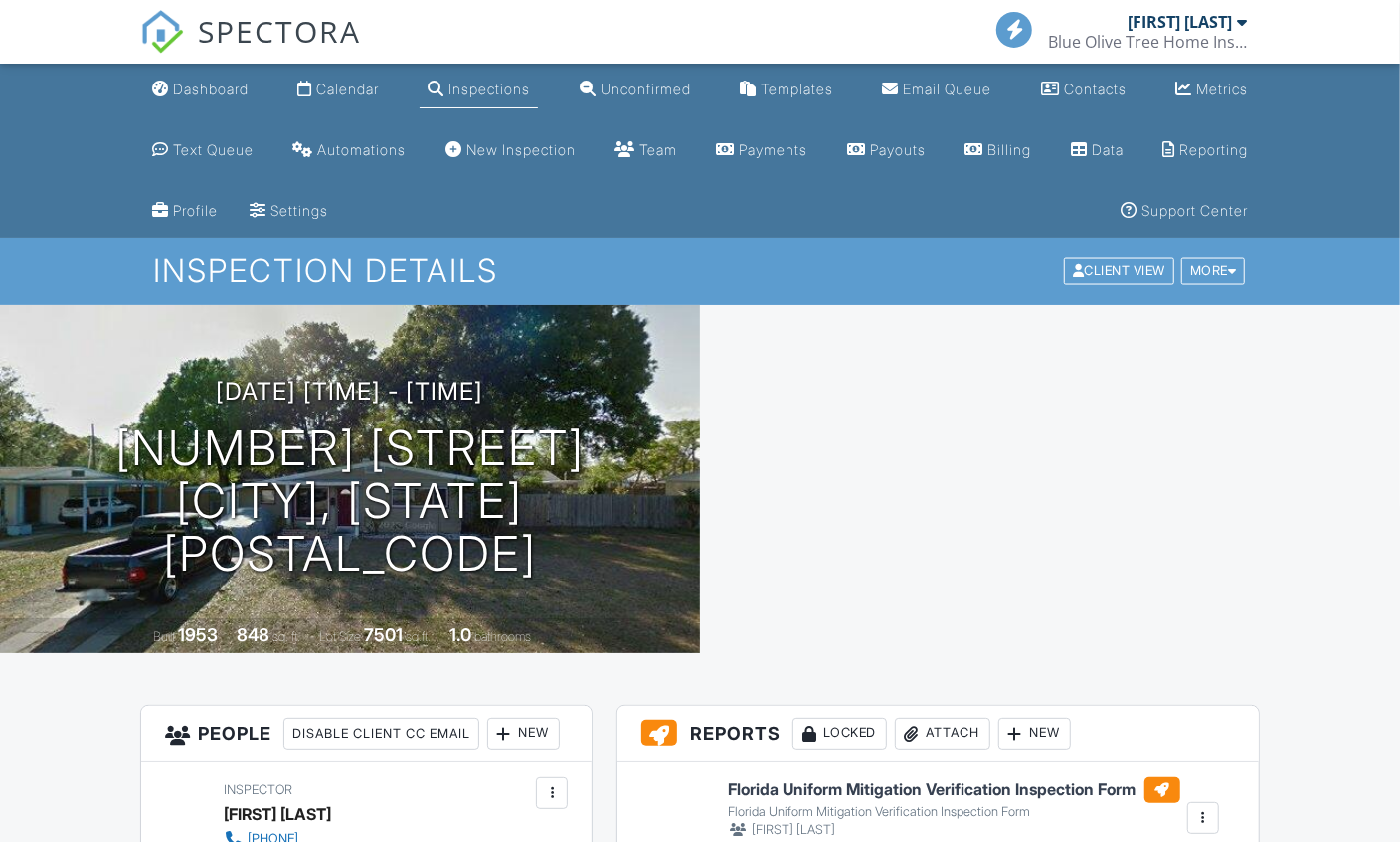 click on "[DATE] [TIME]
- [TIME]" at bounding box center [350, 391] 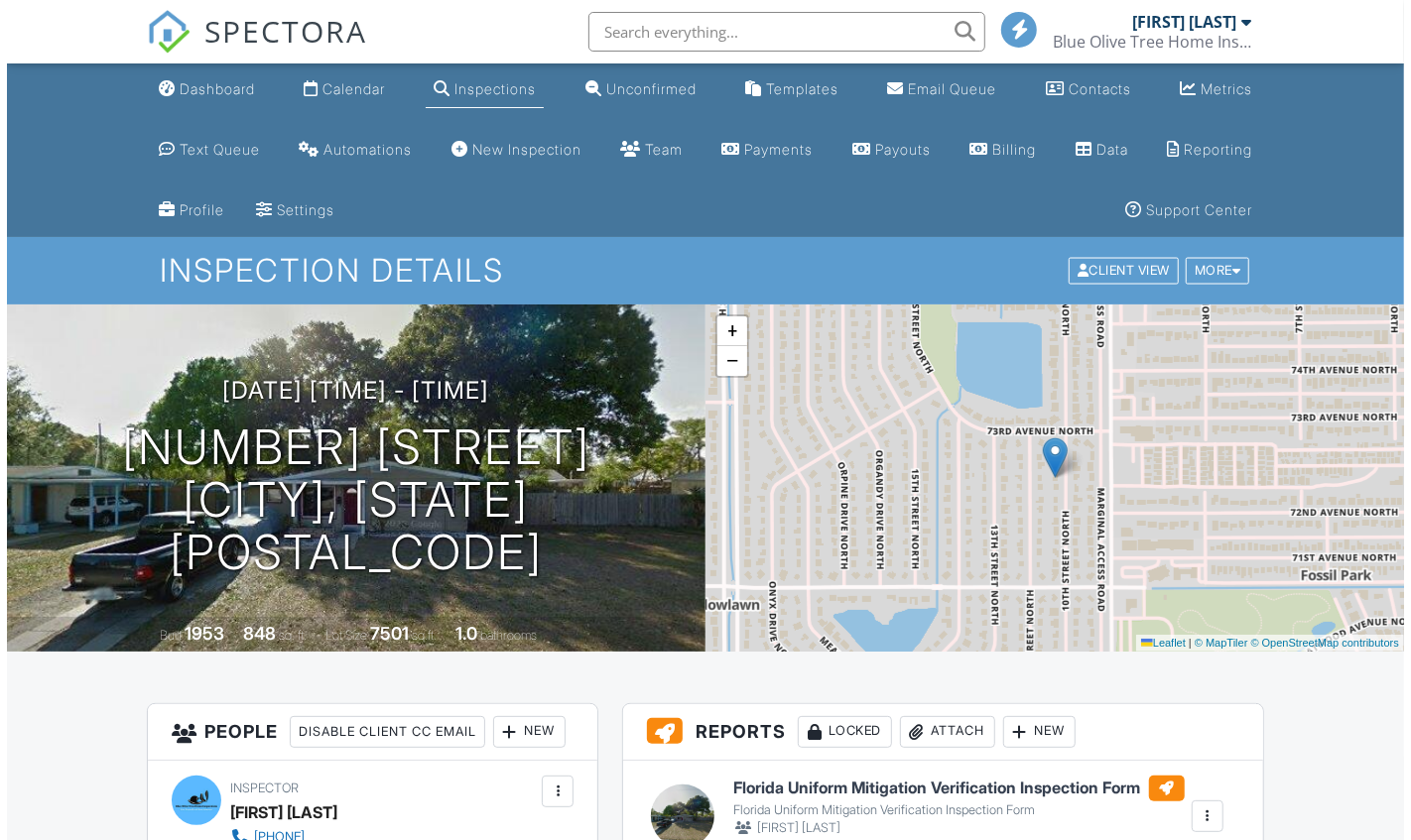 scroll, scrollTop: 0, scrollLeft: 0, axis: both 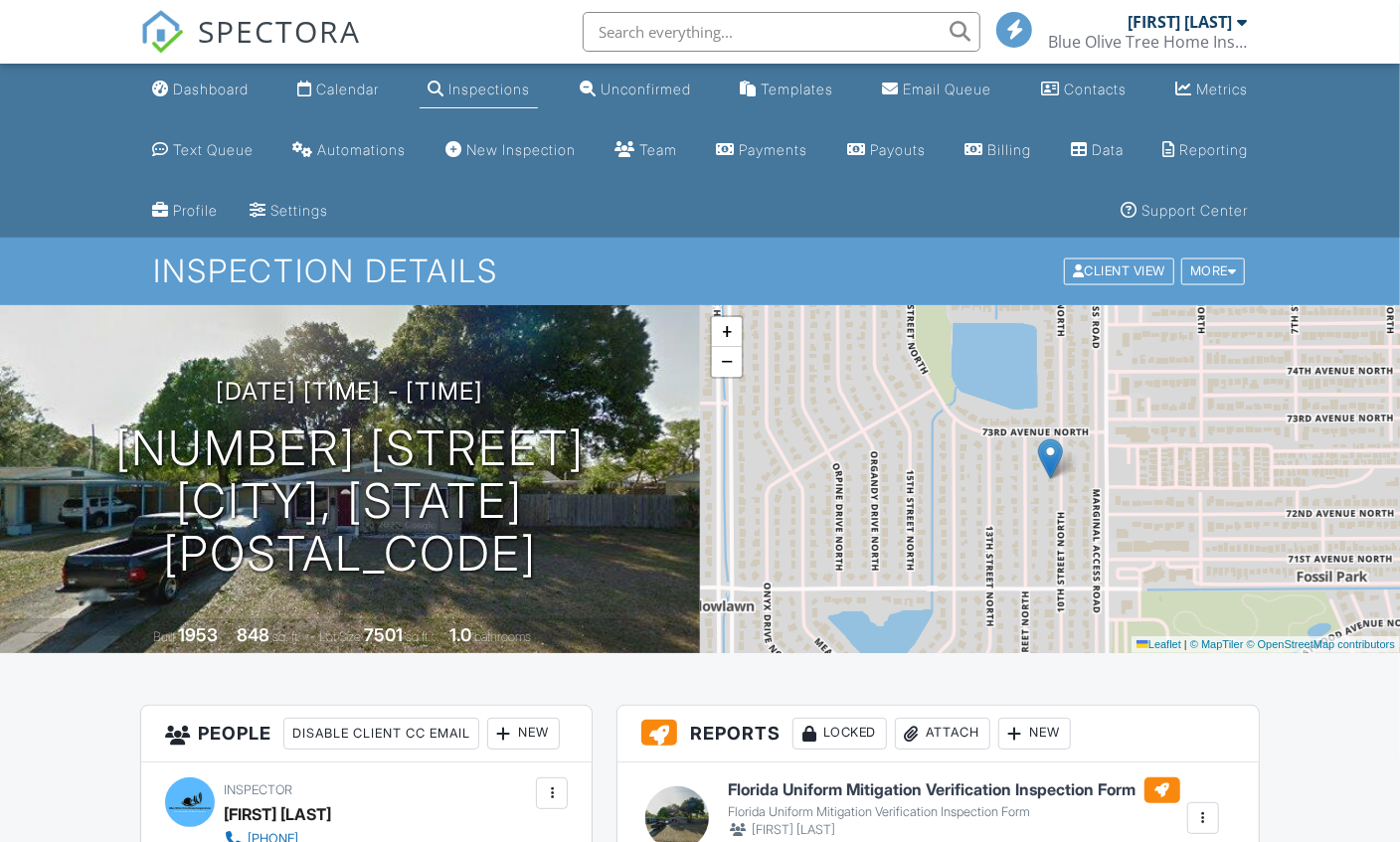 click on "[DATE] [TIME]
- [TIME]" at bounding box center (350, 391) 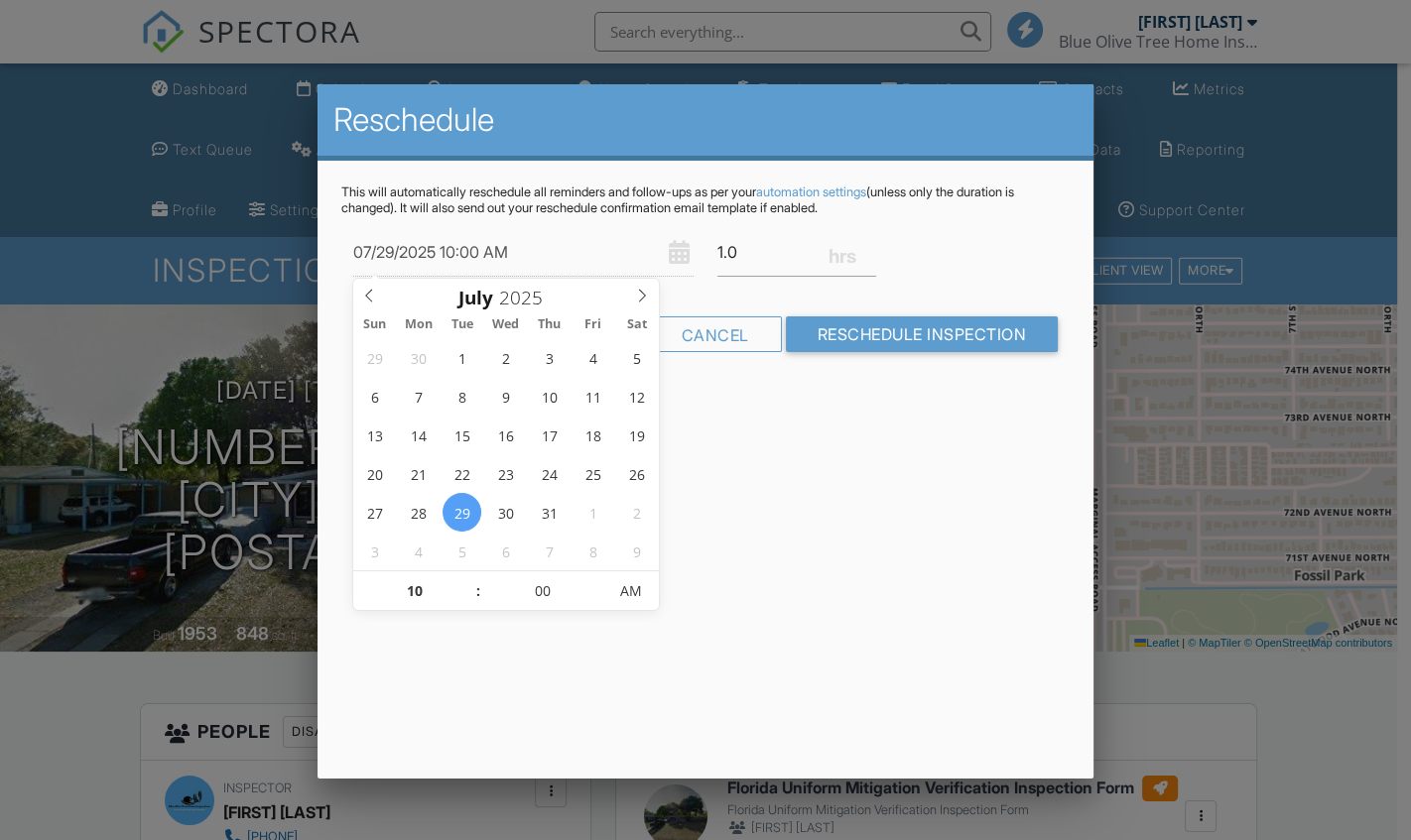 type on "08/05/2025 10:00 AM" 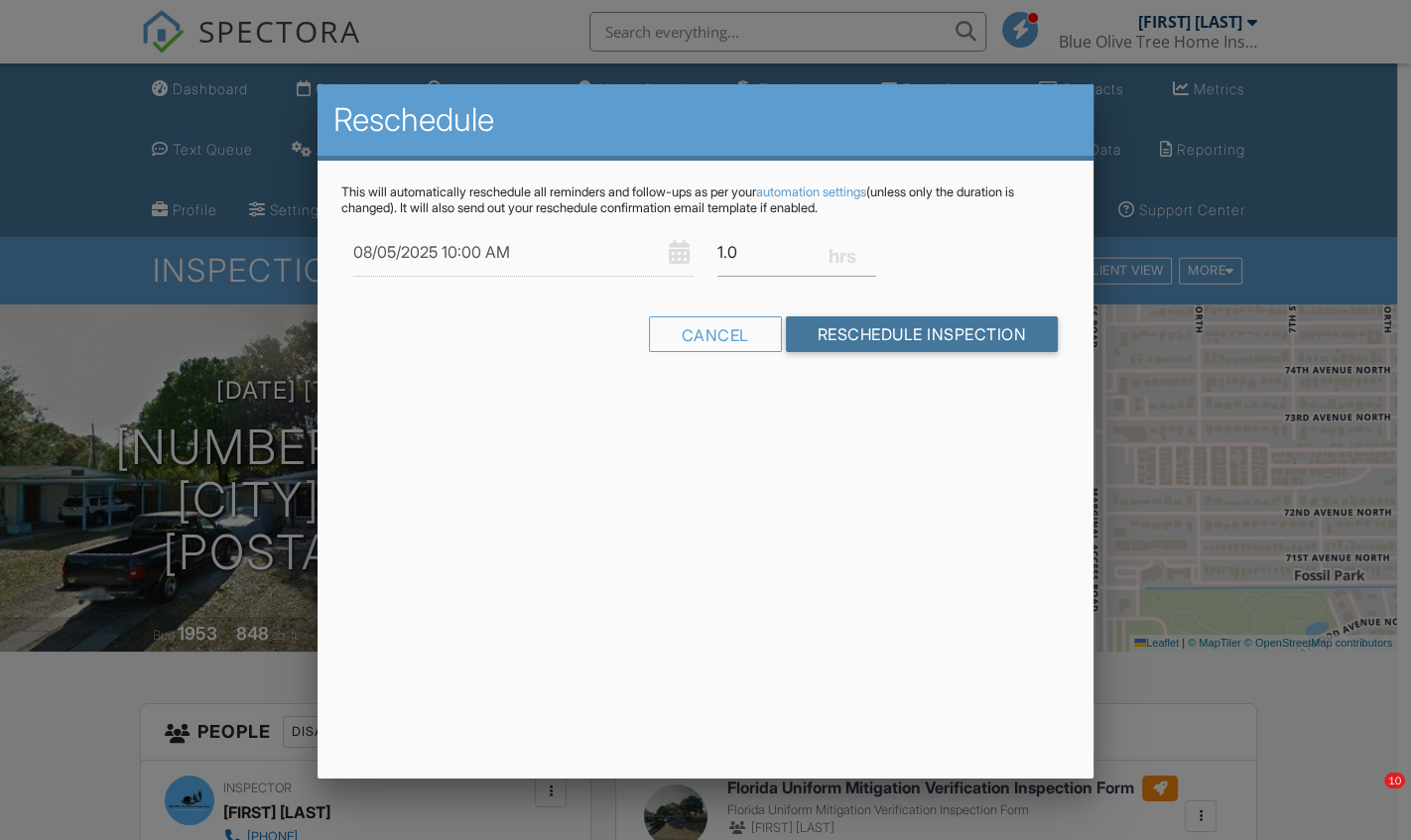 click on "Reschedule Inspection" at bounding box center (922, 334) 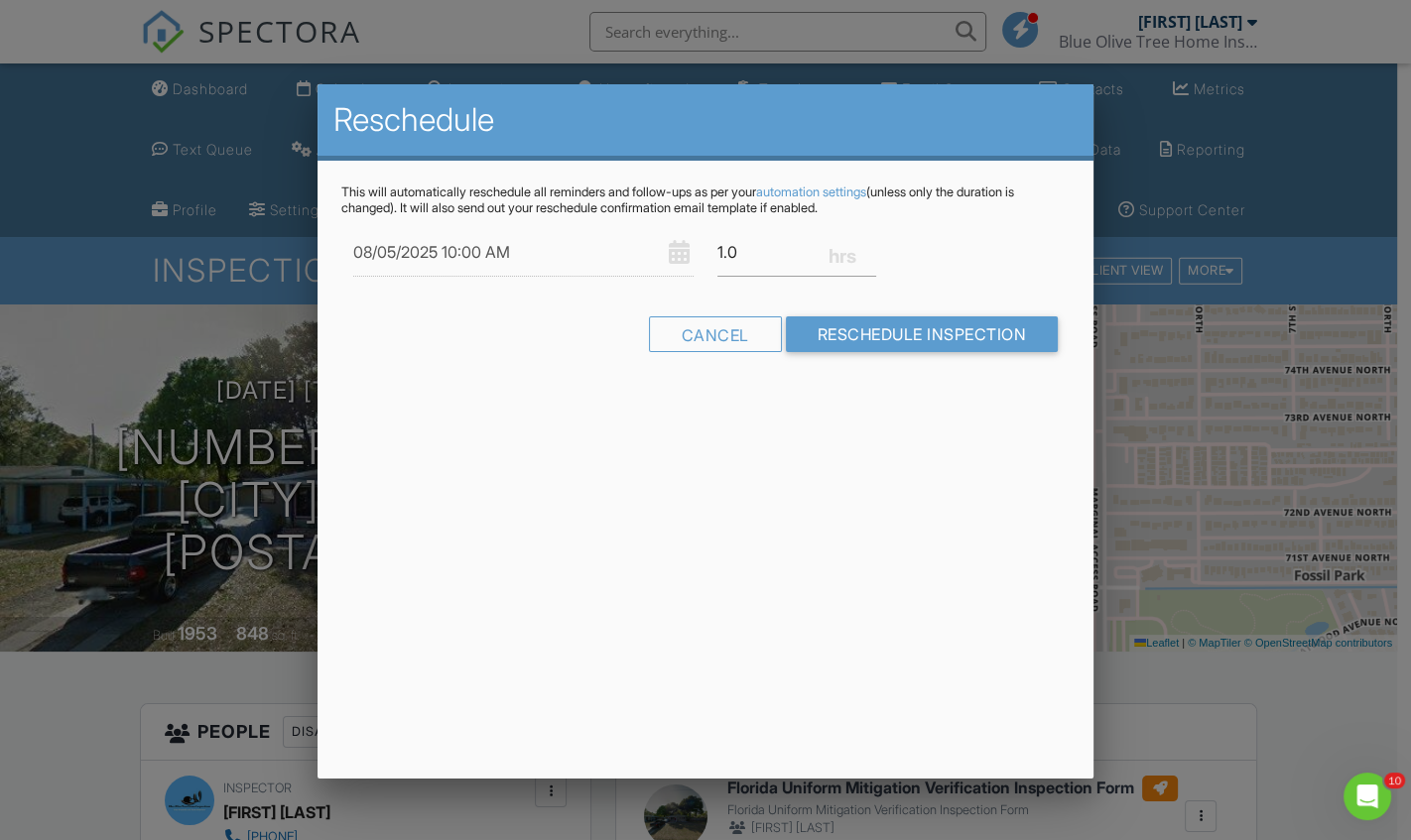 scroll, scrollTop: 0, scrollLeft: 0, axis: both 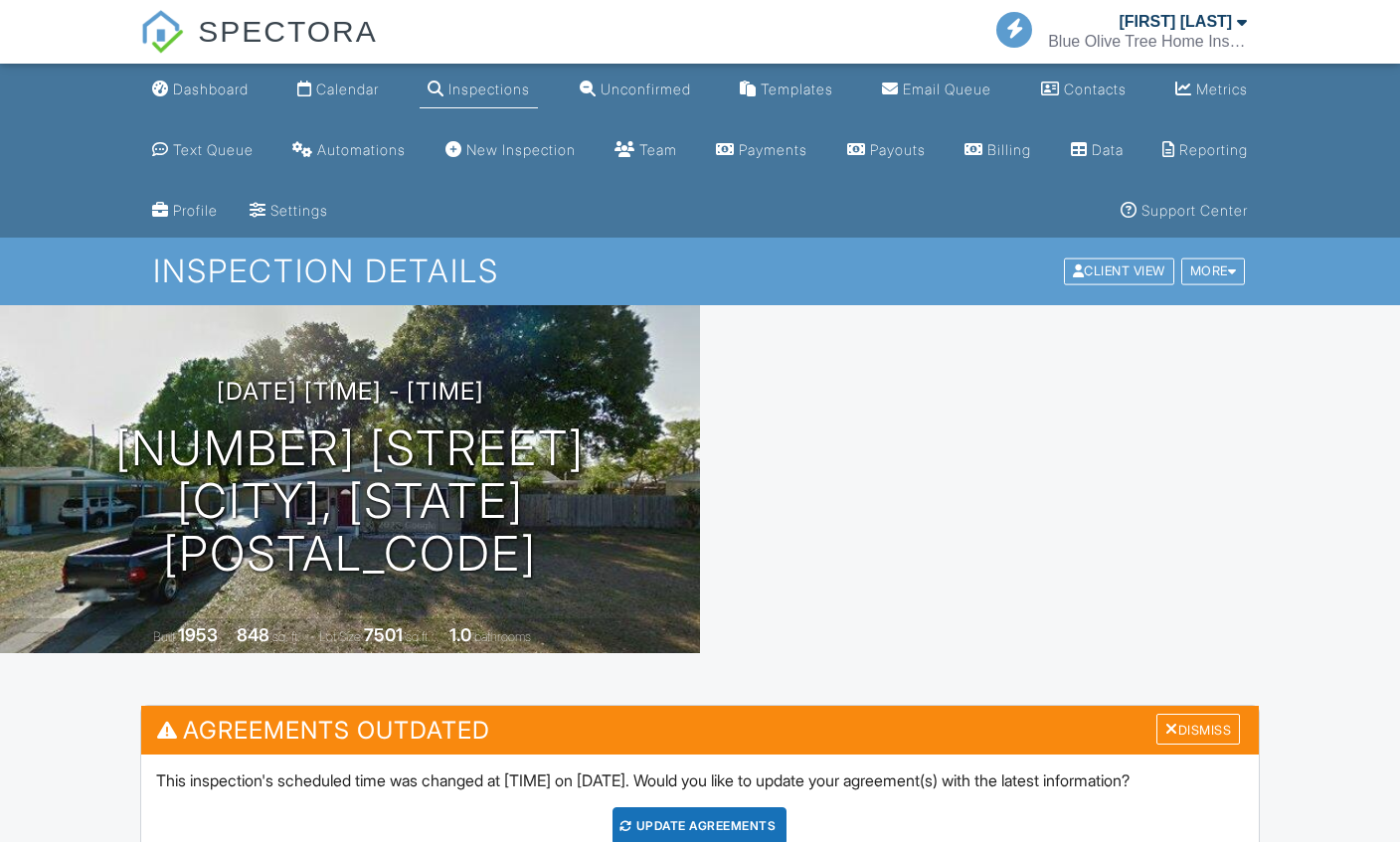 click on "Update Agreements" at bounding box center [699, 826] 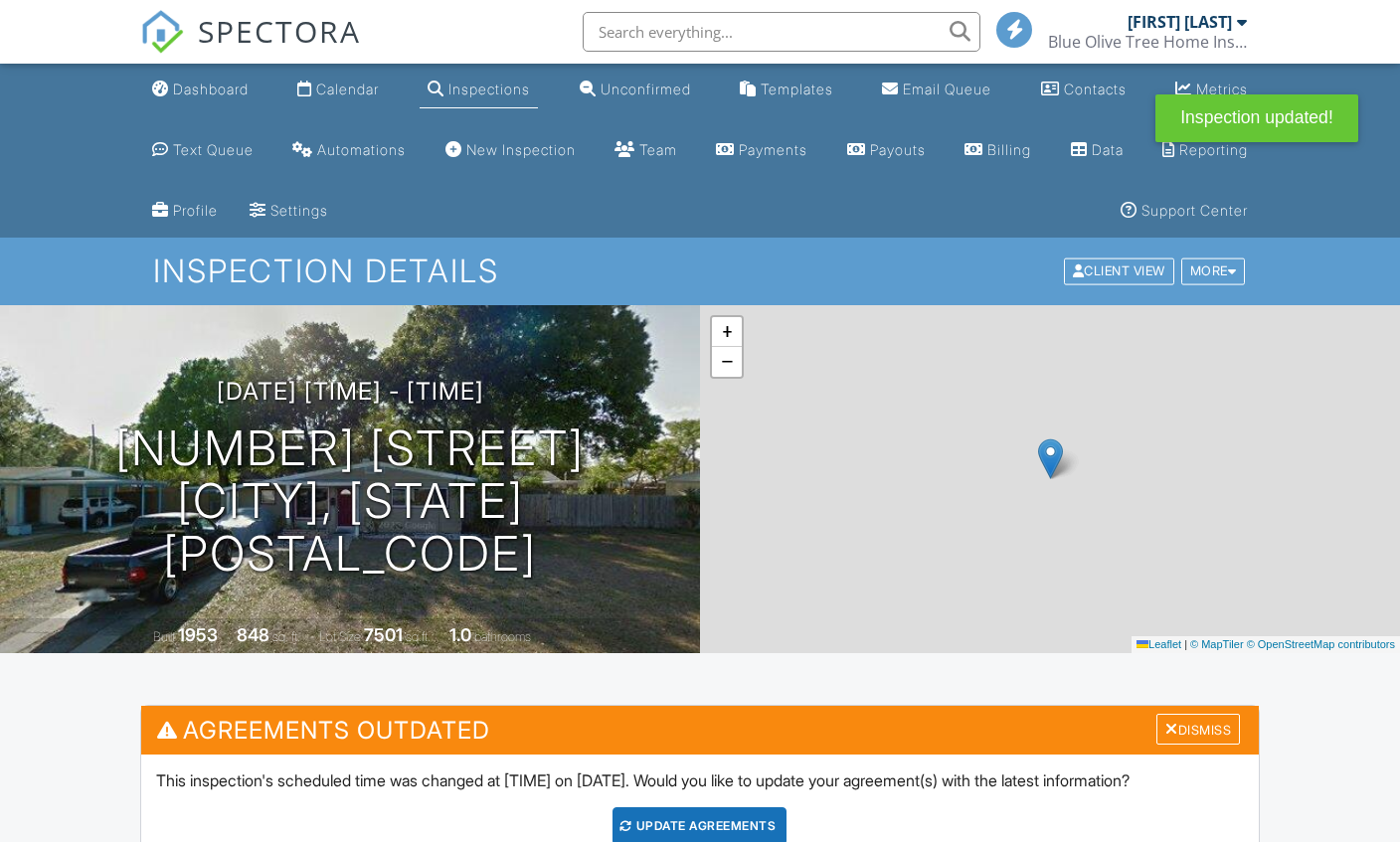 scroll, scrollTop: 0, scrollLeft: 0, axis: both 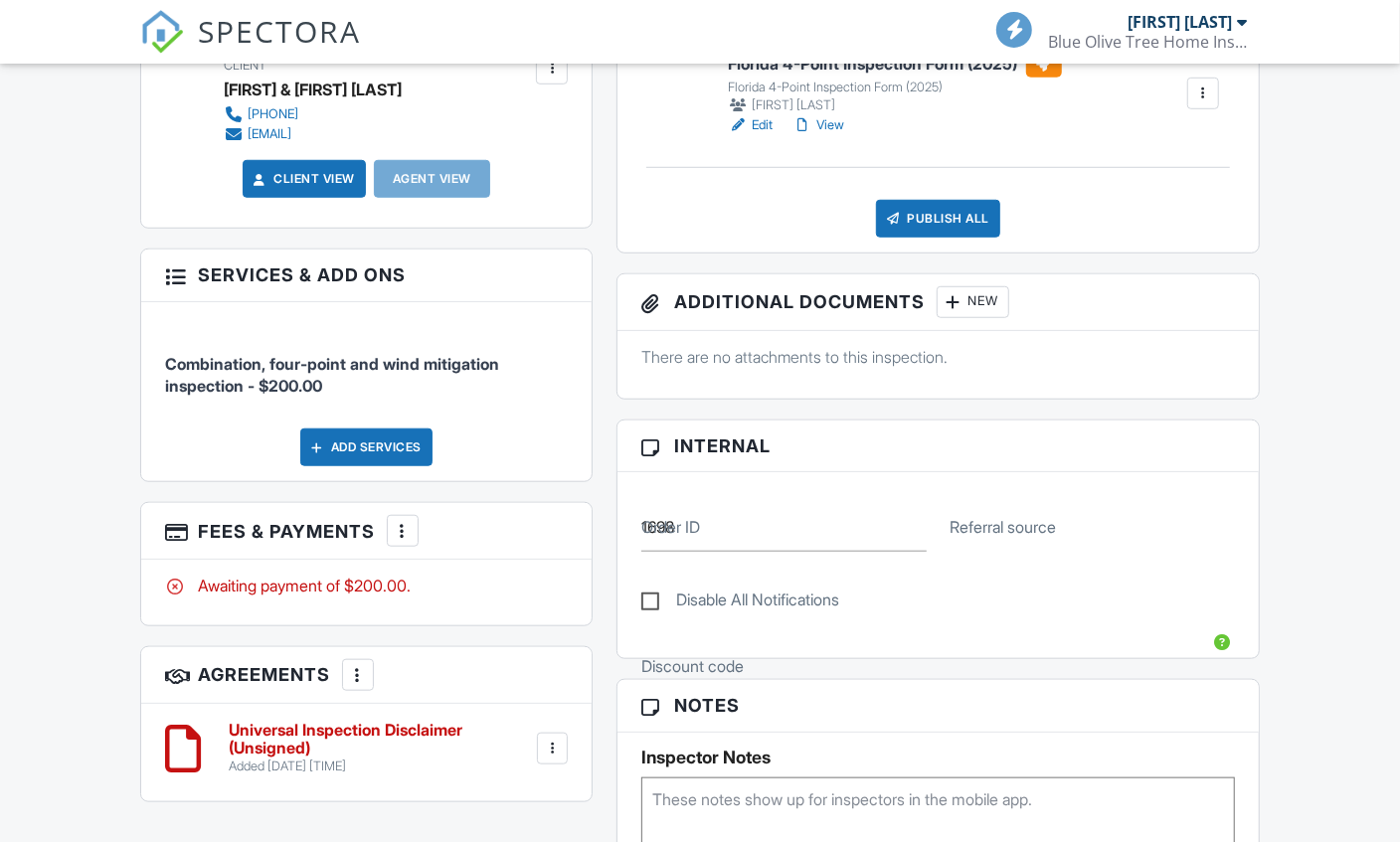 click at bounding box center (190, 53) 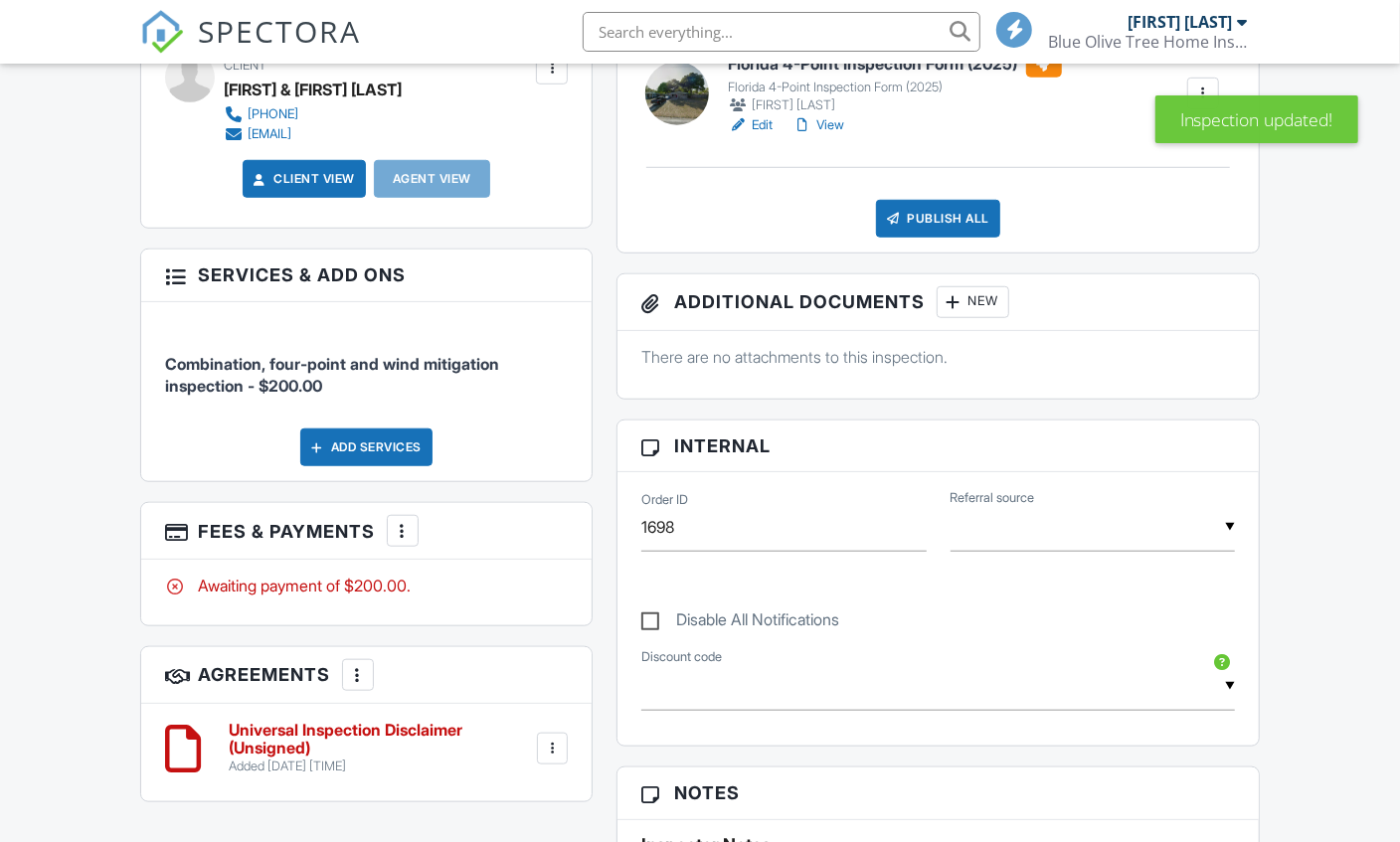 scroll, scrollTop: 0, scrollLeft: 0, axis: both 